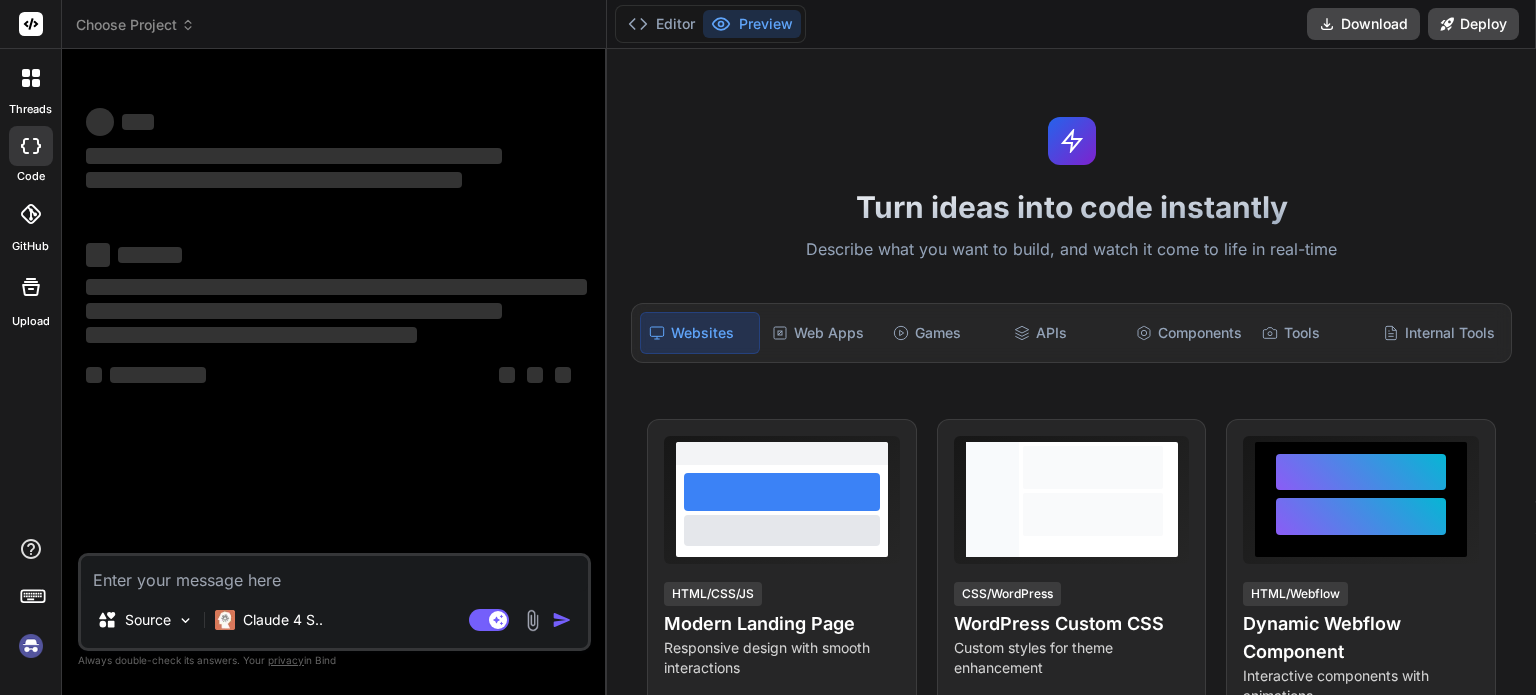 scroll, scrollTop: 0, scrollLeft: 0, axis: both 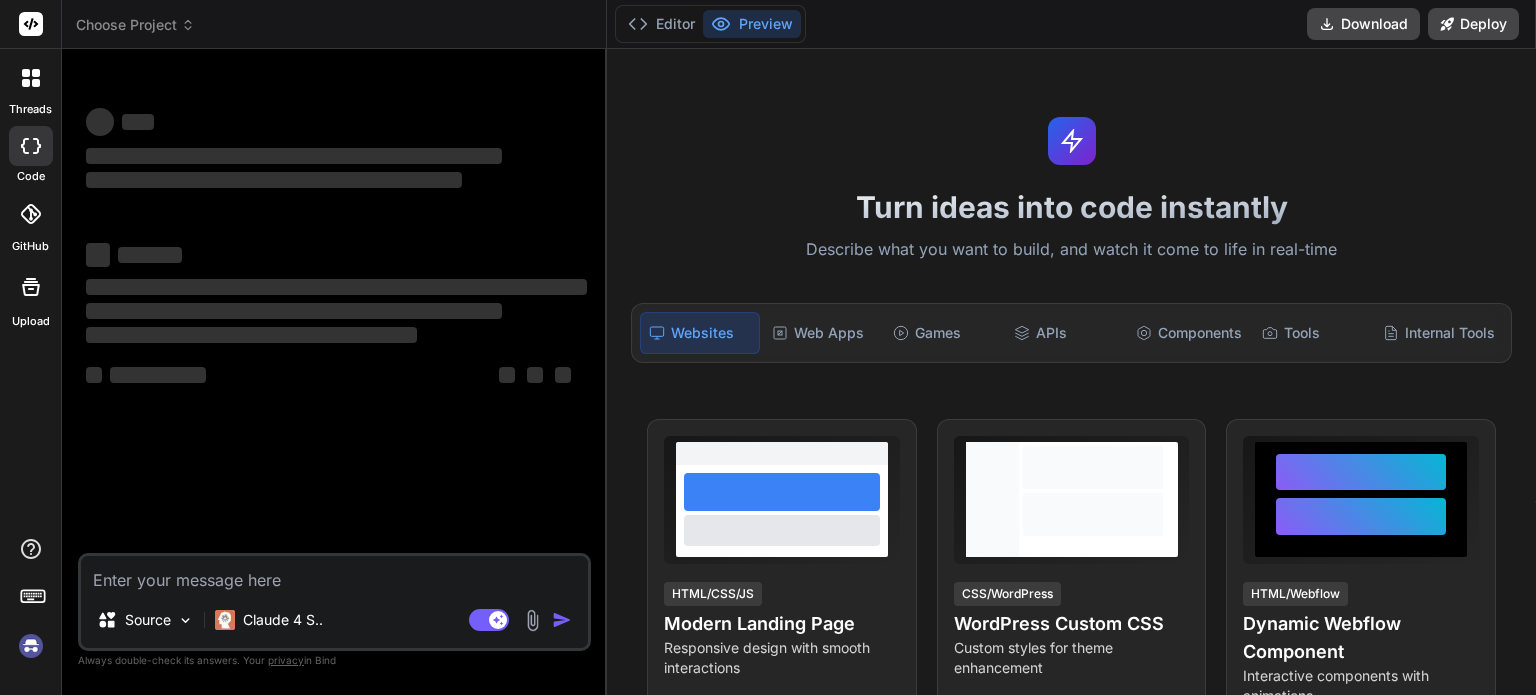 type on "x" 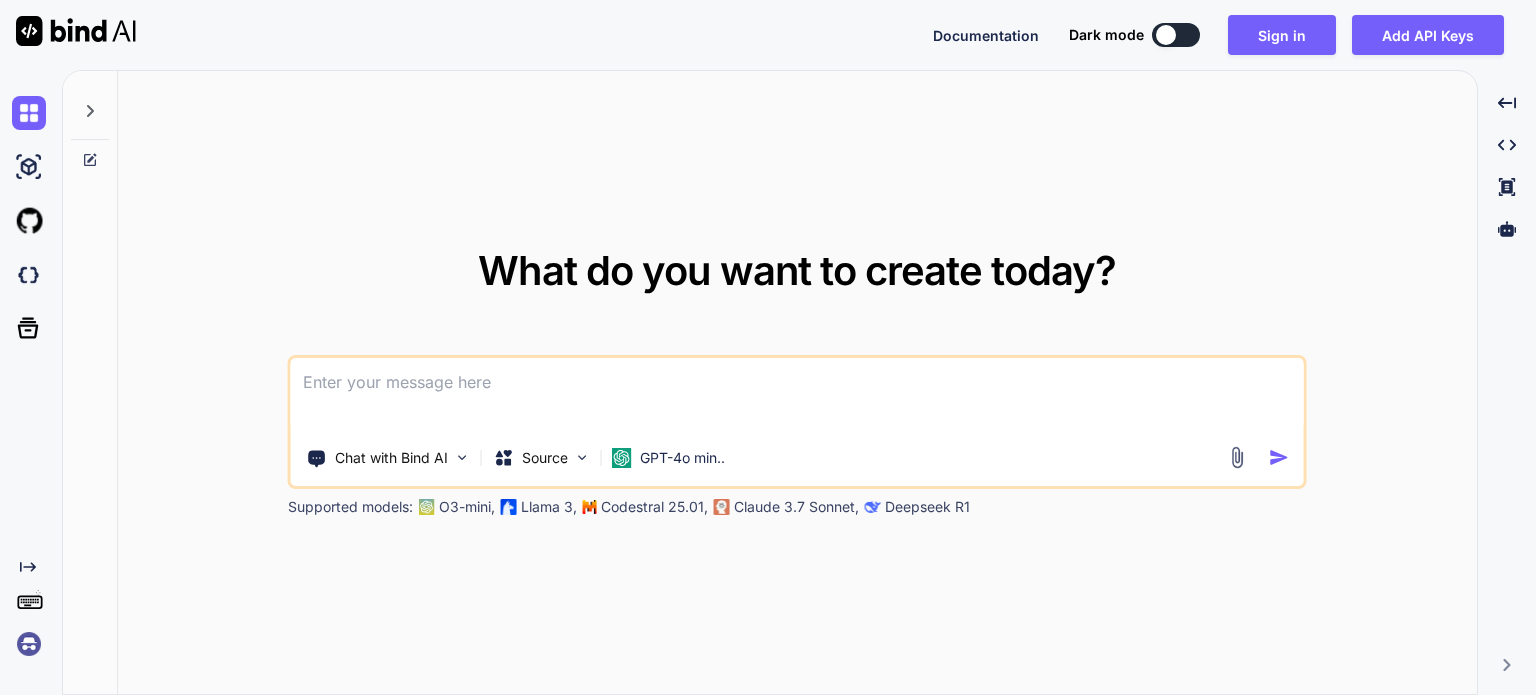 scroll, scrollTop: 0, scrollLeft: 0, axis: both 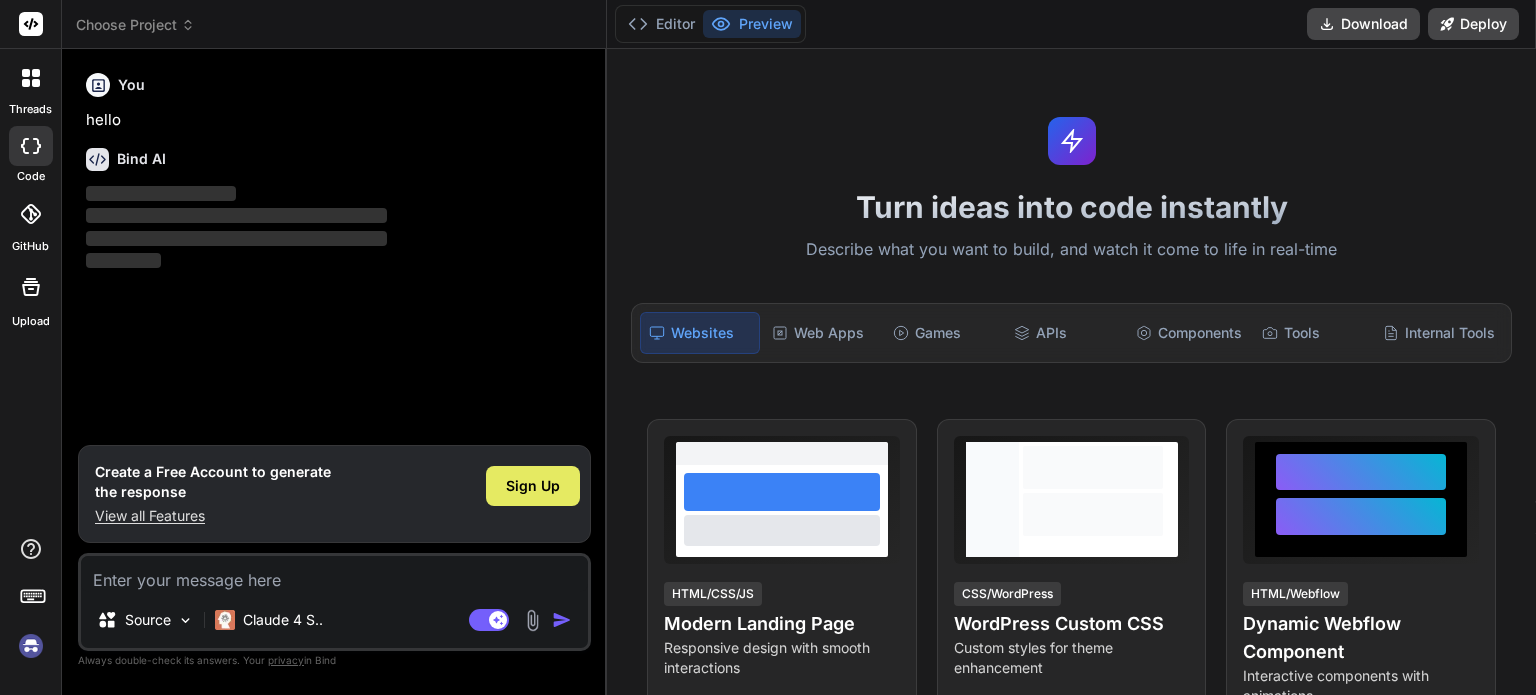 click on "Sign Up" at bounding box center [533, 486] 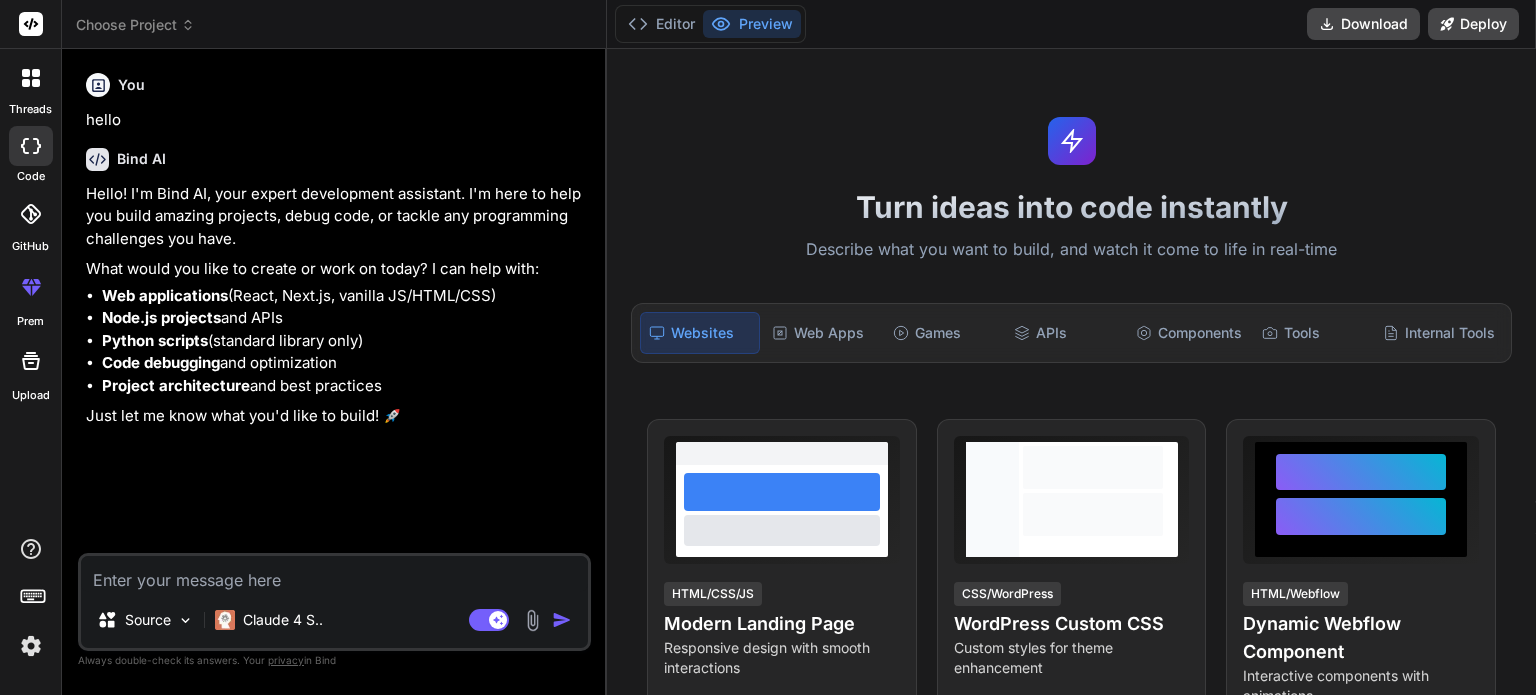 type on "x" 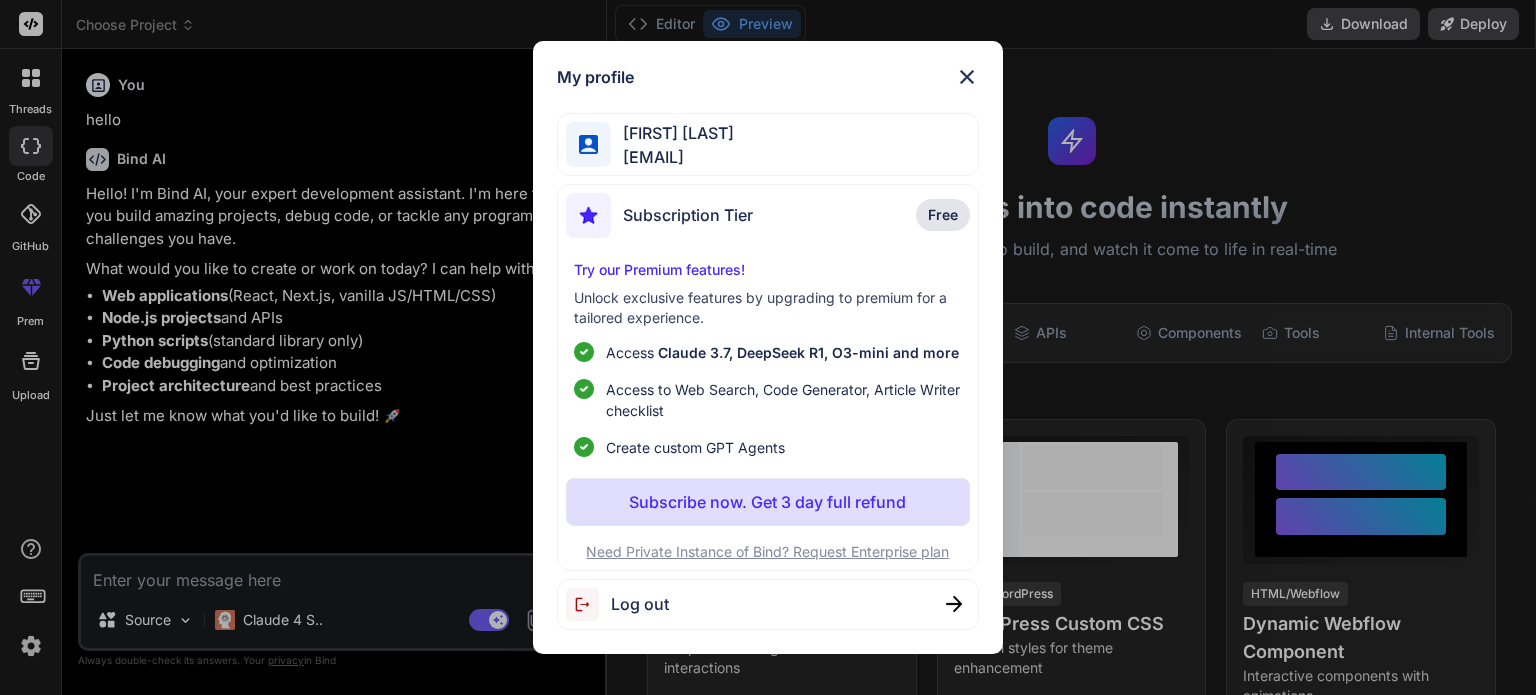 click at bounding box center [967, 77] 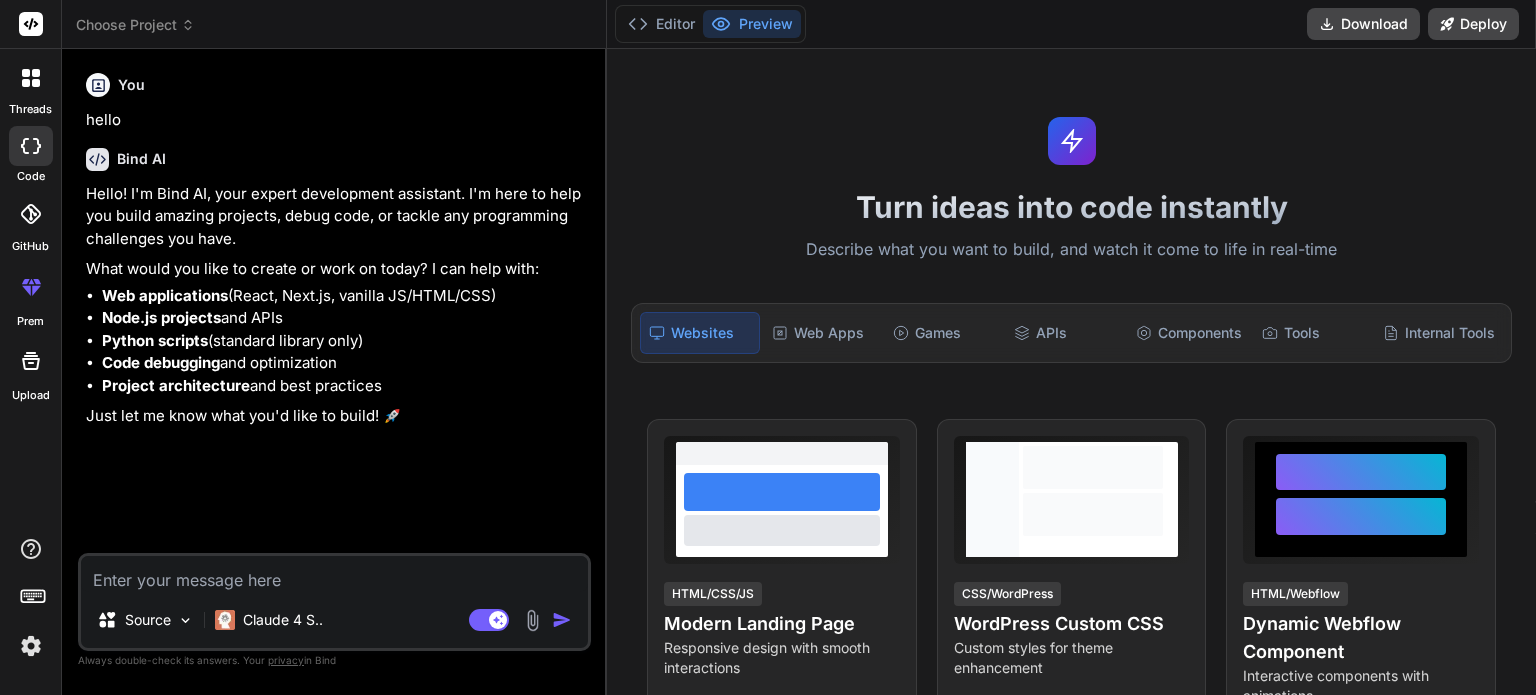 click at bounding box center [334, 574] 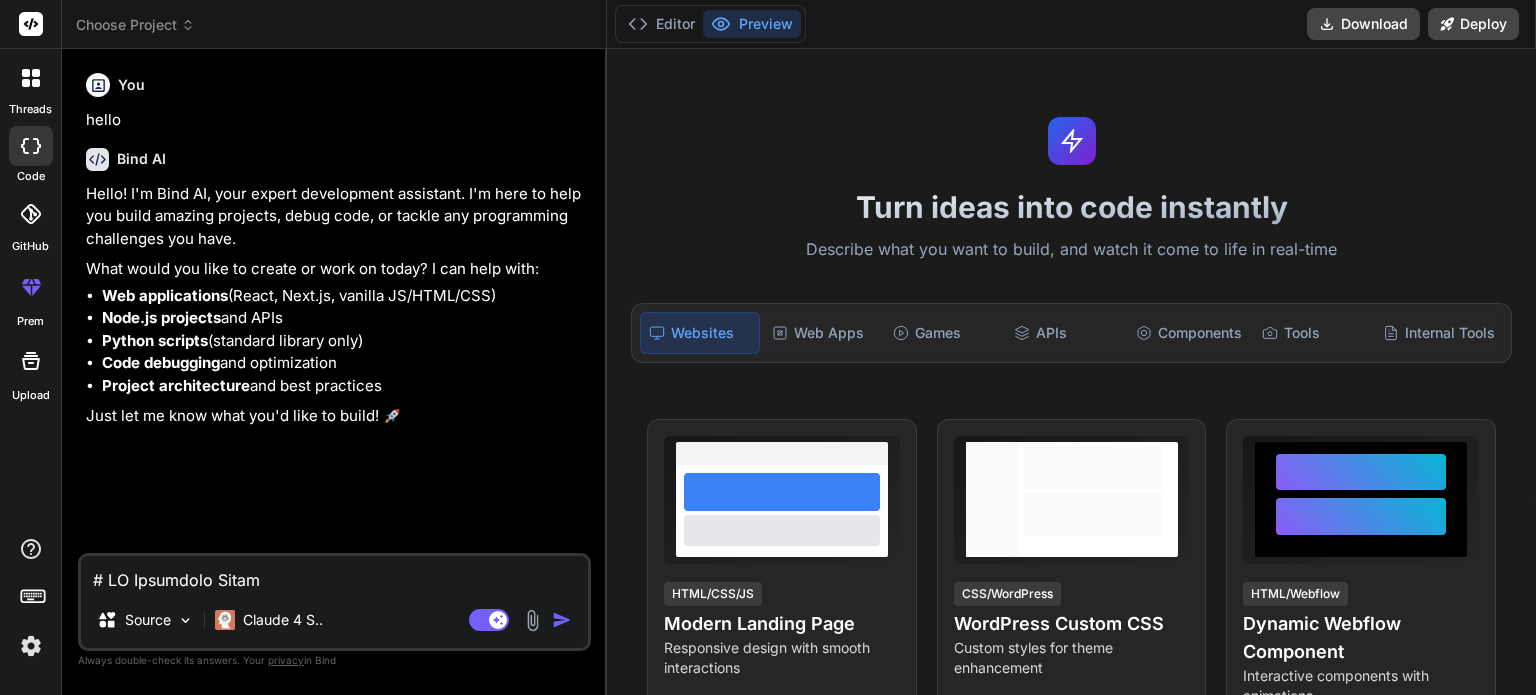 scroll, scrollTop: 5857, scrollLeft: 0, axis: vertical 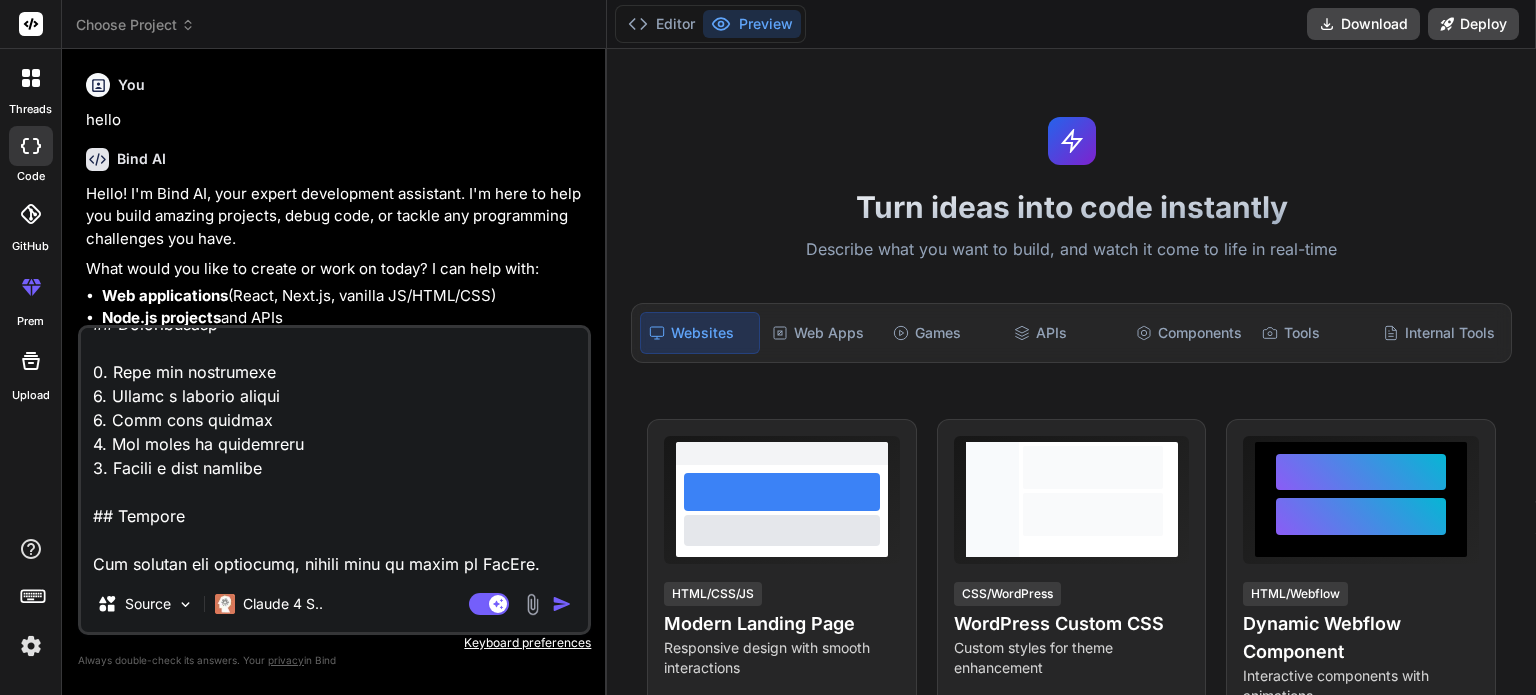 type on "# AI Interview Agent
A comprehensive AI-powered interview system with real-time transcription, automated scoring, and HR dashboard functionality.
## Features
- **Real-time Audio Transcription**: Uses OpenAI Whisper for accurate speech-to-text conversion
- **Dynamic Question Generation**: Context-aware follow-up questions based on previous answers
- **Automated Scoring**: AI-powered evaluation of candidate responses
- **HR Dashboard**: Comprehensive analytics and interview management
- **WebSocket Communication**: Real-time updates and live transcript display
- **Supabase Integration**: Secure data storage and file management
## Technology Stack
### Backend
- **FastAPI**: Modern Python web framework
- **OpenAI Whisper**: Speech-to-text transcription
- **Supabase**: Database and file storage
- **WebSocket**: Real-time communication
- **Redis**: Session management (optional)
### Frontend
- **React**: Modern UI framework
- **TypeScript**: Type-safe development
- **Tailwind CSS**: Utility-first styling
- ..." 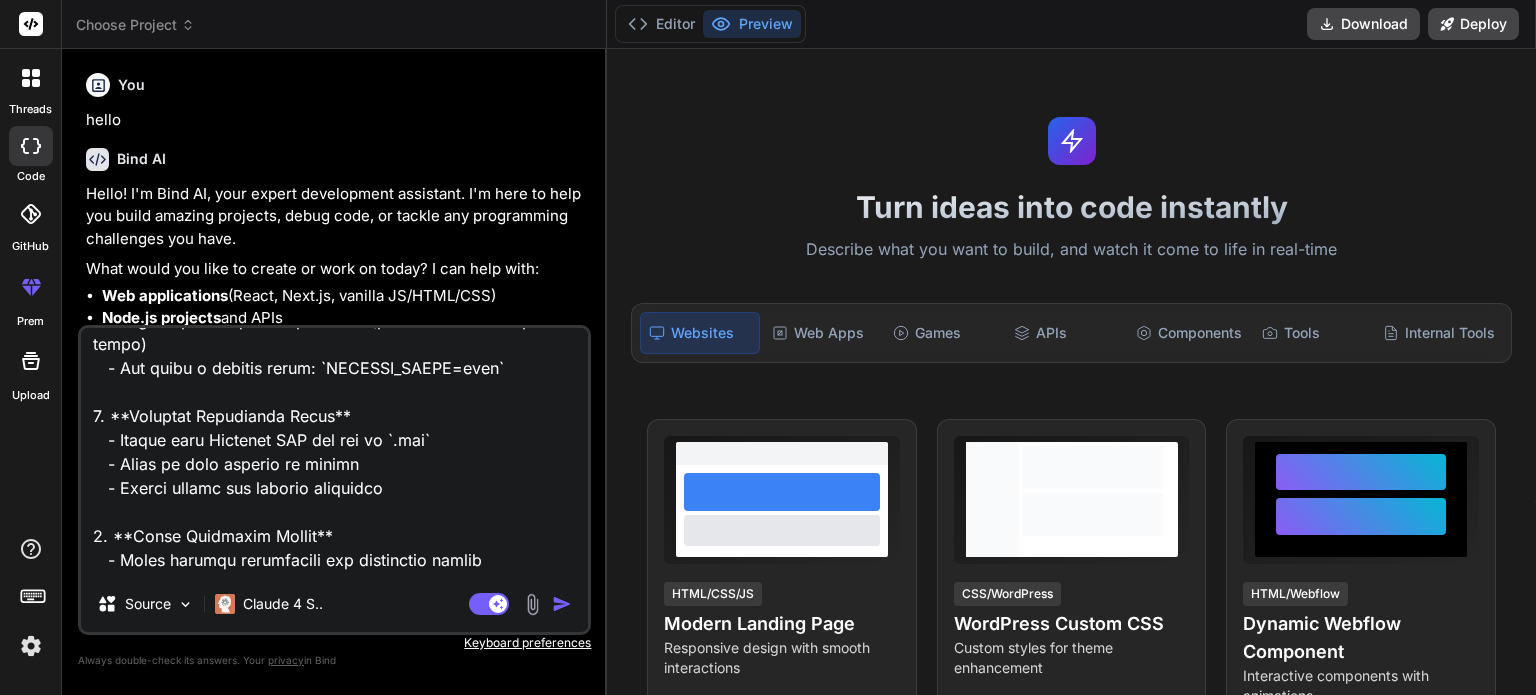 scroll, scrollTop: 5860, scrollLeft: 0, axis: vertical 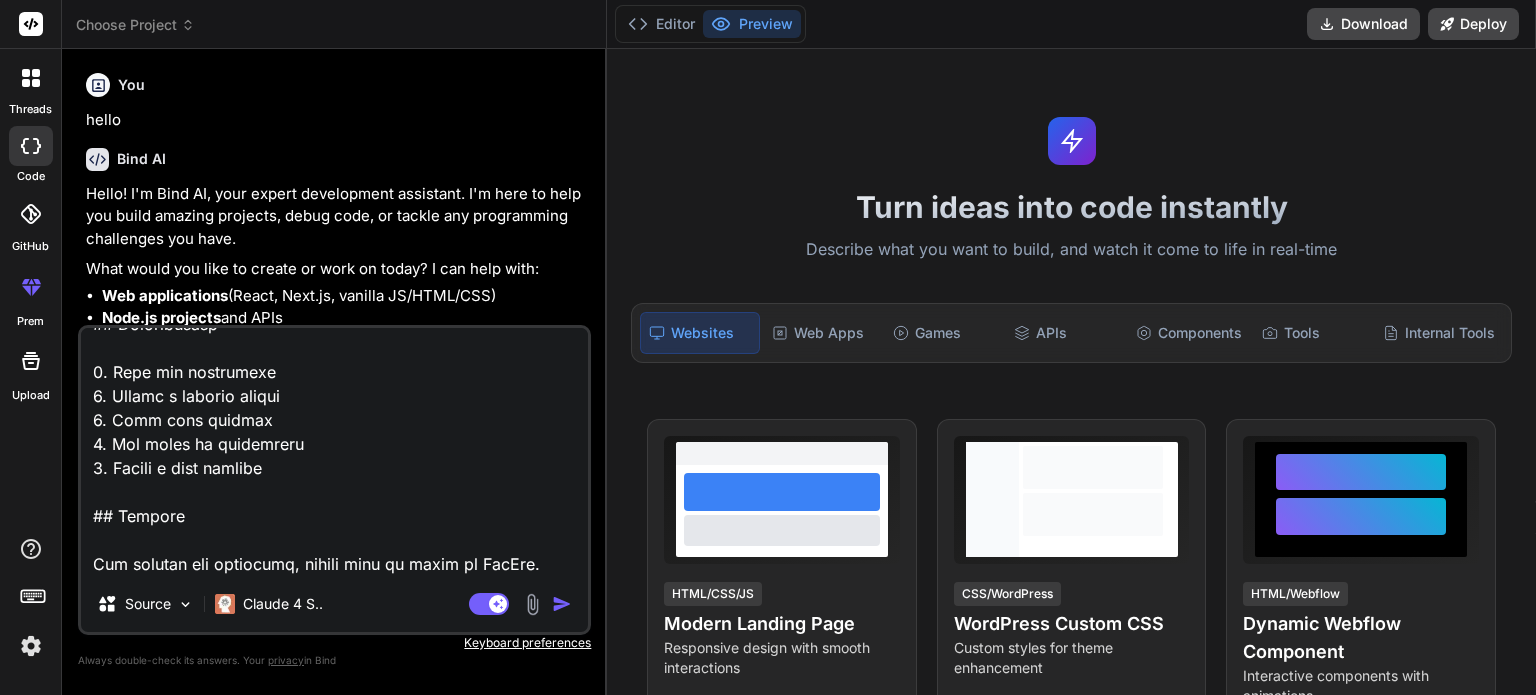 click at bounding box center [334, 452] 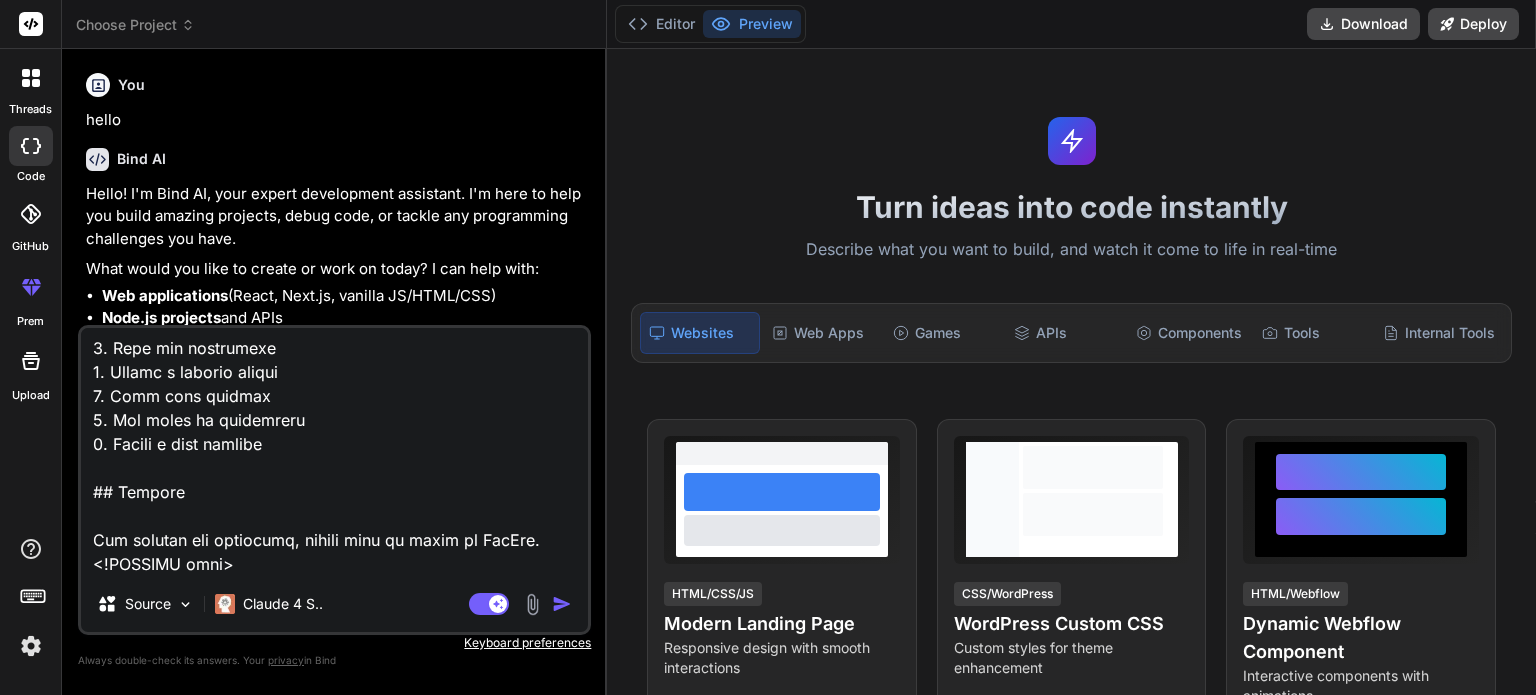 type on "x" 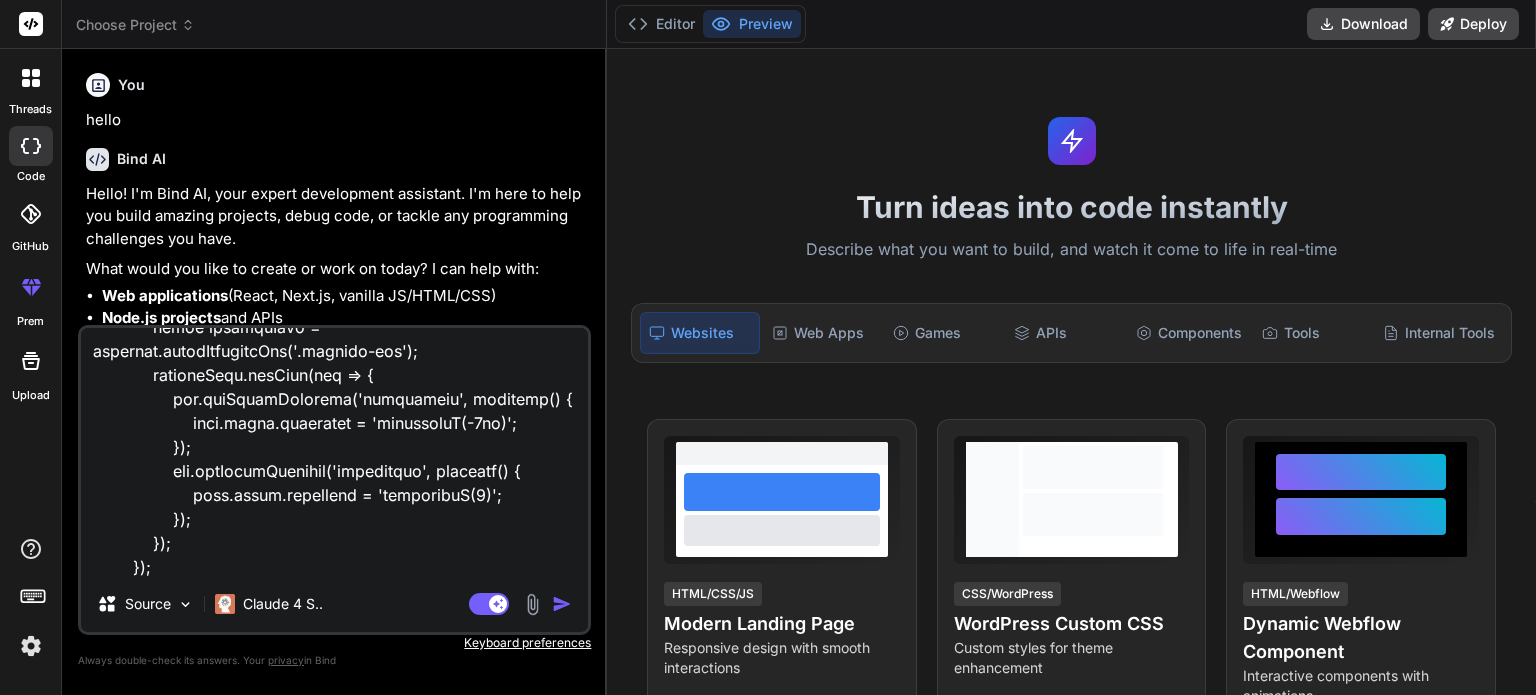 type on "# AI Interview Agent
A comprehensive AI-powered interview system with real-time transcription, automated scoring, and HR dashboard functionality.
## Features
- **Real-time Audio Transcription**: Uses OpenAI Whisper for accurate speech-to-text conversion
- **Dynamic Question Generation**: Context-aware follow-up questions based on previous answers
- **Automated Scoring**: AI-powered evaluation of candidate responses
- **HR Dashboard**: Comprehensive analytics and interview management
- **WebSocket Communication**: Real-time updates and live transcript display
- **Supabase Integration**: Secure data storage and file management
## Technology Stack
### Backend
- **FastAPI**: Modern Python web framework
- **OpenAI Whisper**: Speech-to-text transcription
- **Supabase**: Database and file storage
- **WebSocket**: Real-time communication
- **Redis**: Session management (optional)
### Frontend
- **React**: Modern UI framework
- **TypeScript**: Type-safe development
- **Tailwind CSS**: Utility-first styling
- ..." 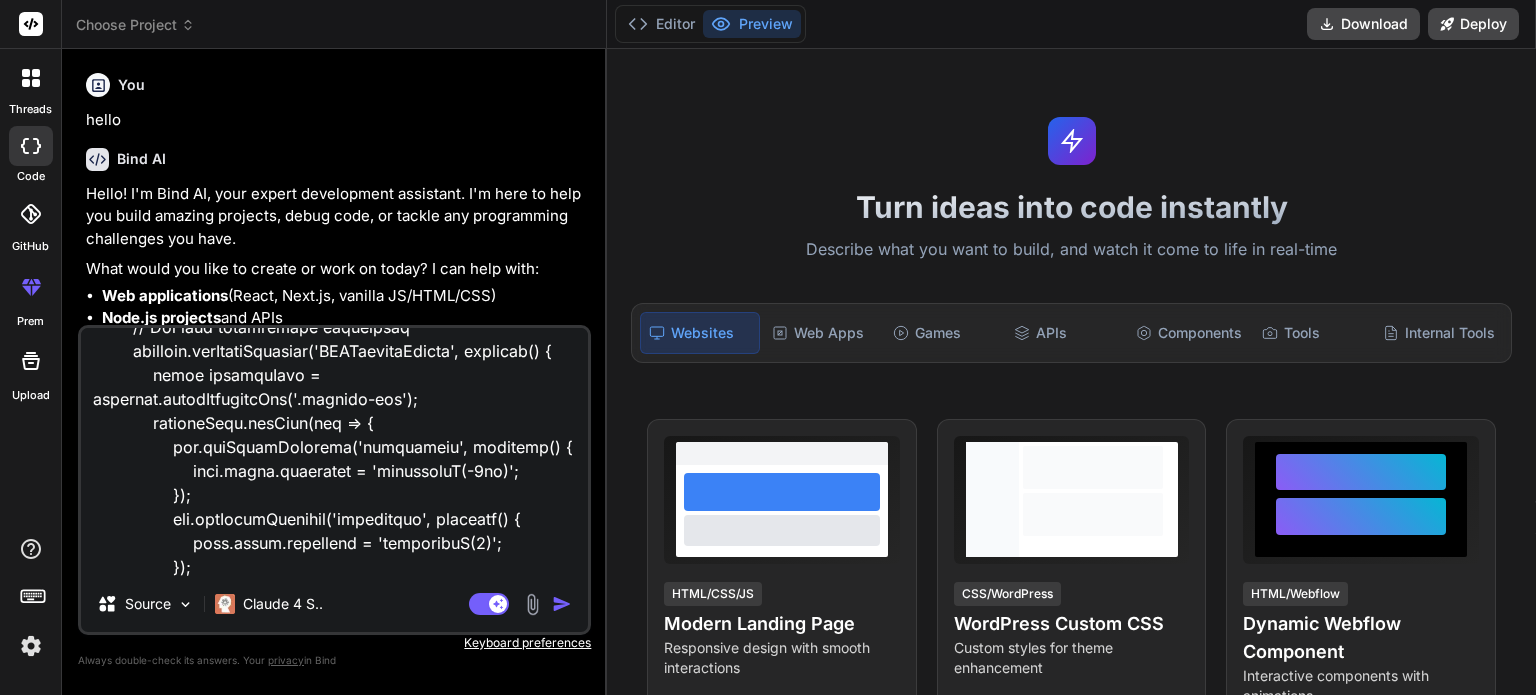 type on "# AI Interview Agent
A comprehensive AI-powered interview system with real-time transcription, automated scoring, and HR dashboard functionality.
## Features
- **Real-time Audio Transcription**: Uses OpenAI Whisper for accurate speech-to-text conversion
- **Dynamic Question Generation**: Context-aware follow-up questions based on previous answers
- **Automated Scoring**: AI-powered evaluation of candidate responses
- **HR Dashboard**: Comprehensive analytics and interview management
- **WebSocket Communication**: Real-time updates and live transcript display
- **Supabase Integration**: Secure data storage and file management
## Technology Stack
### Backend
- **FastAPI**: Modern Python web framework
- **OpenAI Whisper**: Speech-to-text transcription
- **Supabase**: Database and file storage
- **WebSocket**: Real-time communication
- **Redis**: Session management (optional)
### Frontend
- **React**: Modern UI framework
- **TypeScript**: Type-safe development
- **Tailwind CSS**: Utility-first styling
- ..." 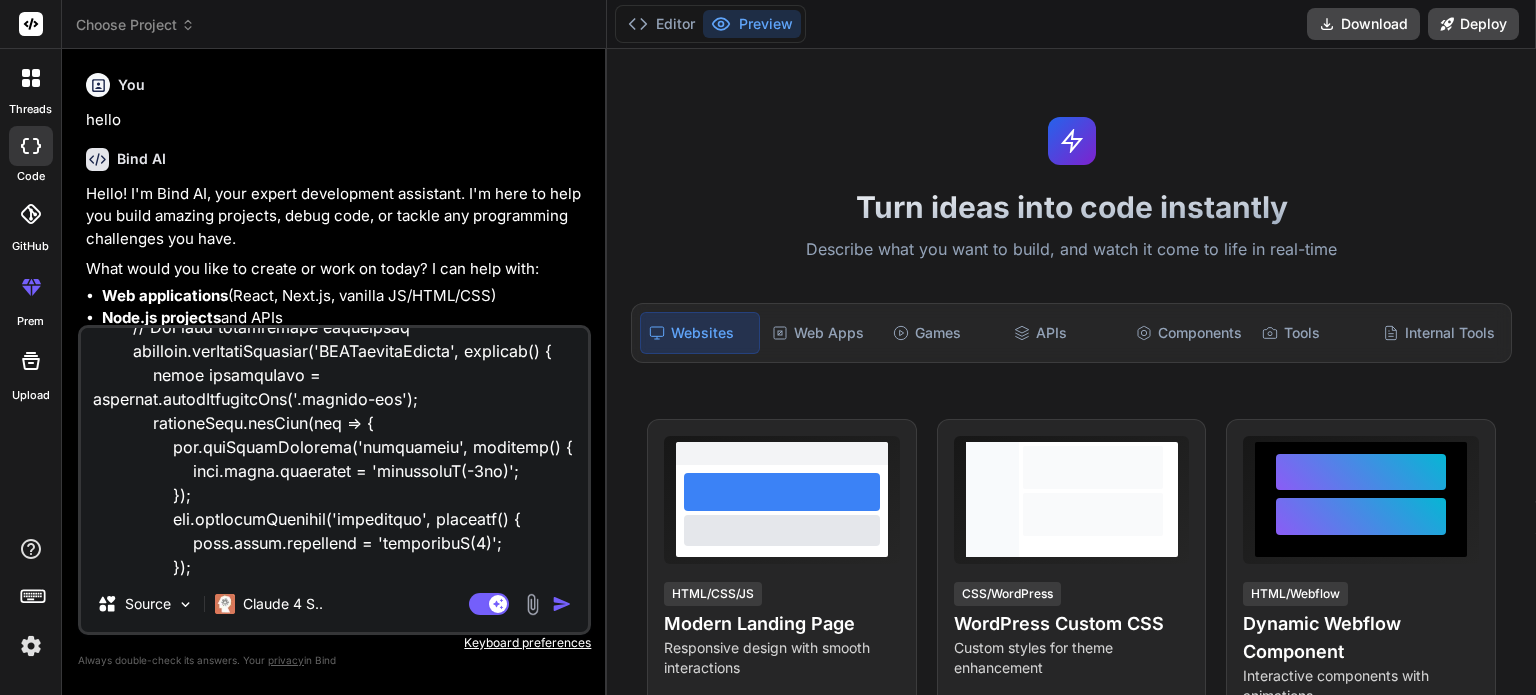 type on "x" 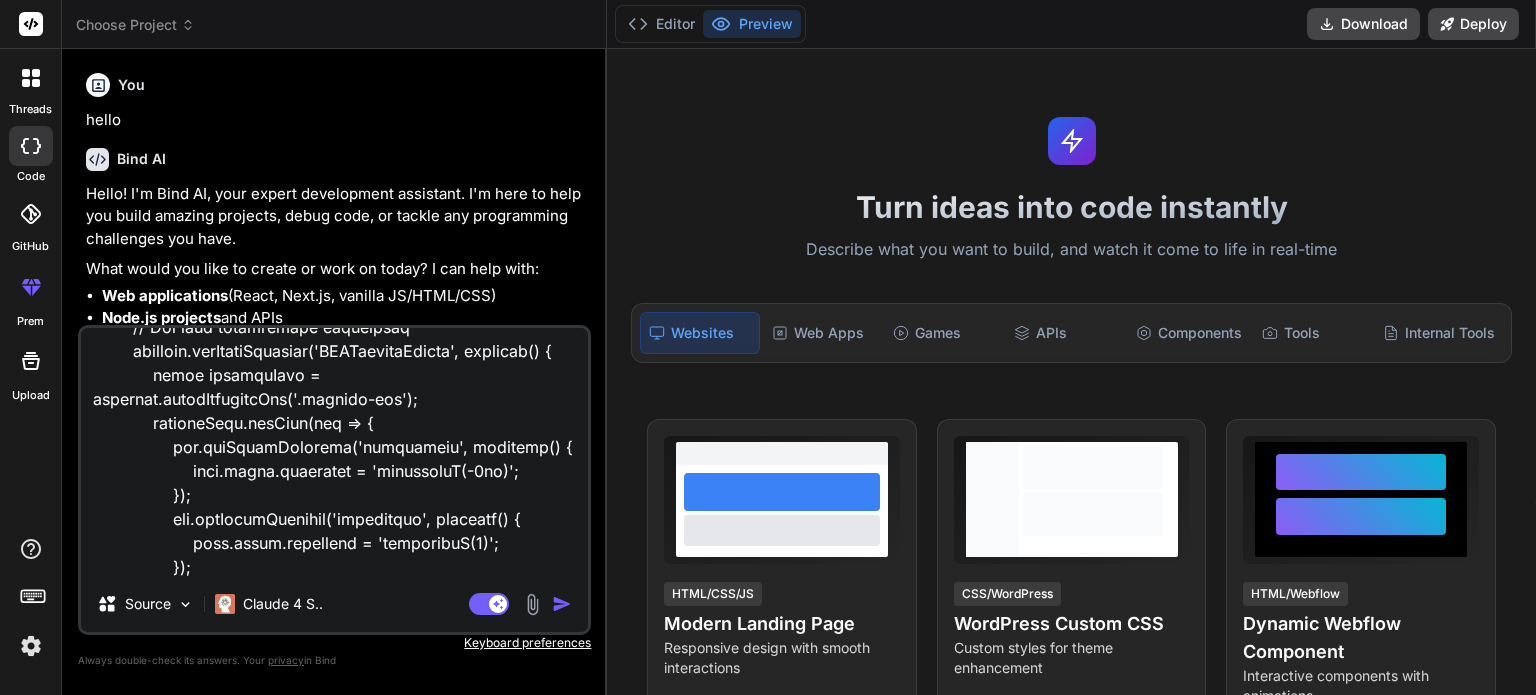 type on "# AI Interview Agent
A comprehensive AI-powered interview system with real-time transcription, automated scoring, and HR dashboard functionality.
## Features
- **Real-time Audio Transcription**: Uses OpenAI Whisper for accurate speech-to-text conversion
- **Dynamic Question Generation**: Context-aware follow-up questions based on previous answers
- **Automated Scoring**: AI-powered evaluation of candidate responses
- **HR Dashboard**: Comprehensive analytics and interview management
- **WebSocket Communication**: Real-time updates and live transcript display
- **Supabase Integration**: Secure data storage and file management
## Technology Stack
### Backend
- **FastAPI**: Modern Python web framework
- **OpenAI Whisper**: Speech-to-text transcription
- **Supabase**: Database and file storage
- **WebSocket**: Real-time communication
- **Redis**: Session management (optional)
### Frontend
- **React**: Modern UI framework
- **TypeScript**: Type-safe development
- **Tailwind CSS**: Utility-first styling
- ..." 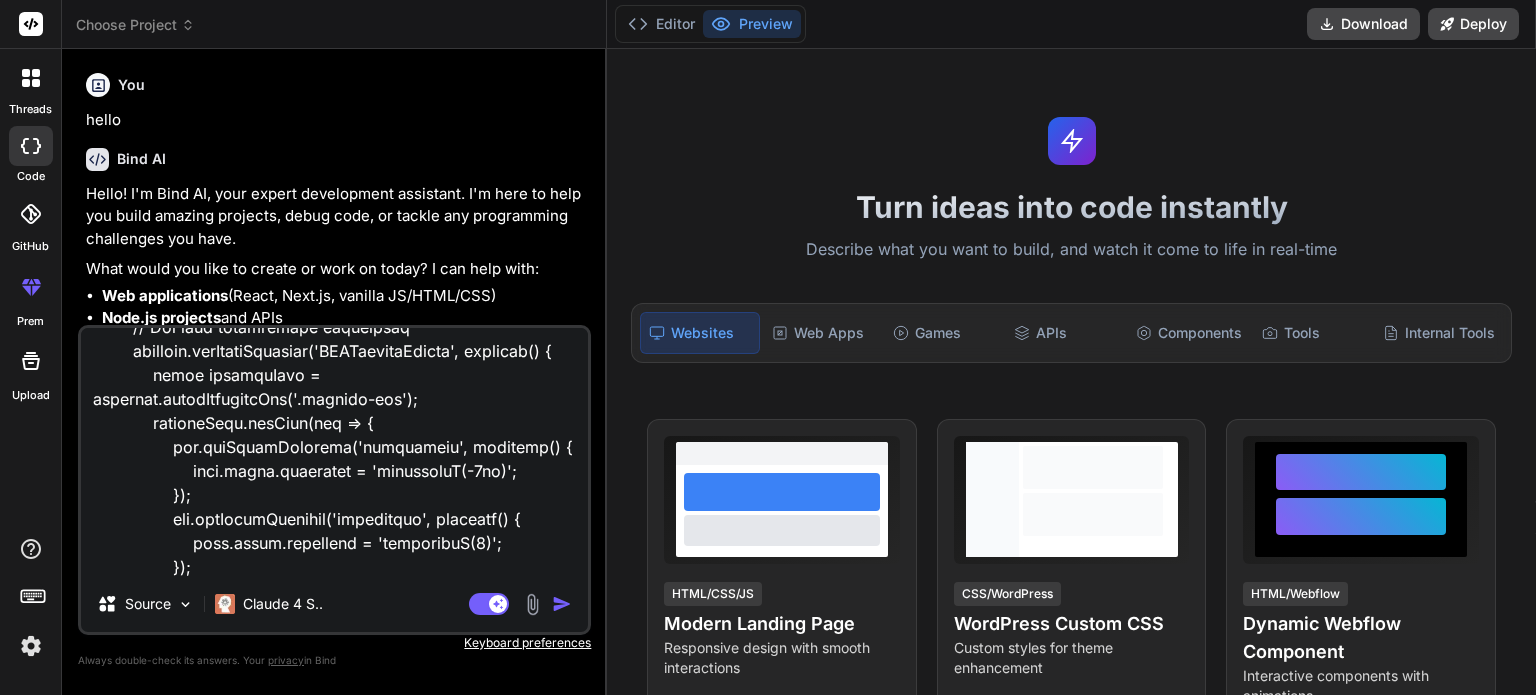 type on "# AI Interview Agent
A comprehensive AI-powered interview system with real-time transcription, automated scoring, and HR dashboard functionality.
## Features
- **Real-time Audio Transcription**: Uses OpenAI Whisper for accurate speech-to-text conversion
- **Dynamic Question Generation**: Context-aware follow-up questions based on previous answers
- **Automated Scoring**: AI-powered evaluation of candidate responses
- **HR Dashboard**: Comprehensive analytics and interview management
- **WebSocket Communication**: Real-time updates and live transcript display
- **Supabase Integration**: Secure data storage and file management
## Technology Stack
### Backend
- **FastAPI**: Modern Python web framework
- **OpenAI Whisper**: Speech-to-text transcription
- **Supabase**: Database and file storage
- **WebSocket**: Real-time communication
- **Redis**: Session management (optional)
### Frontend
- **React**: Modern UI framework
- **TypeScript**: Type-safe development
- **Tailwind CSS**: Utility-first styling
- ..." 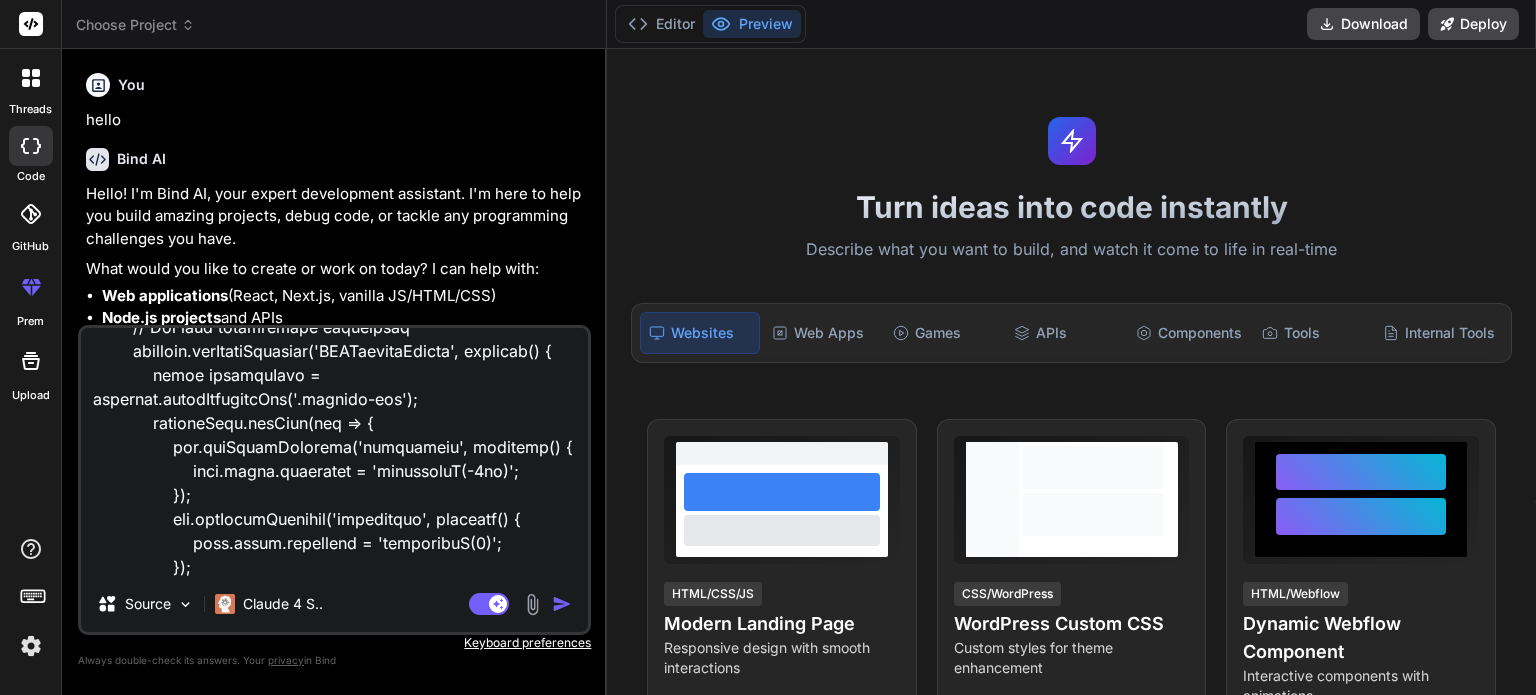 type on "# AI Interview Agent
A comprehensive AI-powered interview system with real-time transcription, automated scoring, and HR dashboard functionality.
## Features
- **Real-time Audio Transcription**: Uses OpenAI Whisper for accurate speech-to-text conversion
- **Dynamic Question Generation**: Context-aware follow-up questions based on previous answers
- **Automated Scoring**: AI-powered evaluation of candidate responses
- **HR Dashboard**: Comprehensive analytics and interview management
- **WebSocket Communication**: Real-time updates and live transcript display
- **Supabase Integration**: Secure data storage and file management
## Technology Stack
### Backend
- **FastAPI**: Modern Python web framework
- **OpenAI Whisper**: Speech-to-text transcription
- **Supabase**: Database and file storage
- **WebSocket**: Real-time communication
- **Redis**: Session management (optional)
### Frontend
- **React**: Modern UI framework
- **TypeScript**: Type-safe development
- **Tailwind CSS**: Utility-first styling
- ..." 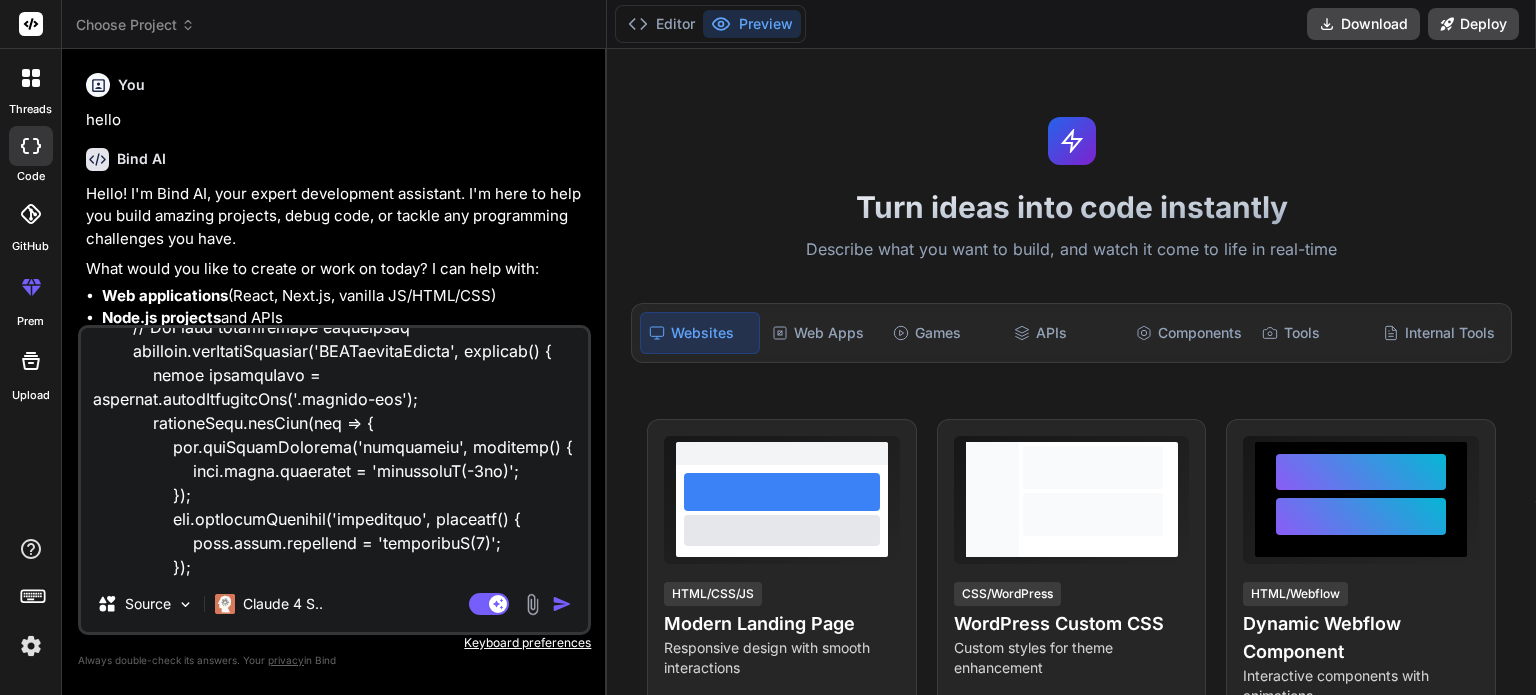 type on "# AI Interview Agent
A comprehensive AI-powered interview system with real-time transcription, automated scoring, and HR dashboard functionality.
## Features
- **Real-time Audio Transcription**: Uses OpenAI Whisper for accurate speech-to-text conversion
- **Dynamic Question Generation**: Context-aware follow-up questions based on previous answers
- **Automated Scoring**: AI-powered evaluation of candidate responses
- **HR Dashboard**: Comprehensive analytics and interview management
- **WebSocket Communication**: Real-time updates and live transcript display
- **Supabase Integration**: Secure data storage and file management
## Technology Stack
### Backend
- **FastAPI**: Modern Python web framework
- **OpenAI Whisper**: Speech-to-text transcription
- **Supabase**: Database and file storage
- **WebSocket**: Real-time communication
- **Redis**: Session management (optional)
### Frontend
- **React**: Modern UI framework
- **TypeScript**: Type-safe development
- **Tailwind CSS**: Utility-first styling
- ..." 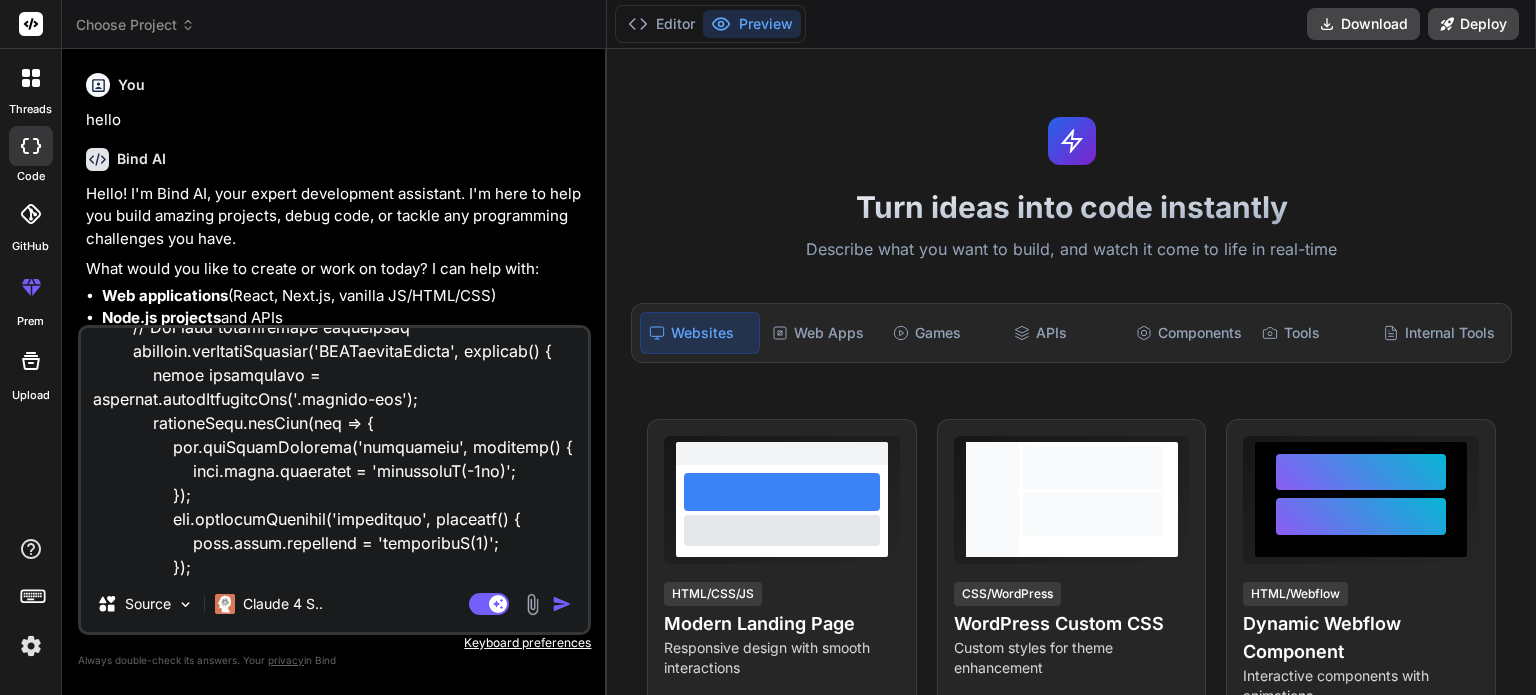 type on "# AI Interview Agent
A comprehensive AI-powered interview system with real-time transcription, automated scoring, and HR dashboard functionality.
## Features
- **Real-time Audio Transcription**: Uses OpenAI Whisper for accurate speech-to-text conversion
- **Dynamic Question Generation**: Context-aware follow-up questions based on previous answers
- **Automated Scoring**: AI-powered evaluation of candidate responses
- **HR Dashboard**: Comprehensive analytics and interview management
- **WebSocket Communication**: Real-time updates and live transcript display
- **Supabase Integration**: Secure data storage and file management
## Technology Stack
### Backend
- **FastAPI**: Modern Python web framework
- **OpenAI Whisper**: Speech-to-text transcription
- **Supabase**: Database and file storage
- **WebSocket**: Real-time communication
- **Redis**: Session management (optional)
### Frontend
- **React**: Modern UI framework
- **TypeScript**: Type-safe development
- **Tailwind CSS**: Utility-first styling
- ..." 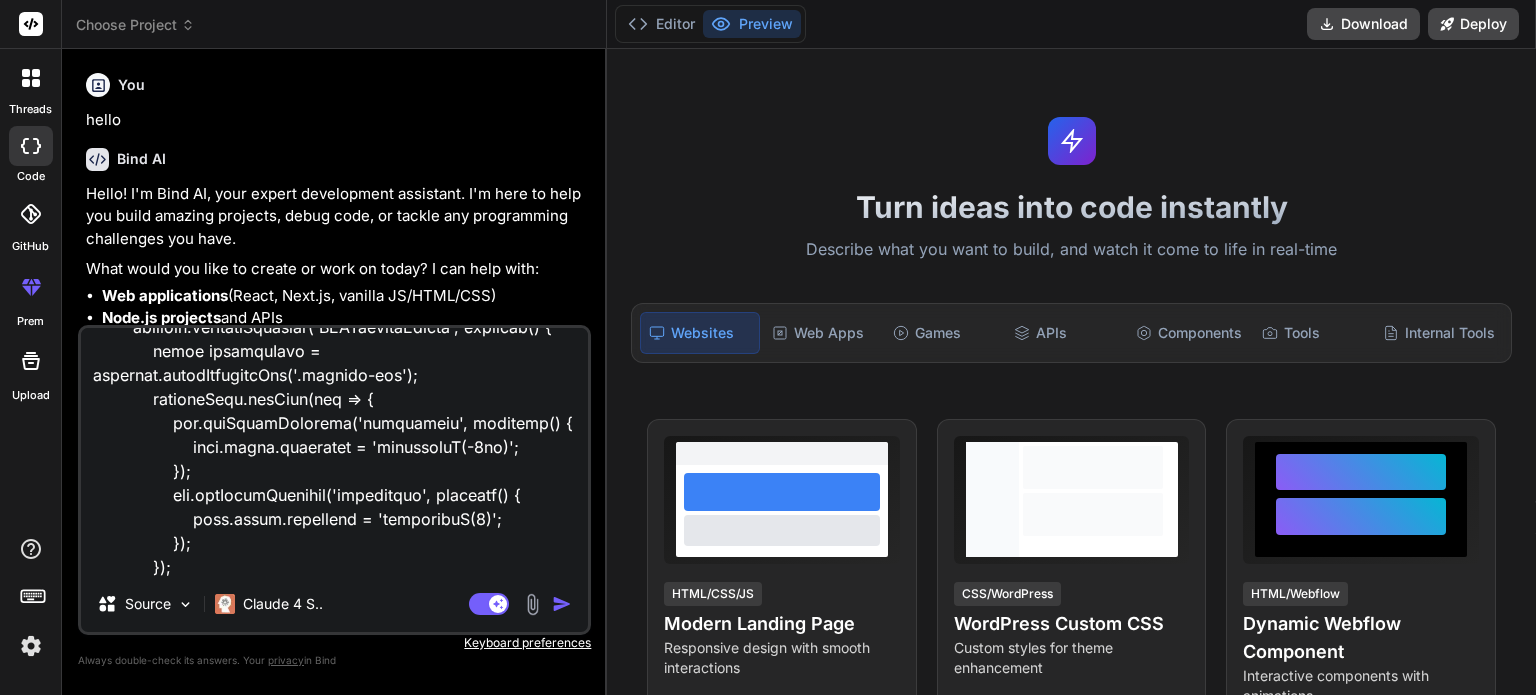 type on "x" 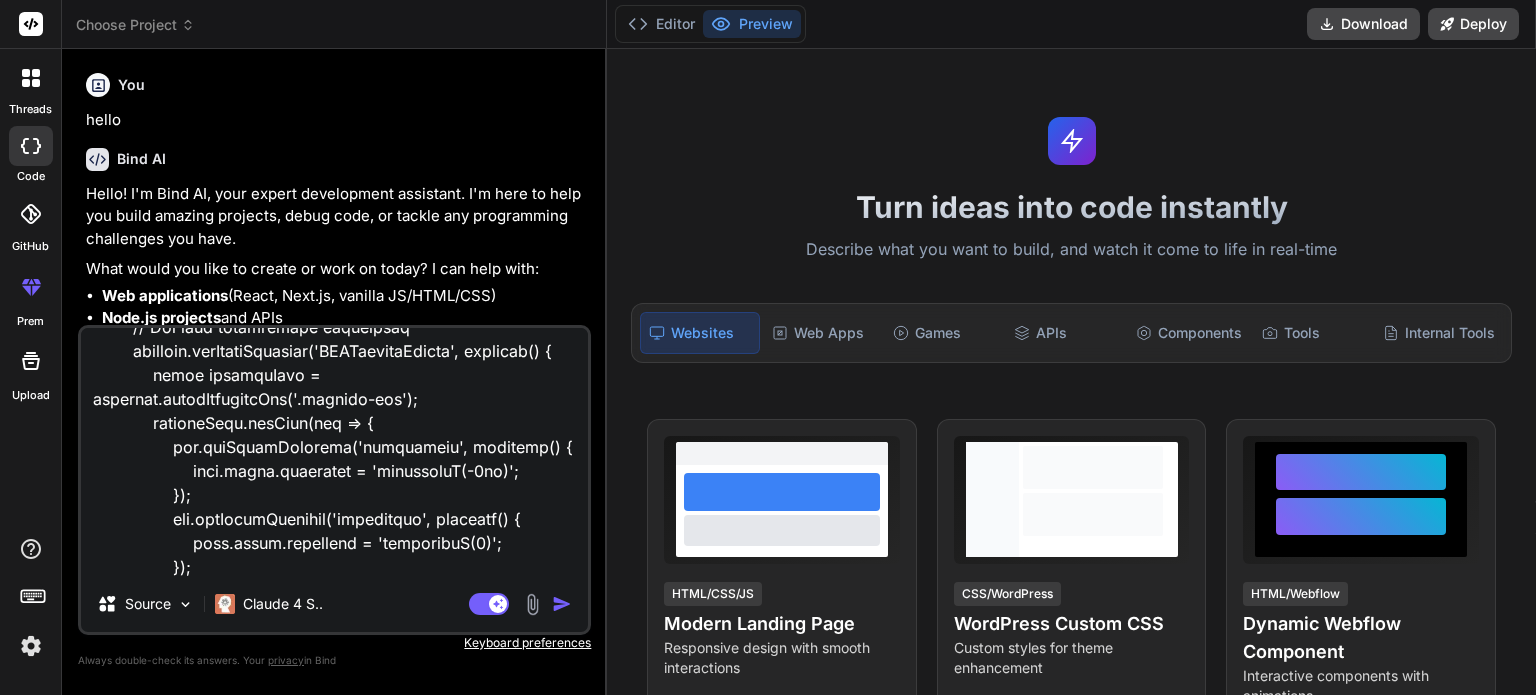 type on "# AI Interview Agent
A comprehensive AI-powered interview system with real-time transcription, automated scoring, and HR dashboard functionality.
## Features
- **Real-time Audio Transcription**: Uses OpenAI Whisper for accurate speech-to-text conversion
- **Dynamic Question Generation**: Context-aware follow-up questions based on previous answers
- **Automated Scoring**: AI-powered evaluation of candidate responses
- **HR Dashboard**: Comprehensive analytics and interview management
- **WebSocket Communication**: Real-time updates and live transcript display
- **Supabase Integration**: Secure data storage and file management
## Technology Stack
### Backend
- **FastAPI**: Modern Python web framework
- **OpenAI Whisper**: Speech-to-text transcription
- **Supabase**: Database and file storage
- **WebSocket**: Real-time communication
- **Redis**: Session management (optional)
### Frontend
- **React**: Modern UI framework
- **TypeScript**: Type-safe development
- **Tailwind CSS**: Utility-first styling
- ..." 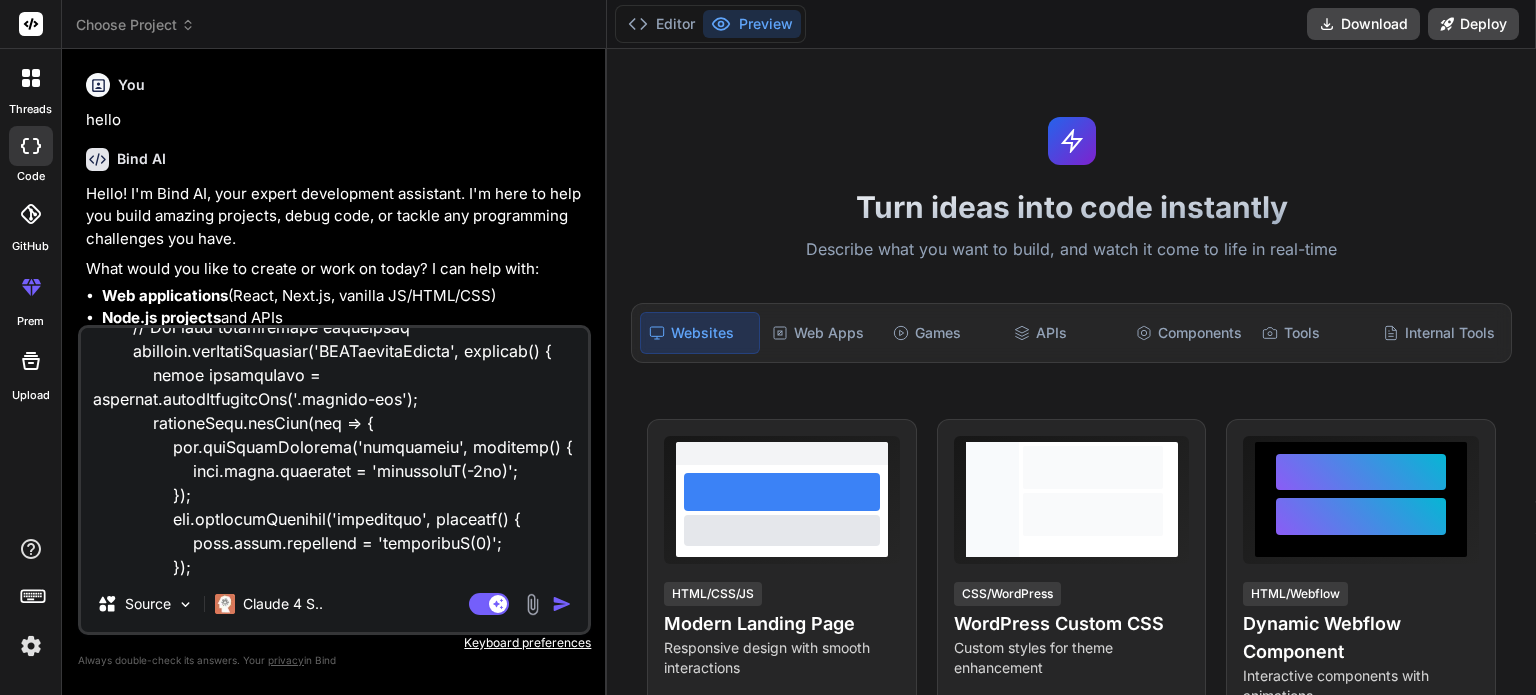 type on "x" 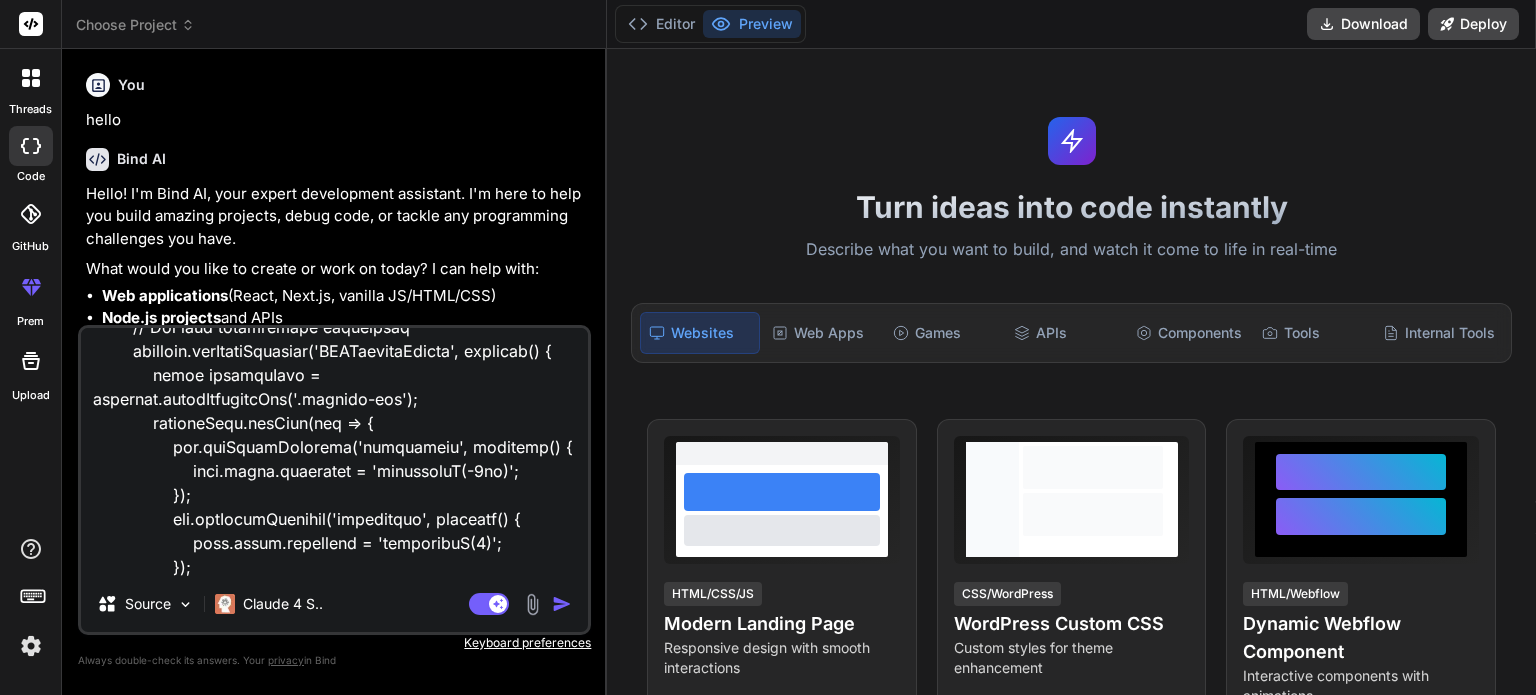 type on "# AI Interview Agent
A comprehensive AI-powered interview system with real-time transcription, automated scoring, and HR dashboard functionality.
## Features
- **Real-time Audio Transcription**: Uses OpenAI Whisper for accurate speech-to-text conversion
- **Dynamic Question Generation**: Context-aware follow-up questions based on previous answers
- **Automated Scoring**: AI-powered evaluation of candidate responses
- **HR Dashboard**: Comprehensive analytics and interview management
- **WebSocket Communication**: Real-time updates and live transcript display
- **Supabase Integration**: Secure data storage and file management
## Technology Stack
### Backend
- **FastAPI**: Modern Python web framework
- **OpenAI Whisper**: Speech-to-text transcription
- **Supabase**: Database and file storage
- **WebSocket**: Real-time communication
- **Redis**: Session management (optional)
### Frontend
- **React**: Modern UI framework
- **TypeScript**: Type-safe development
- **Tailwind CSS**: Utility-first styling
- ..." 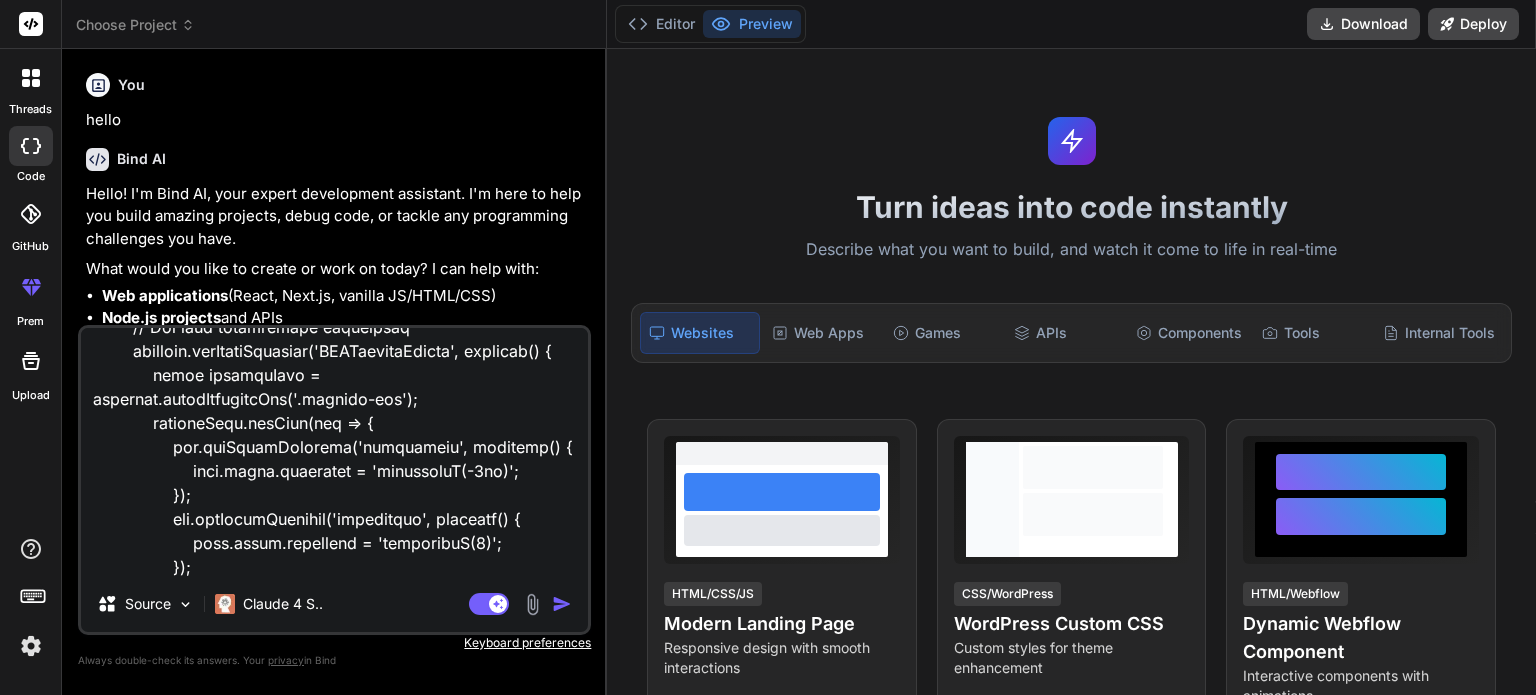 type on "# AI Interview Agent
A comprehensive AI-powered interview system with real-time transcription, automated scoring, and HR dashboard functionality.
## Features
- **Real-time Audio Transcription**: Uses OpenAI Whisper for accurate speech-to-text conversion
- **Dynamic Question Generation**: Context-aware follow-up questions based on previous answers
- **Automated Scoring**: AI-powered evaluation of candidate responses
- **HR Dashboard**: Comprehensive analytics and interview management
- **WebSocket Communication**: Real-time updates and live transcript display
- **Supabase Integration**: Secure data storage and file management
## Technology Stack
### Backend
- **FastAPI**: Modern Python web framework
- **OpenAI Whisper**: Speech-to-text transcription
- **Supabase**: Database and file storage
- **WebSocket**: Real-time communication
- **Redis**: Session management (optional)
### Frontend
- **React**: Modern UI framework
- **TypeScript**: Type-safe development
- **Tailwind CSS**: Utility-first styling
- ..." 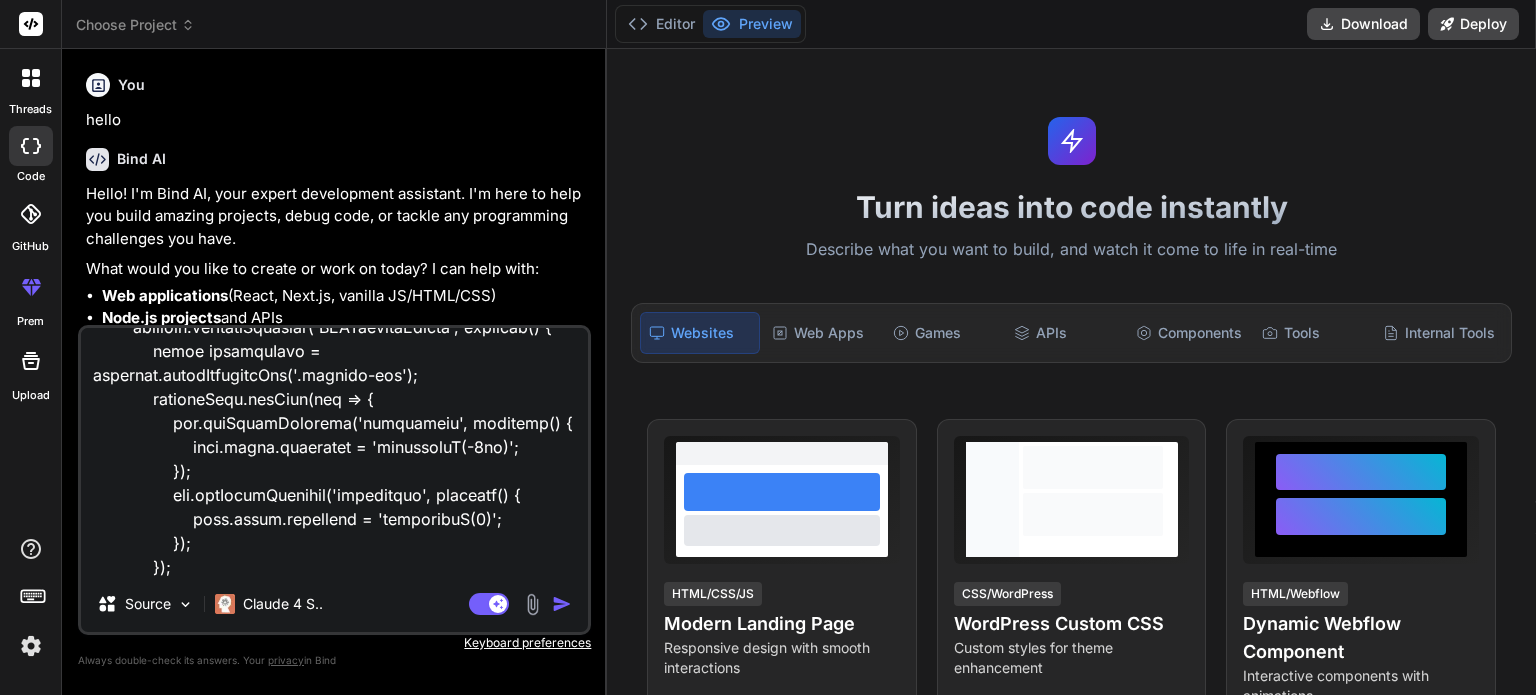 type on "# AI Interview Agent
A comprehensive AI-powered interview system with real-time transcription, automated scoring, and HR dashboard functionality.
## Features
- **Real-time Audio Transcription**: Uses OpenAI Whisper for accurate speech-to-text conversion
- **Dynamic Question Generation**: Context-aware follow-up questions based on previous answers
- **Automated Scoring**: AI-powered evaluation of candidate responses
- **HR Dashboard**: Comprehensive analytics and interview management
- **WebSocket Communication**: Real-time updates and live transcript display
- **Supabase Integration**: Secure data storage and file management
## Technology Stack
### Backend
- **FastAPI**: Modern Python web framework
- **OpenAI Whisper**: Speech-to-text transcription
- **Supabase**: Database and file storage
- **WebSocket**: Real-time communication
- **Redis**: Session management (optional)
### Frontend
- **React**: Modern UI framework
- **TypeScript**: Type-safe development
- **Tailwind CSS**: Utility-first styling
- ..." 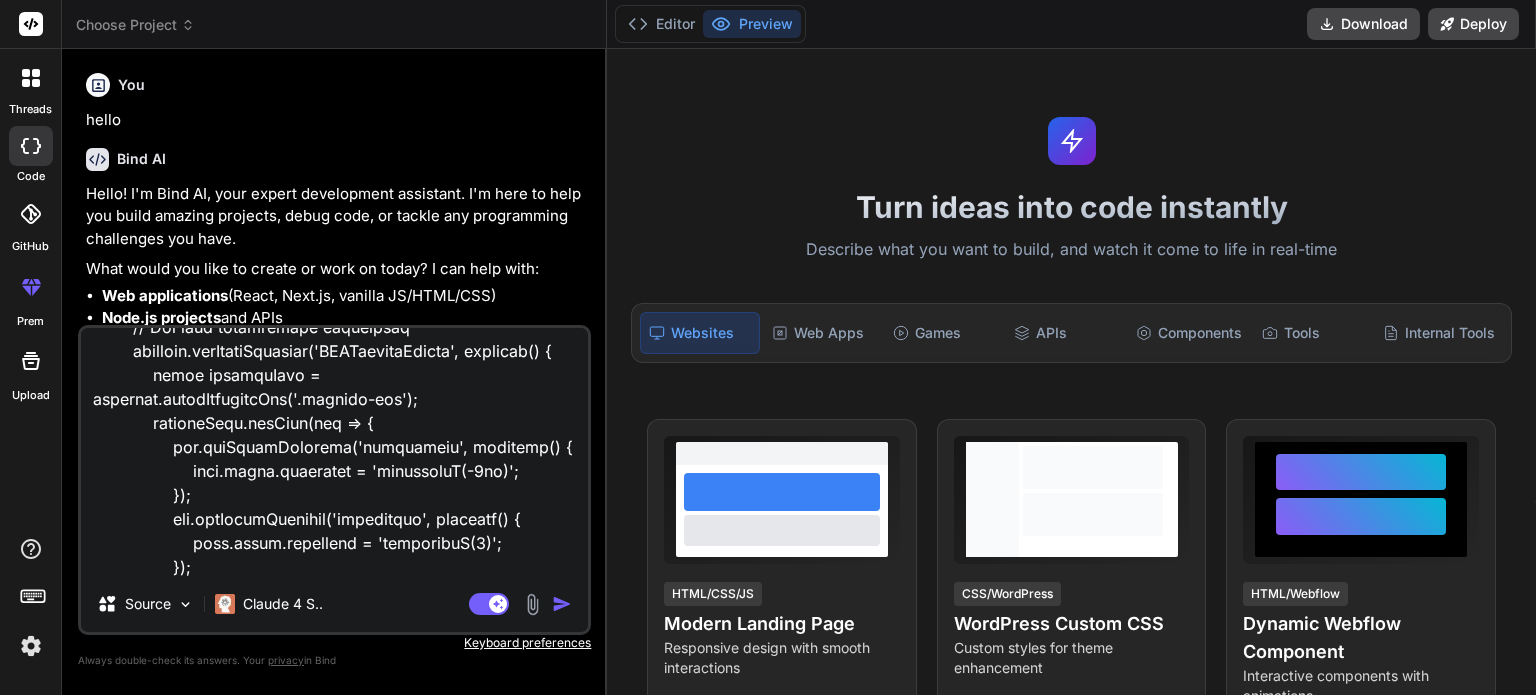 type on "# AI Interview Agent
A comprehensive AI-powered interview system with real-time transcription, automated scoring, and HR dashboard functionality.
## Features
- **Real-time Audio Transcription**: Uses OpenAI Whisper for accurate speech-to-text conversion
- **Dynamic Question Generation**: Context-aware follow-up questions based on previous answers
- **Automated Scoring**: AI-powered evaluation of candidate responses
- **HR Dashboard**: Comprehensive analytics and interview management
- **WebSocket Communication**: Real-time updates and live transcript display
- **Supabase Integration**: Secure data storage and file management
## Technology Stack
### Backend
- **FastAPI**: Modern Python web framework
- **OpenAI Whisper**: Speech-to-text transcription
- **Supabase**: Database and file storage
- **WebSocket**: Real-time communication
- **Redis**: Session management (optional)
### Frontend
- **React**: Modern UI framework
- **TypeScript**: Type-safe development
- **Tailwind CSS**: Utility-first styling
- ..." 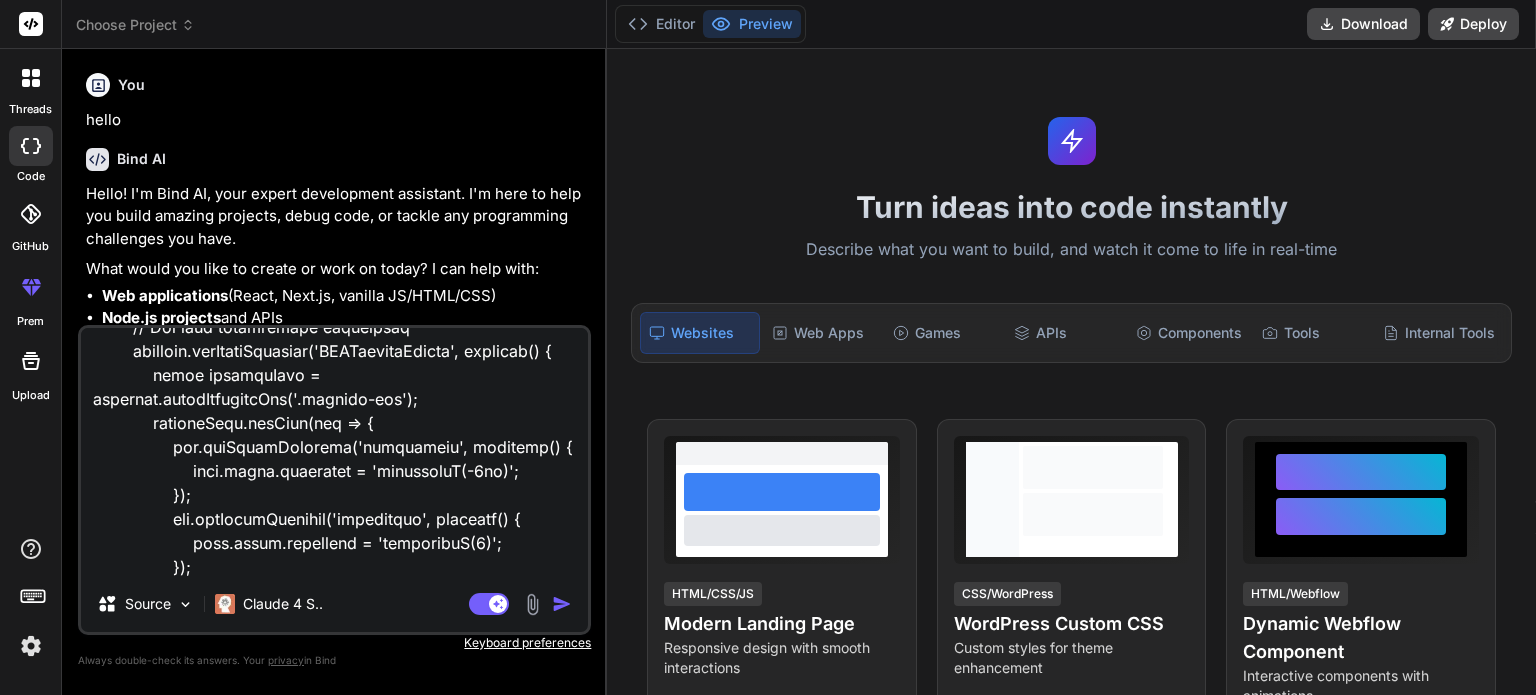type on "# AI Interview Agent
A comprehensive AI-powered interview system with real-time transcription, automated scoring, and HR dashboard functionality.
## Features
- **Real-time Audio Transcription**: Uses OpenAI Whisper for accurate speech-to-text conversion
- **Dynamic Question Generation**: Context-aware follow-up questions based on previous answers
- **Automated Scoring**: AI-powered evaluation of candidate responses
- **HR Dashboard**: Comprehensive analytics and interview management
- **WebSocket Communication**: Real-time updates and live transcript display
- **Supabase Integration**: Secure data storage and file management
## Technology Stack
### Backend
- **FastAPI**: Modern Python web framework
- **OpenAI Whisper**: Speech-to-text transcription
- **Supabase**: Database and file storage
- **WebSocket**: Real-time communication
- **Redis**: Session management (optional)
### Frontend
- **React**: Modern UI framework
- **TypeScript**: Type-safe development
- **Tailwind CSS**: Utility-first styling
- ..." 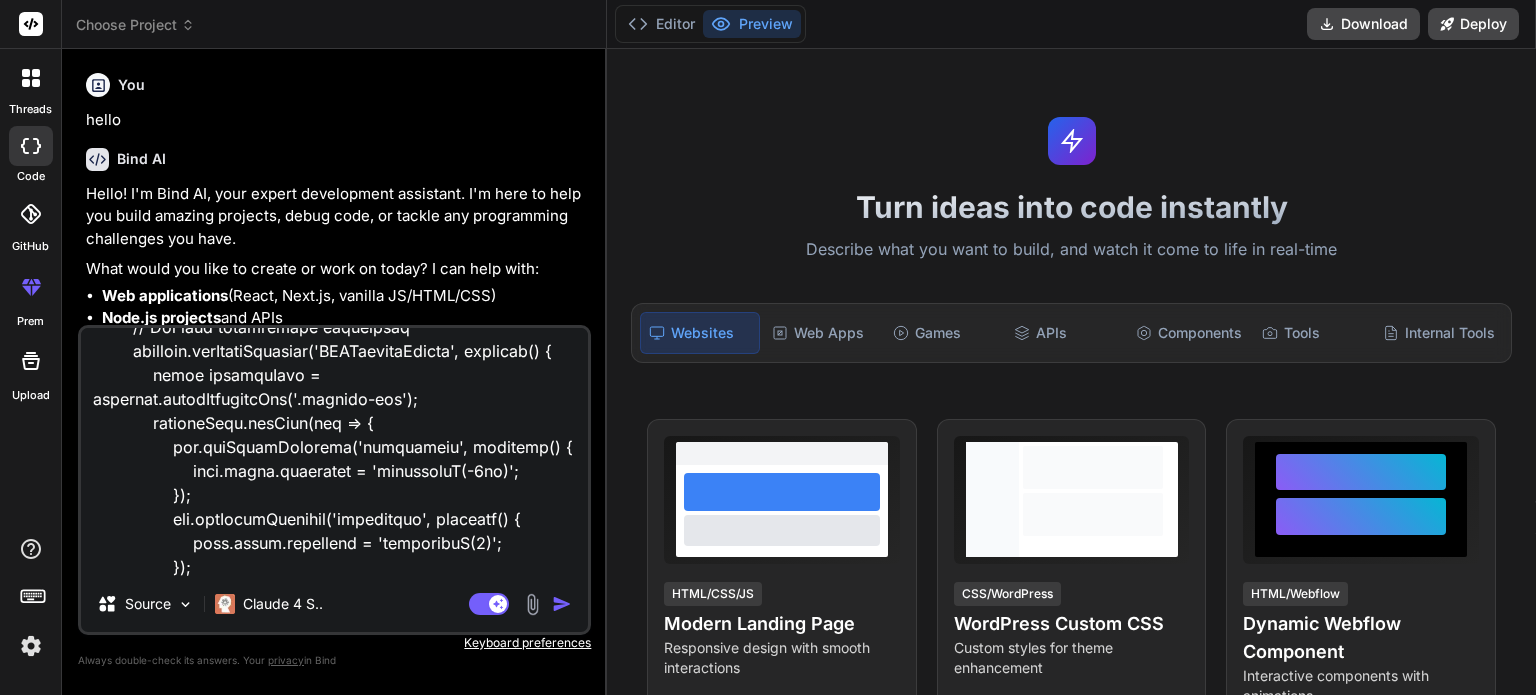type on "# AI Interview Agent
A comprehensive AI-powered interview system with real-time transcription, automated scoring, and HR dashboard functionality.
## Features
- **Real-time Audio Transcription**: Uses OpenAI Whisper for accurate speech-to-text conversion
- **Dynamic Question Generation**: Context-aware follow-up questions based on previous answers
- **Automated Scoring**: AI-powered evaluation of candidate responses
- **HR Dashboard**: Comprehensive analytics and interview management
- **WebSocket Communication**: Real-time updates and live transcript display
- **Supabase Integration**: Secure data storage and file management
## Technology Stack
### Backend
- **FastAPI**: Modern Python web framework
- **OpenAI Whisper**: Speech-to-text transcription
- **Supabase**: Database and file storage
- **WebSocket**: Real-time communication
- **Redis**: Session management (optional)
### Frontend
- **React**: Modern UI framework
- **TypeScript**: Type-safe development
- **Tailwind CSS**: Utility-first styling
- ..." 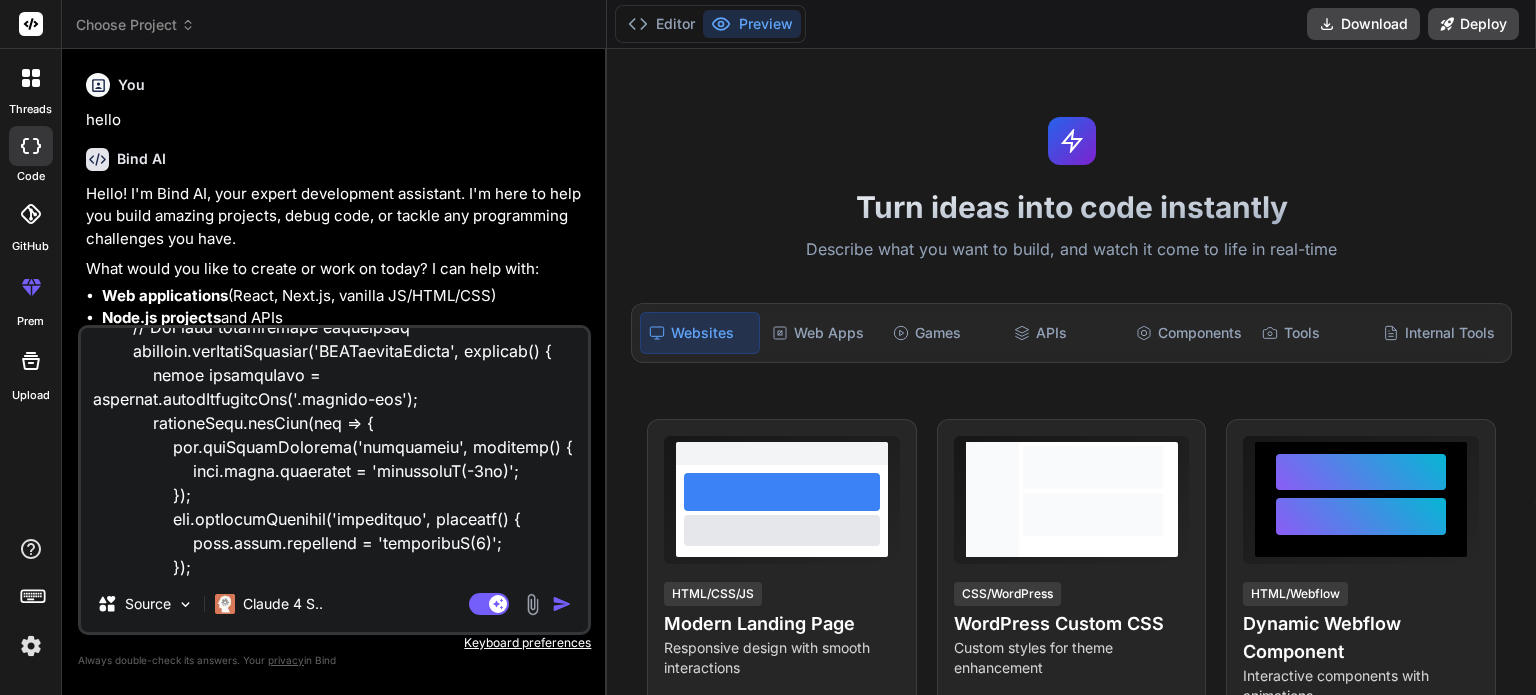 type on "# AI Interview Agent
A comprehensive AI-powered interview system with real-time transcription, automated scoring, and HR dashboard functionality.
## Features
- **Real-time Audio Transcription**: Uses OpenAI Whisper for accurate speech-to-text conversion
- **Dynamic Question Generation**: Context-aware follow-up questions based on previous answers
- **Automated Scoring**: AI-powered evaluation of candidate responses
- **HR Dashboard**: Comprehensive analytics and interview management
- **WebSocket Communication**: Real-time updates and live transcript display
- **Supabase Integration**: Secure data storage and file management
## Technology Stack
### Backend
- **FastAPI**: Modern Python web framework
- **OpenAI Whisper**: Speech-to-text transcription
- **Supabase**: Database and file storage
- **WebSocket**: Real-time communication
- **Redis**: Session management (optional)
### Frontend
- **React**: Modern UI framework
- **TypeScript**: Type-safe development
- **Tailwind CSS**: Utility-first styling
- ..." 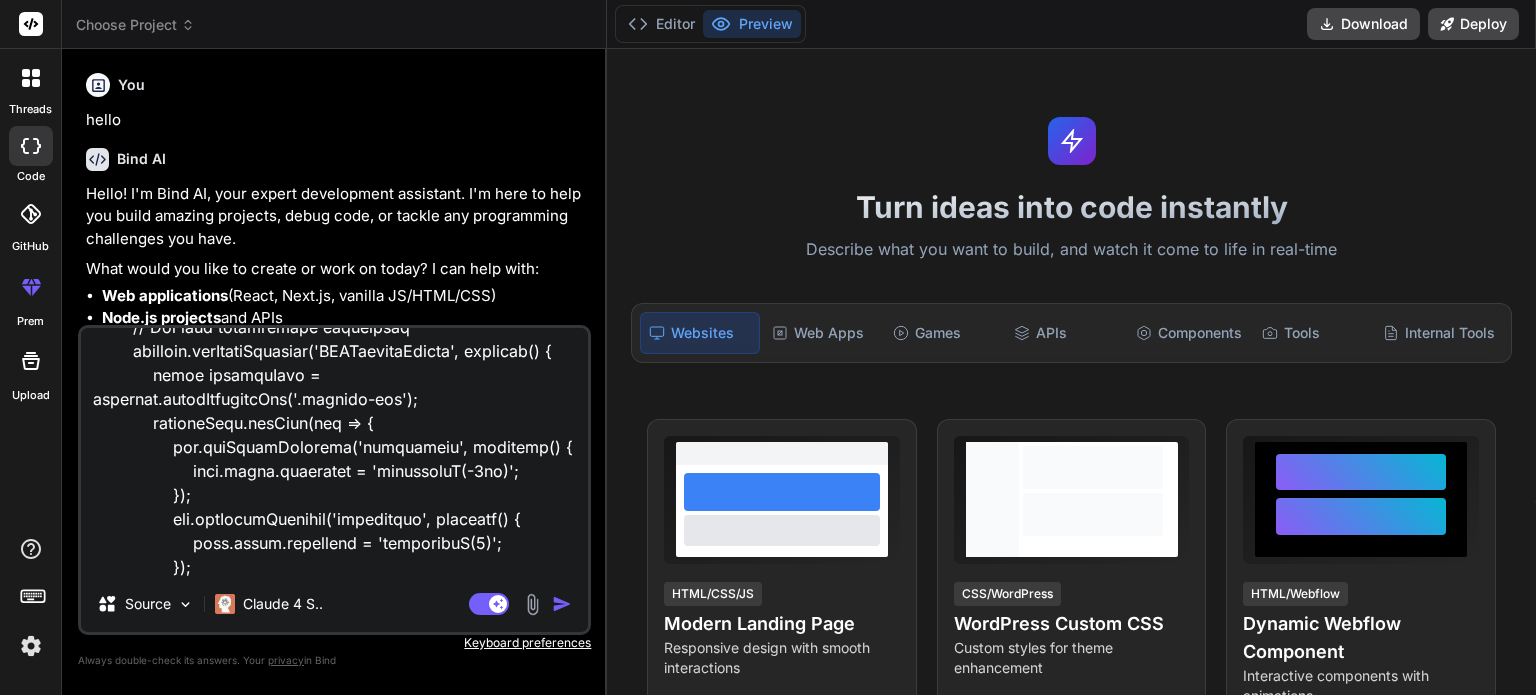type on "# AI Interview Agent
A comprehensive AI-powered interview system with real-time transcription, automated scoring, and HR dashboard functionality.
## Features
- **Real-time Audio Transcription**: Uses OpenAI Whisper for accurate speech-to-text conversion
- **Dynamic Question Generation**: Context-aware follow-up questions based on previous answers
- **Automated Scoring**: AI-powered evaluation of candidate responses
- **HR Dashboard**: Comprehensive analytics and interview management
- **WebSocket Communication**: Real-time updates and live transcript display
- **Supabase Integration**: Secure data storage and file management
## Technology Stack
### Backend
- **FastAPI**: Modern Python web framework
- **OpenAI Whisper**: Speech-to-text transcription
- **Supabase**: Database and file storage
- **WebSocket**: Real-time communication
- **Redis**: Session management (optional)
### Frontend
- **React**: Modern UI framework
- **TypeScript**: Type-safe development
- **Tailwind CSS**: Utility-first styling
- ..." 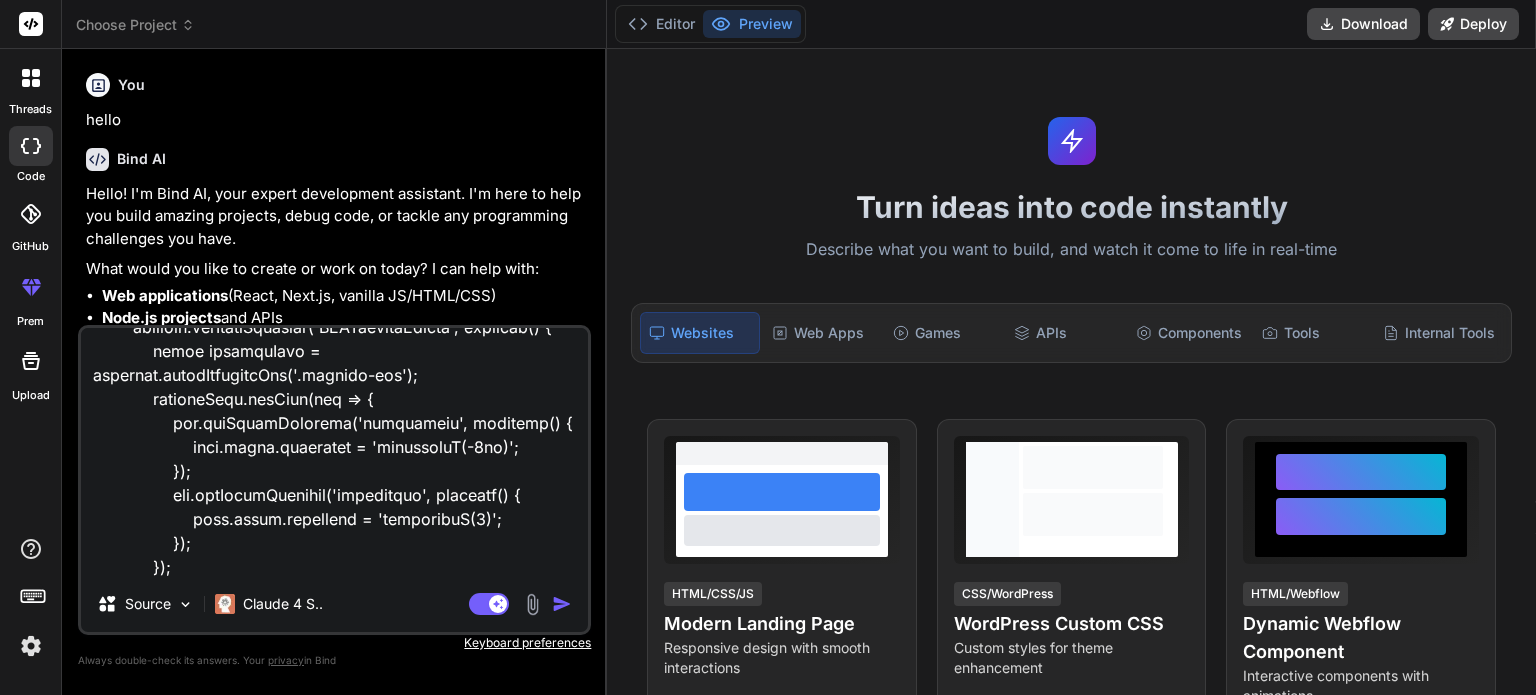 type on "# AI Interview Agent
A comprehensive AI-powered interview system with real-time transcription, automated scoring, and HR dashboard functionality.
## Features
- **Real-time Audio Transcription**: Uses OpenAI Whisper for accurate speech-to-text conversion
- **Dynamic Question Generation**: Context-aware follow-up questions based on previous answers
- **Automated Scoring**: AI-powered evaluation of candidate responses
- **HR Dashboard**: Comprehensive analytics and interview management
- **WebSocket Communication**: Real-time updates and live transcript display
- **Supabase Integration**: Secure data storage and file management
## Technology Stack
### Backend
- **FastAPI**: Modern Python web framework
- **OpenAI Whisper**: Speech-to-text transcription
- **Supabase**: Database and file storage
- **WebSocket**: Real-time communication
- **Redis**: Session management (optional)
### Frontend
- **React**: Modern UI framework
- **TypeScript**: Type-safe development
- **Tailwind CSS**: Utility-first styling
- ..." 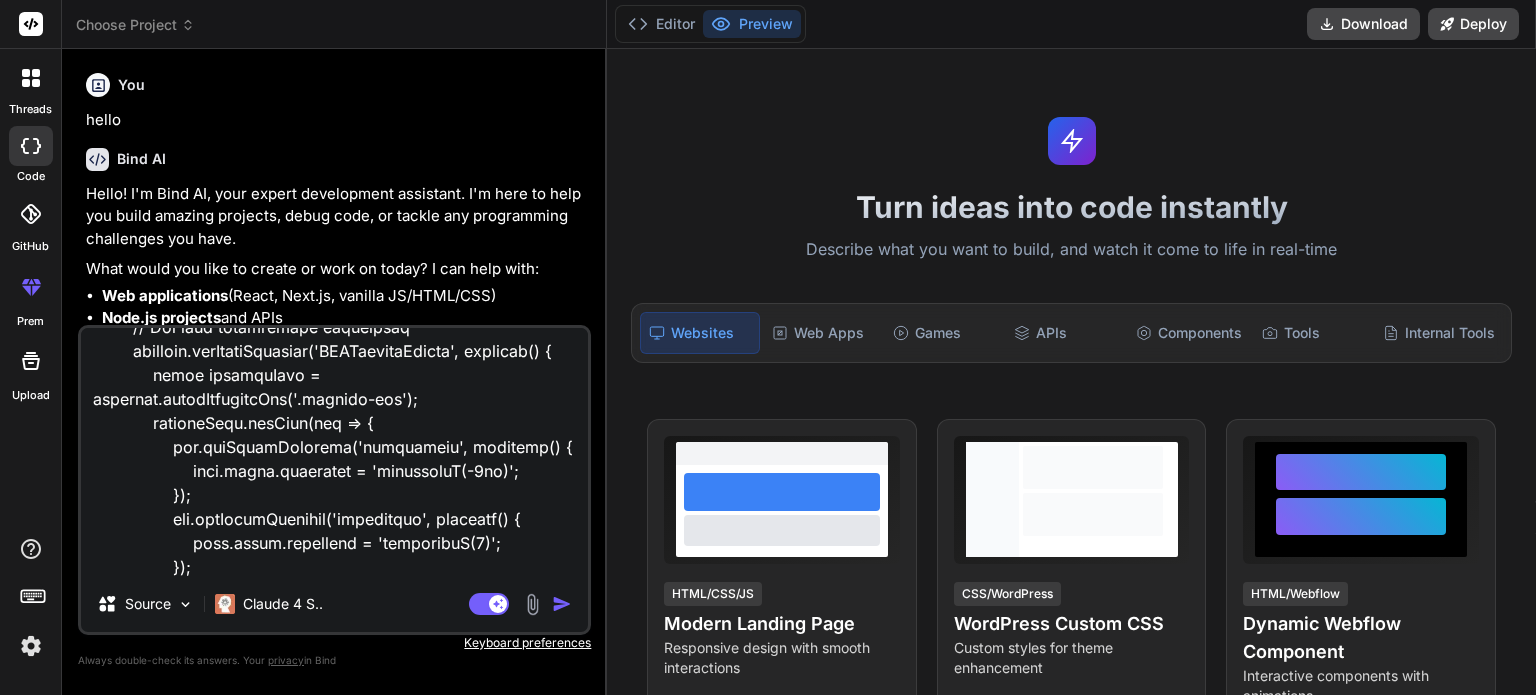 type on "# AI Interview Agent
A comprehensive AI-powered interview system with real-time transcription, automated scoring, and HR dashboard functionality.
## Features
- **Real-time Audio Transcription**: Uses OpenAI Whisper for accurate speech-to-text conversion
- **Dynamic Question Generation**: Context-aware follow-up questions based on previous answers
- **Automated Scoring**: AI-powered evaluation of candidate responses
- **HR Dashboard**: Comprehensive analytics and interview management
- **WebSocket Communication**: Real-time updates and live transcript display
- **Supabase Integration**: Secure data storage and file management
## Technology Stack
### Backend
- **FastAPI**: Modern Python web framework
- **OpenAI Whisper**: Speech-to-text transcription
- **Supabase**: Database and file storage
- **WebSocket**: Real-time communication
- **Redis**: Session management (optional)
### Frontend
- **React**: Modern UI framework
- **TypeScript**: Type-safe development
- **Tailwind CSS**: Utility-first styling
- ..." 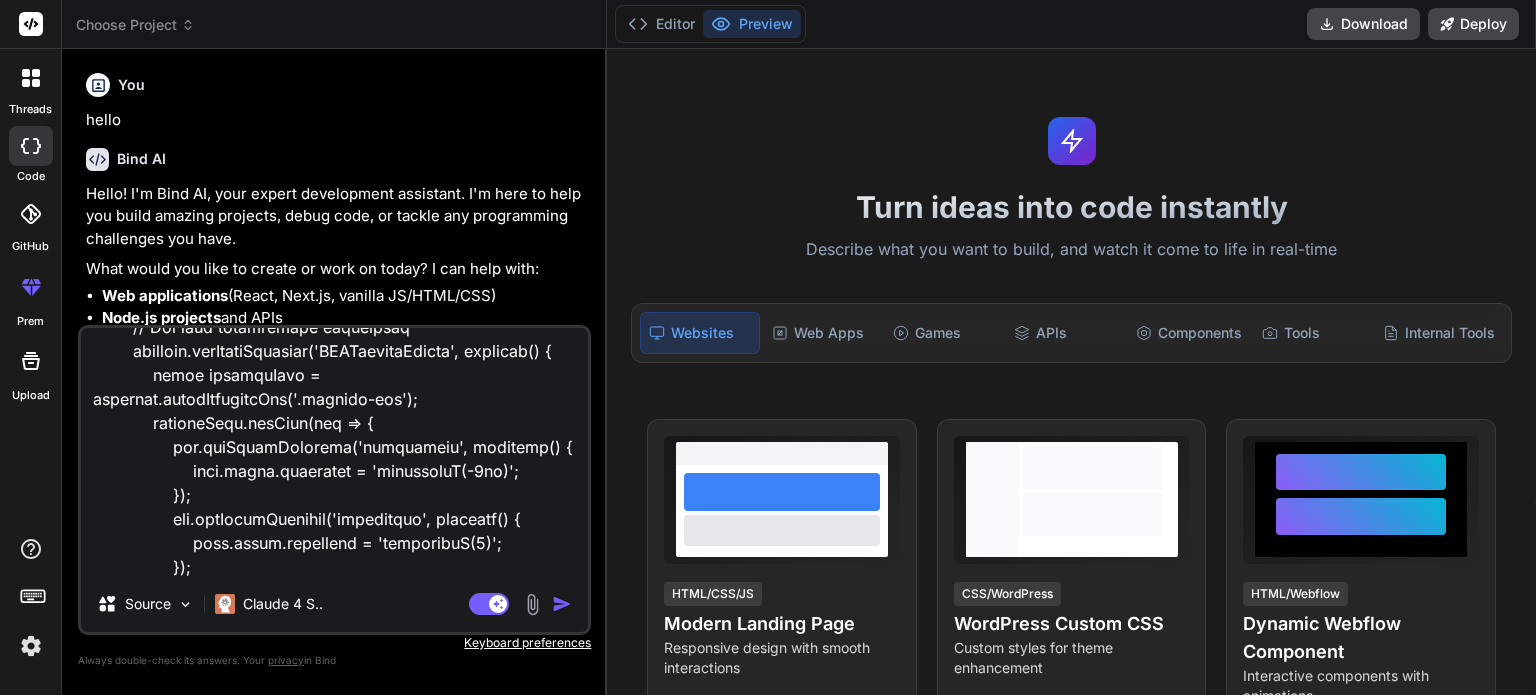type on "# AI Interview Agent
A comprehensive AI-powered interview system with real-time transcription, automated scoring, and HR dashboard functionality.
## Features
- **Real-time Audio Transcription**: Uses OpenAI Whisper for accurate speech-to-text conversion
- **Dynamic Question Generation**: Context-aware follow-up questions based on previous answers
- **Automated Scoring**: AI-powered evaluation of candidate responses
- **HR Dashboard**: Comprehensive analytics and interview management
- **WebSocket Communication**: Real-time updates and live transcript display
- **Supabase Integration**: Secure data storage and file management
## Technology Stack
### Backend
- **FastAPI**: Modern Python web framework
- **OpenAI Whisper**: Speech-to-text transcription
- **Supabase**: Database and file storage
- **WebSocket**: Real-time communication
- **Redis**: Session management (optional)
### Frontend
- **React**: Modern UI framework
- **TypeScript**: Type-safe development
- **Tailwind CSS**: Utility-first styling
- ..." 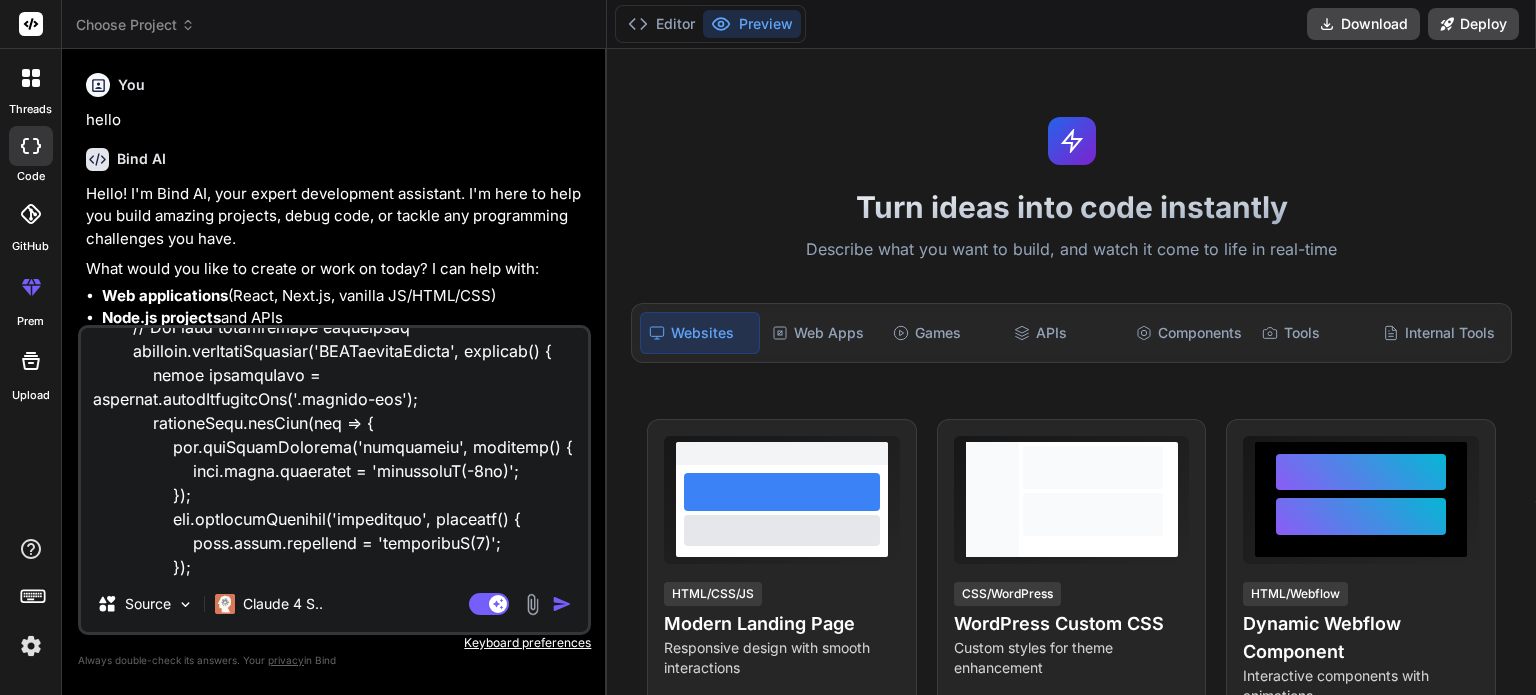 type on "# AI Interview Agent
A comprehensive AI-powered interview system with real-time transcription, automated scoring, and HR dashboard functionality.
## Features
- **Real-time Audio Transcription**: Uses OpenAI Whisper for accurate speech-to-text conversion
- **Dynamic Question Generation**: Context-aware follow-up questions based on previous answers
- **Automated Scoring**: AI-powered evaluation of candidate responses
- **HR Dashboard**: Comprehensive analytics and interview management
- **WebSocket Communication**: Real-time updates and live transcript display
- **Supabase Integration**: Secure data storage and file management
## Technology Stack
### Backend
- **FastAPI**: Modern Python web framework
- **OpenAI Whisper**: Speech-to-text transcription
- **Supabase**: Database and file storage
- **WebSocket**: Real-time communication
- **Redis**: Session management (optional)
### Frontend
- **React**: Modern UI framework
- **TypeScript**: Type-safe development
- **Tailwind CSS**: Utility-first styling
- ..." 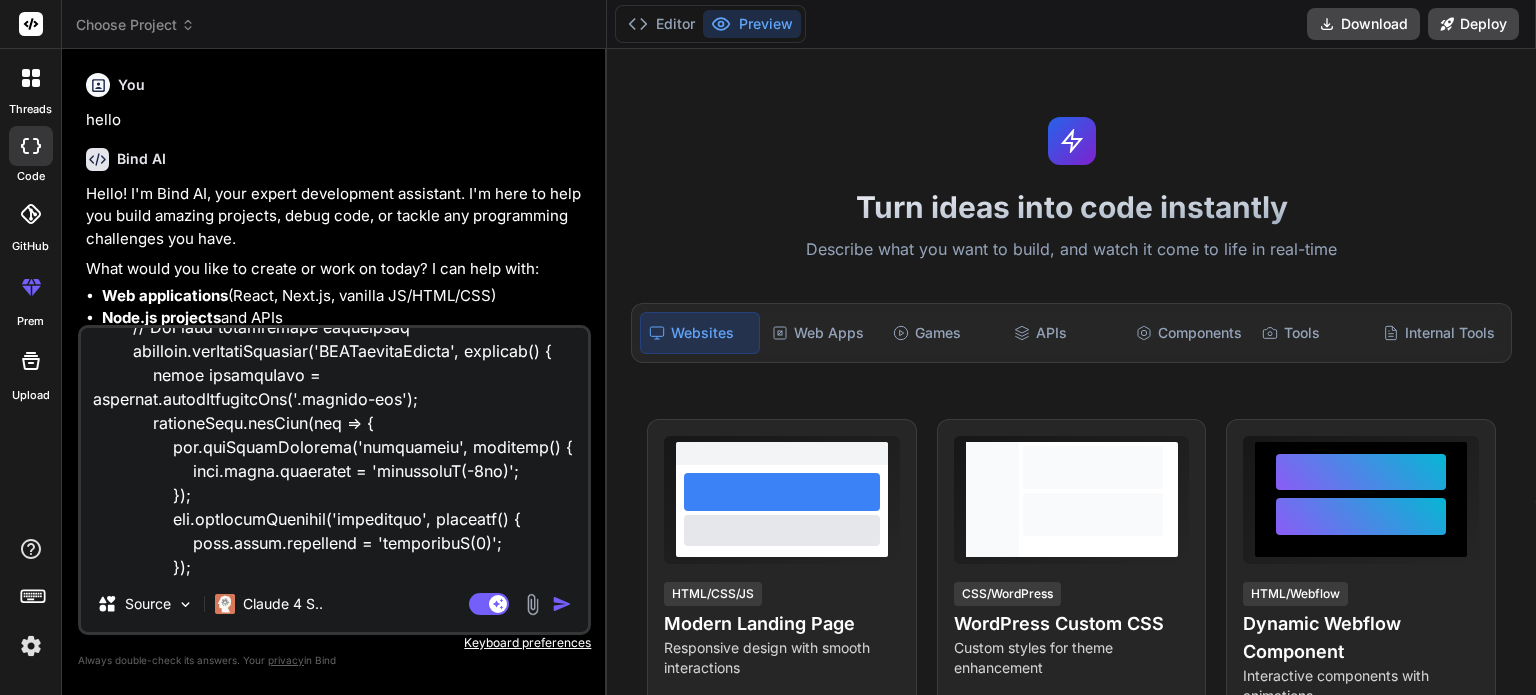 type on "x" 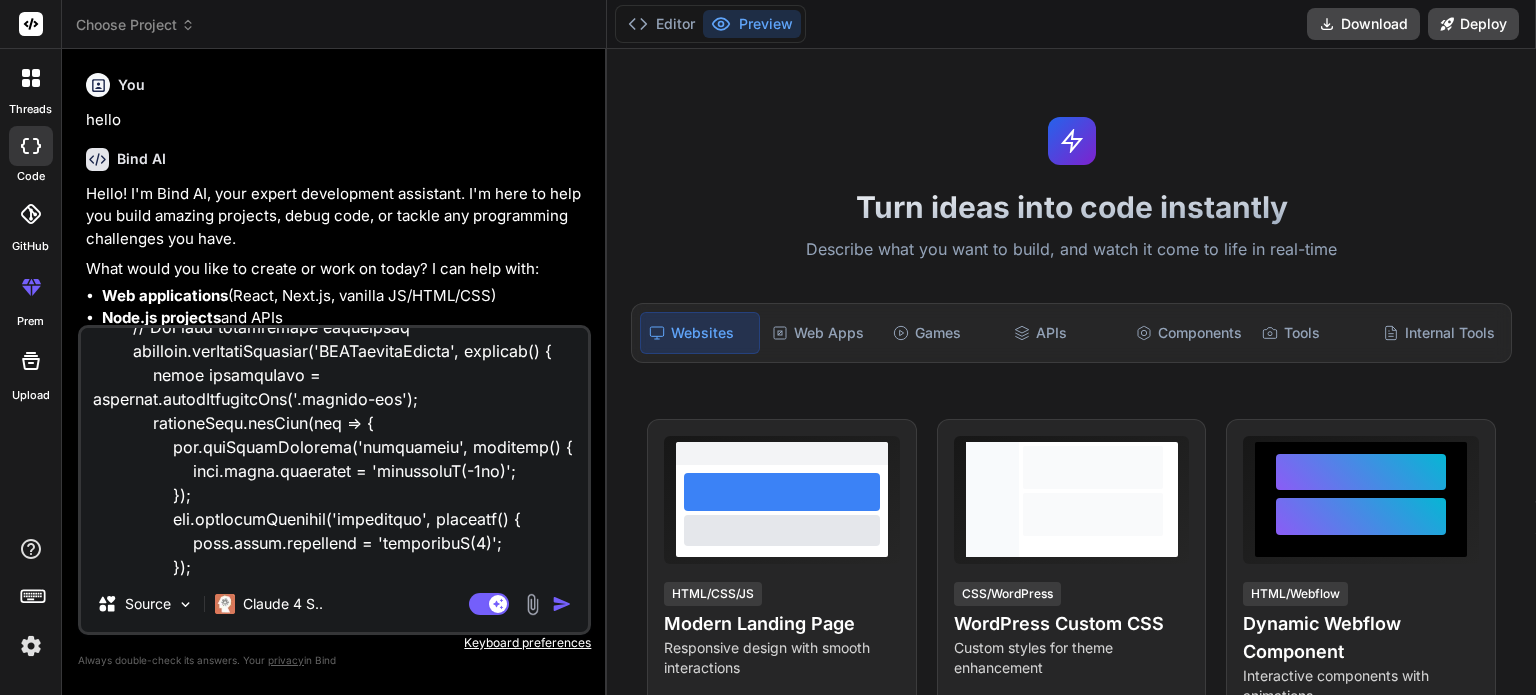 type on "# AI Interview Agent
A comprehensive AI-powered interview system with real-time transcription, automated scoring, and HR dashboard functionality.
## Features
- **Real-time Audio Transcription**: Uses OpenAI Whisper for accurate speech-to-text conversion
- **Dynamic Question Generation**: Context-aware follow-up questions based on previous answers
- **Automated Scoring**: AI-powered evaluation of candidate responses
- **HR Dashboard**: Comprehensive analytics and interview management
- **WebSocket Communication**: Real-time updates and live transcript display
- **Supabase Integration**: Secure data storage and file management
## Technology Stack
### Backend
- **FastAPI**: Modern Python web framework
- **OpenAI Whisper**: Speech-to-text transcription
- **Supabase**: Database and file storage
- **WebSocket**: Real-time communication
- **Redis**: Session management (optional)
### Frontend
- **React**: Modern UI framework
- **TypeScript**: Type-safe development
- **Tailwind CSS**: Utility-first styling
- ..." 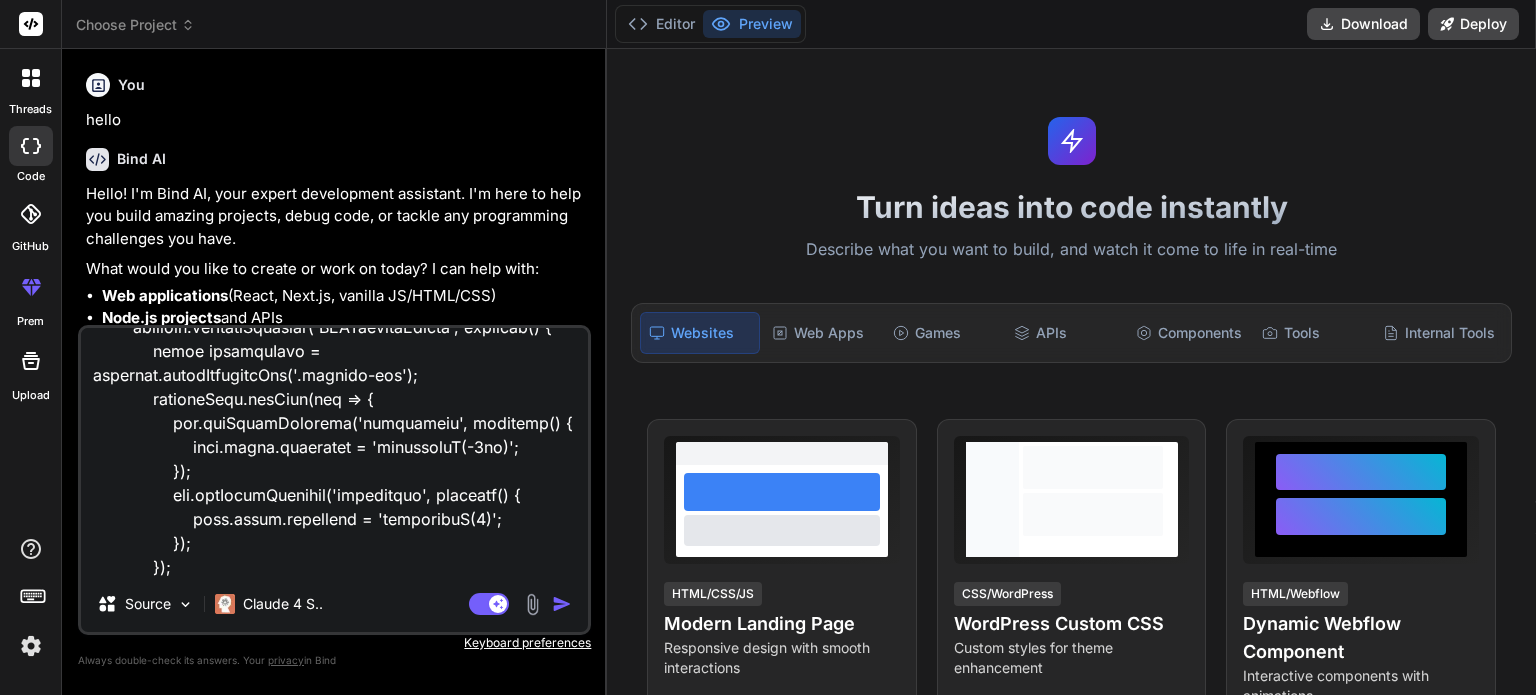 type on "# AI Interview Agent
A comprehensive AI-powered interview system with real-time transcription, automated scoring, and HR dashboard functionality.
## Features
- **Real-time Audio Transcription**: Uses OpenAI Whisper for accurate speech-to-text conversion
- **Dynamic Question Generation**: Context-aware follow-up questions based on previous answers
- **Automated Scoring**: AI-powered evaluation of candidate responses
- **HR Dashboard**: Comprehensive analytics and interview management
- **WebSocket Communication**: Real-time updates and live transcript display
- **Supabase Integration**: Secure data storage and file management
## Technology Stack
### Backend
- **FastAPI**: Modern Python web framework
- **OpenAI Whisper**: Speech-to-text transcription
- **Supabase**: Database and file storage
- **WebSocket**: Real-time communication
- **Redis**: Session management (optional)
### Frontend
- **React**: Modern UI framework
- **TypeScript**: Type-safe development
- **Tailwind CSS**: Utility-first styling
- ..." 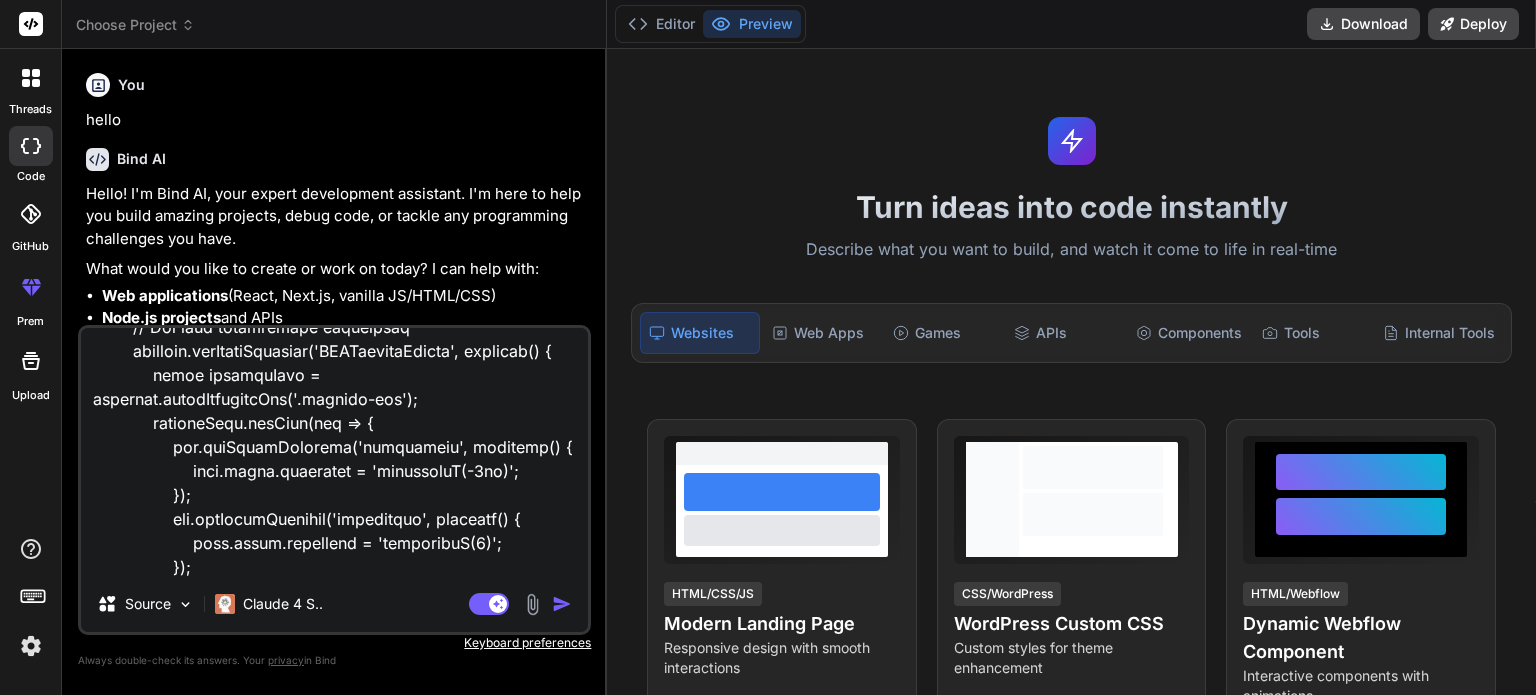 type on "x" 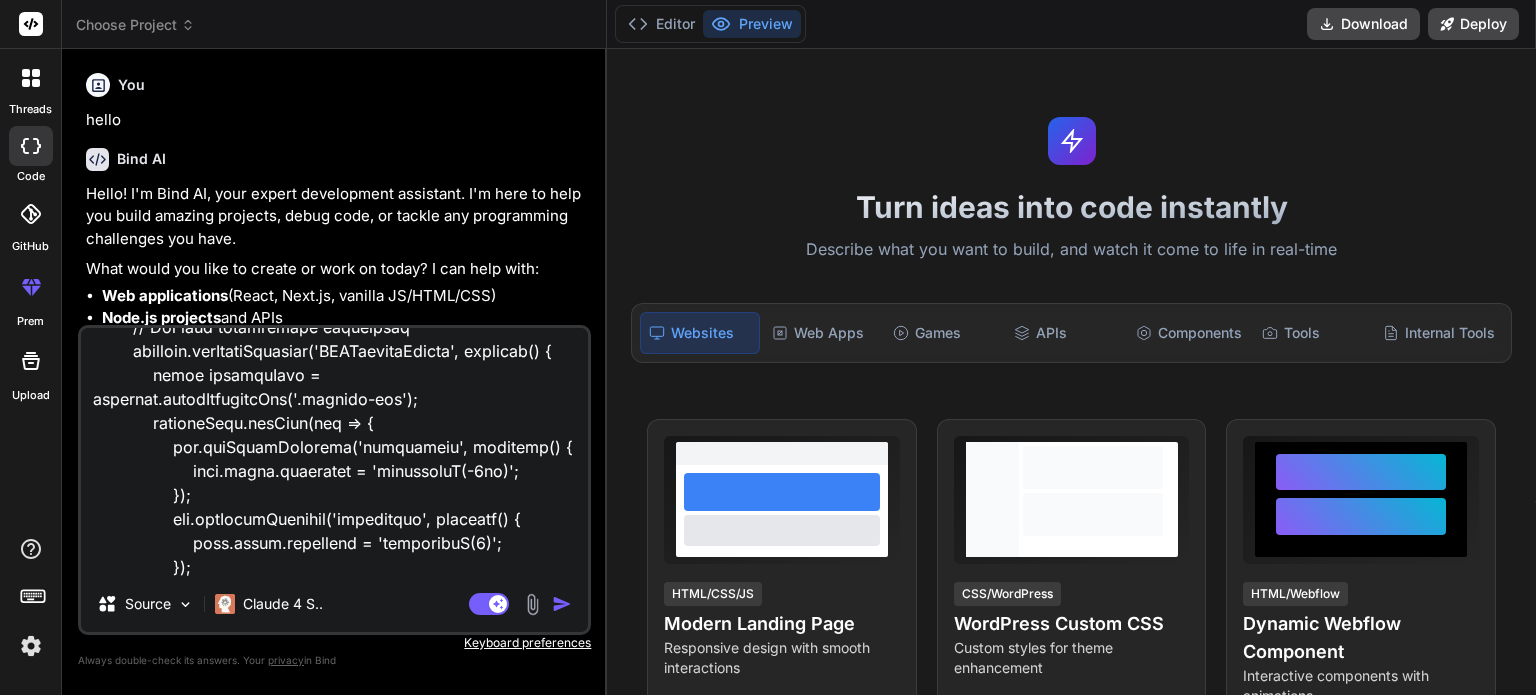 type on "# AI Interview Agent
A comprehensive AI-powered interview system with real-time transcription, automated scoring, and HR dashboard functionality.
## Features
- **Real-time Audio Transcription**: Uses OpenAI Whisper for accurate speech-to-text conversion
- **Dynamic Question Generation**: Context-aware follow-up questions based on previous answers
- **Automated Scoring**: AI-powered evaluation of candidate responses
- **HR Dashboard**: Comprehensive analytics and interview management
- **WebSocket Communication**: Real-time updates and live transcript display
- **Supabase Integration**: Secure data storage and file management
## Technology Stack
### Backend
- **FastAPI**: Modern Python web framework
- **OpenAI Whisper**: Speech-to-text transcription
- **Supabase**: Database and file storage
- **WebSocket**: Real-time communication
- **Redis**: Session management (optional)
### Frontend
- **React**: Modern UI framework
- **TypeScript**: Type-safe development
- **Tailwind CSS**: Utility-first styling
- ..." 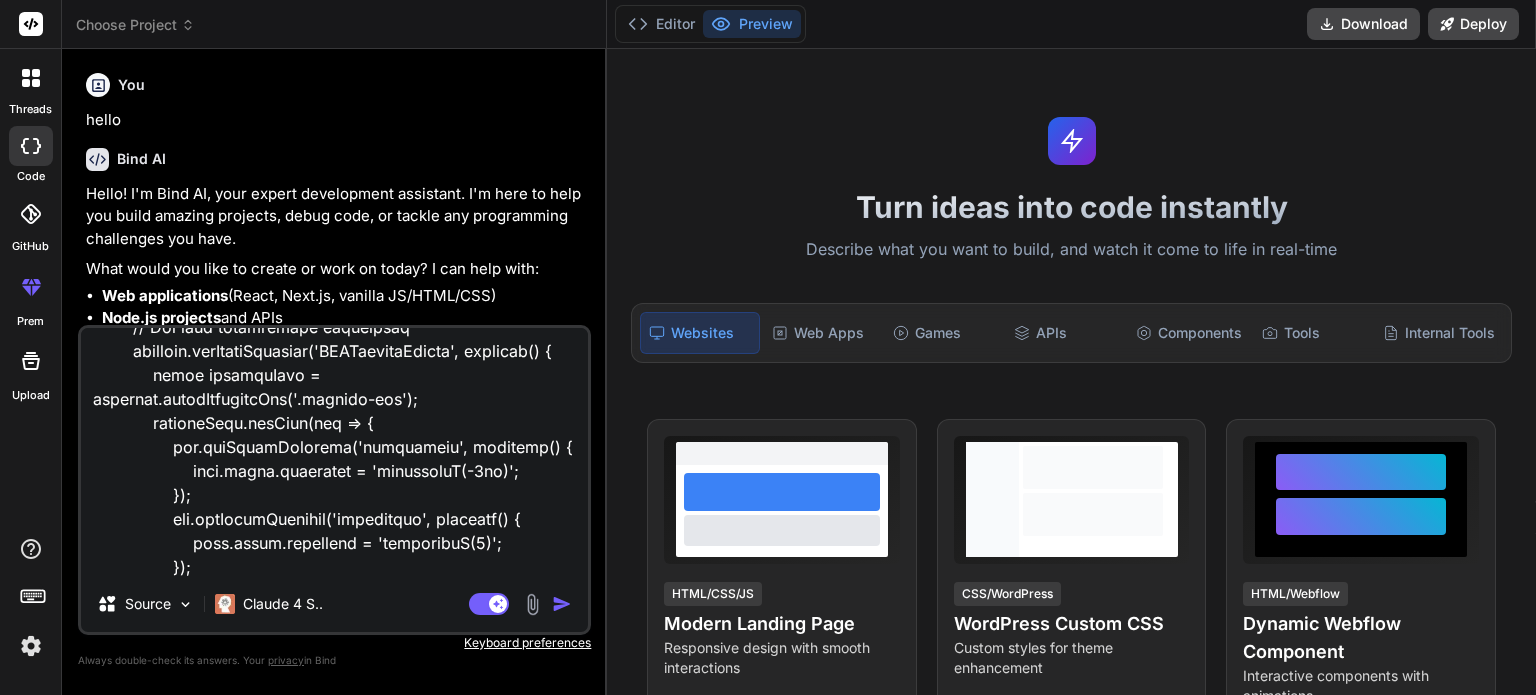 type on "# AI Interview Agent
A comprehensive AI-powered interview system with real-time transcription, automated scoring, and HR dashboard functionality.
## Features
- **Real-time Audio Transcription**: Uses OpenAI Whisper for accurate speech-to-text conversion
- **Dynamic Question Generation**: Context-aware follow-up questions based on previous answers
- **Automated Scoring**: AI-powered evaluation of candidate responses
- **HR Dashboard**: Comprehensive analytics and interview management
- **WebSocket Communication**: Real-time updates and live transcript display
- **Supabase Integration**: Secure data storage and file management
## Technology Stack
### Backend
- **FastAPI**: Modern Python web framework
- **OpenAI Whisper**: Speech-to-text transcription
- **Supabase**: Database and file storage
- **WebSocket**: Real-time communication
- **Redis**: Session management (optional)
### Frontend
- **React**: Modern UI framework
- **TypeScript**: Type-safe development
- **Tailwind CSS**: Utility-first styling
- ..." 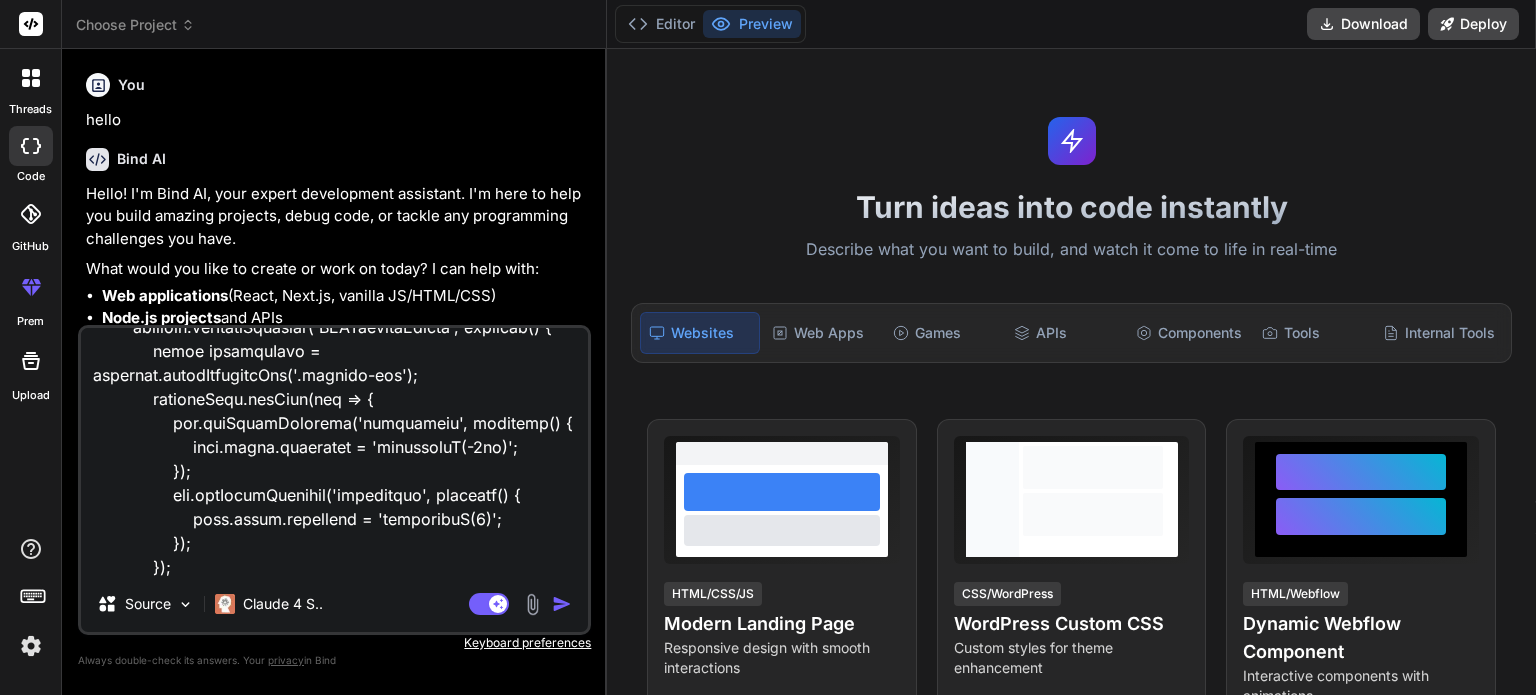 type on "# AI Interview Agent
A comprehensive AI-powered interview system with real-time transcription, automated scoring, and HR dashboard functionality.
## Features
- **Real-time Audio Transcription**: Uses OpenAI Whisper for accurate speech-to-text conversion
- **Dynamic Question Generation**: Context-aware follow-up questions based on previous answers
- **Automated Scoring**: AI-powered evaluation of candidate responses
- **HR Dashboard**: Comprehensive analytics and interview management
- **WebSocket Communication**: Real-time updates and live transcript display
- **Supabase Integration**: Secure data storage and file management
## Technology Stack
### Backend
- **FastAPI**: Modern Python web framework
- **OpenAI Whisper**: Speech-to-text transcription
- **Supabase**: Database and file storage
- **WebSocket**: Real-time communication
- **Redis**: Session management (optional)
### Frontend
- **React**: Modern UI framework
- **TypeScript**: Type-safe development
- **Tailwind CSS**: Utility-first styling
- ..." 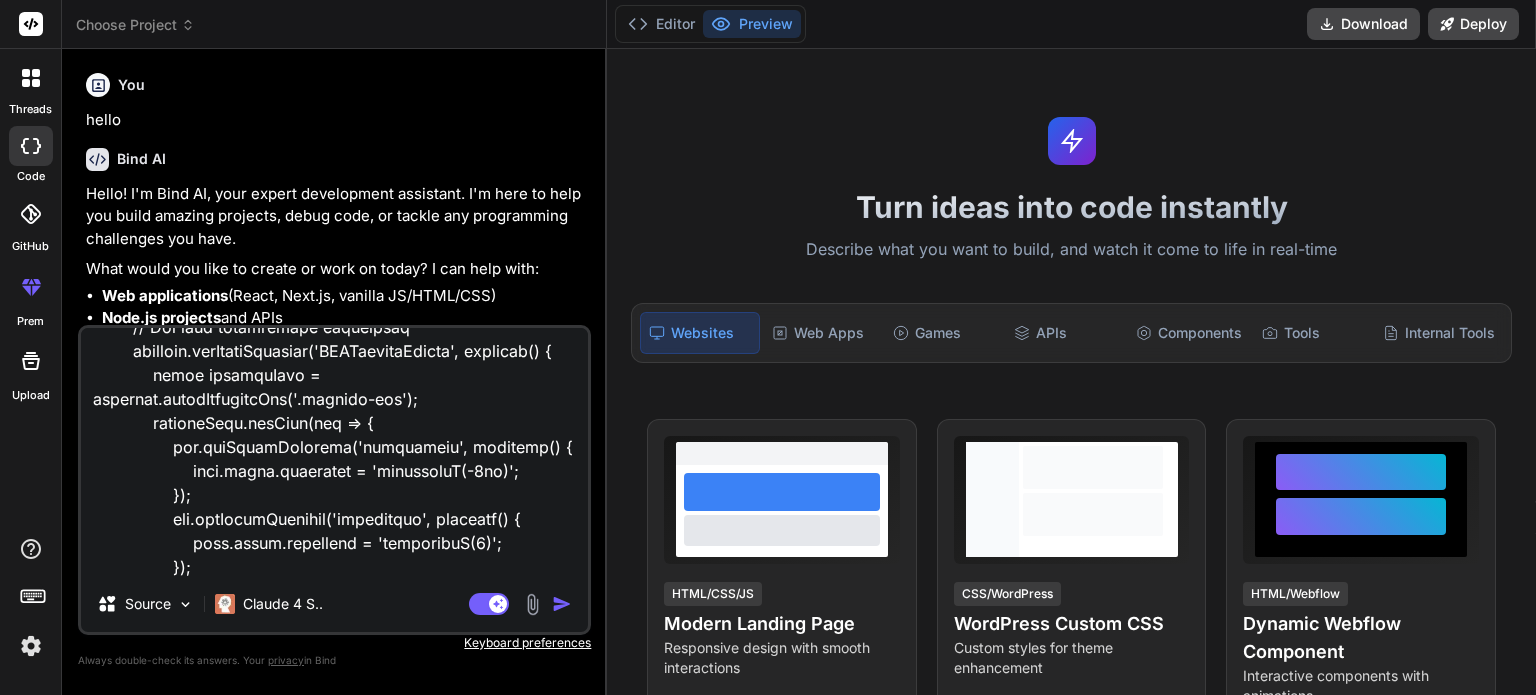 type on "# AI Interview Agent
A comprehensive AI-powered interview system with real-time transcription, automated scoring, and HR dashboard functionality.
## Features
- **Real-time Audio Transcription**: Uses OpenAI Whisper for accurate speech-to-text conversion
- **Dynamic Question Generation**: Context-aware follow-up questions based on previous answers
- **Automated Scoring**: AI-powered evaluation of candidate responses
- **HR Dashboard**: Comprehensive analytics and interview management
- **WebSocket Communication**: Real-time updates and live transcript display
- **Supabase Integration**: Secure data storage and file management
## Technology Stack
### Backend
- **FastAPI**: Modern Python web framework
- **OpenAI Whisper**: Speech-to-text transcription
- **Supabase**: Database and file storage
- **WebSocket**: Real-time communication
- **Redis**: Session management (optional)
### Frontend
- **React**: Modern UI framework
- **TypeScript**: Type-safe development
- **Tailwind CSS**: Utility-first styling
- ..." 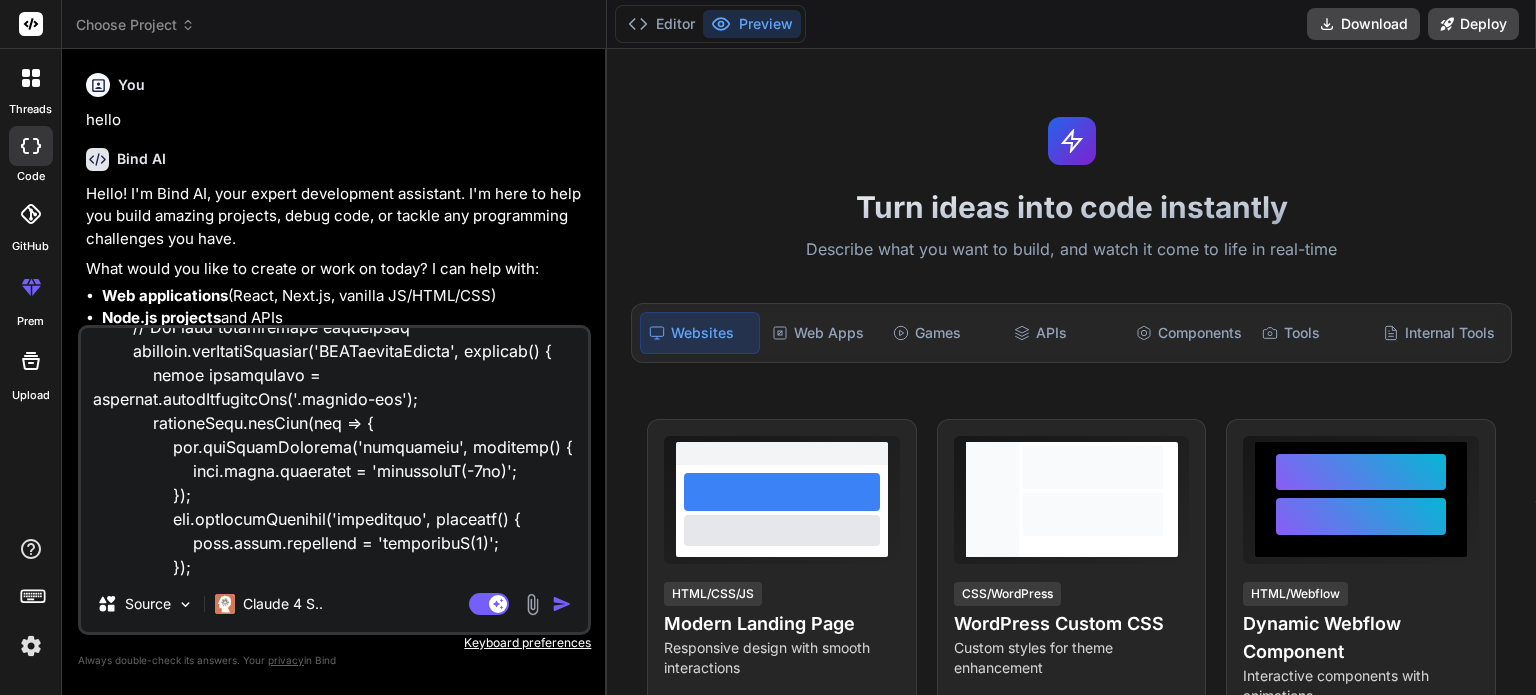 type on "# AI Interview Agent
A comprehensive AI-powered interview system with real-time transcription, automated scoring, and HR dashboard functionality.
## Features
- **Real-time Audio Transcription**: Uses OpenAI Whisper for accurate speech-to-text conversion
- **Dynamic Question Generation**: Context-aware follow-up questions based on previous answers
- **Automated Scoring**: AI-powered evaluation of candidate responses
- **HR Dashboard**: Comprehensive analytics and interview management
- **WebSocket Communication**: Real-time updates and live transcript display
- **Supabase Integration**: Secure data storage and file management
## Technology Stack
### Backend
- **FastAPI**: Modern Python web framework
- **OpenAI Whisper**: Speech-to-text transcription
- **Supabase**: Database and file storage
- **WebSocket**: Real-time communication
- **Redis**: Session management (optional)
### Frontend
- **React**: Modern UI framework
- **TypeScript**: Type-safe development
- **Tailwind CSS**: Utility-first styling
- ..." 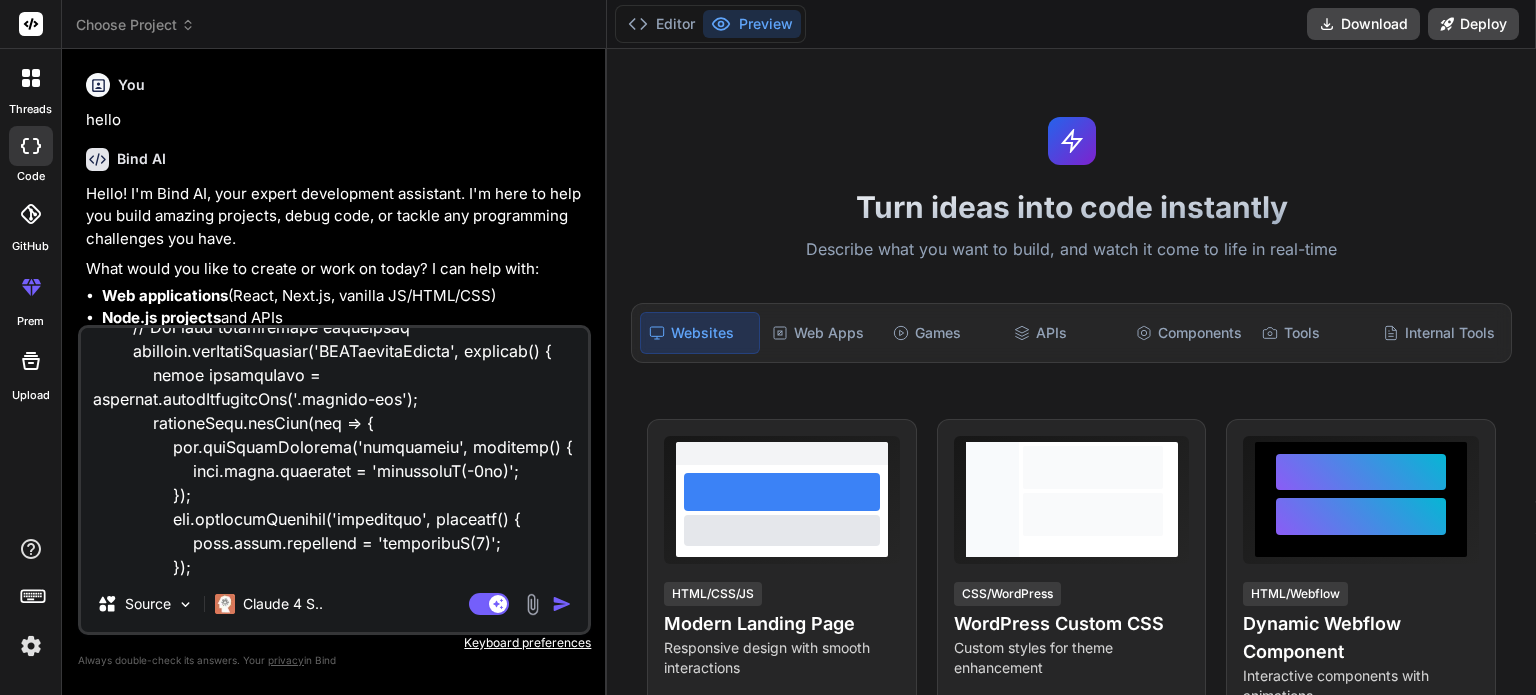type on "# AI Interview Agent
A comprehensive AI-powered interview system with real-time transcription, automated scoring, and HR dashboard functionality.
## Features
- **Real-time Audio Transcription**: Uses OpenAI Whisper for accurate speech-to-text conversion
- **Dynamic Question Generation**: Context-aware follow-up questions based on previous answers
- **Automated Scoring**: AI-powered evaluation of candidate responses
- **HR Dashboard**: Comprehensive analytics and interview management
- **WebSocket Communication**: Real-time updates and live transcript display
- **Supabase Integration**: Secure data storage and file management
## Technology Stack
### Backend
- **FastAPI**: Modern Python web framework
- **OpenAI Whisper**: Speech-to-text transcription
- **Supabase**: Database and file storage
- **WebSocket**: Real-time communication
- **Redis**: Session management (optional)
### Frontend
- **React**: Modern UI framework
- **TypeScript**: Type-safe development
- **Tailwind CSS**: Utility-first styling
- ..." 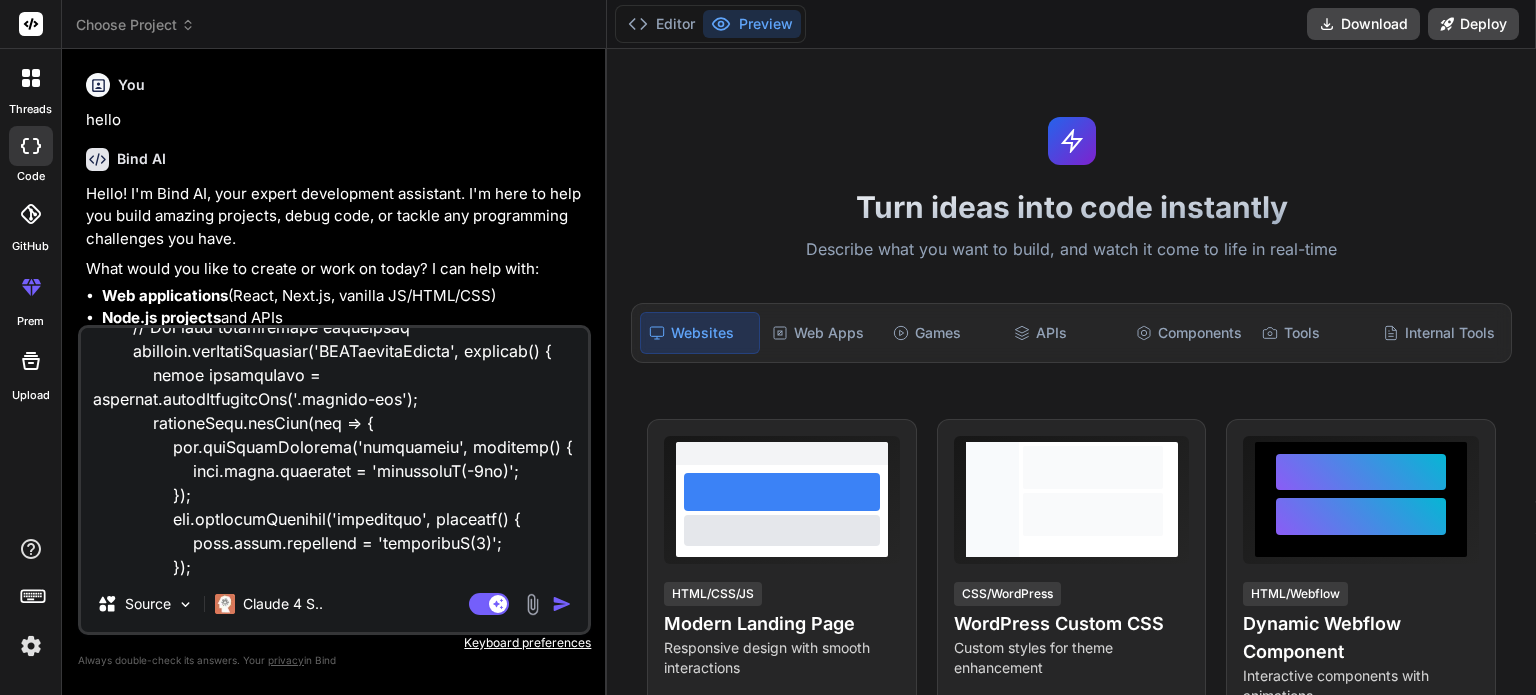 type on "# AI Interview Agent
A comprehensive AI-powered interview system with real-time transcription, automated scoring, and HR dashboard functionality.
## Features
- **Real-time Audio Transcription**: Uses OpenAI Whisper for accurate speech-to-text conversion
- **Dynamic Question Generation**: Context-aware follow-up questions based on previous answers
- **Automated Scoring**: AI-powered evaluation of candidate responses
- **HR Dashboard**: Comprehensive analytics and interview management
- **WebSocket Communication**: Real-time updates and live transcript display
- **Supabase Integration**: Secure data storage and file management
## Technology Stack
### Backend
- **FastAPI**: Modern Python web framework
- **OpenAI Whisper**: Speech-to-text transcription
- **Supabase**: Database and file storage
- **WebSocket**: Real-time communication
- **Redis**: Session management (optional)
### Frontend
- **React**: Modern UI framework
- **TypeScript**: Type-safe development
- **Tailwind CSS**: Utility-first styling
- ..." 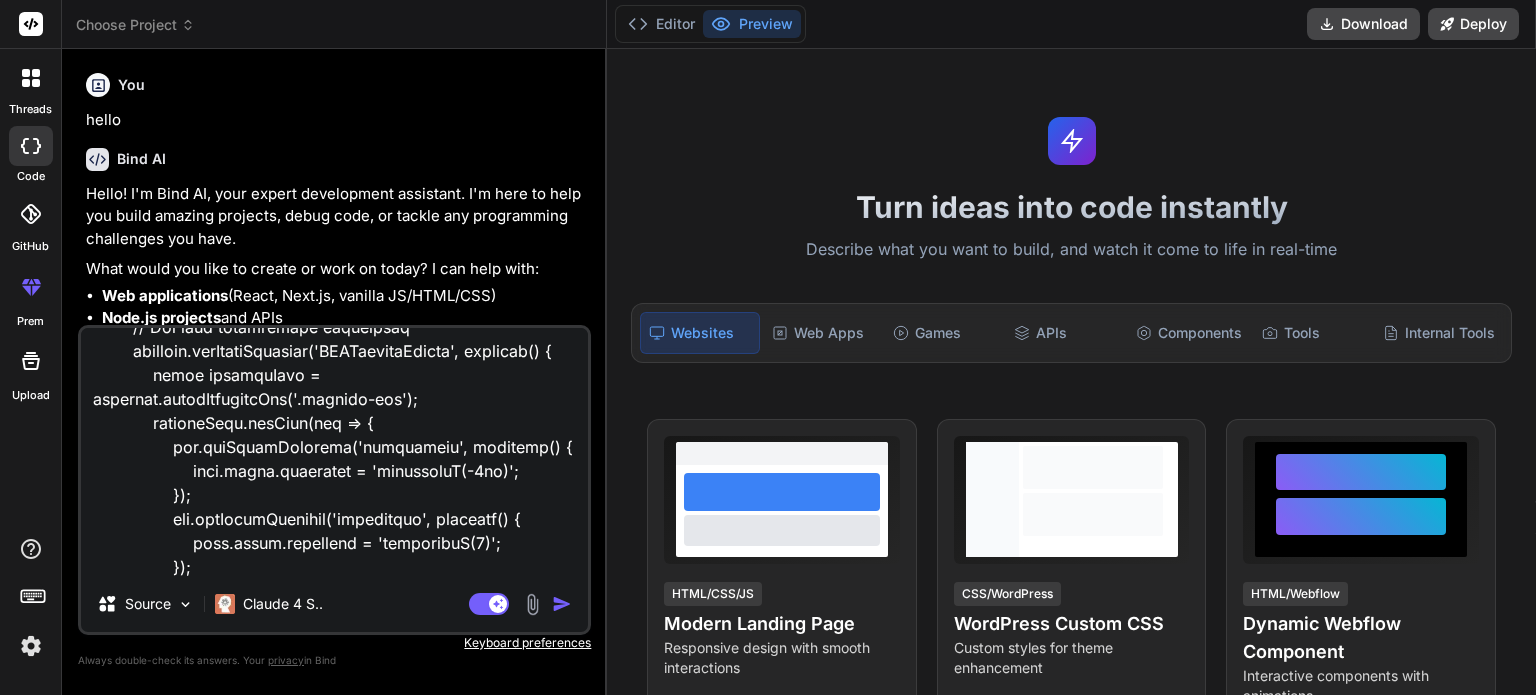 type on "x" 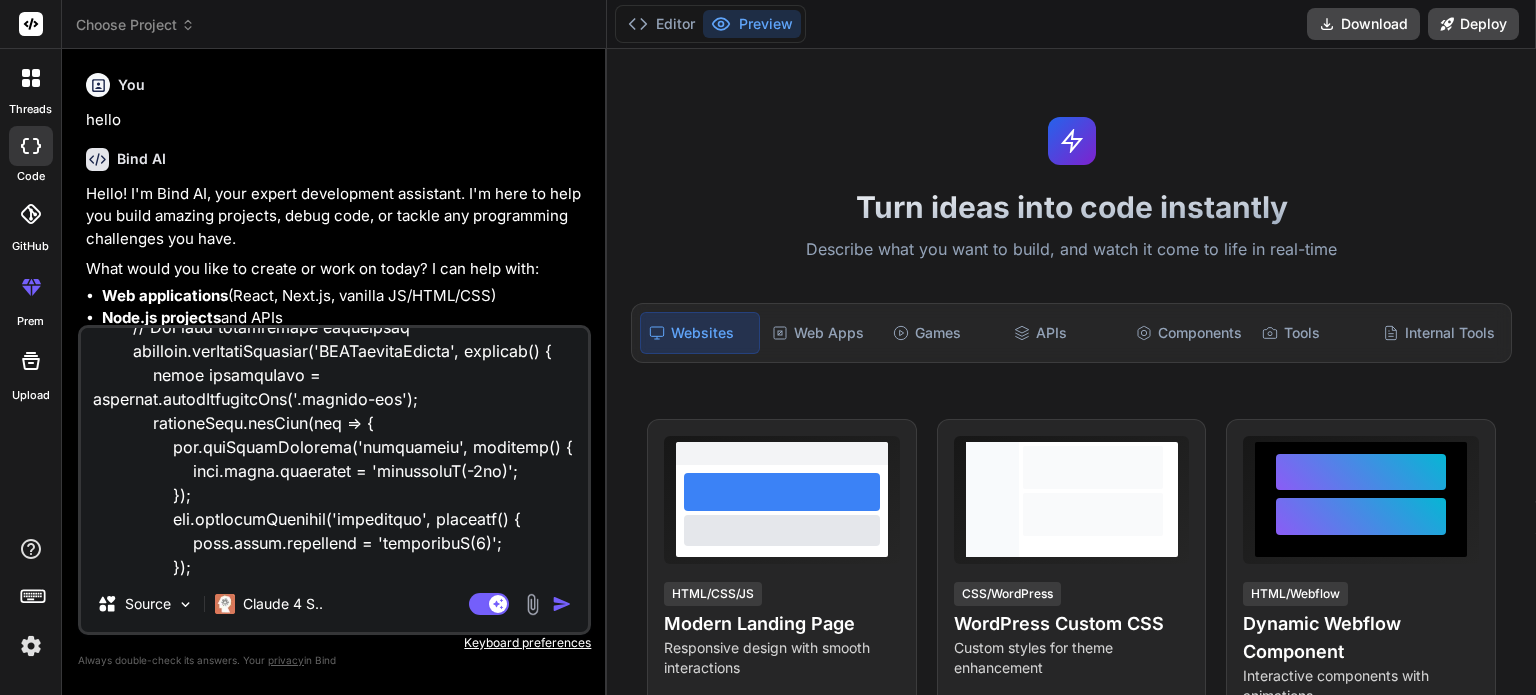 type on "# AI Interview Agent
A comprehensive AI-powered interview system with real-time transcription, automated scoring, and HR dashboard functionality.
## Features
- **Real-time Audio Transcription**: Uses OpenAI Whisper for accurate speech-to-text conversion
- **Dynamic Question Generation**: Context-aware follow-up questions based on previous answers
- **Automated Scoring**: AI-powered evaluation of candidate responses
- **HR Dashboard**: Comprehensive analytics and interview management
- **WebSocket Communication**: Real-time updates and live transcript display
- **Supabase Integration**: Secure data storage and file management
## Technology Stack
### Backend
- **FastAPI**: Modern Python web framework
- **OpenAI Whisper**: Speech-to-text transcription
- **Supabase**: Database and file storage
- **WebSocket**: Real-time communication
- **Redis**: Session management (optional)
### Frontend
- **React**: Modern UI framework
- **TypeScript**: Type-safe development
- **Tailwind CSS**: Utility-first styling
- ..." 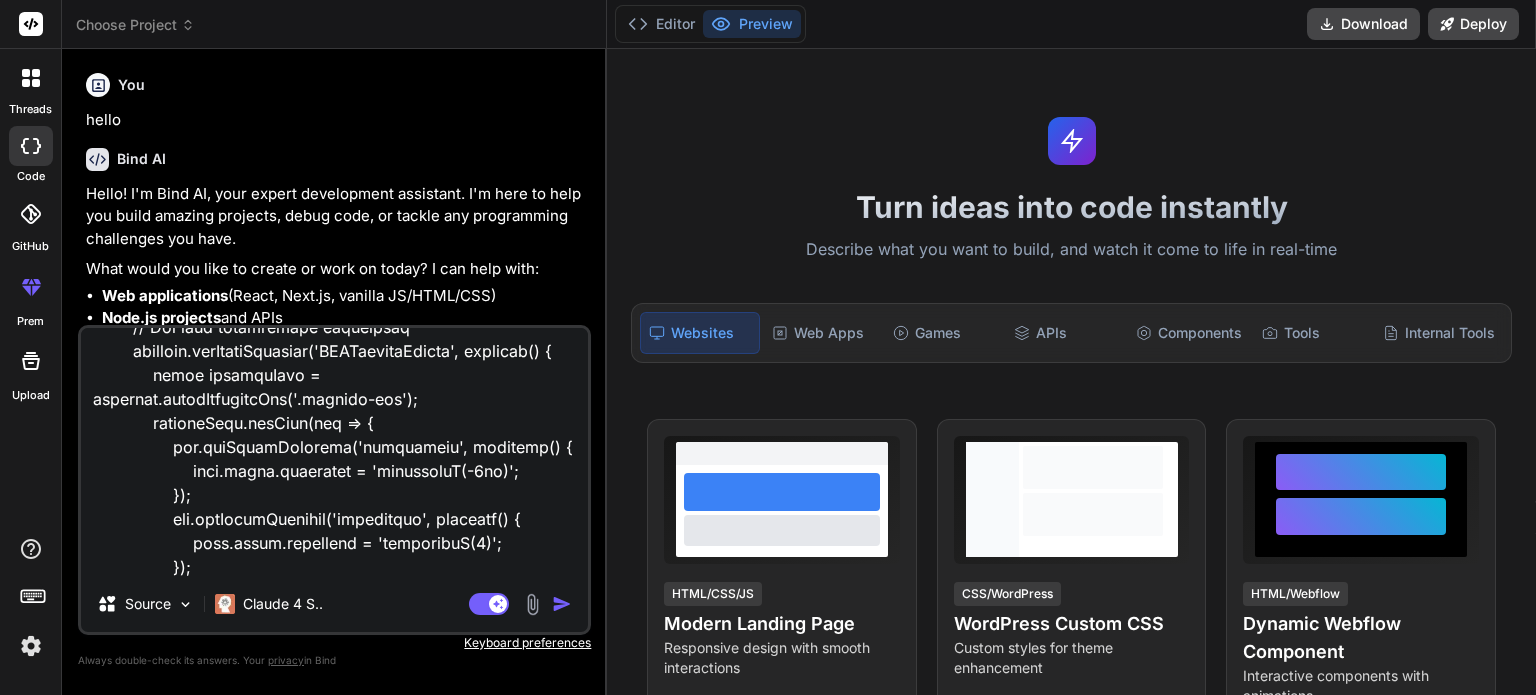 type on "x" 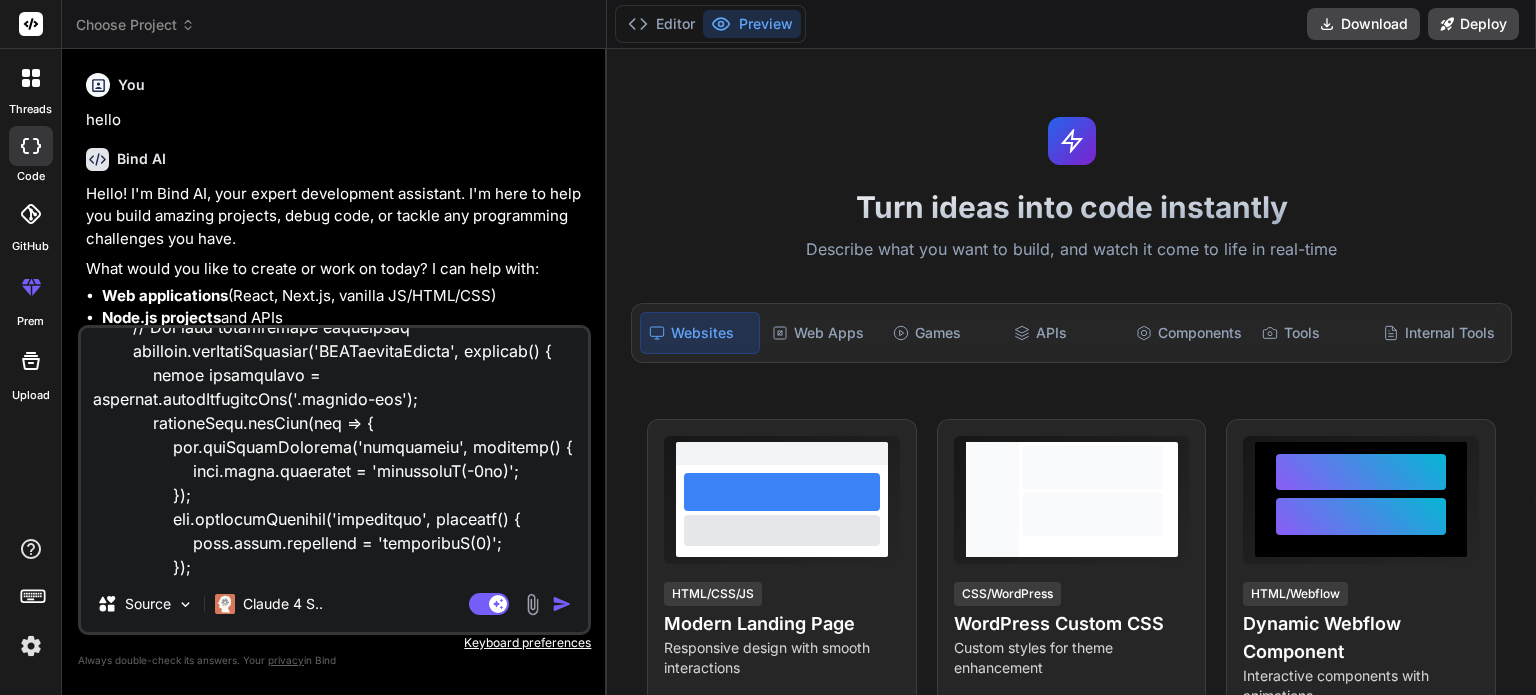 type on "# AI Interview Agent
A comprehensive AI-powered interview system with real-time transcription, automated scoring, and HR dashboard functionality.
## Features
- **Real-time Audio Transcription**: Uses OpenAI Whisper for accurate speech-to-text conversion
- **Dynamic Question Generation**: Context-aware follow-up questions based on previous answers
- **Automated Scoring**: AI-powered evaluation of candidate responses
- **HR Dashboard**: Comprehensive analytics and interview management
- **WebSocket Communication**: Real-time updates and live transcript display
- **Supabase Integration**: Secure data storage and file management
## Technology Stack
### Backend
- **FastAPI**: Modern Python web framework
- **OpenAI Whisper**: Speech-to-text transcription
- **Supabase**: Database and file storage
- **WebSocket**: Real-time communication
- **Redis**: Session management (optional)
### Frontend
- **React**: Modern UI framework
- **TypeScript**: Type-safe development
- **Tailwind CSS**: Utility-first styling
- ..." 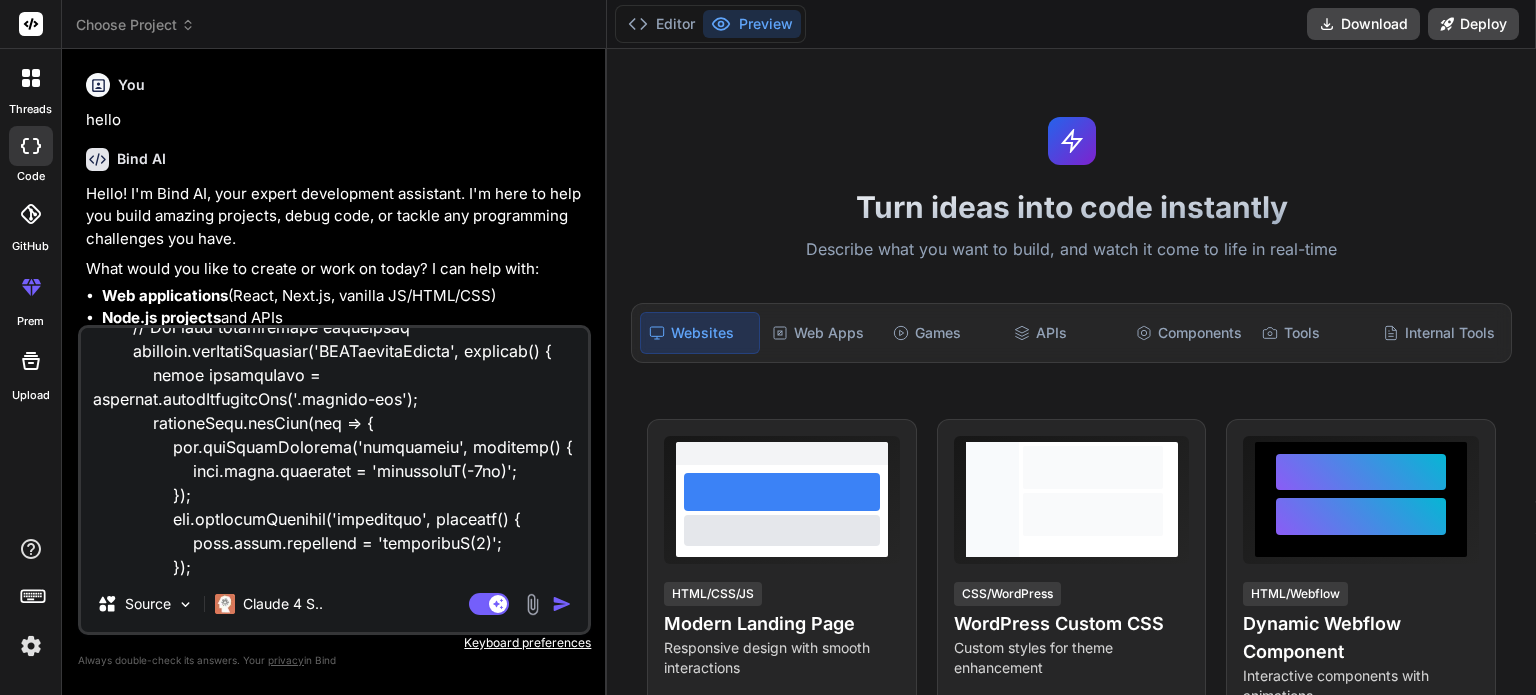 type on "x" 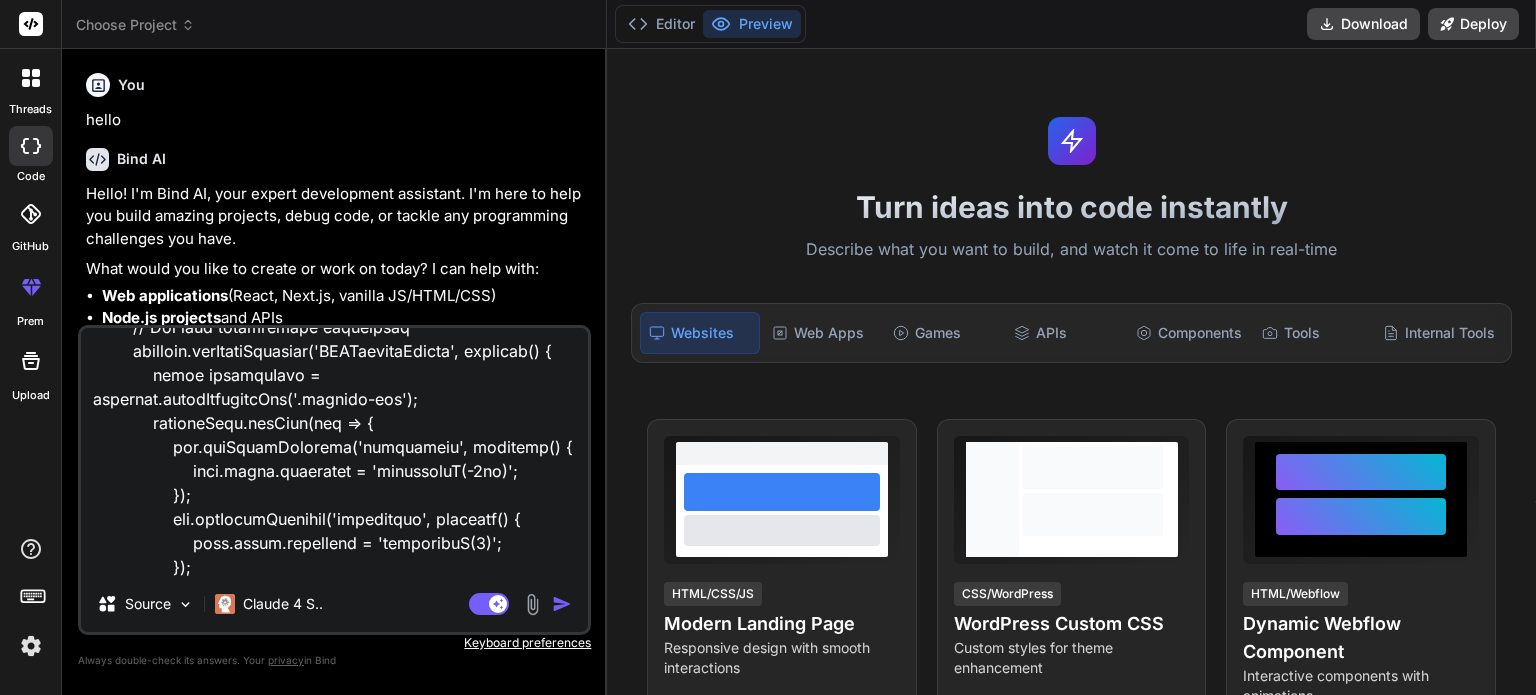 type on "# AI Interview Agent
A comprehensive AI-powered interview system with real-time transcription, automated scoring, and HR dashboard functionality.
## Features
- **Real-time Audio Transcription**: Uses OpenAI Whisper for accurate speech-to-text conversion
- **Dynamic Question Generation**: Context-aware follow-up questions based on previous answers
- **Automated Scoring**: AI-powered evaluation of candidate responses
- **HR Dashboard**: Comprehensive analytics and interview management
- **WebSocket Communication**: Real-time updates and live transcript display
- **Supabase Integration**: Secure data storage and file management
## Technology Stack
### Backend
- **FastAPI**: Modern Python web framework
- **OpenAI Whisper**: Speech-to-text transcription
- **Supabase**: Database and file storage
- **WebSocket**: Real-time communication
- **Redis**: Session management (optional)
### Frontend
- **React**: Modern UI framework
- **TypeScript**: Type-safe development
- **Tailwind CSS**: Utility-first styling
- ..." 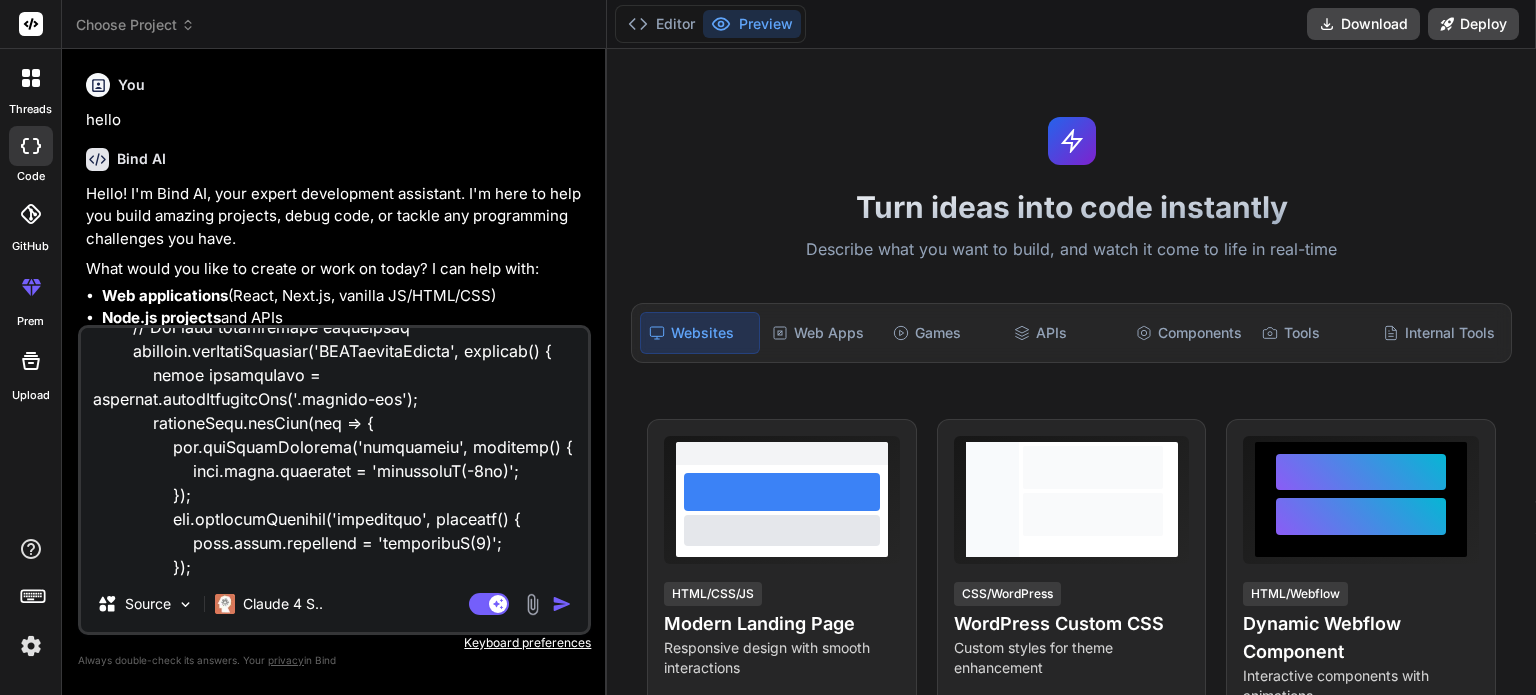 type on "# AI Interview Agent
A comprehensive AI-powered interview system with real-time transcription, automated scoring, and HR dashboard functionality.
## Features
- **Real-time Audio Transcription**: Uses OpenAI Whisper for accurate speech-to-text conversion
- **Dynamic Question Generation**: Context-aware follow-up questions based on previous answers
- **Automated Scoring**: AI-powered evaluation of candidate responses
- **HR Dashboard**: Comprehensive analytics and interview management
- **WebSocket Communication**: Real-time updates and live transcript display
- **Supabase Integration**: Secure data storage and file management
## Technology Stack
### Backend
- **FastAPI**: Modern Python web framework
- **OpenAI Whisper**: Speech-to-text transcription
- **Supabase**: Database and file storage
- **WebSocket**: Real-time communication
- **Redis**: Session management (optional)
### Frontend
- **React**: Modern UI framework
- **TypeScript**: Type-safe development
- **Tailwind CSS**: Utility-first styling
- ..." 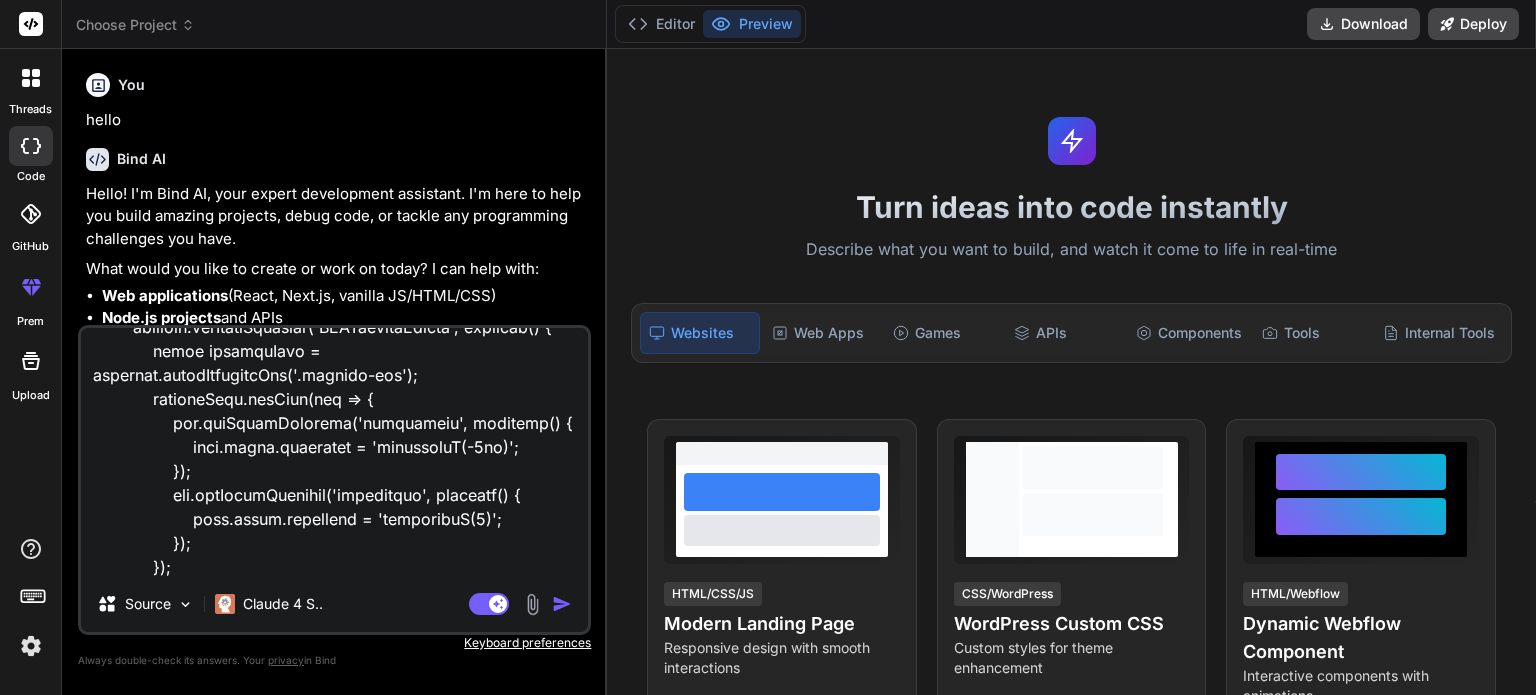 type on "# AI Interview Agent
A comprehensive AI-powered interview system with real-time transcription, automated scoring, and HR dashboard functionality.
## Features
- **Real-time Audio Transcription**: Uses OpenAI Whisper for accurate speech-to-text conversion
- **Dynamic Question Generation**: Context-aware follow-up questions based on previous answers
- **Automated Scoring**: AI-powered evaluation of candidate responses
- **HR Dashboard**: Comprehensive analytics and interview management
- **WebSocket Communication**: Real-time updates and live transcript display
- **Supabase Integration**: Secure data storage and file management
## Technology Stack
### Backend
- **FastAPI**: Modern Python web framework
- **OpenAI Whisper**: Speech-to-text transcription
- **Supabase**: Database and file storage
- **WebSocket**: Real-time communication
- **Redis**: Session management (optional)
### Frontend
- **React**: Modern UI framework
- **TypeScript**: Type-safe development
- **Tailwind CSS**: Utility-first styling
- ..." 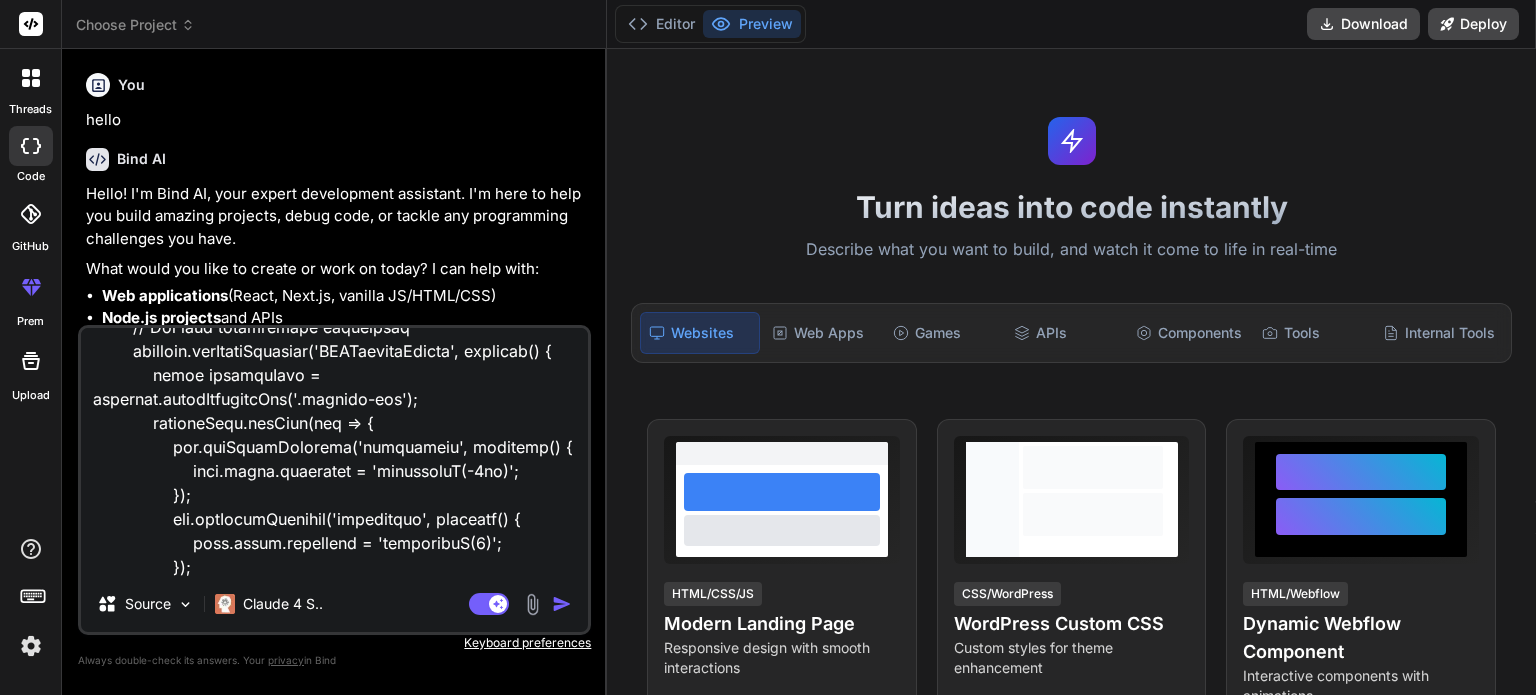 type on "# AI Interview Agent
A comprehensive AI-powered interview system with real-time transcription, automated scoring, and HR dashboard functionality.
## Features
- **Real-time Audio Transcription**: Uses OpenAI Whisper for accurate speech-to-text conversion
- **Dynamic Question Generation**: Context-aware follow-up questions based on previous answers
- **Automated Scoring**: AI-powered evaluation of candidate responses
- **HR Dashboard**: Comprehensive analytics and interview management
- **WebSocket Communication**: Real-time updates and live transcript display
- **Supabase Integration**: Secure data storage and file management
## Technology Stack
### Backend
- **FastAPI**: Modern Python web framework
- **OpenAI Whisper**: Speech-to-text transcription
- **Supabase**: Database and file storage
- **WebSocket**: Real-time communication
- **Redis**: Session management (optional)
### Frontend
- **React**: Modern UI framework
- **TypeScript**: Type-safe development
- **Tailwind CSS**: Utility-first styling
- ..." 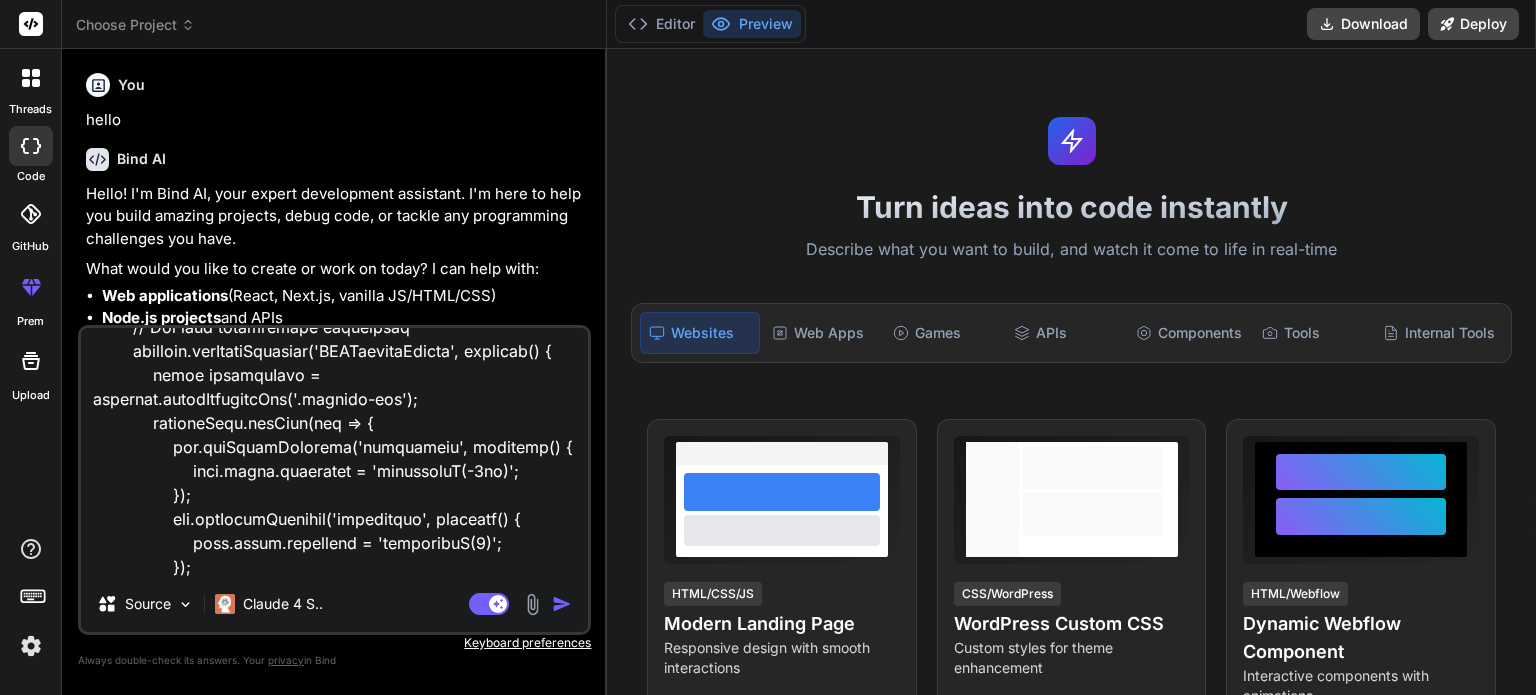 type on "# AI Interview Agent
A comprehensive AI-powered interview system with real-time transcription, automated scoring, and HR dashboard functionality.
## Features
- **Real-time Audio Transcription**: Uses OpenAI Whisper for accurate speech-to-text conversion
- **Dynamic Question Generation**: Context-aware follow-up questions based on previous answers
- **Automated Scoring**: AI-powered evaluation of candidate responses
- **HR Dashboard**: Comprehensive analytics and interview management
- **WebSocket Communication**: Real-time updates and live transcript display
- **Supabase Integration**: Secure data storage and file management
## Technology Stack
### Backend
- **FastAPI**: Modern Python web framework
- **OpenAI Whisper**: Speech-to-text transcription
- **Supabase**: Database and file storage
- **WebSocket**: Real-time communication
- **Redis**: Session management (optional)
### Frontend
- **React**: Modern UI framework
- **TypeScript**: Type-safe development
- **Tailwind CSS**: Utility-first styling
- ..." 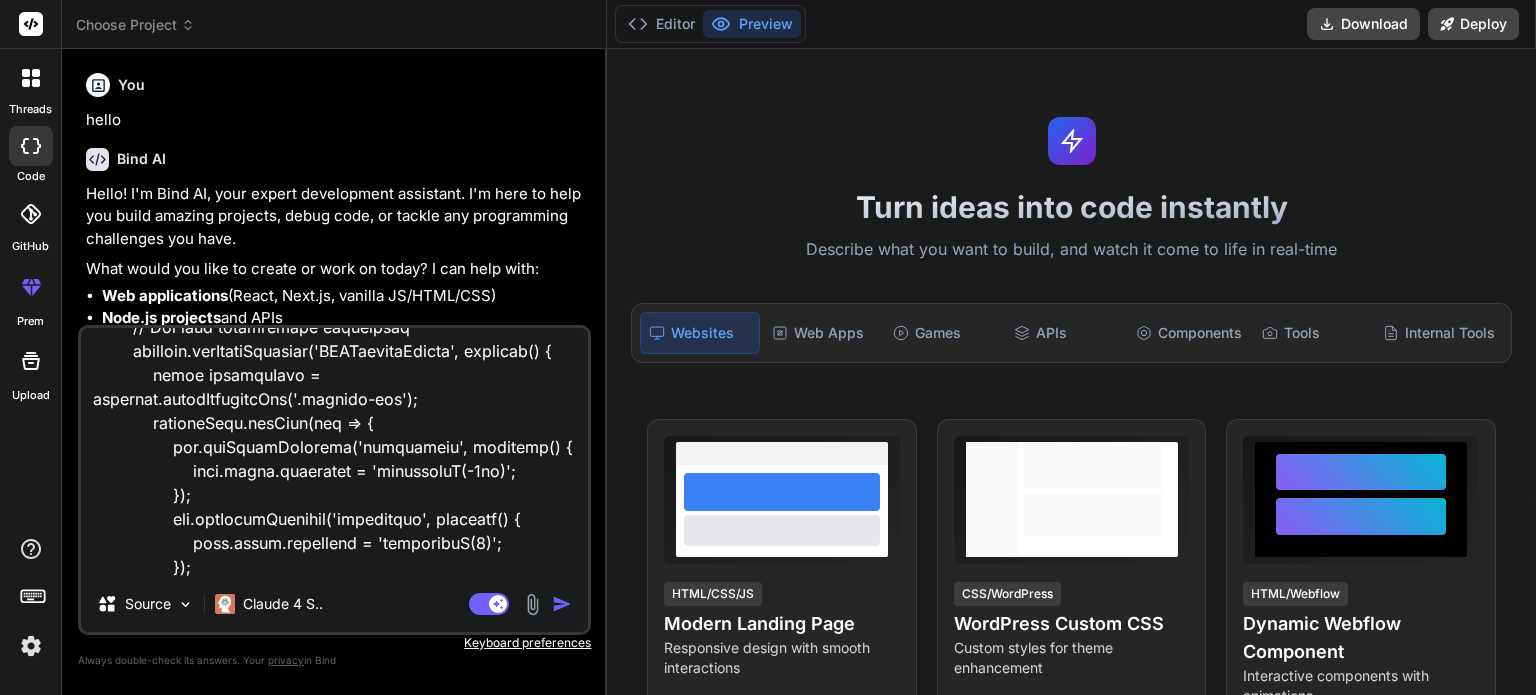 type on "x" 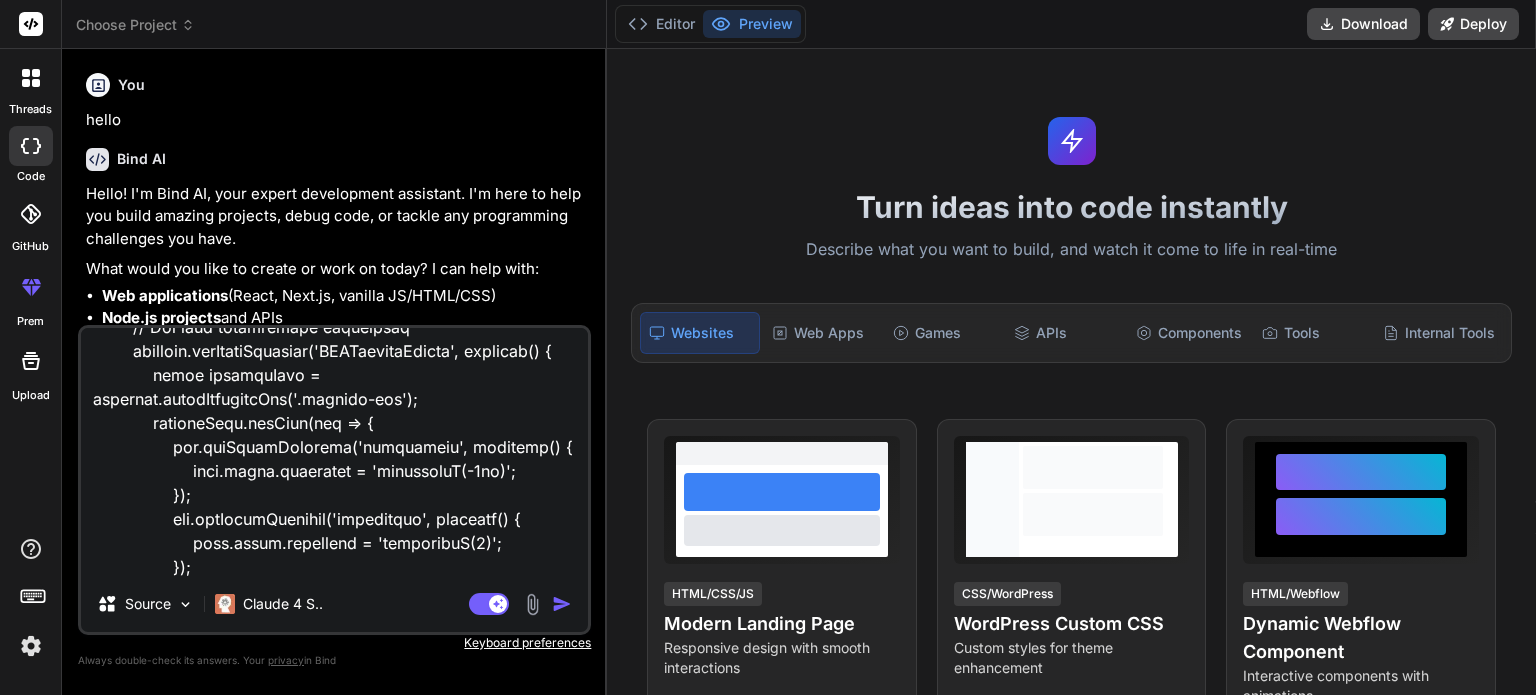 type on "x" 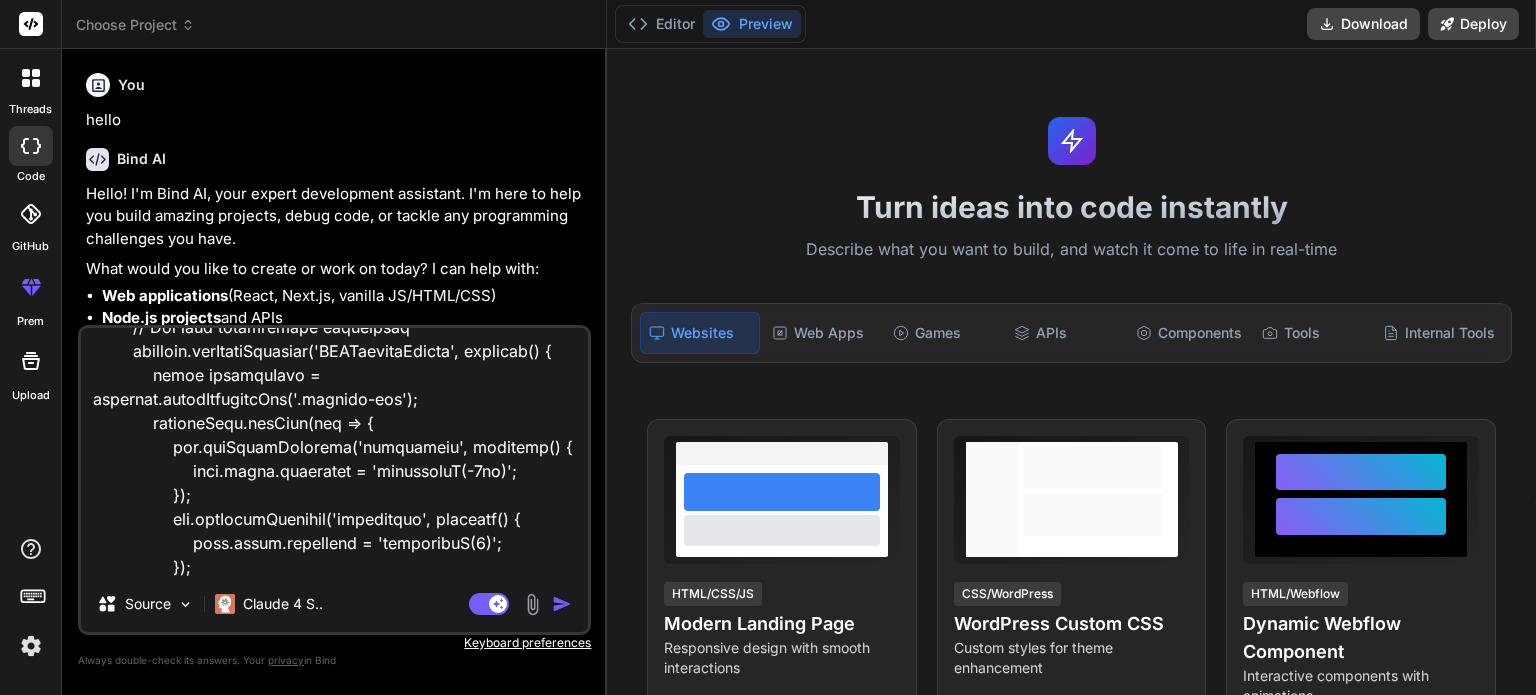 type on "# AI Interview Agent
A comprehensive AI-powered interview system with real-time transcription, automated scoring, and HR dashboard functionality.
## Features
- **Real-time Audio Transcription**: Uses OpenAI Whisper for accurate speech-to-text conversion
- **Dynamic Question Generation**: Context-aware follow-up questions based on previous answers
- **Automated Scoring**: AI-powered evaluation of candidate responses
- **HR Dashboard**: Comprehensive analytics and interview management
- **WebSocket Communication**: Real-time updates and live transcript display
- **Supabase Integration**: Secure data storage and file management
## Technology Stack
### Backend
- **FastAPI**: Modern Python web framework
- **OpenAI Whisper**: Speech-to-text transcription
- **Supabase**: Database and file storage
- **WebSocket**: Real-time communication
- **Redis**: Session management (optional)
### Frontend
- **React**: Modern UI framework
- **TypeScript**: Type-safe development
- **Tailwind CSS**: Utility-first styling
- ..." 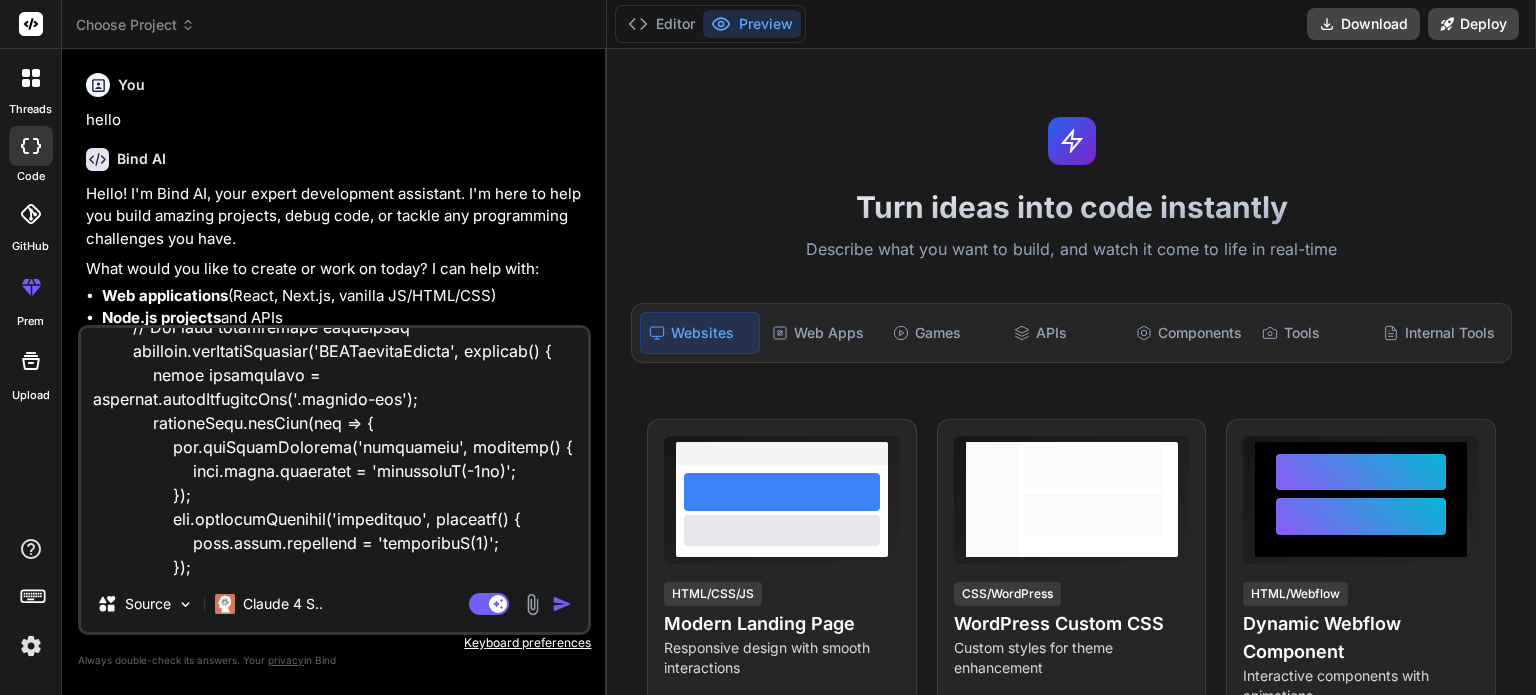 type on "# AI Interview Agent
A comprehensive AI-powered interview system with real-time transcription, automated scoring, and HR dashboard functionality.
## Features
- **Real-time Audio Transcription**: Uses OpenAI Whisper for accurate speech-to-text conversion
- **Dynamic Question Generation**: Context-aware follow-up questions based on previous answers
- **Automated Scoring**: AI-powered evaluation of candidate responses
- **HR Dashboard**: Comprehensive analytics and interview management
- **WebSocket Communication**: Real-time updates and live transcript display
- **Supabase Integration**: Secure data storage and file management
## Technology Stack
### Backend
- **FastAPI**: Modern Python web framework
- **OpenAI Whisper**: Speech-to-text transcription
- **Supabase**: Database and file storage
- **WebSocket**: Real-time communication
- **Redis**: Session management (optional)
### Frontend
- **React**: Modern UI framework
- **TypeScript**: Type-safe development
- **Tailwind CSS**: Utility-first styling
- ..." 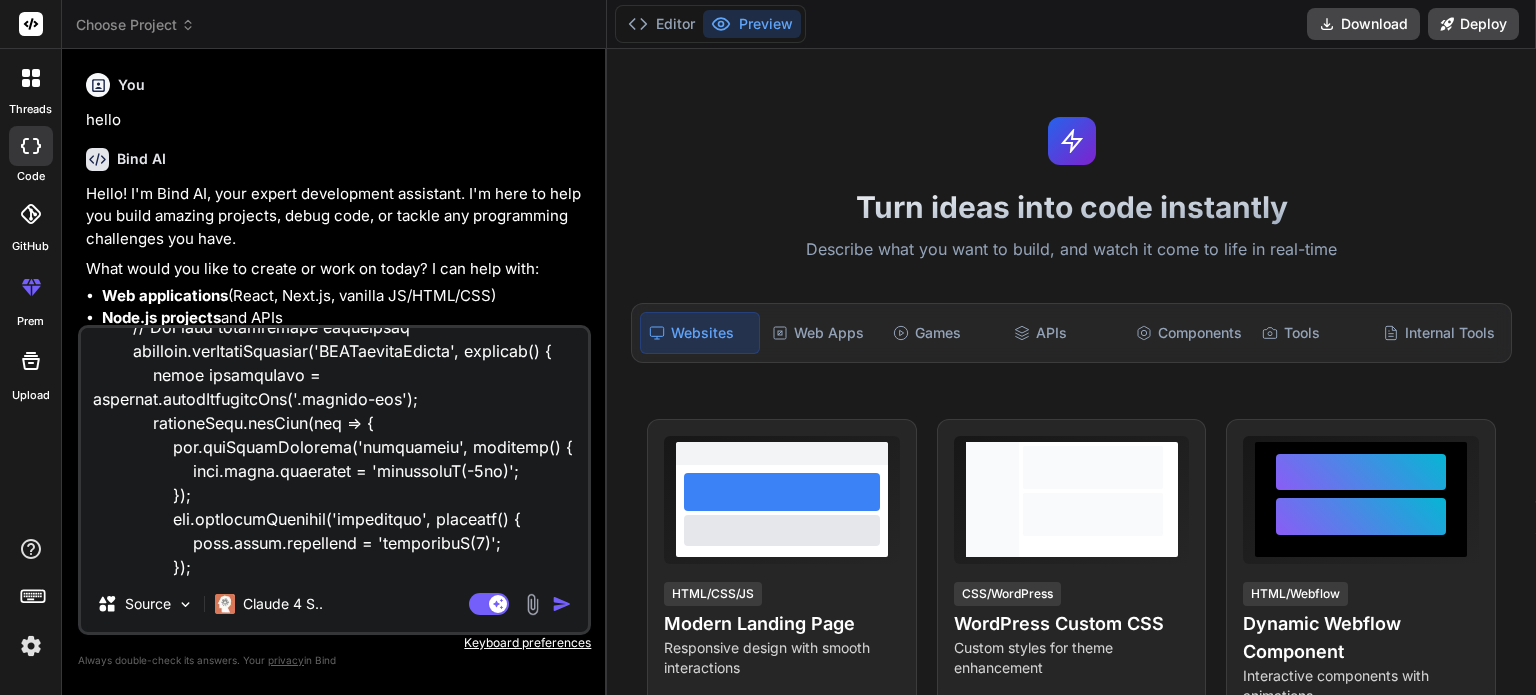 type on "# AI Interview Agent
A comprehensive AI-powered interview system with real-time transcription, automated scoring, and HR dashboard functionality.
## Features
- **Real-time Audio Transcription**: Uses OpenAI Whisper for accurate speech-to-text conversion
- **Dynamic Question Generation**: Context-aware follow-up questions based on previous answers
- **Automated Scoring**: AI-powered evaluation of candidate responses
- **HR Dashboard**: Comprehensive analytics and interview management
- **WebSocket Communication**: Real-time updates and live transcript display
- **Supabase Integration**: Secure data storage and file management
## Technology Stack
### Backend
- **FastAPI**: Modern Python web framework
- **OpenAI Whisper**: Speech-to-text transcription
- **Supabase**: Database and file storage
- **WebSocket**: Real-time communication
- **Redis**: Session management (optional)
### Frontend
- **React**: Modern UI framework
- **TypeScript**: Type-safe development
- **Tailwind CSS**: Utility-first styling
- ..." 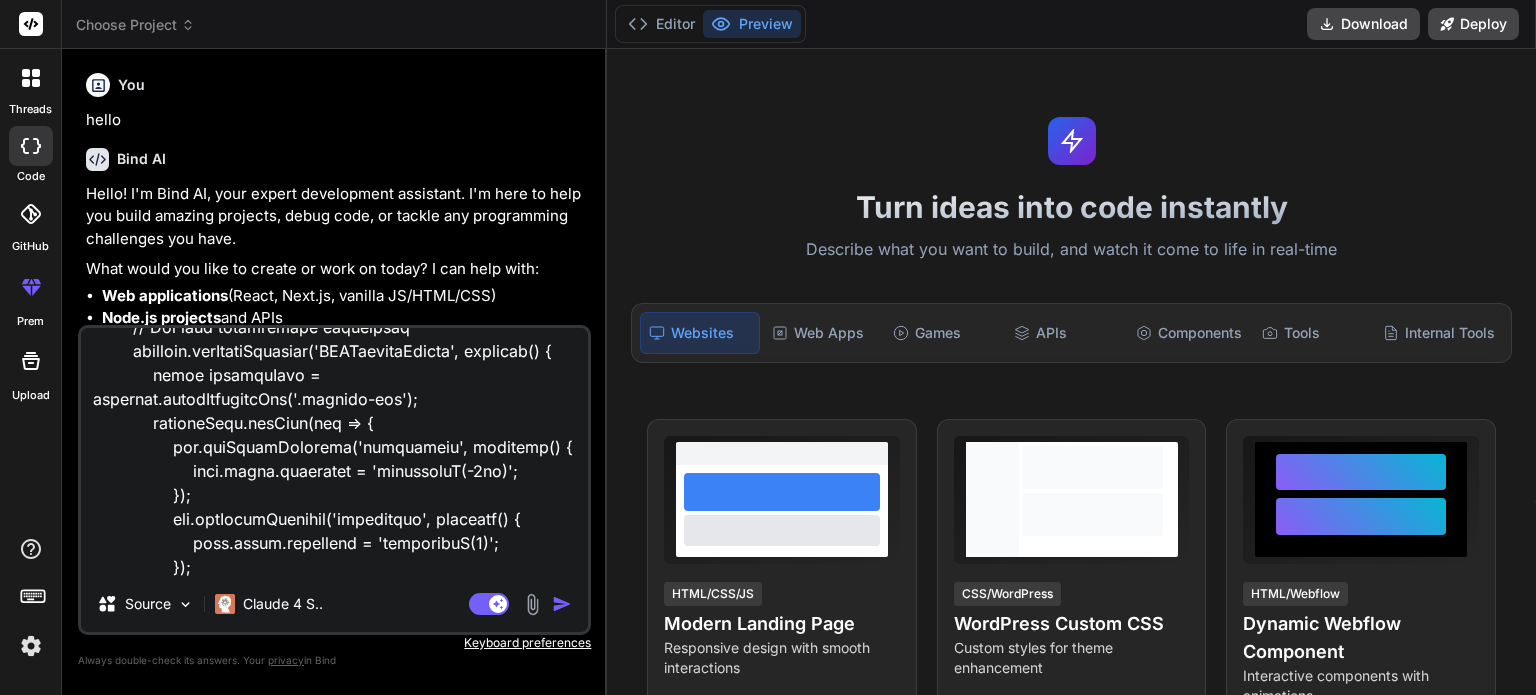 type on "# AI Interview Agent
A comprehensive AI-powered interview system with real-time transcription, automated scoring, and HR dashboard functionality.
## Features
- **Real-time Audio Transcription**: Uses OpenAI Whisper for accurate speech-to-text conversion
- **Dynamic Question Generation**: Context-aware follow-up questions based on previous answers
- **Automated Scoring**: AI-powered evaluation of candidate responses
- **HR Dashboard**: Comprehensive analytics and interview management
- **WebSocket Communication**: Real-time updates and live transcript display
- **Supabase Integration**: Secure data storage and file management
## Technology Stack
### Backend
- **FastAPI**: Modern Python web framework
- **OpenAI Whisper**: Speech-to-text transcription
- **Supabase**: Database and file storage
- **WebSocket**: Real-time communication
- **Redis**: Session management (optional)
### Frontend
- **React**: Modern UI framework
- **TypeScript**: Type-safe development
- **Tailwind CSS**: Utility-first styling
- ..." 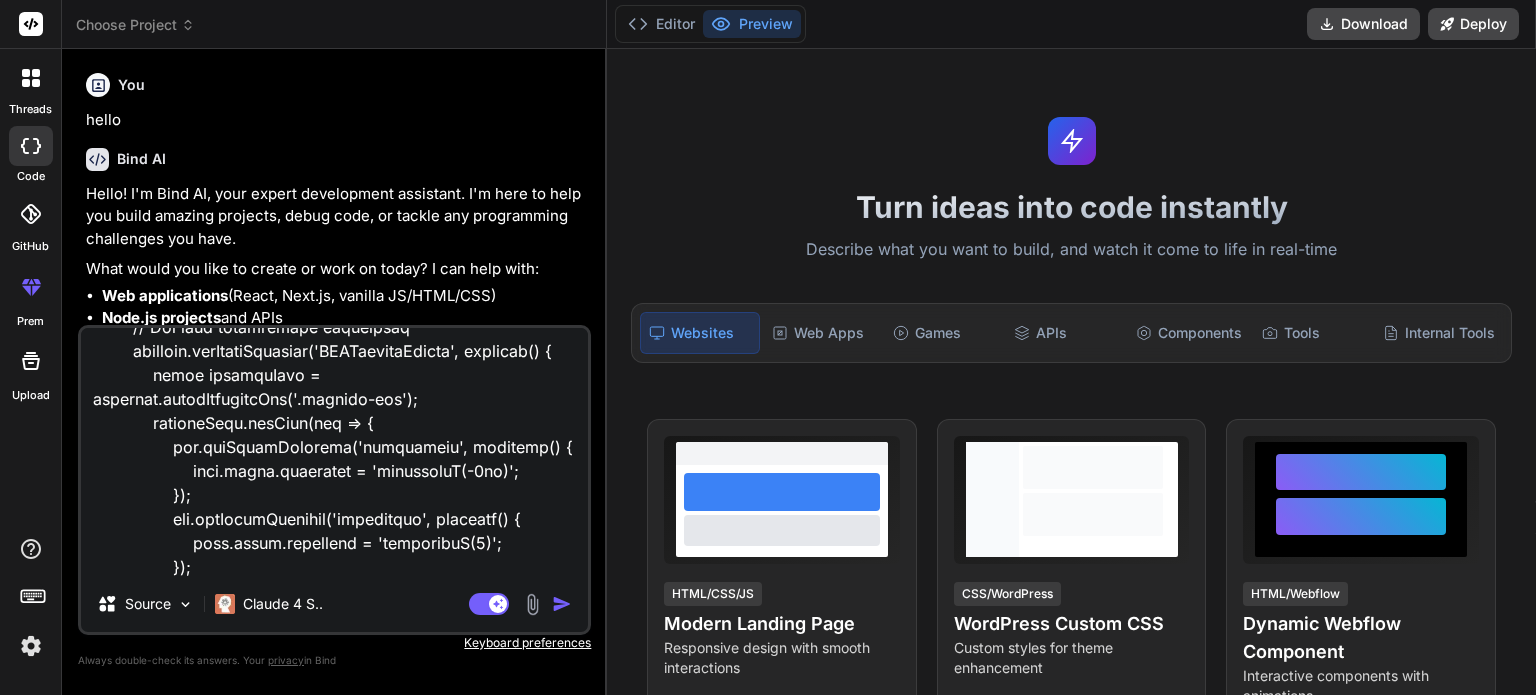 type on "x" 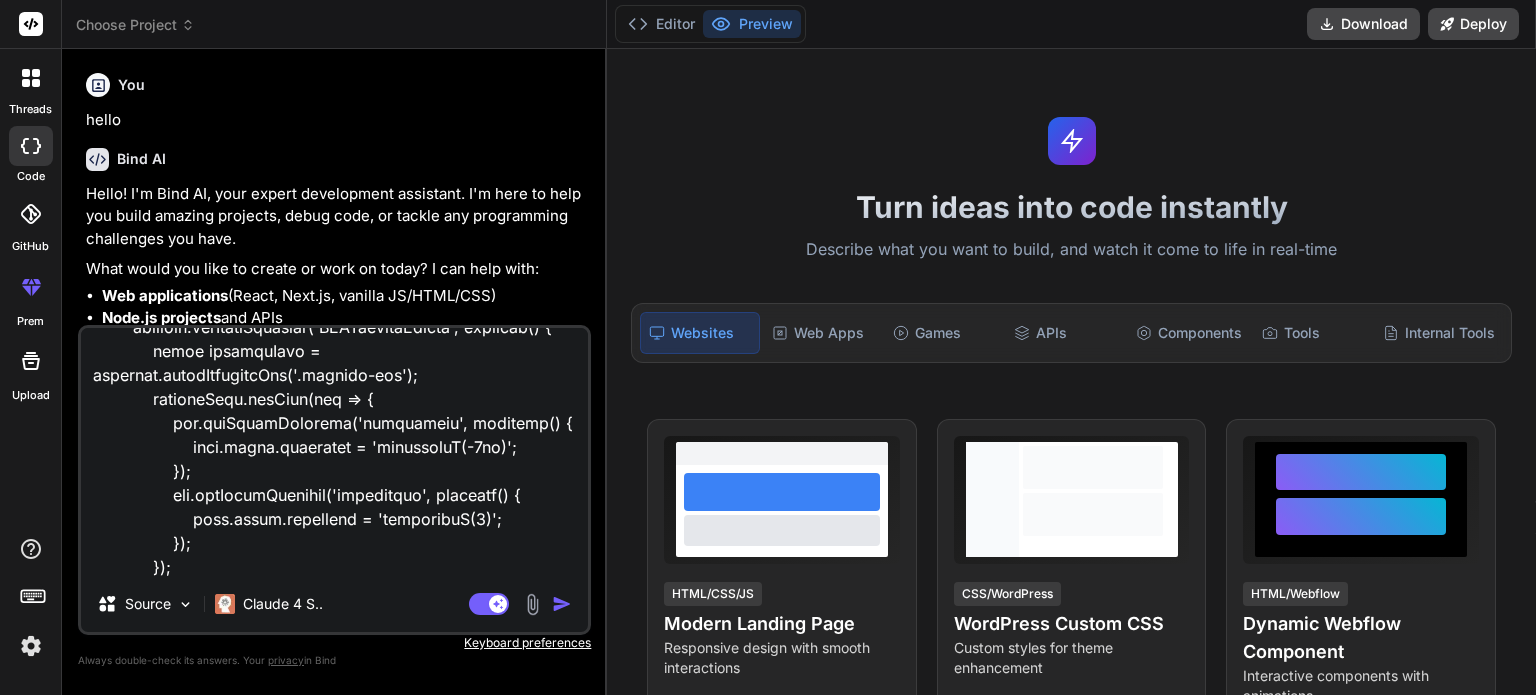 type on "# AI Interview Agent
A comprehensive AI-powered interview system with real-time transcription, automated scoring, and HR dashboard functionality.
## Features
- **Real-time Audio Transcription**: Uses OpenAI Whisper for accurate speech-to-text conversion
- **Dynamic Question Generation**: Context-aware follow-up questions based on previous answers
- **Automated Scoring**: AI-powered evaluation of candidate responses
- **HR Dashboard**: Comprehensive analytics and interview management
- **WebSocket Communication**: Real-time updates and live transcript display
- **Supabase Integration**: Secure data storage and file management
## Technology Stack
### Backend
- **FastAPI**: Modern Python web framework
- **OpenAI Whisper**: Speech-to-text transcription
- **Supabase**: Database and file storage
- **WebSocket**: Real-time communication
- **Redis**: Session management (optional)
### Frontend
- **React**: Modern UI framework
- **TypeScript**: Type-safe development
- **Tailwind CSS**: Utility-first styling
- ..." 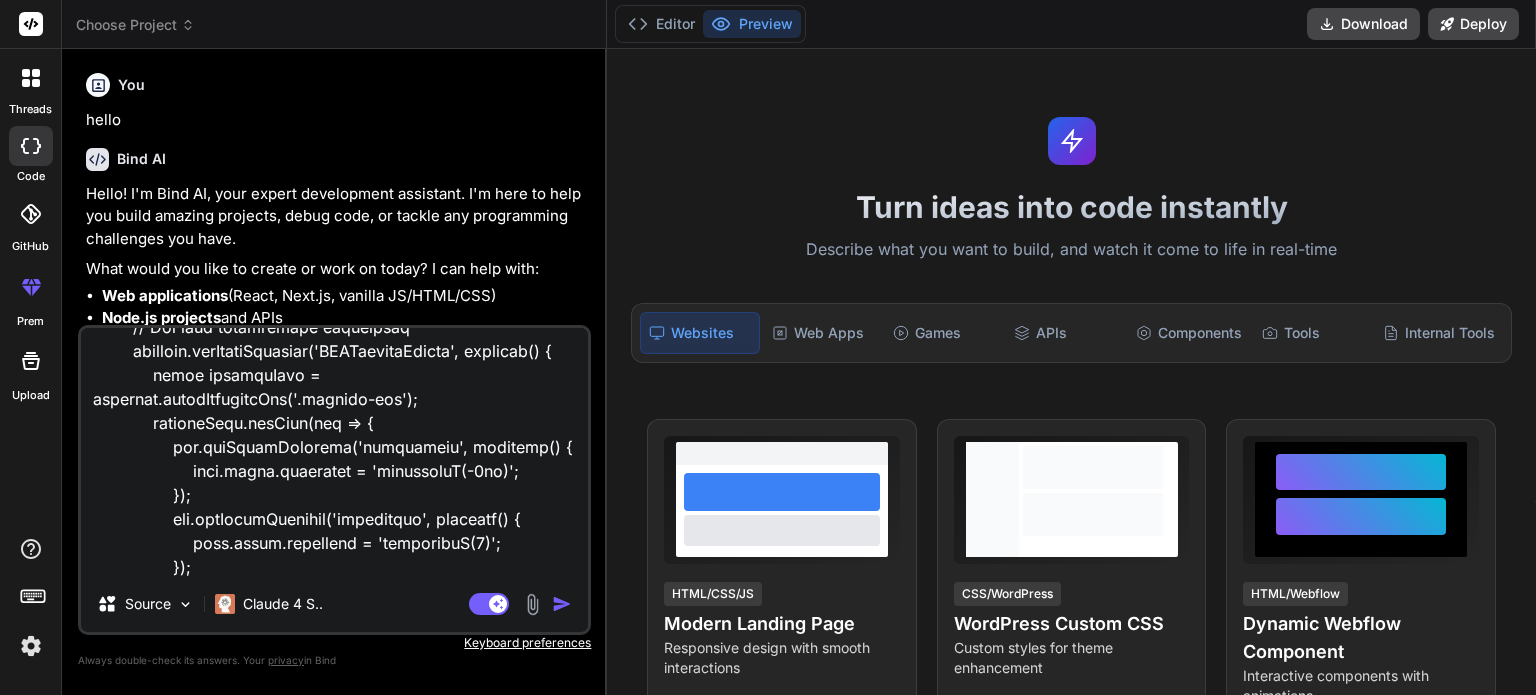 scroll, scrollTop: 41161, scrollLeft: 0, axis: vertical 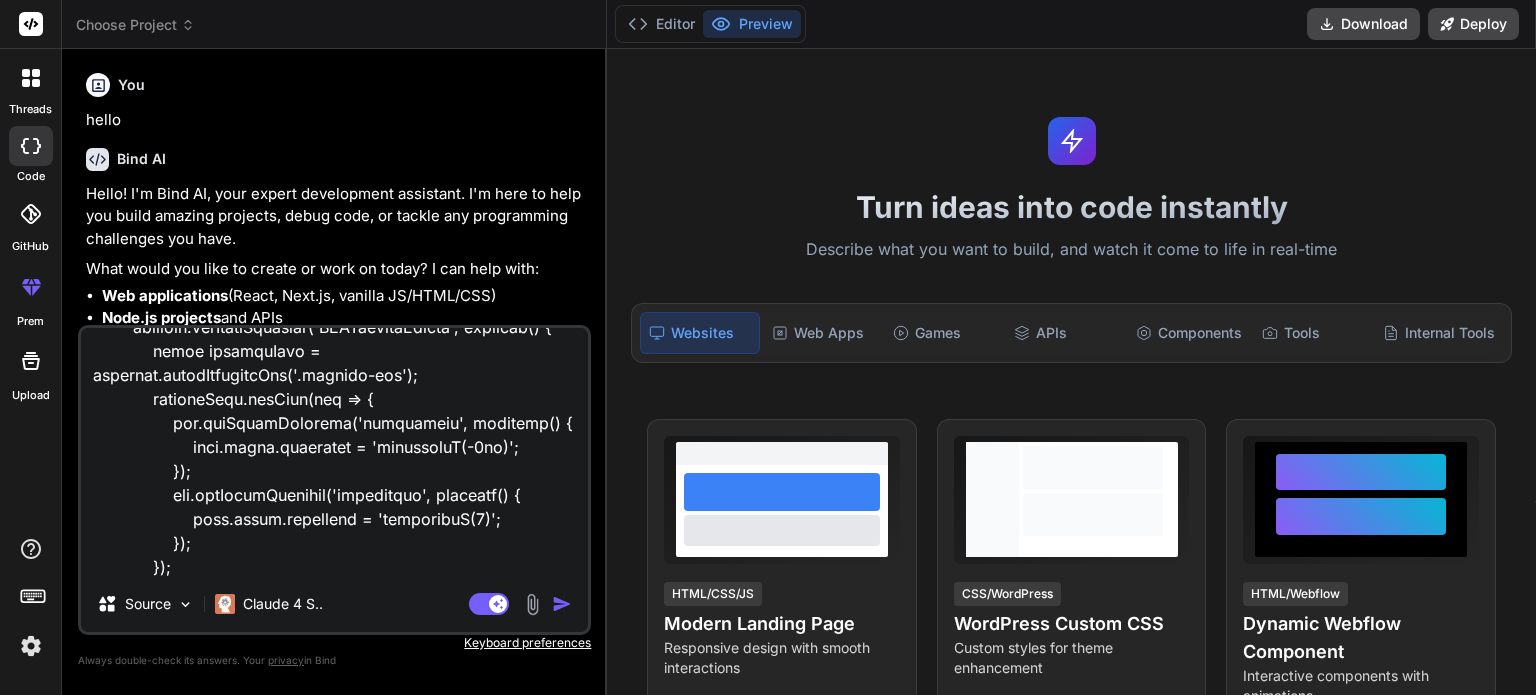 type on "# AI Interview Agent
A comprehensive AI-powered interview system with real-time transcription, automated scoring, and HR dashboard functionality.
## Features
- **Real-time Audio Transcription**: Uses OpenAI Whisper for accurate speech-to-text conversion
- **Dynamic Question Generation**: Context-aware follow-up questions based on previous answers
- **Automated Scoring**: AI-powered evaluation of candidate responses
- **HR Dashboard**: Comprehensive analytics and interview management
- **WebSocket Communication**: Real-time updates and live transcript display
- **Supabase Integration**: Secure data storage and file management
## Technology Stack
### Backend
- **FastAPI**: Modern Python web framework
- **OpenAI Whisper**: Speech-to-text transcription
- **Supabase**: Database and file storage
- **WebSocket**: Real-time communication
- **Redis**: Session management (optional)
### Frontend
- **React**: Modern UI framework
- **TypeScript**: Type-safe development
- **Tailwind CSS**: Utility-first styling
- ..." 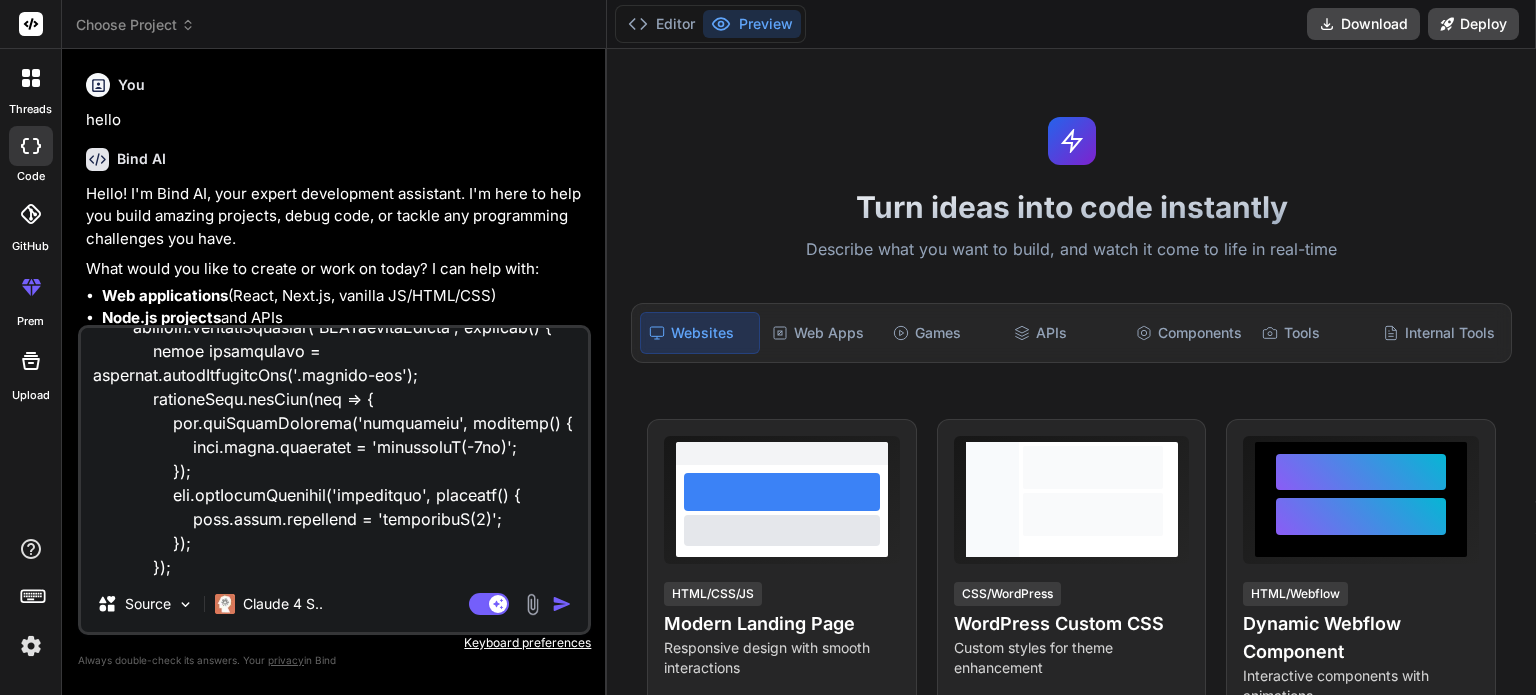 type on "# AI Interview Agent
A comprehensive AI-powered interview system with real-time transcription, automated scoring, and HR dashboard functionality.
## Features
- **Real-time Audio Transcription**: Uses OpenAI Whisper for accurate speech-to-text conversion
- **Dynamic Question Generation**: Context-aware follow-up questions based on previous answers
- **Automated Scoring**: AI-powered evaluation of candidate responses
- **HR Dashboard**: Comprehensive analytics and interview management
- **WebSocket Communication**: Real-time updates and live transcript display
- **Supabase Integration**: Secure data storage and file management
## Technology Stack
### Backend
- **FastAPI**: Modern Python web framework
- **OpenAI Whisper**: Speech-to-text transcription
- **Supabase**: Database and file storage
- **WebSocket**: Real-time communication
- **Redis**: Session management (optional)
### Frontend
- **React**: Modern UI framework
- **TypeScript**: Type-safe development
- **Tailwind CSS**: Utility-first styling
- ..." 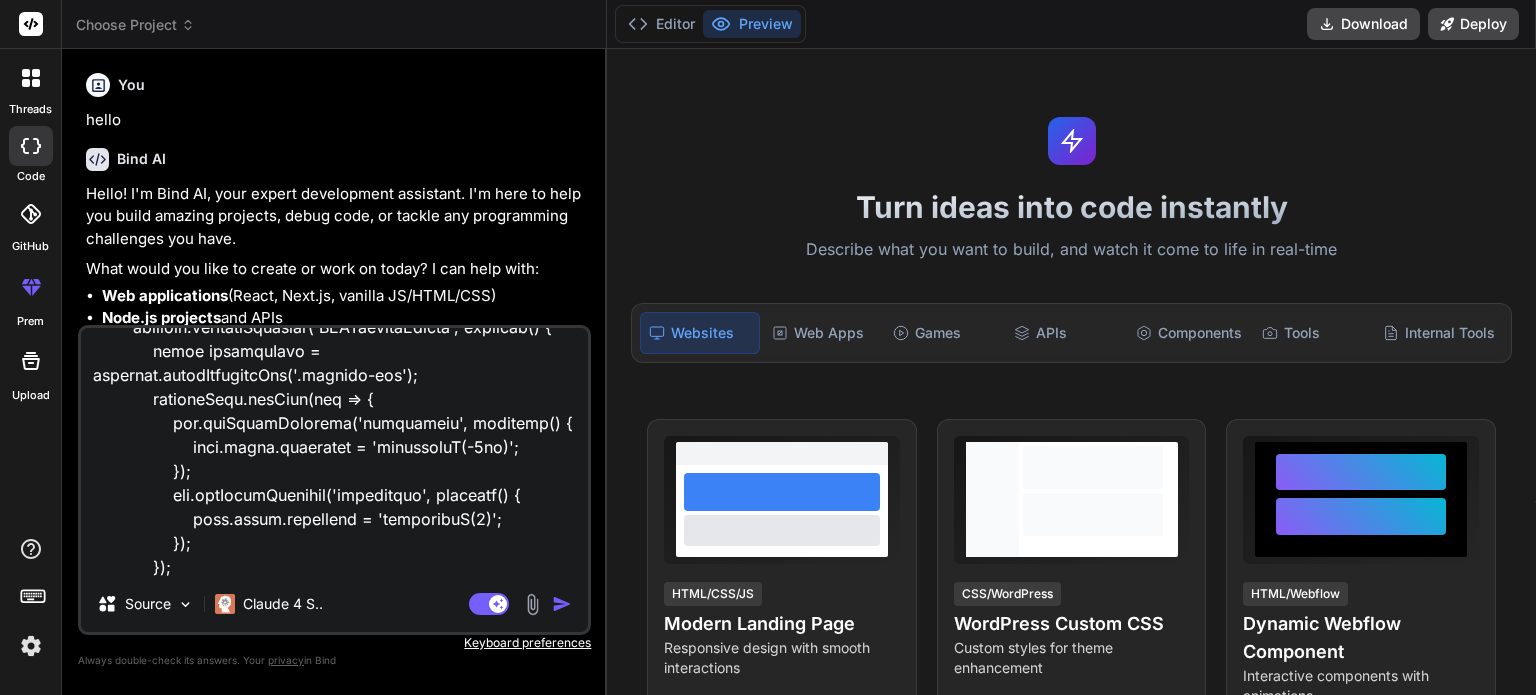 type on "# AI Interview Agent
A comprehensive AI-powered interview system with real-time transcription, automated scoring, and HR dashboard functionality.
## Features
- **Real-time Audio Transcription**: Uses OpenAI Whisper for accurate speech-to-text conversion
- **Dynamic Question Generation**: Context-aware follow-up questions based on previous answers
- **Automated Scoring**: AI-powered evaluation of candidate responses
- **HR Dashboard**: Comprehensive analytics and interview management
- **WebSocket Communication**: Real-time updates and live transcript display
- **Supabase Integration**: Secure data storage and file management
## Technology Stack
### Backend
- **FastAPI**: Modern Python web framework
- **OpenAI Whisper**: Speech-to-text transcription
- **Supabase**: Database and file storage
- **WebSocket**: Real-time communication
- **Redis**: Session management (optional)
### Frontend
- **React**: Modern UI framework
- **TypeScript**: Type-safe development
- **Tailwind CSS**: Utility-first styling
- ..." 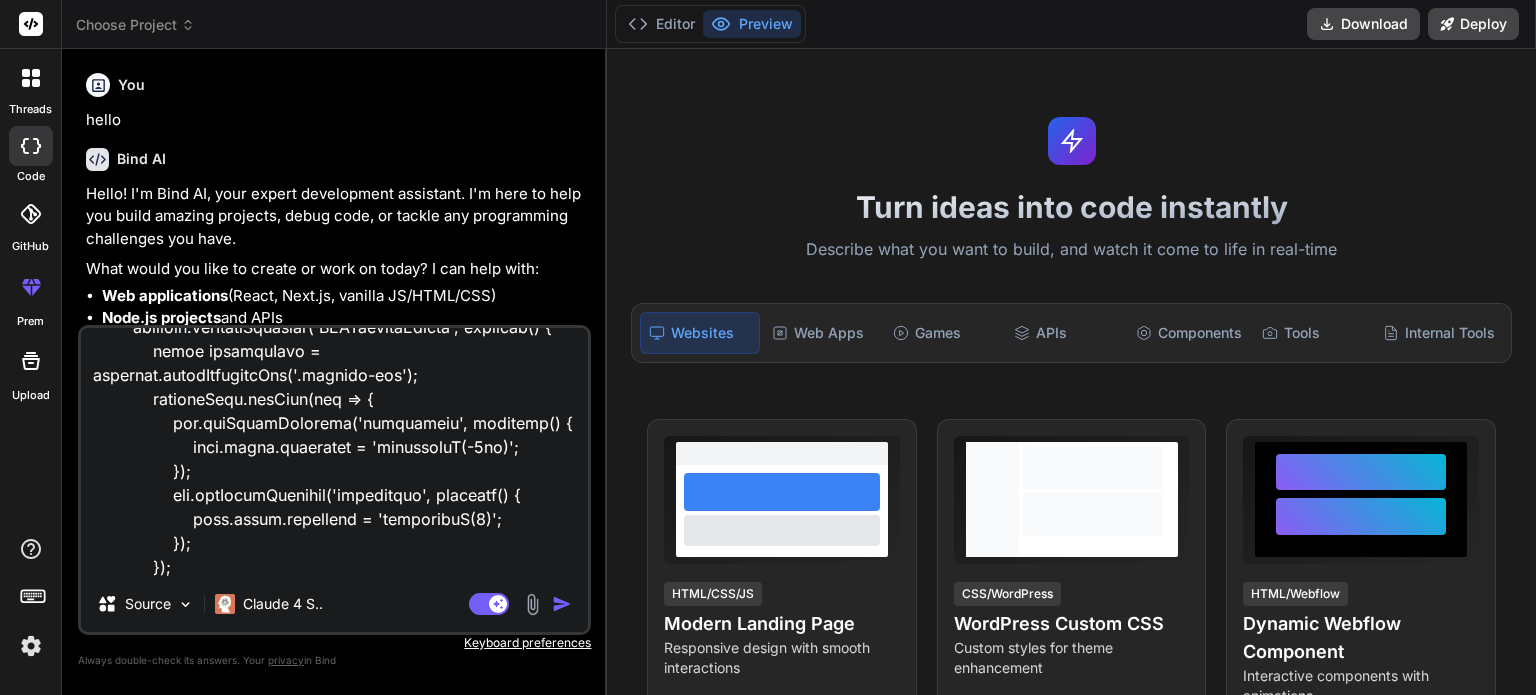 type on "# AI Interview Agent
A comprehensive AI-powered interview system with real-time transcription, automated scoring, and HR dashboard functionality.
## Features
- **Real-time Audio Transcription**: Uses OpenAI Whisper for accurate speech-to-text conversion
- **Dynamic Question Generation**: Context-aware follow-up questions based on previous answers
- **Automated Scoring**: AI-powered evaluation of candidate responses
- **HR Dashboard**: Comprehensive analytics and interview management
- **WebSocket Communication**: Real-time updates and live transcript display
- **Supabase Integration**: Secure data storage and file management
## Technology Stack
### Backend
- **FastAPI**: Modern Python web framework
- **OpenAI Whisper**: Speech-to-text transcription
- **Supabase**: Database and file storage
- **WebSocket**: Real-time communication
- **Redis**: Session management (optional)
### Frontend
- **React**: Modern UI framework
- **TypeScript**: Type-safe development
- **Tailwind CSS**: Utility-first styling
- ..." 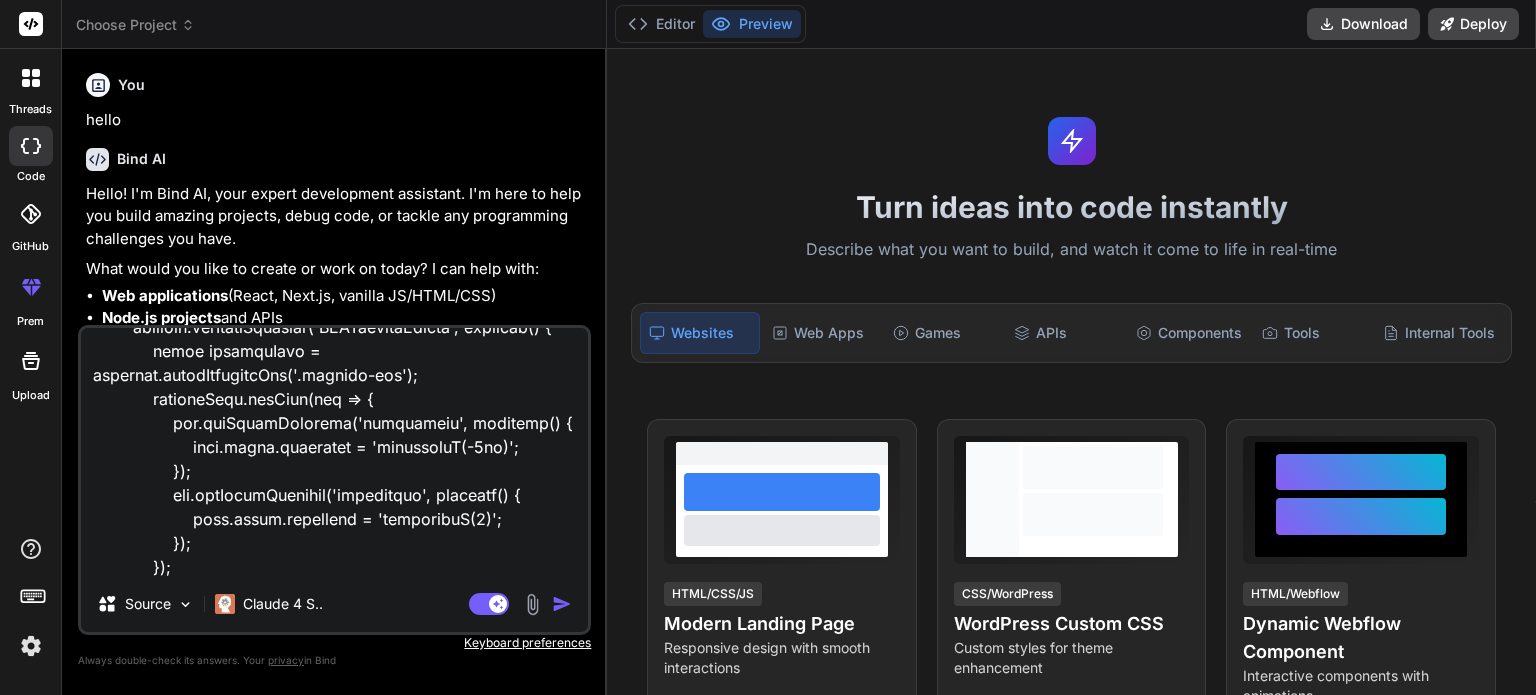 type on "# AI Interview Agent
A comprehensive AI-powered interview system with real-time transcription, automated scoring, and HR dashboard functionality.
## Features
- **Real-time Audio Transcription**: Uses OpenAI Whisper for accurate speech-to-text conversion
- **Dynamic Question Generation**: Context-aware follow-up questions based on previous answers
- **Automated Scoring**: AI-powered evaluation of candidate responses
- **HR Dashboard**: Comprehensive analytics and interview management
- **WebSocket Communication**: Real-time updates and live transcript display
- **Supabase Integration**: Secure data storage and file management
## Technology Stack
### Backend
- **FastAPI**: Modern Python web framework
- **OpenAI Whisper**: Speech-to-text transcription
- **Supabase**: Database and file storage
- **WebSocket**: Real-time communication
- **Redis**: Session management (optional)
### Frontend
- **React**: Modern UI framework
- **TypeScript**: Type-safe development
- **Tailwind CSS**: Utility-first styling
- ..." 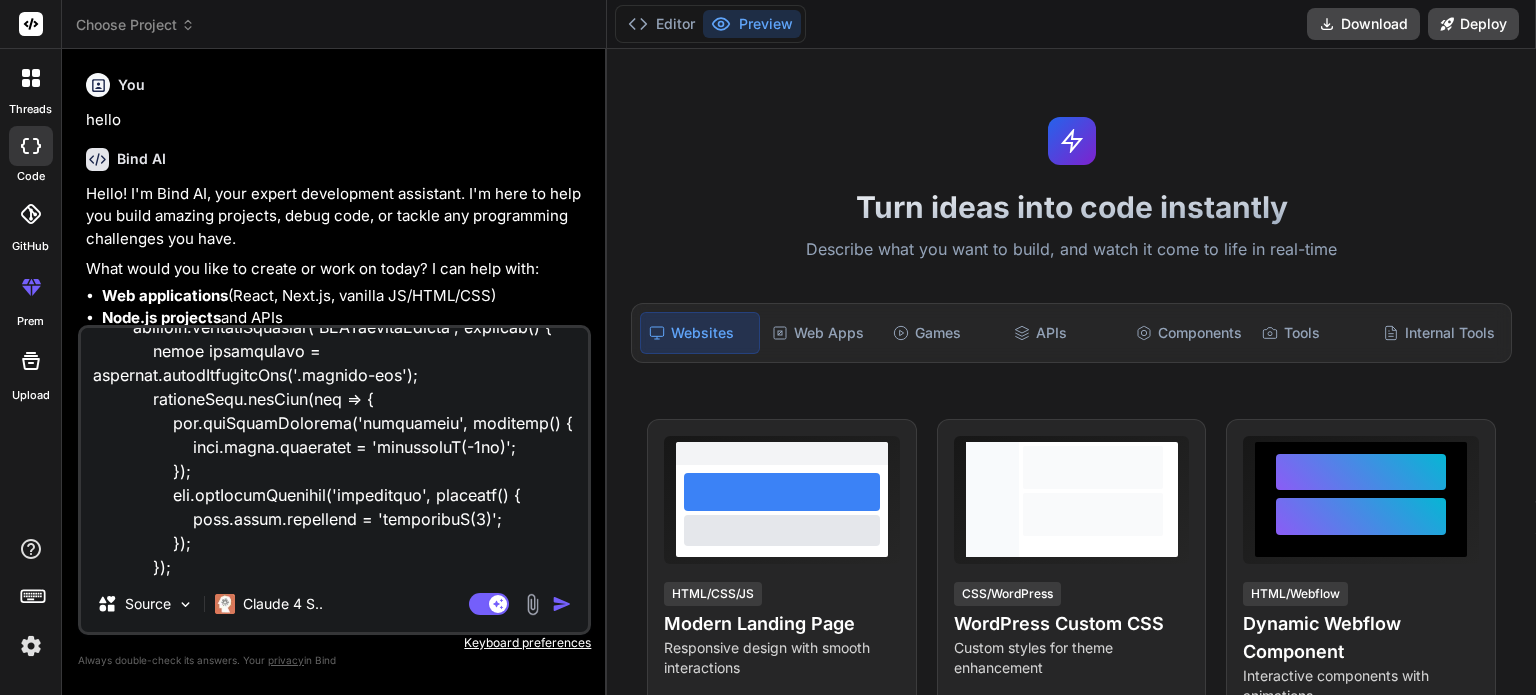 type on "# AI Interview Agent
A comprehensive AI-powered interview system with real-time transcription, automated scoring, and HR dashboard functionality.
## Features
- **Real-time Audio Transcription**: Uses OpenAI Whisper for accurate speech-to-text conversion
- **Dynamic Question Generation**: Context-aware follow-up questions based on previous answers
- **Automated Scoring**: AI-powered evaluation of candidate responses
- **HR Dashboard**: Comprehensive analytics and interview management
- **WebSocket Communication**: Real-time updates and live transcript display
- **Supabase Integration**: Secure data storage and file management
## Technology Stack
### Backend
- **FastAPI**: Modern Python web framework
- **OpenAI Whisper**: Speech-to-text transcription
- **Supabase**: Database and file storage
- **WebSocket**: Real-time communication
- **Redis**: Session management (optional)
### Frontend
- **React**: Modern UI framework
- **TypeScript**: Type-safe development
- **Tailwind CSS**: Utility-first styling
- ..." 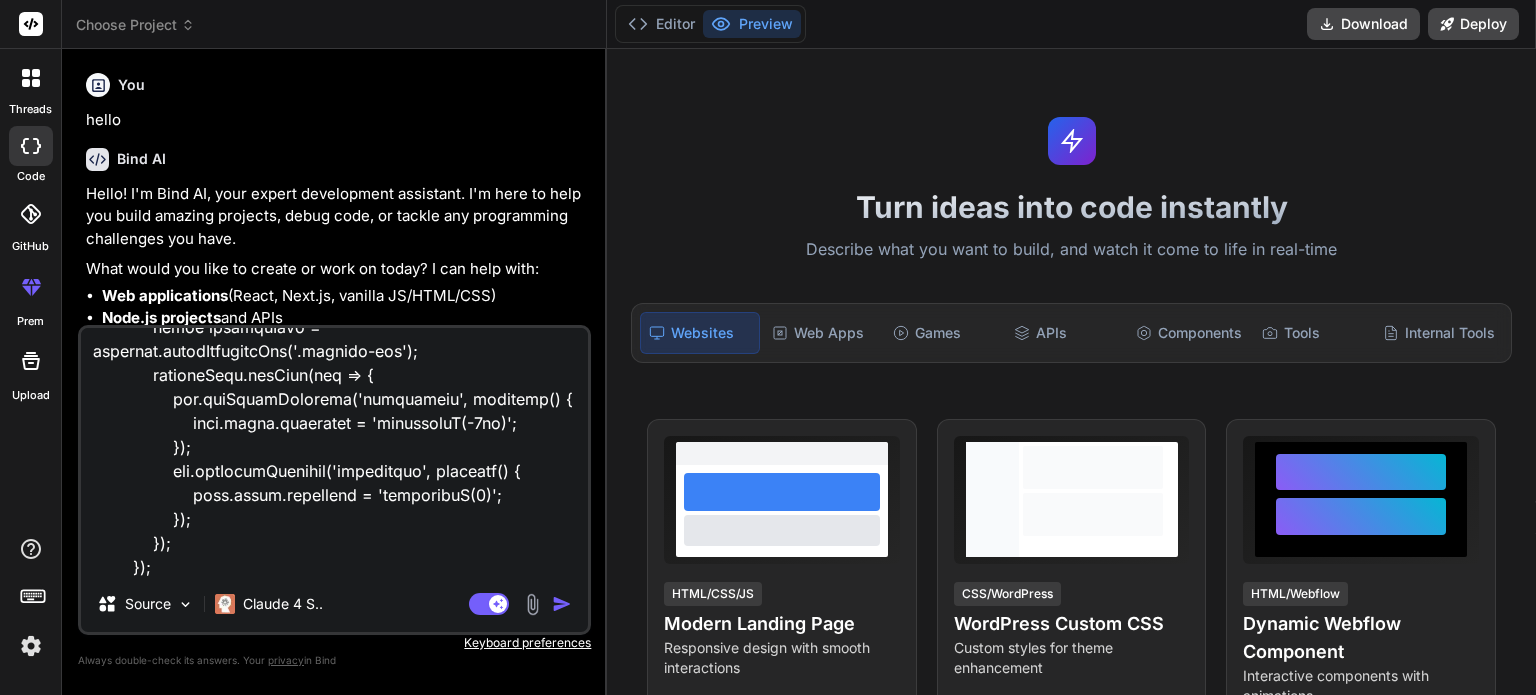 type on "# AI Interview Agent
A comprehensive AI-powered interview system with real-time transcription, automated scoring, and HR dashboard functionality.
## Features
- **Real-time Audio Transcription**: Uses OpenAI Whisper for accurate speech-to-text conversion
- **Dynamic Question Generation**: Context-aware follow-up questions based on previous answers
- **Automated Scoring**: AI-powered evaluation of candidate responses
- **HR Dashboard**: Comprehensive analytics and interview management
- **WebSocket Communication**: Real-time updates and live transcript display
- **Supabase Integration**: Secure data storage and file management
## Technology Stack
### Backend
- **FastAPI**: Modern Python web framework
- **OpenAI Whisper**: Speech-to-text transcription
- **Supabase**: Database and file storage
- **WebSocket**: Real-time communication
- **Redis**: Session management (optional)
### Frontend
- **React**: Modern UI framework
- **TypeScript**: Type-safe development
- **Tailwind CSS**: Utility-first styling
- ..." 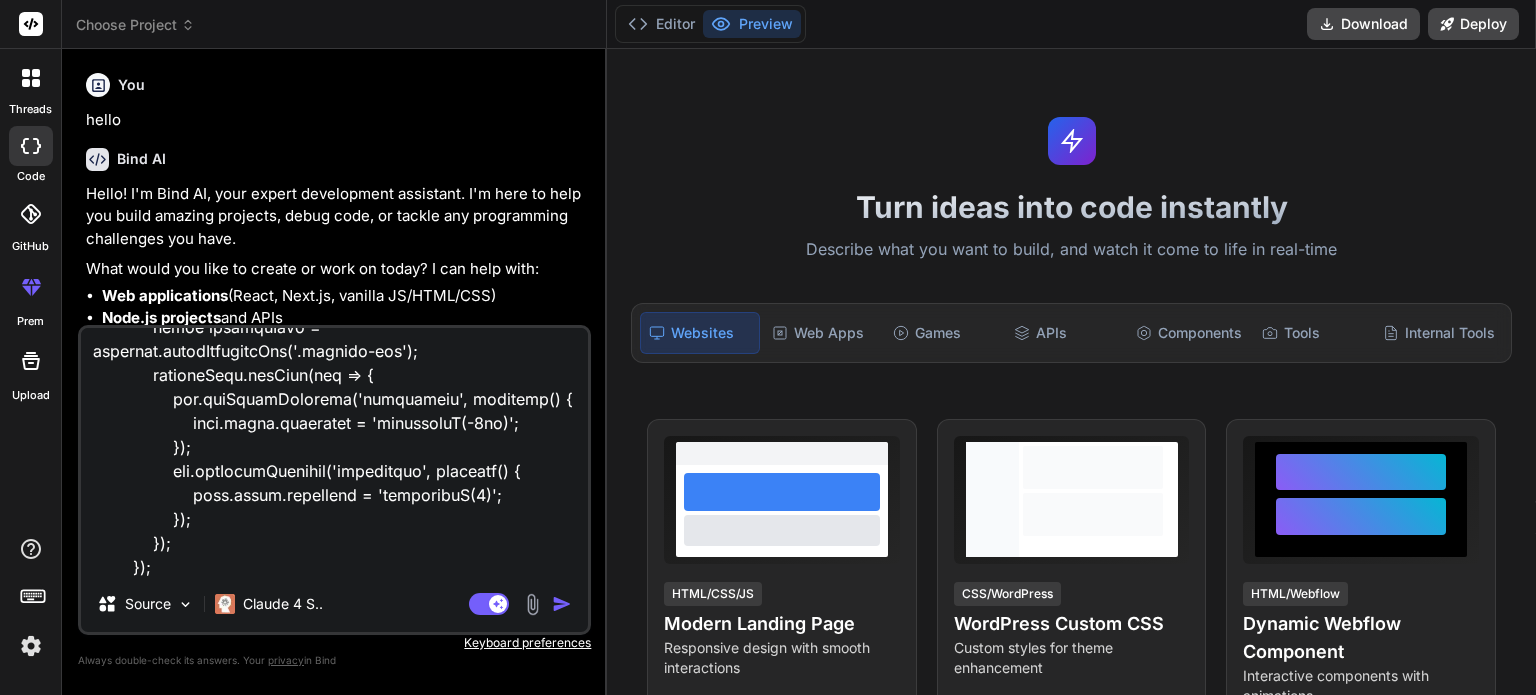 type on "# AI Interview Agent
A comprehensive AI-powered interview system with real-time transcription, automated scoring, and HR dashboard functionality.
## Features
- **Real-time Audio Transcription**: Uses OpenAI Whisper for accurate speech-to-text conversion
- **Dynamic Question Generation**: Context-aware follow-up questions based on previous answers
- **Automated Scoring**: AI-powered evaluation of candidate responses
- **HR Dashboard**: Comprehensive analytics and interview management
- **WebSocket Communication**: Real-time updates and live transcript display
- **Supabase Integration**: Secure data storage and file management
## Technology Stack
### Backend
- **FastAPI**: Modern Python web framework
- **OpenAI Whisper**: Speech-to-text transcription
- **Supabase**: Database and file storage
- **WebSocket**: Real-time communication
- **Redis**: Session management (optional)
### Frontend
- **React**: Modern UI framework
- **TypeScript**: Type-safe development
- **Tailwind CSS**: Utility-first styling
- ..." 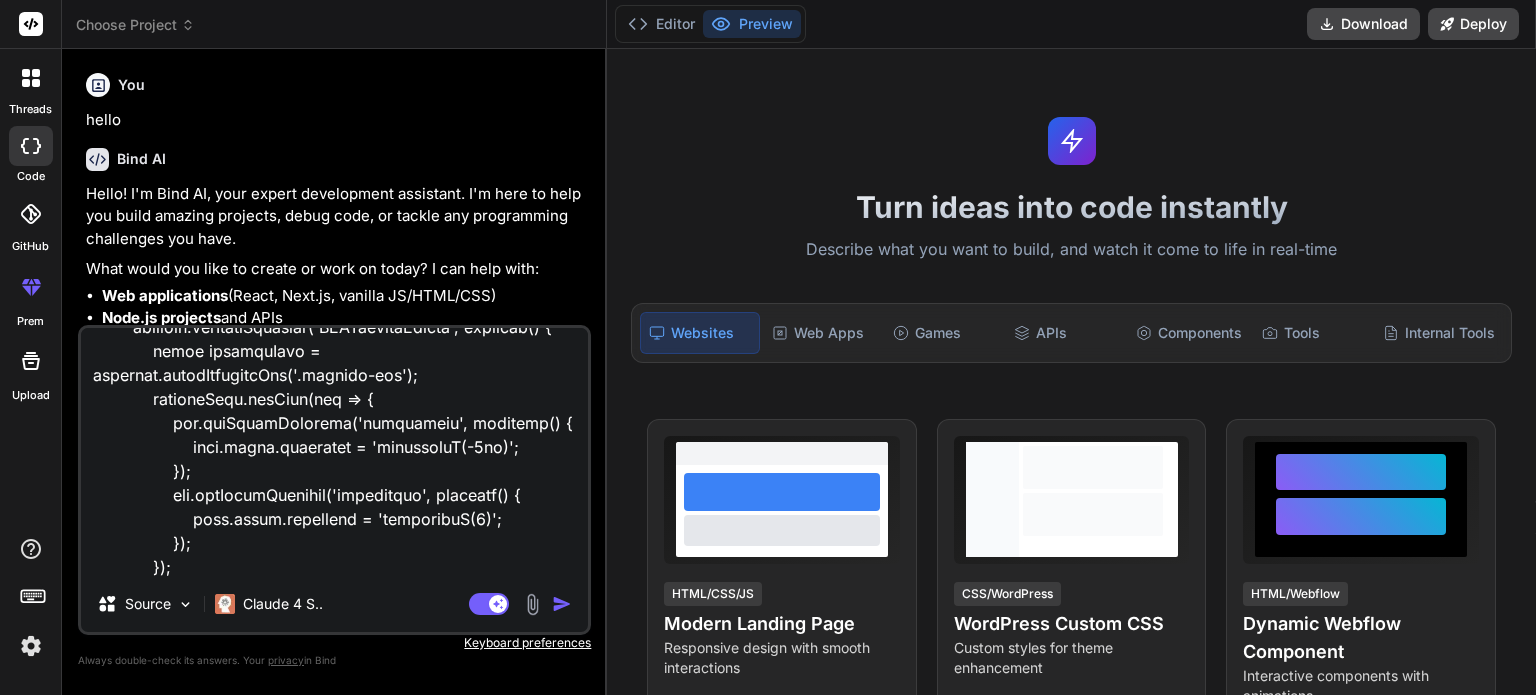 type on "# AI Interview Agent
A comprehensive AI-powered interview system with real-time transcription, automated scoring, and HR dashboard functionality.
## Features
- **Real-time Audio Transcription**: Uses OpenAI Whisper for accurate speech-to-text conversion
- **Dynamic Question Generation**: Context-aware follow-up questions based on previous answers
- **Automated Scoring**: AI-powered evaluation of candidate responses
- **HR Dashboard**: Comprehensive analytics and interview management
- **WebSocket Communication**: Real-time updates and live transcript display
- **Supabase Integration**: Secure data storage and file management
## Technology Stack
### Backend
- **FastAPI**: Modern Python web framework
- **OpenAI Whisper**: Speech-to-text transcription
- **Supabase**: Database and file storage
- **WebSocket**: Real-time communication
- **Redis**: Session management (optional)
### Frontend
- **React**: Modern UI framework
- **TypeScript**: Type-safe development
- **Tailwind CSS**: Utility-first styling
- ..." 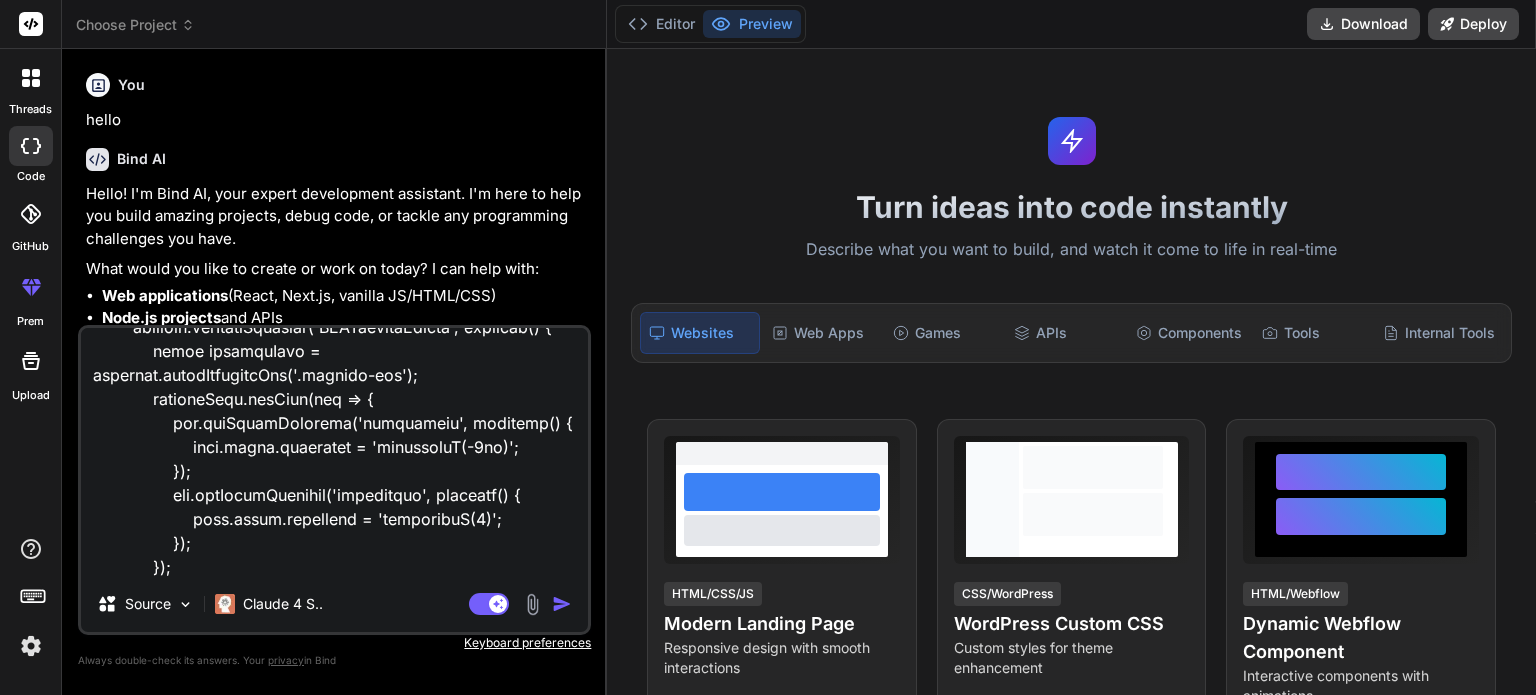 type on "# AI Interview Agent
A comprehensive AI-powered interview system with real-time transcription, automated scoring, and HR dashboard functionality.
## Features
- **Real-time Audio Transcription**: Uses OpenAI Whisper for accurate speech-to-text conversion
- **Dynamic Question Generation**: Context-aware follow-up questions based on previous answers
- **Automated Scoring**: AI-powered evaluation of candidate responses
- **HR Dashboard**: Comprehensive analytics and interview management
- **WebSocket Communication**: Real-time updates and live transcript display
- **Supabase Integration**: Secure data storage and file management
## Technology Stack
### Backend
- **FastAPI**: Modern Python web framework
- **OpenAI Whisper**: Speech-to-text transcription
- **Supabase**: Database and file storage
- **WebSocket**: Real-time communication
- **Redis**: Session management (optional)
### Frontend
- **React**: Modern UI framework
- **TypeScript**: Type-safe development
- **Tailwind CSS**: Utility-first styling
- ..." 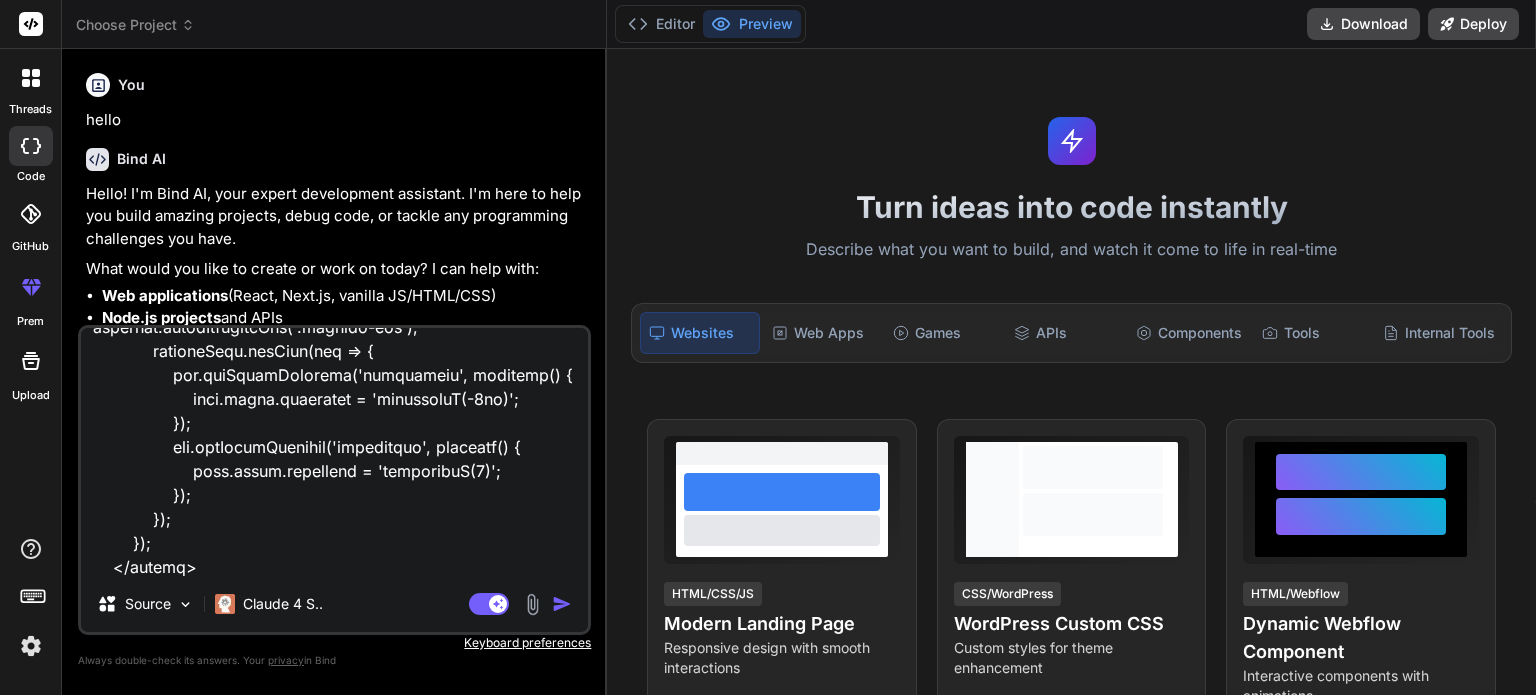 type on "# AI Interview Agent
A comprehensive AI-powered interview system with real-time transcription, automated scoring, and HR dashboard functionality.
## Features
- **Real-time Audio Transcription**: Uses OpenAI Whisper for accurate speech-to-text conversion
- **Dynamic Question Generation**: Context-aware follow-up questions based on previous answers
- **Automated Scoring**: AI-powered evaluation of candidate responses
- **HR Dashboard**: Comprehensive analytics and interview management
- **WebSocket Communication**: Real-time updates and live transcript display
- **Supabase Integration**: Secure data storage and file management
## Technology Stack
### Backend
- **FastAPI**: Modern Python web framework
- **OpenAI Whisper**: Speech-to-text transcription
- **Supabase**: Database and file storage
- **WebSocket**: Real-time communication
- **Redis**: Session management (optional)
### Frontend
- **React**: Modern UI framework
- **TypeScript**: Type-safe development
- **Tailwind CSS**: Utility-first styling
- ..." 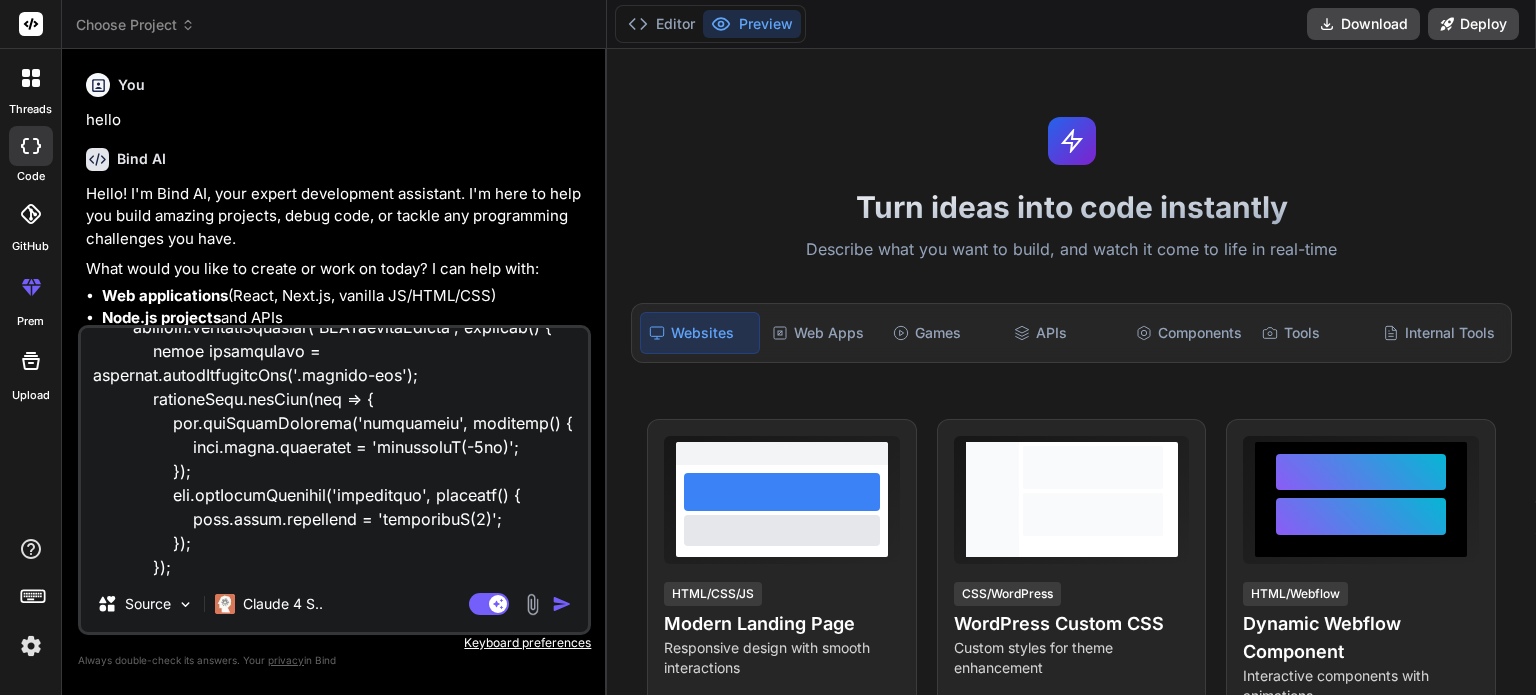 type on "# AI Interview Agent
A comprehensive AI-powered interview system with real-time transcription, automated scoring, and HR dashboard functionality.
## Features
- **Real-time Audio Transcription**: Uses OpenAI Whisper for accurate speech-to-text conversion
- **Dynamic Question Generation**: Context-aware follow-up questions based on previous answers
- **Automated Scoring**: AI-powered evaluation of candidate responses
- **HR Dashboard**: Comprehensive analytics and interview management
- **WebSocket Communication**: Real-time updates and live transcript display
- **Supabase Integration**: Secure data storage and file management
## Technology Stack
### Backend
- **FastAPI**: Modern Python web framework
- **OpenAI Whisper**: Speech-to-text transcription
- **Supabase**: Database and file storage
- **WebSocket**: Real-time communication
- **Redis**: Session management (optional)
### Frontend
- **React**: Modern UI framework
- **TypeScript**: Type-safe development
- **Tailwind CSS**: Utility-first styling
- ..." 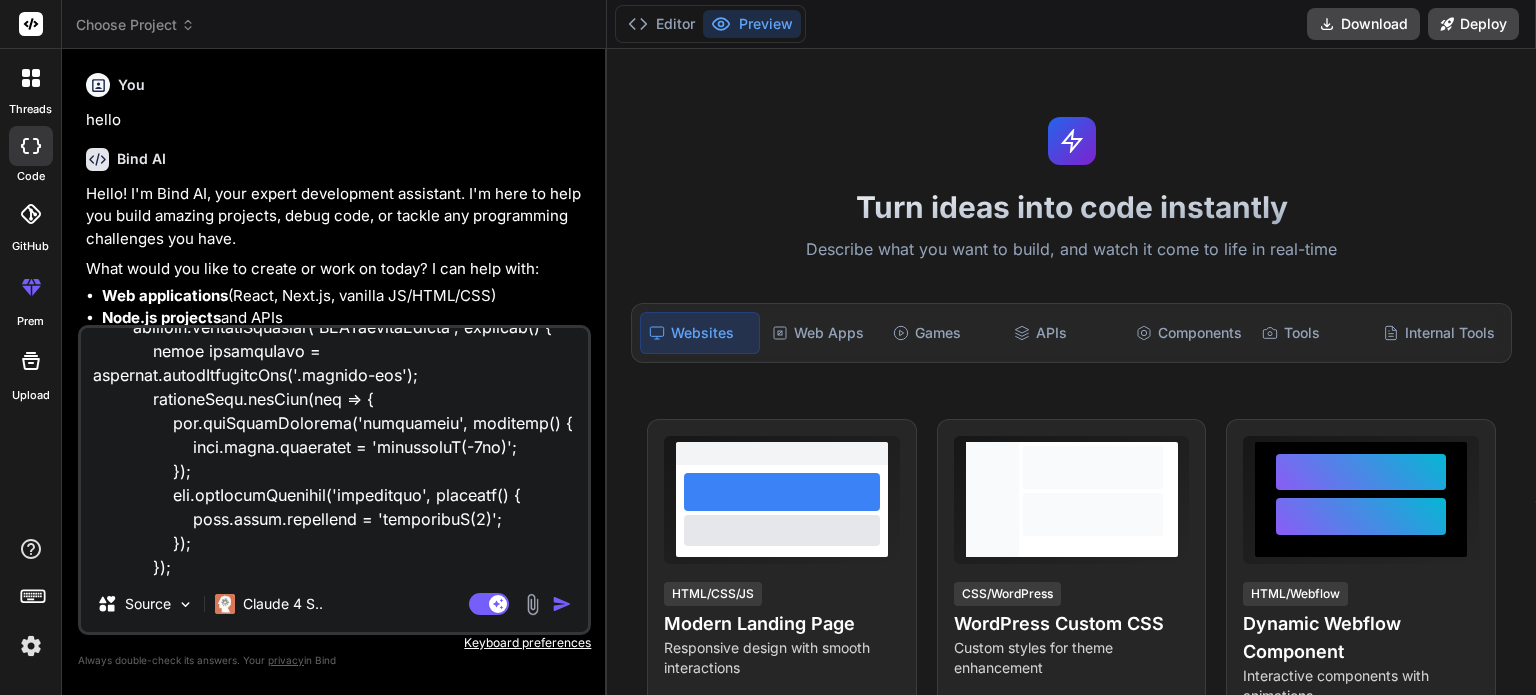 type on "x" 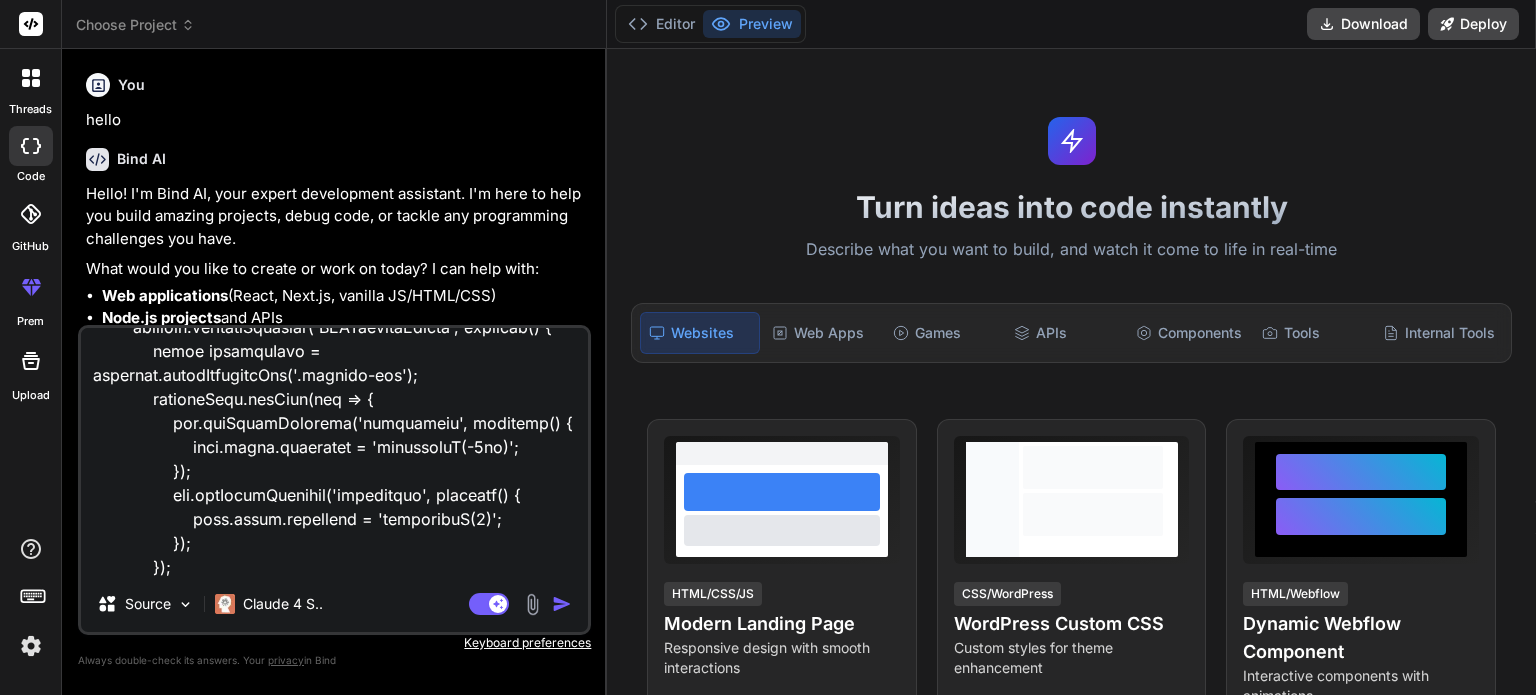 type on "# AI Interview Agent
A comprehensive AI-powered interview system with real-time transcription, automated scoring, and HR dashboard functionality.
## Features
- **Real-time Audio Transcription**: Uses OpenAI Whisper for accurate speech-to-text conversion
- **Dynamic Question Generation**: Context-aware follow-up questions based on previous answers
- **Automated Scoring**: AI-powered evaluation of candidate responses
- **HR Dashboard**: Comprehensive analytics and interview management
- **WebSocket Communication**: Real-time updates and live transcript display
- **Supabase Integration**: Secure data storage and file management
## Technology Stack
### Backend
- **FastAPI**: Modern Python web framework
- **OpenAI Whisper**: Speech-to-text transcription
- **Supabase**: Database and file storage
- **WebSocket**: Real-time communication
- **Redis**: Session management (optional)
### Frontend
- **React**: Modern UI framework
- **TypeScript**: Type-safe development
- **Tailwind CSS**: Utility-first styling
- ..." 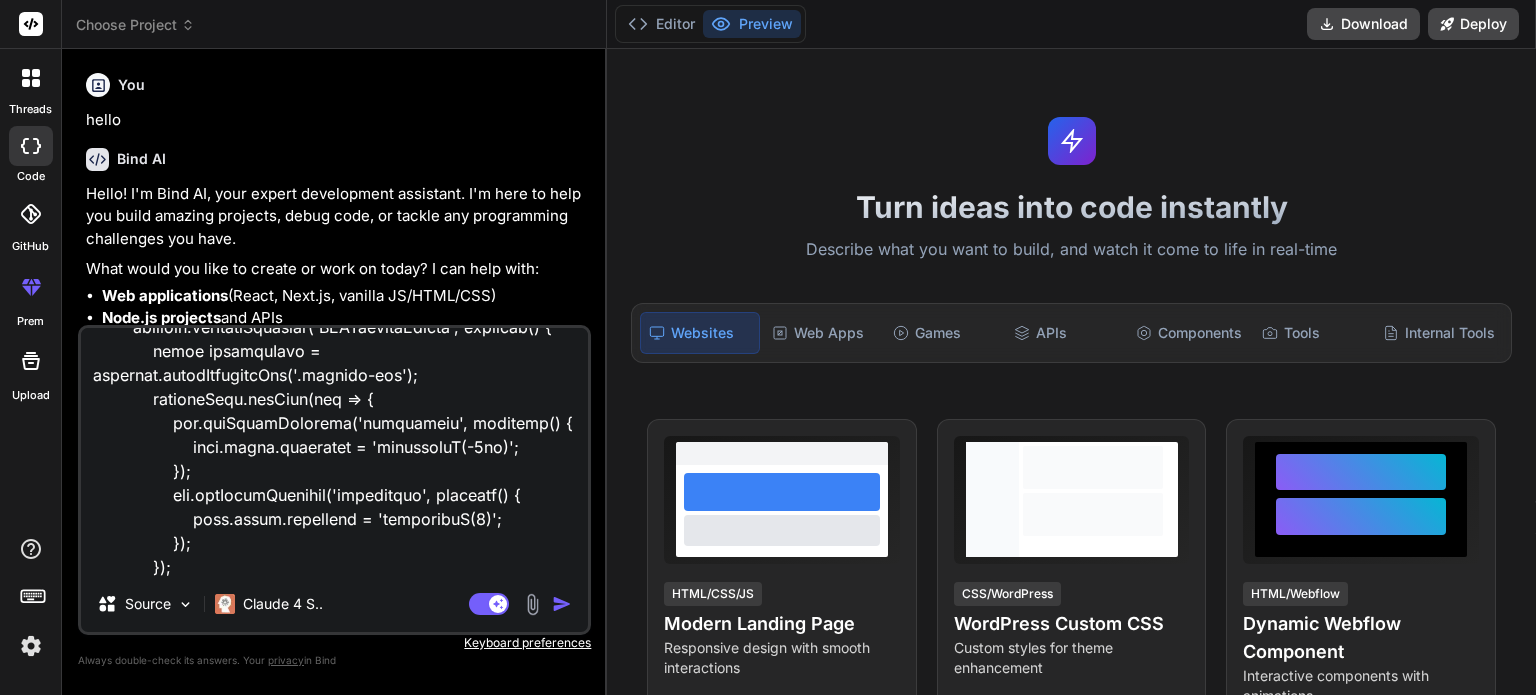 type on "# AI Interview Agent
A comprehensive AI-powered interview system with real-time transcription, automated scoring, and HR dashboard functionality.
## Features
- **Real-time Audio Transcription**: Uses OpenAI Whisper for accurate speech-to-text conversion
- **Dynamic Question Generation**: Context-aware follow-up questions based on previous answers
- **Automated Scoring**: AI-powered evaluation of candidate responses
- **HR Dashboard**: Comprehensive analytics and interview management
- **WebSocket Communication**: Real-time updates and live transcript display
- **Supabase Integration**: Secure data storage and file management
## Technology Stack
### Backend
- **FastAPI**: Modern Python web framework
- **OpenAI Whisper**: Speech-to-text transcription
- **Supabase**: Database and file storage
- **WebSocket**: Real-time communication
- **Redis**: Session management (optional)
### Frontend
- **React**: Modern UI framework
- **TypeScript**: Type-safe development
- **Tailwind CSS**: Utility-first styling
- ..." 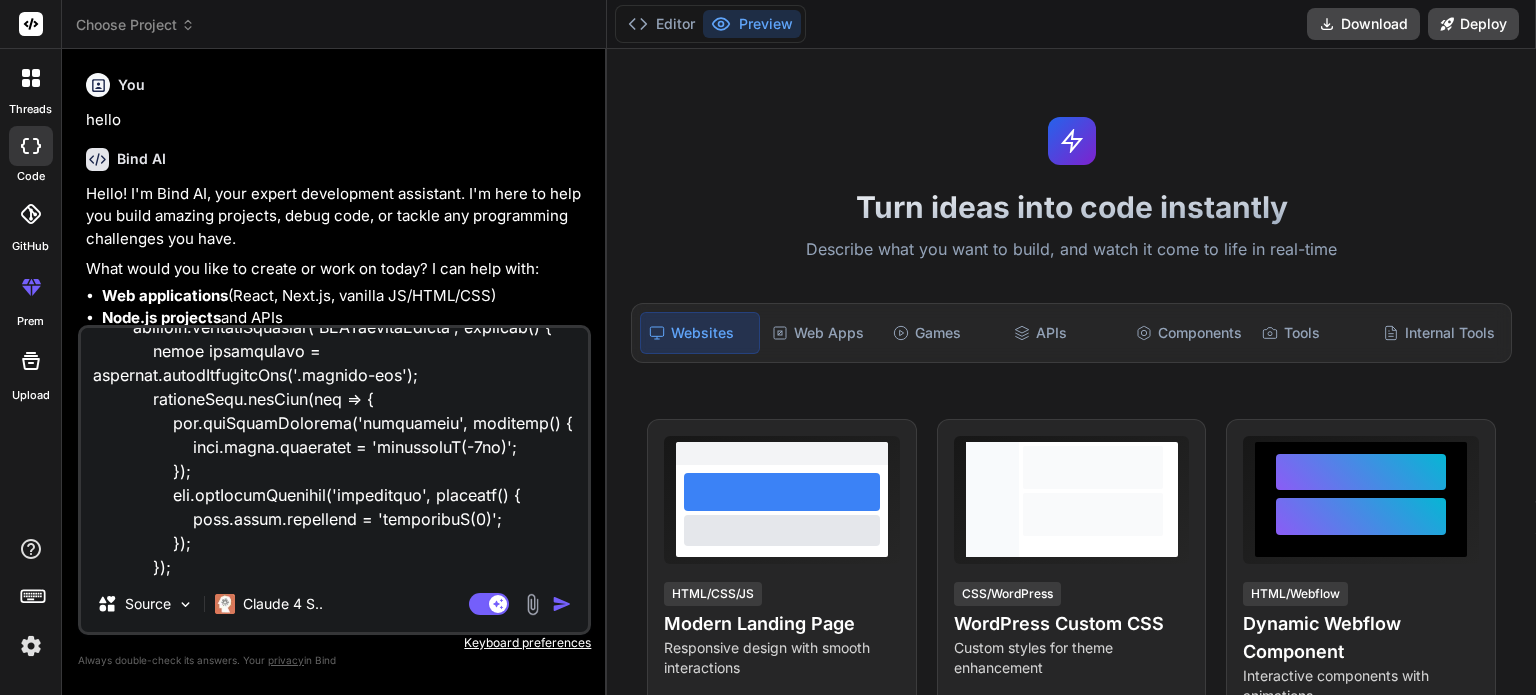 type on "# AI Interview Agent
A comprehensive AI-powered interview system with real-time transcription, automated scoring, and HR dashboard functionality.
## Features
- **Real-time Audio Transcription**: Uses OpenAI Whisper for accurate speech-to-text conversion
- **Dynamic Question Generation**: Context-aware follow-up questions based on previous answers
- **Automated Scoring**: AI-powered evaluation of candidate responses
- **HR Dashboard**: Comprehensive analytics and interview management
- **WebSocket Communication**: Real-time updates and live transcript display
- **Supabase Integration**: Secure data storage and file management
## Technology Stack
### Backend
- **FastAPI**: Modern Python web framework
- **OpenAI Whisper**: Speech-to-text transcription
- **Supabase**: Database and file storage
- **WebSocket**: Real-time communication
- **Redis**: Session management (optional)
### Frontend
- **React**: Modern UI framework
- **TypeScript**: Type-safe development
- **Tailwind CSS**: Utility-first styling
- ..." 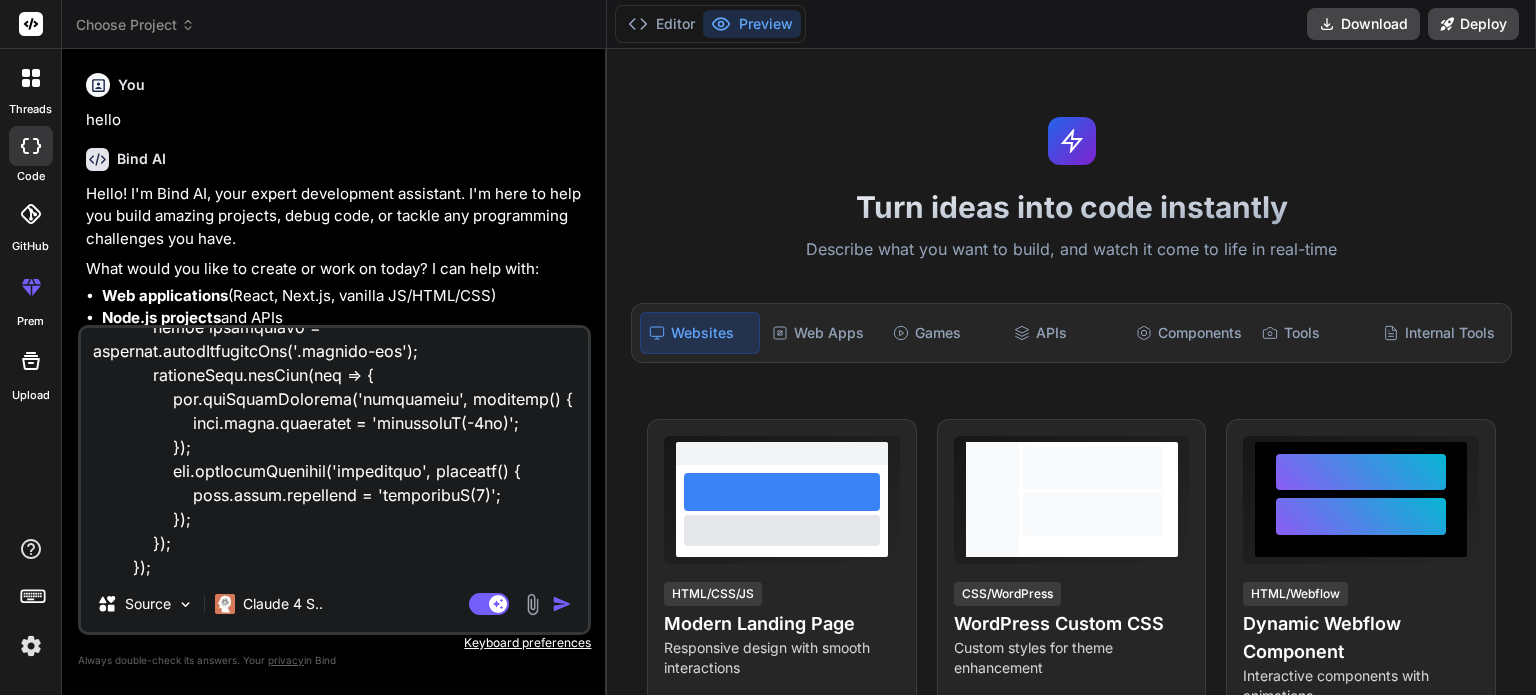type on "# AI Interview Agent
A comprehensive AI-powered interview system with real-time transcription, automated scoring, and HR dashboard functionality.
## Features
- **Real-time Audio Transcription**: Uses OpenAI Whisper for accurate speech-to-text conversion
- **Dynamic Question Generation**: Context-aware follow-up questions based on previous answers
- **Automated Scoring**: AI-powered evaluation of candidate responses
- **HR Dashboard**: Comprehensive analytics and interview management
- **WebSocket Communication**: Real-time updates and live transcript display
- **Supabase Integration**: Secure data storage and file management
## Technology Stack
### Backend
- **FastAPI**: Modern Python web framework
- **OpenAI Whisper**: Speech-to-text transcription
- **Supabase**: Database and file storage
- **WebSocket**: Real-time communication
- **Redis**: Session management (optional)
### Frontend
- **React**: Modern UI framework
- **TypeScript**: Type-safe development
- **Tailwind CSS**: Utility-first styling
- ..." 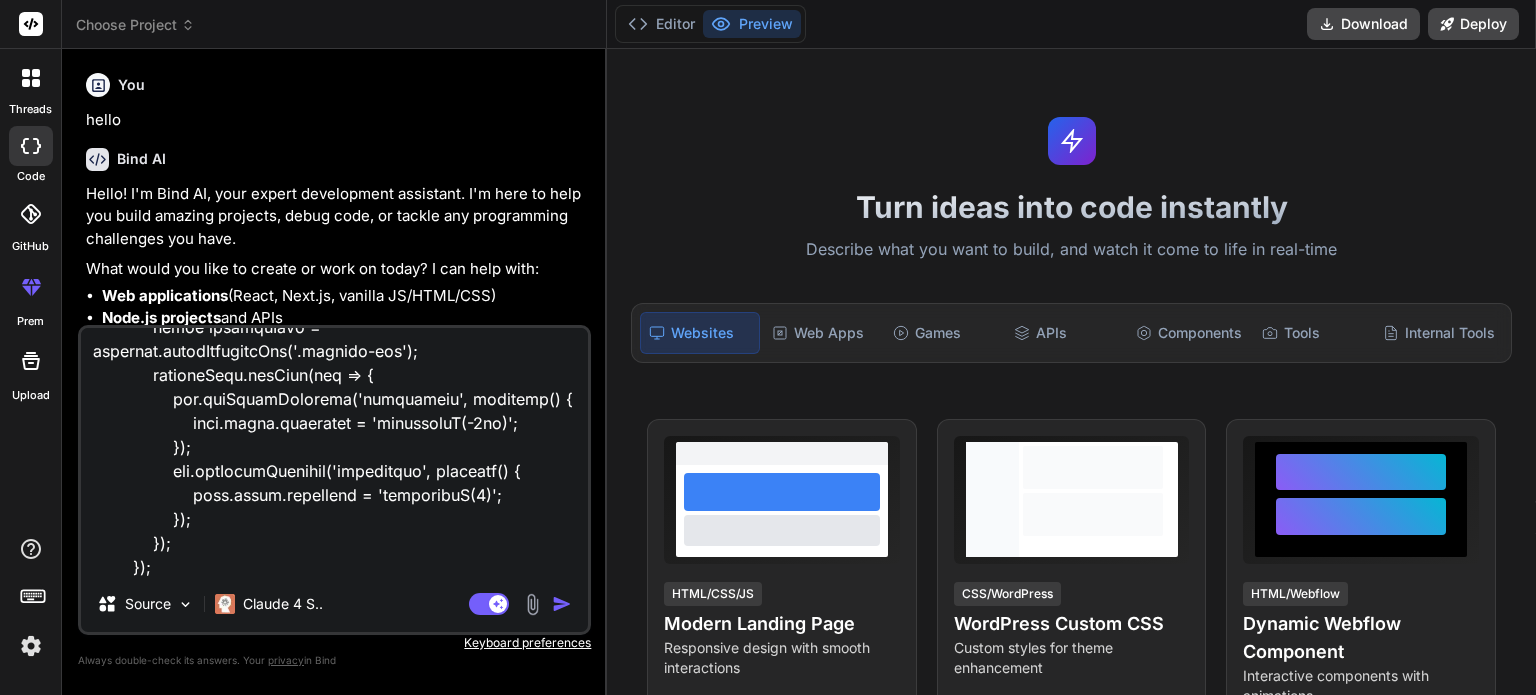 type on "x" 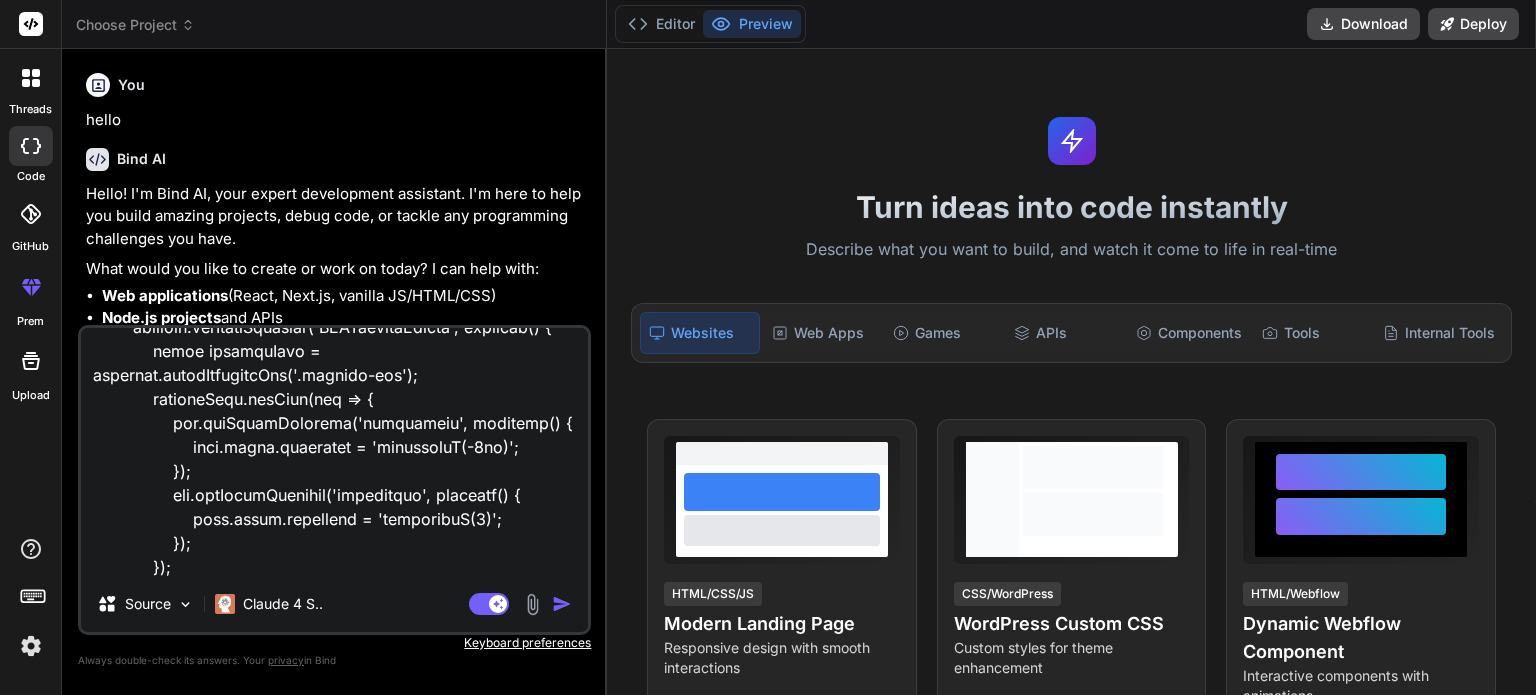 type on "# AI Interview Agent
A comprehensive AI-powered interview system with real-time transcription, automated scoring, and HR dashboard functionality.
## Features
- **Real-time Audio Transcription**: Uses OpenAI Whisper for accurate speech-to-text conversion
- **Dynamic Question Generation**: Context-aware follow-up questions based on previous answers
- **Automated Scoring**: AI-powered evaluation of candidate responses
- **HR Dashboard**: Comprehensive analytics and interview management
- **WebSocket Communication**: Real-time updates and live transcript display
- **Supabase Integration**: Secure data storage and file management
## Technology Stack
### Backend
- **FastAPI**: Modern Python web framework
- **OpenAI Whisper**: Speech-to-text transcription
- **Supabase**: Database and file storage
- **WebSocket**: Real-time communication
- **Redis**: Session management (optional)
### Frontend
- **React**: Modern UI framework
- **TypeScript**: Type-safe development
- **Tailwind CSS**: Utility-first styling
- ..." 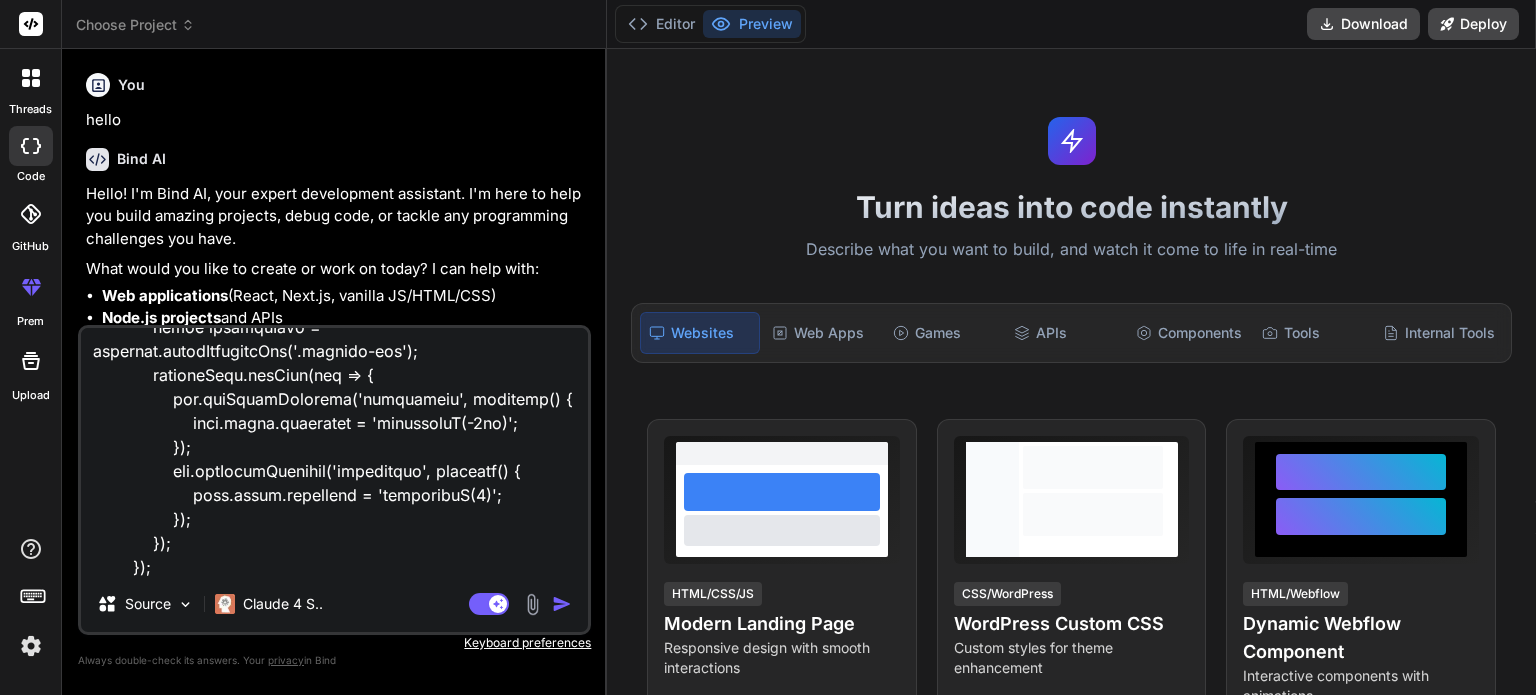 type on "# AI Interview Agent
A comprehensive AI-powered interview system with real-time transcription, automated scoring, and HR dashboard functionality.
## Features
- **Real-time Audio Transcription**: Uses OpenAI Whisper for accurate speech-to-text conversion
- **Dynamic Question Generation**: Context-aware follow-up questions based on previous answers
- **Automated Scoring**: AI-powered evaluation of candidate responses
- **HR Dashboard**: Comprehensive analytics and interview management
- **WebSocket Communication**: Real-time updates and live transcript display
- **Supabase Integration**: Secure data storage and file management
## Technology Stack
### Backend
- **FastAPI**: Modern Python web framework
- **OpenAI Whisper**: Speech-to-text transcription
- **Supabase**: Database and file storage
- **WebSocket**: Real-time communication
- **Redis**: Session management (optional)
### Frontend
- **React**: Modern UI framework
- **TypeScript**: Type-safe development
- **Tailwind CSS**: Utility-first styling
- ..." 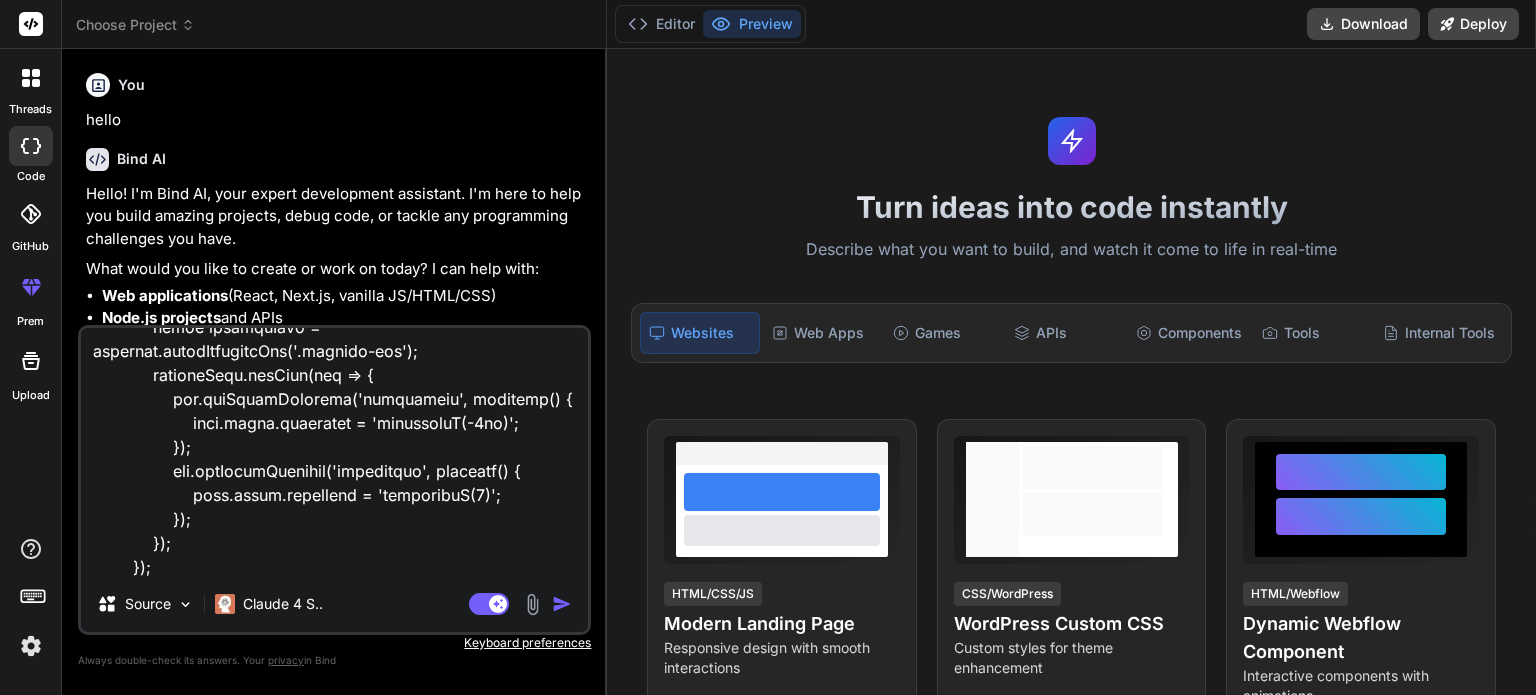 type on "x" 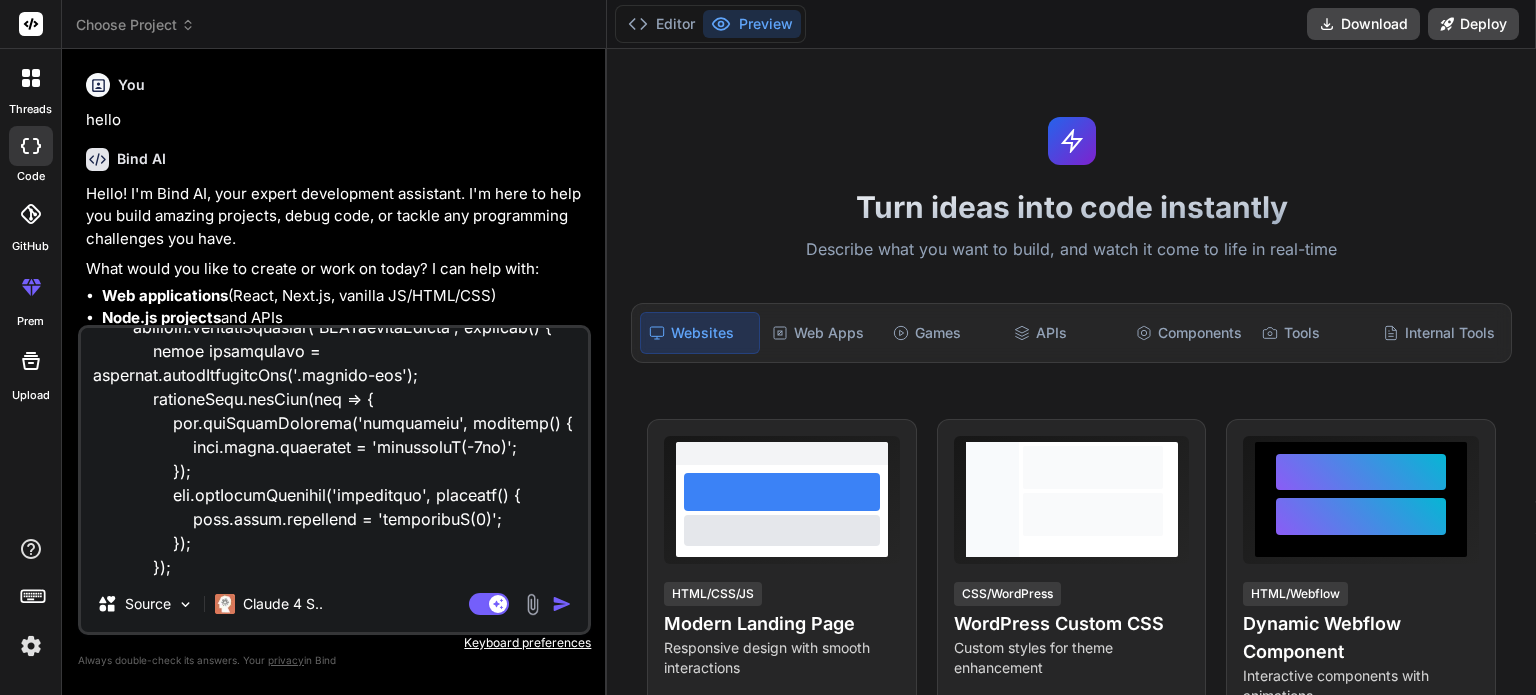 type on "x" 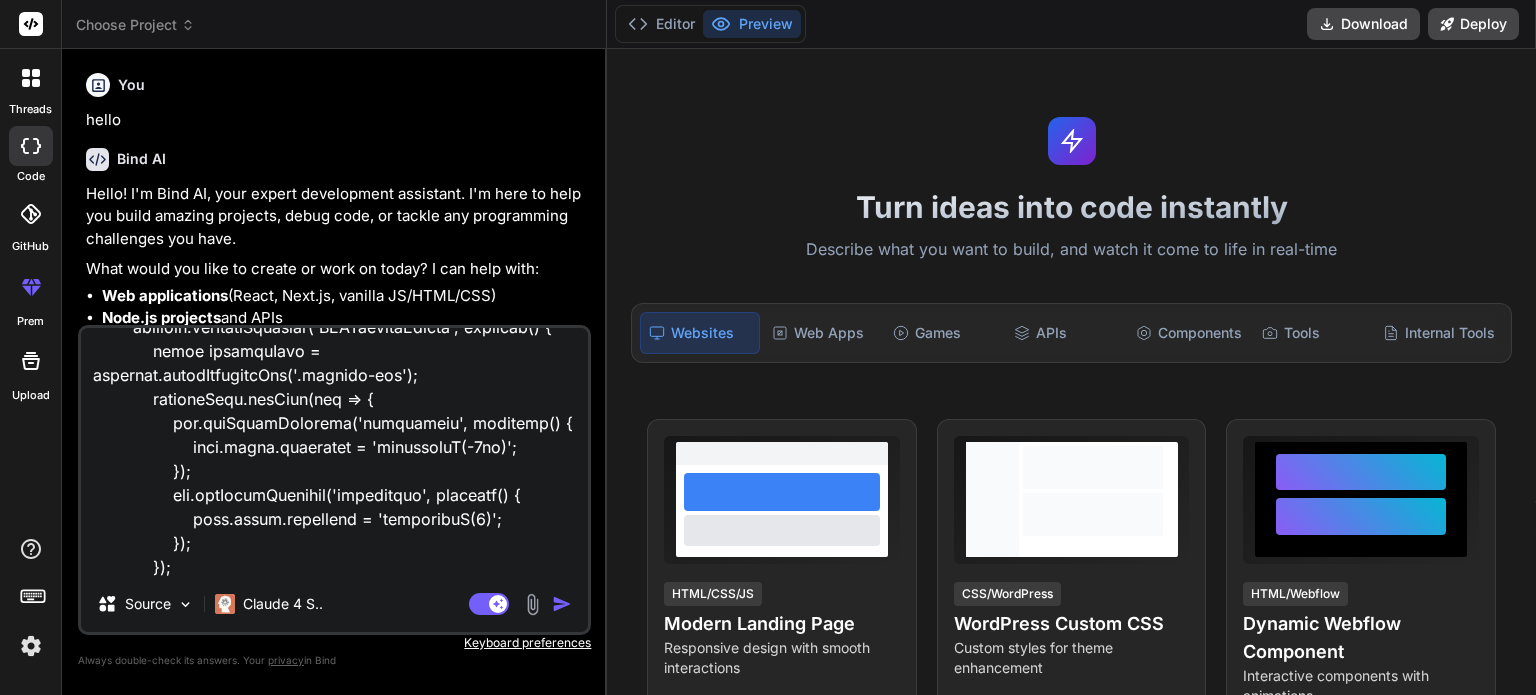 type on "# AI Interview Agent
A comprehensive AI-powered interview system with real-time transcription, automated scoring, and HR dashboard functionality.
## Features
- **Real-time Audio Transcription**: Uses OpenAI Whisper for accurate speech-to-text conversion
- **Dynamic Question Generation**: Context-aware follow-up questions based on previous answers
- **Automated Scoring**: AI-powered evaluation of candidate responses
- **HR Dashboard**: Comprehensive analytics and interview management
- **WebSocket Communication**: Real-time updates and live transcript display
- **Supabase Integration**: Secure data storage and file management
## Technology Stack
### Backend
- **FastAPI**: Modern Python web framework
- **OpenAI Whisper**: Speech-to-text transcription
- **Supabase**: Database and file storage
- **WebSocket**: Real-time communication
- **Redis**: Session management (optional)
### Frontend
- **React**: Modern UI framework
- **TypeScript**: Type-safe development
- **Tailwind CSS**: Utility-first styling
- ..." 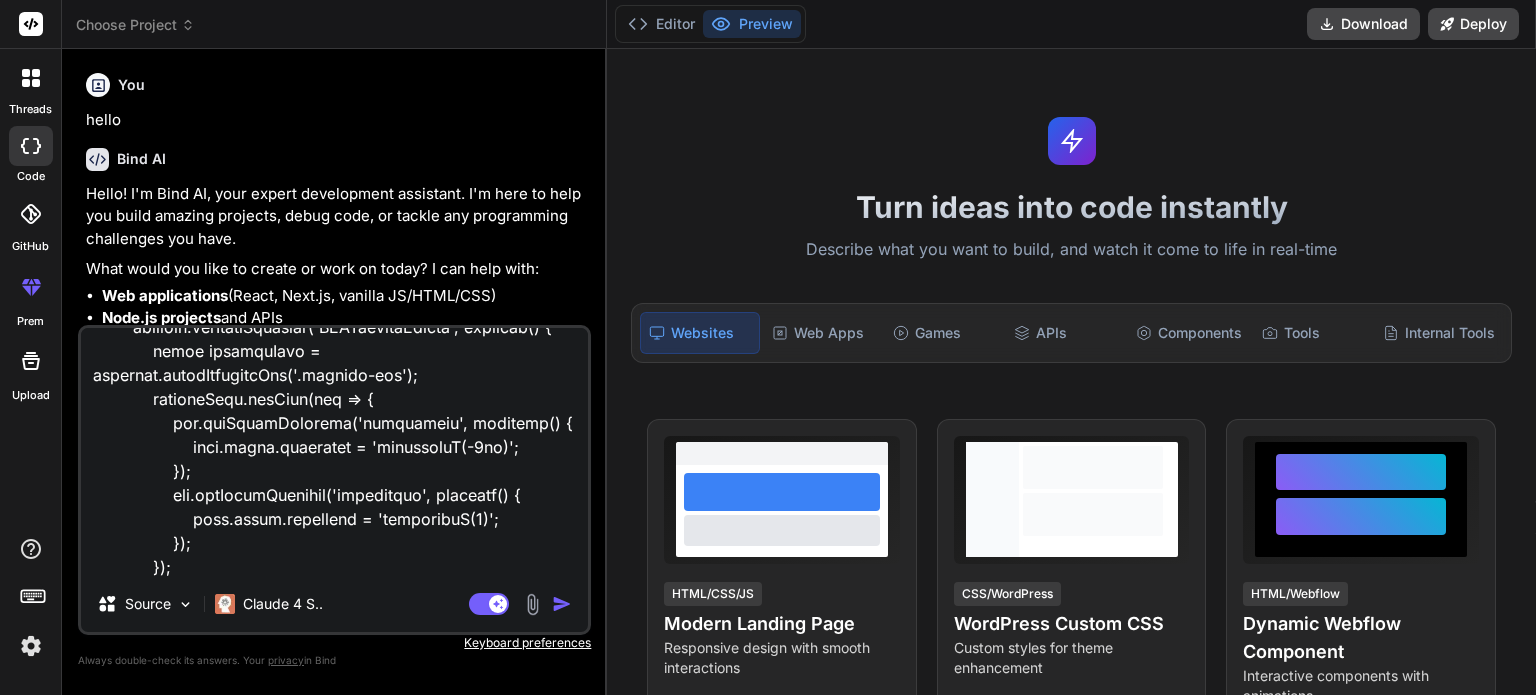 type on "# AI Interview Agent
A comprehensive AI-powered interview system with real-time transcription, automated scoring, and HR dashboard functionality.
## Features
- **Real-time Audio Transcription**: Uses OpenAI Whisper for accurate speech-to-text conversion
- **Dynamic Question Generation**: Context-aware follow-up questions based on previous answers
- **Automated Scoring**: AI-powered evaluation of candidate responses
- **HR Dashboard**: Comprehensive analytics and interview management
- **WebSocket Communication**: Real-time updates and live transcript display
- **Supabase Integration**: Secure data storage and file management
## Technology Stack
### Backend
- **FastAPI**: Modern Python web framework
- **OpenAI Whisper**: Speech-to-text transcription
- **Supabase**: Database and file storage
- **WebSocket**: Real-time communication
- **Redis**: Session management (optional)
### Frontend
- **React**: Modern UI framework
- **TypeScript**: Type-safe development
- **Tailwind CSS**: Utility-first styling
- ..." 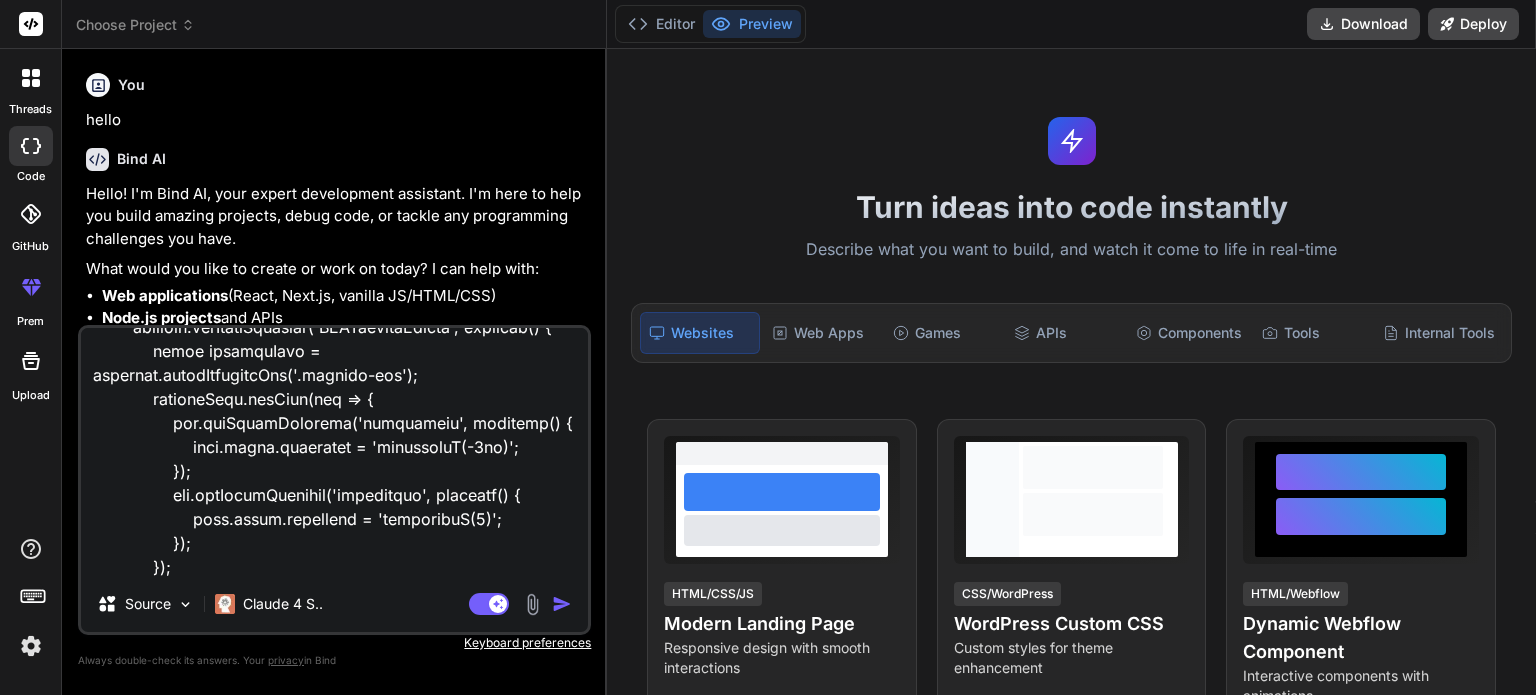 type on "# AI Interview Agent
A comprehensive AI-powered interview system with real-time transcription, automated scoring, and HR dashboard functionality.
## Features
- **Real-time Audio Transcription**: Uses OpenAI Whisper for accurate speech-to-text conversion
- **Dynamic Question Generation**: Context-aware follow-up questions based on previous answers
- **Automated Scoring**: AI-powered evaluation of candidate responses
- **HR Dashboard**: Comprehensive analytics and interview management
- **WebSocket Communication**: Real-time updates and live transcript display
- **Supabase Integration**: Secure data storage and file management
## Technology Stack
### Backend
- **FastAPI**: Modern Python web framework
- **OpenAI Whisper**: Speech-to-text transcription
- **Supabase**: Database and file storage
- **WebSocket**: Real-time communication
- **Redis**: Session management (optional)
### Frontend
- **React**: Modern UI framework
- **TypeScript**: Type-safe development
- **Tailwind CSS**: Utility-first styling
- ..." 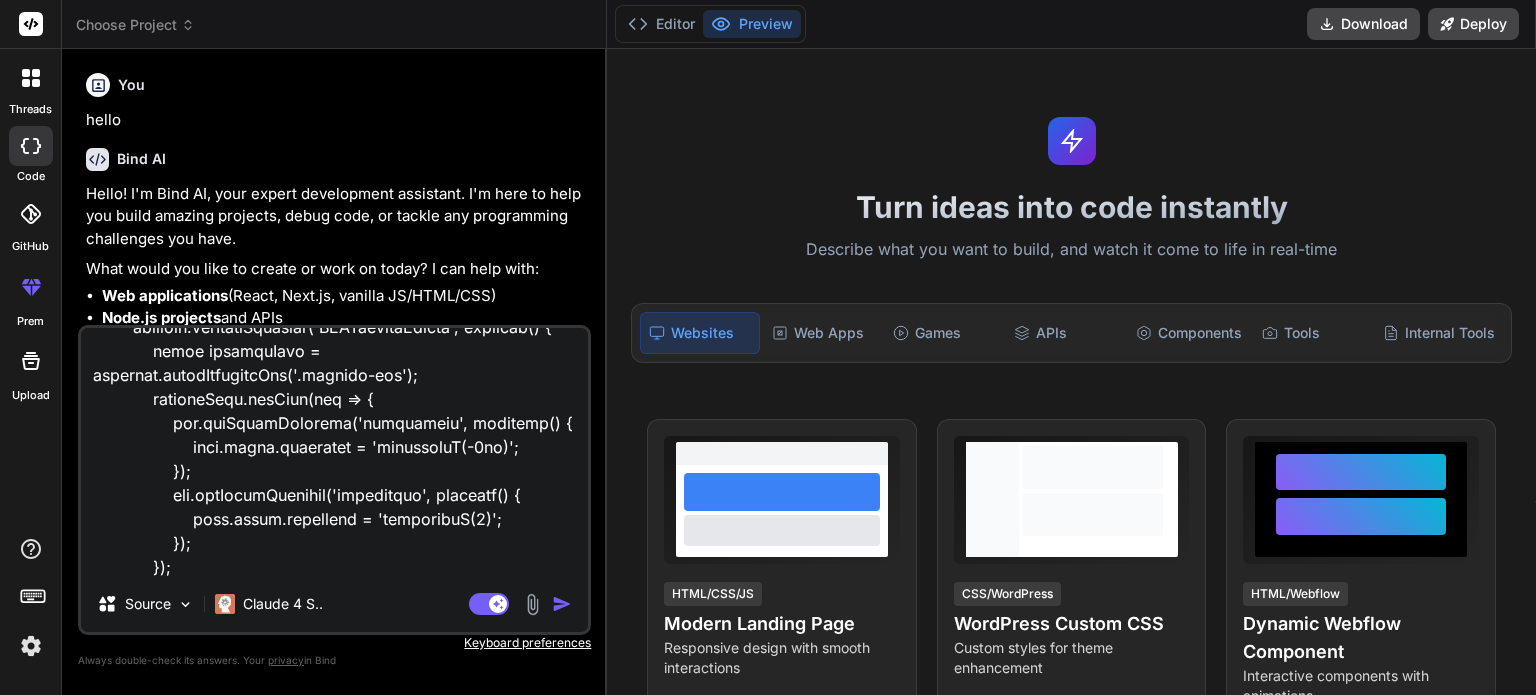 type on "x" 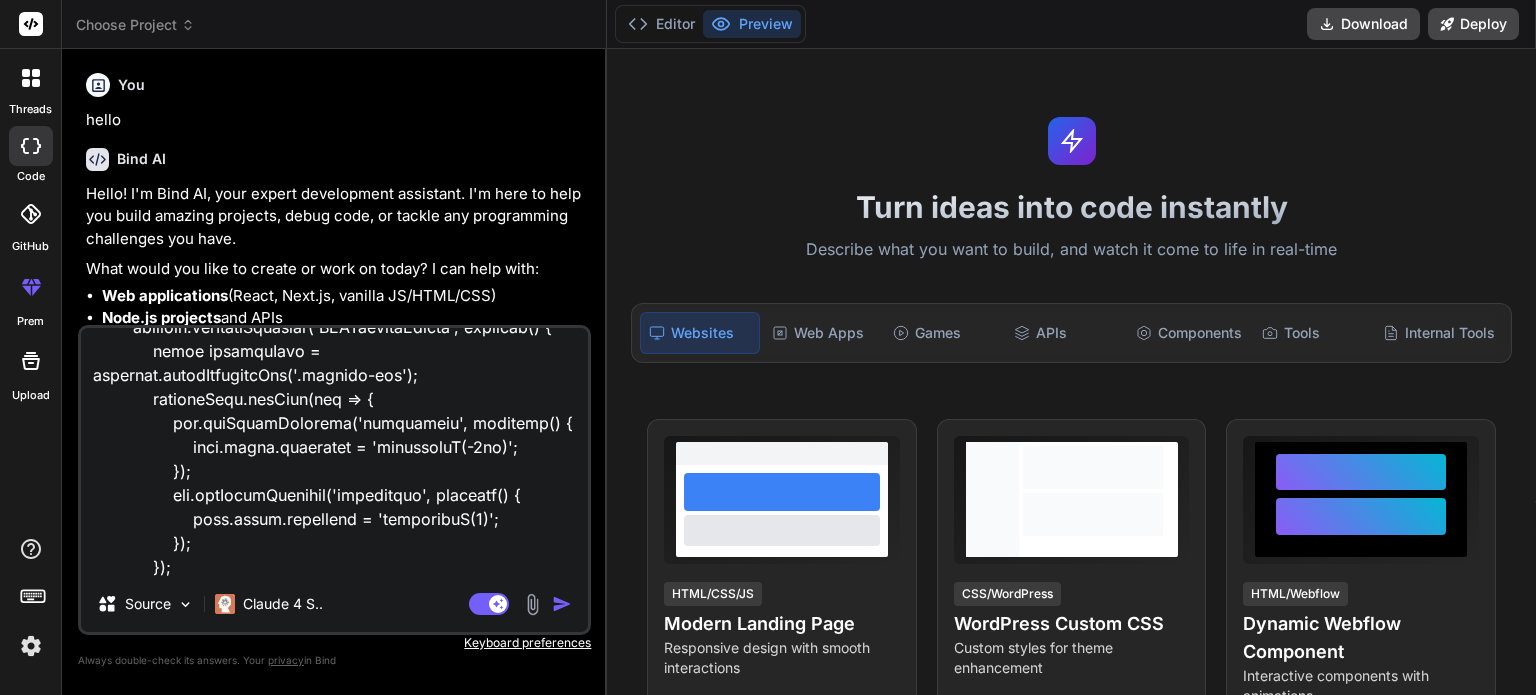 type on "x" 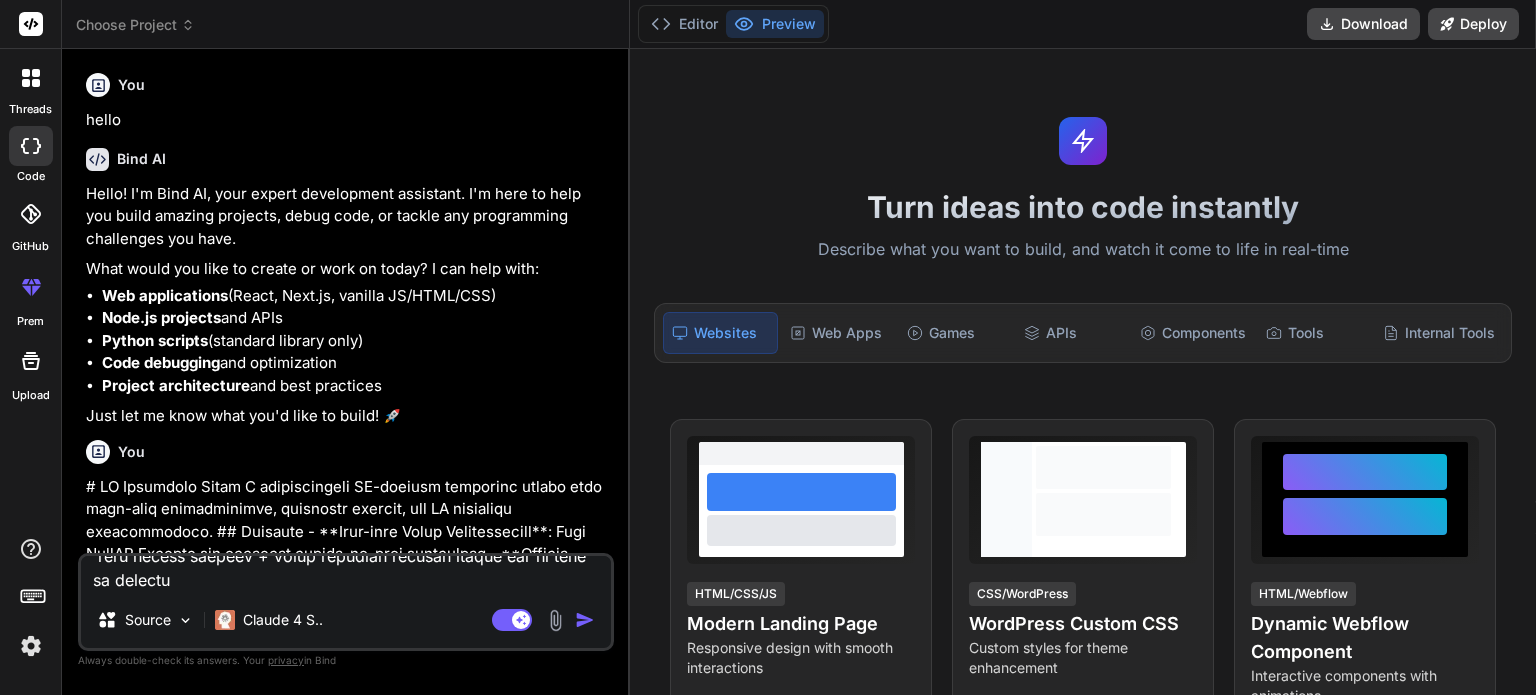 scroll, scrollTop: 0, scrollLeft: 0, axis: both 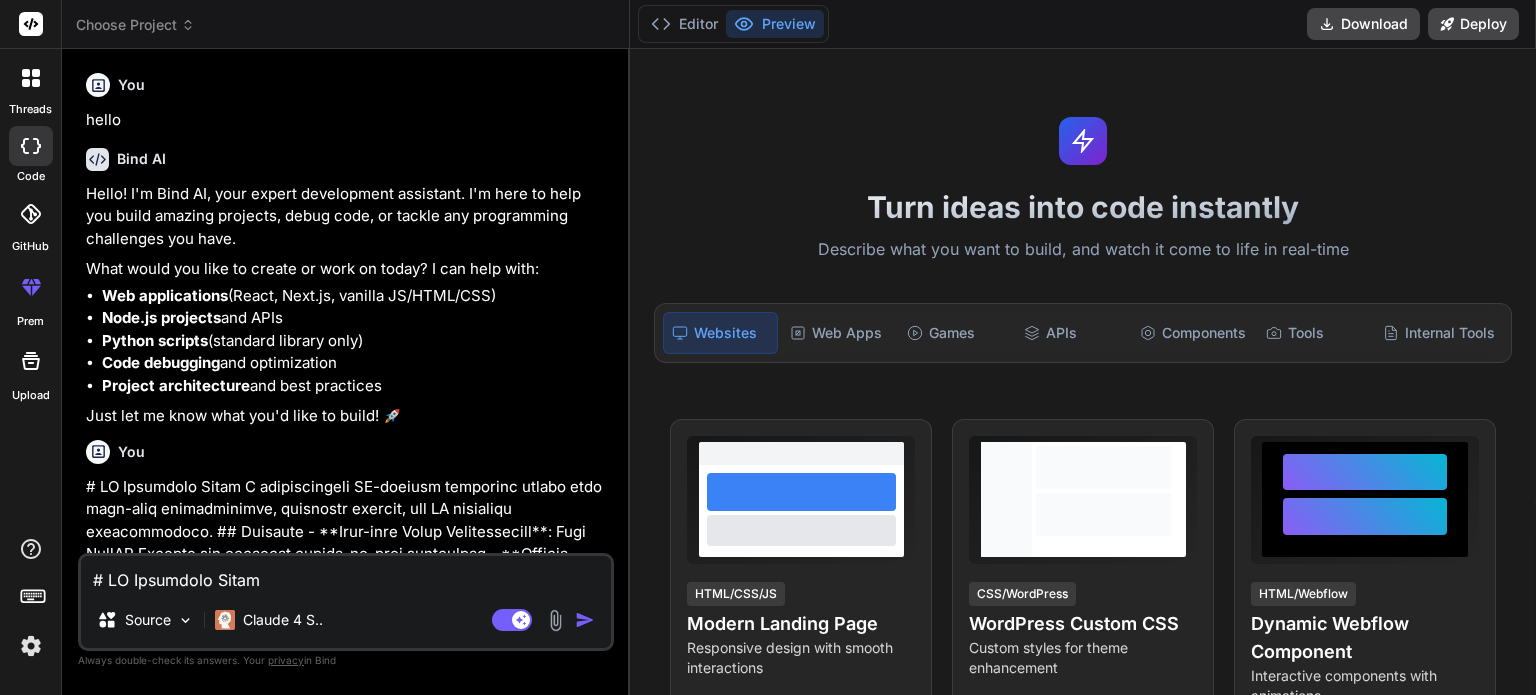 type 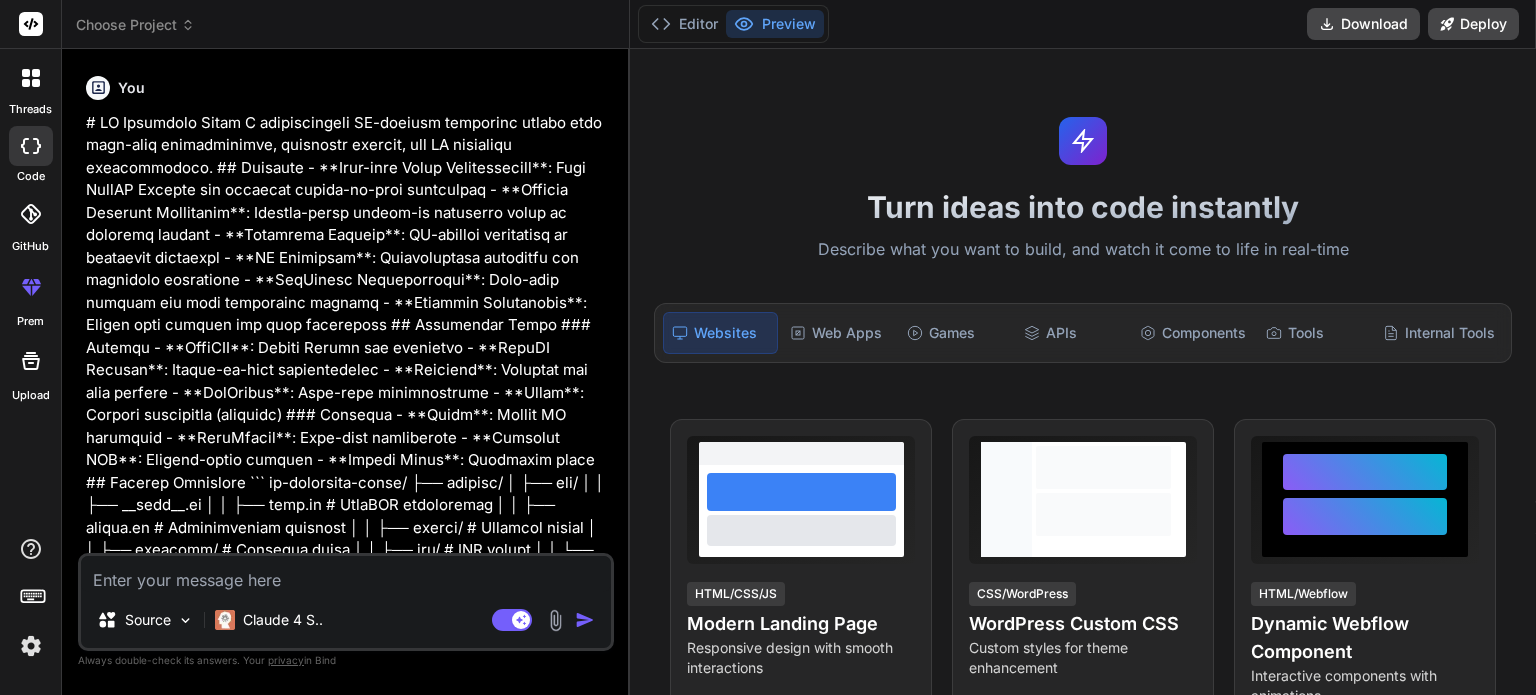 scroll, scrollTop: 366, scrollLeft: 0, axis: vertical 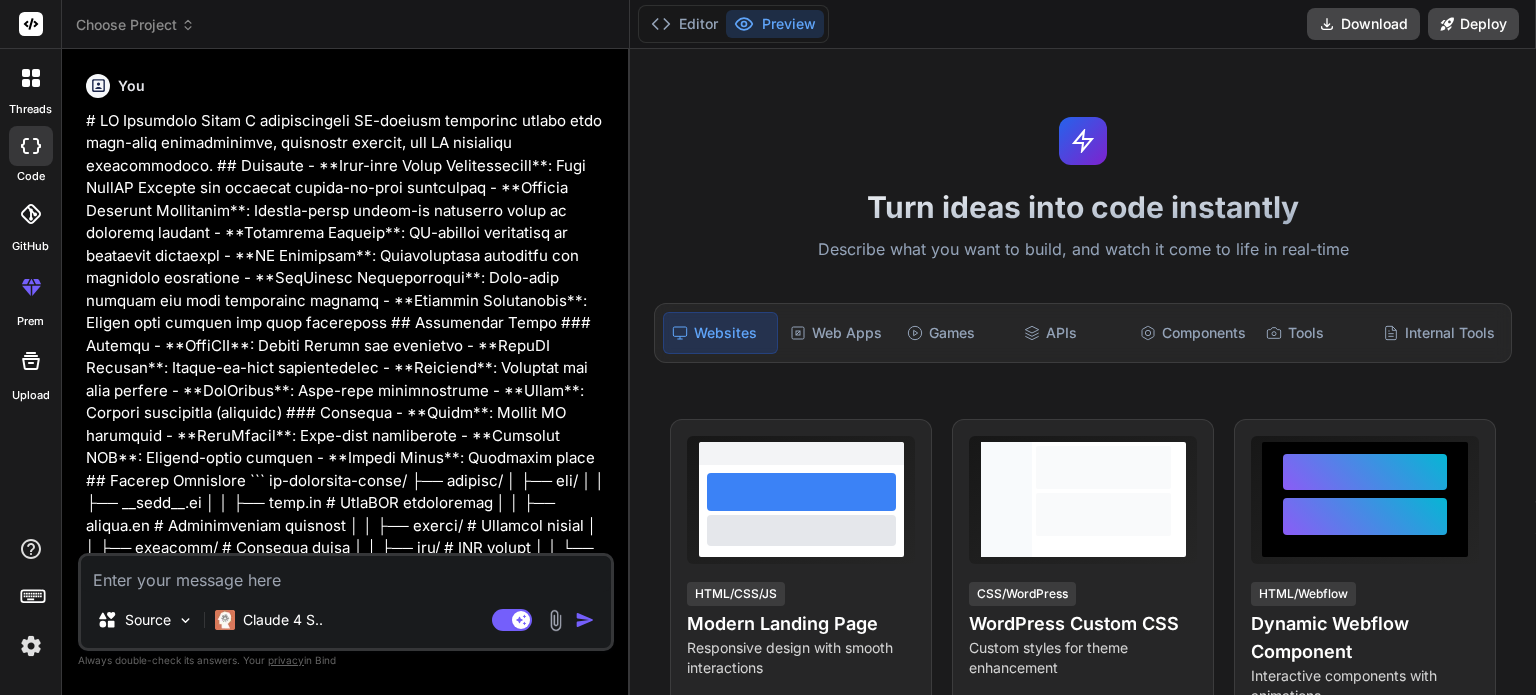 type on "x" 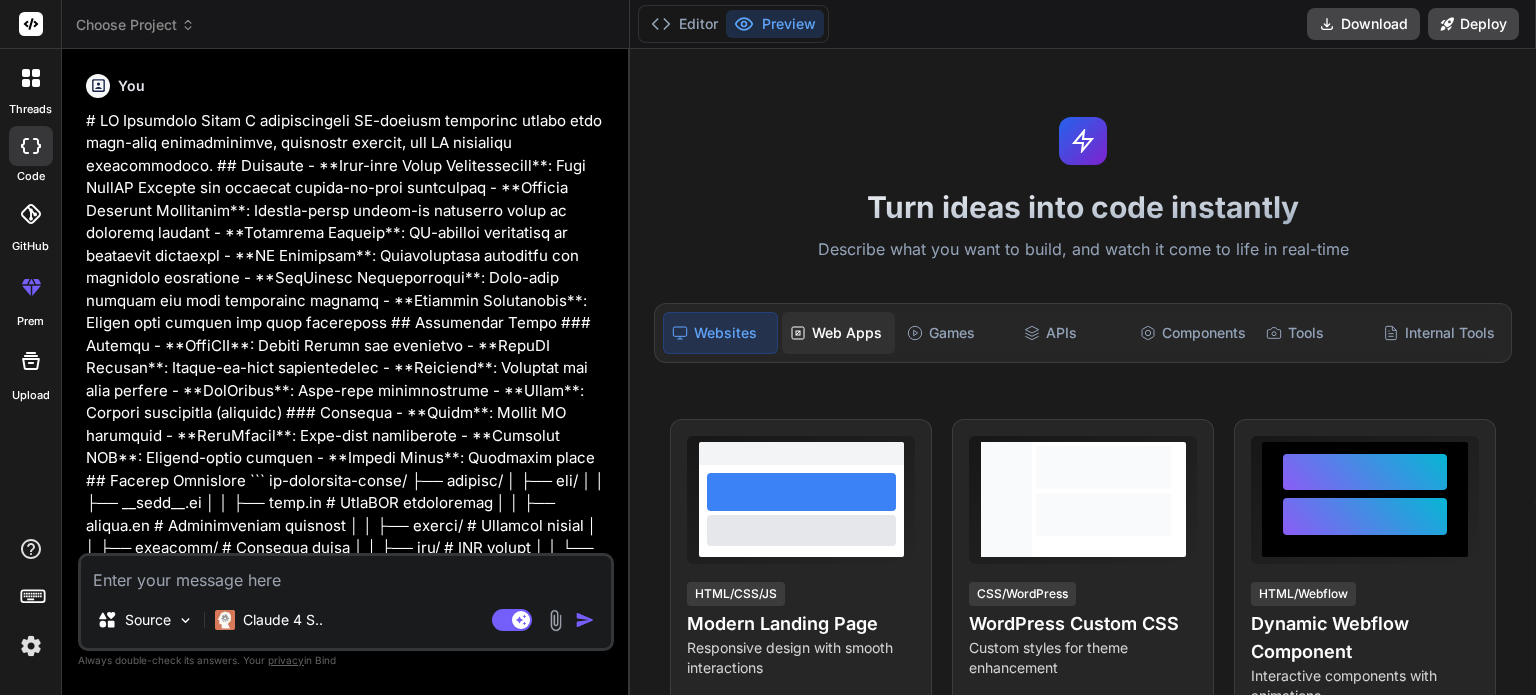 type 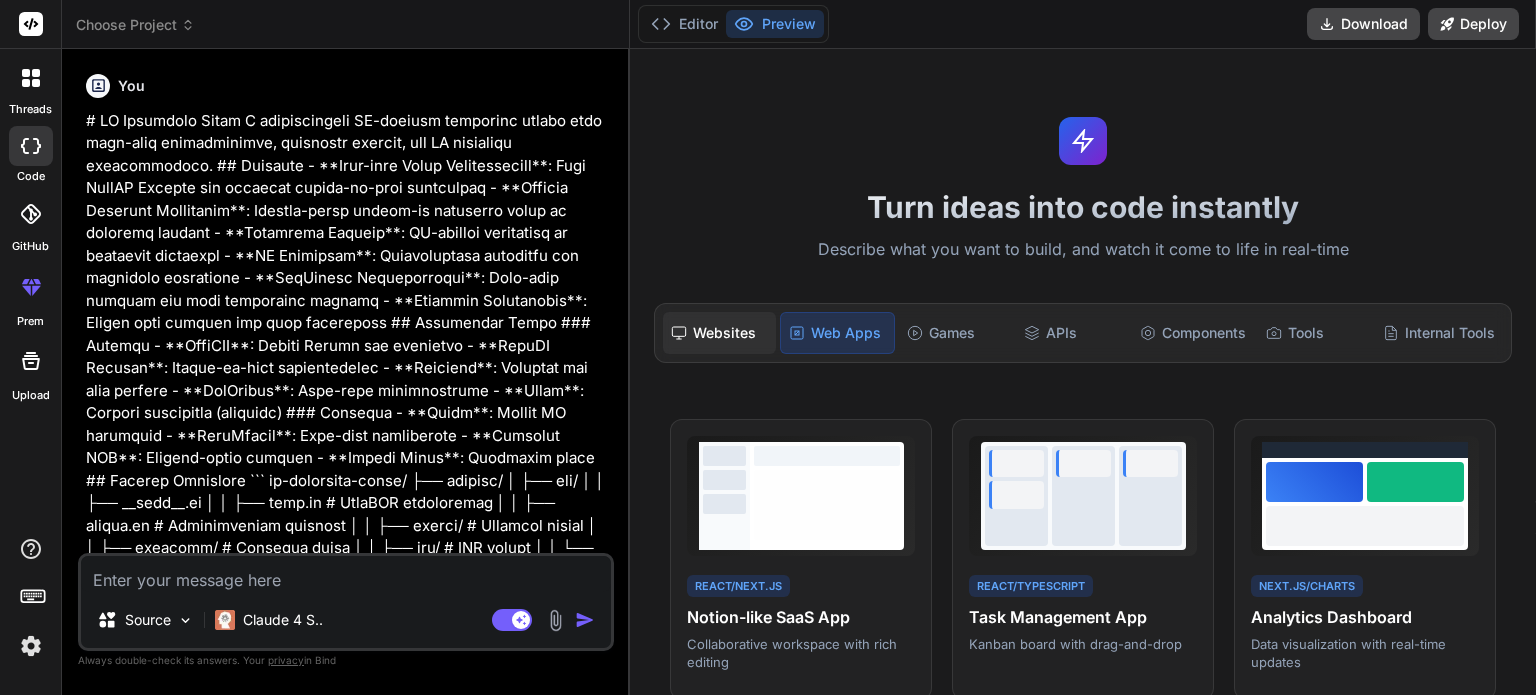 click on "Websites" at bounding box center (719, 333) 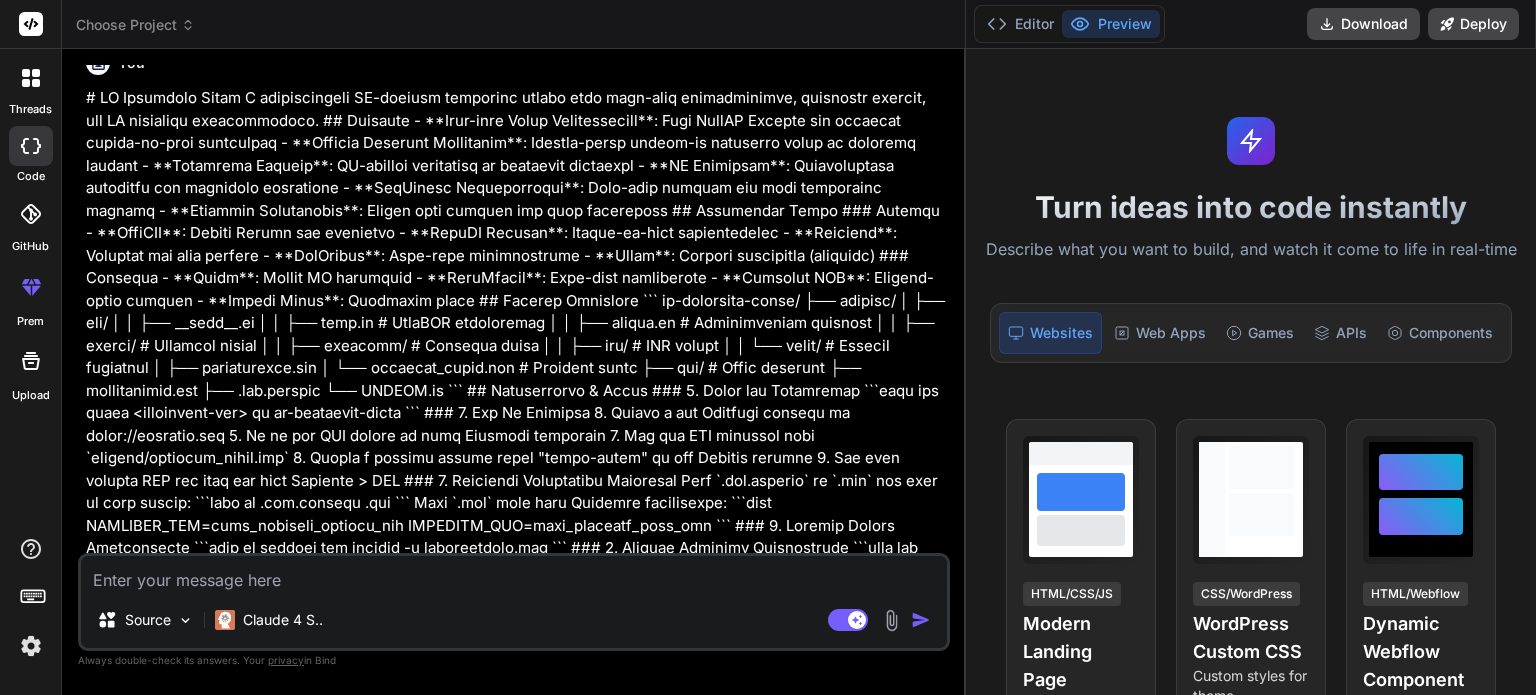 type on "x" 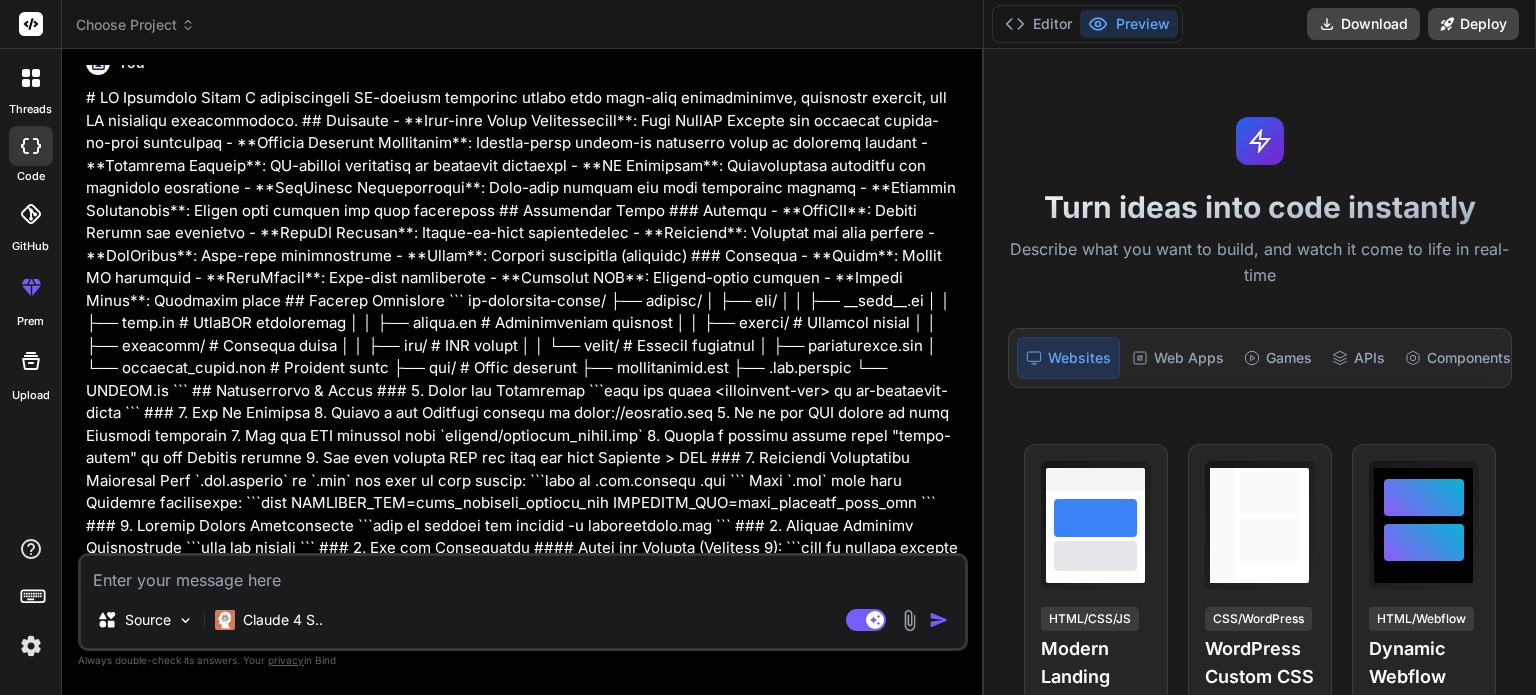 drag, startPoint x: 629, startPoint y: 411, endPoint x: 979, endPoint y: 475, distance: 355.8033 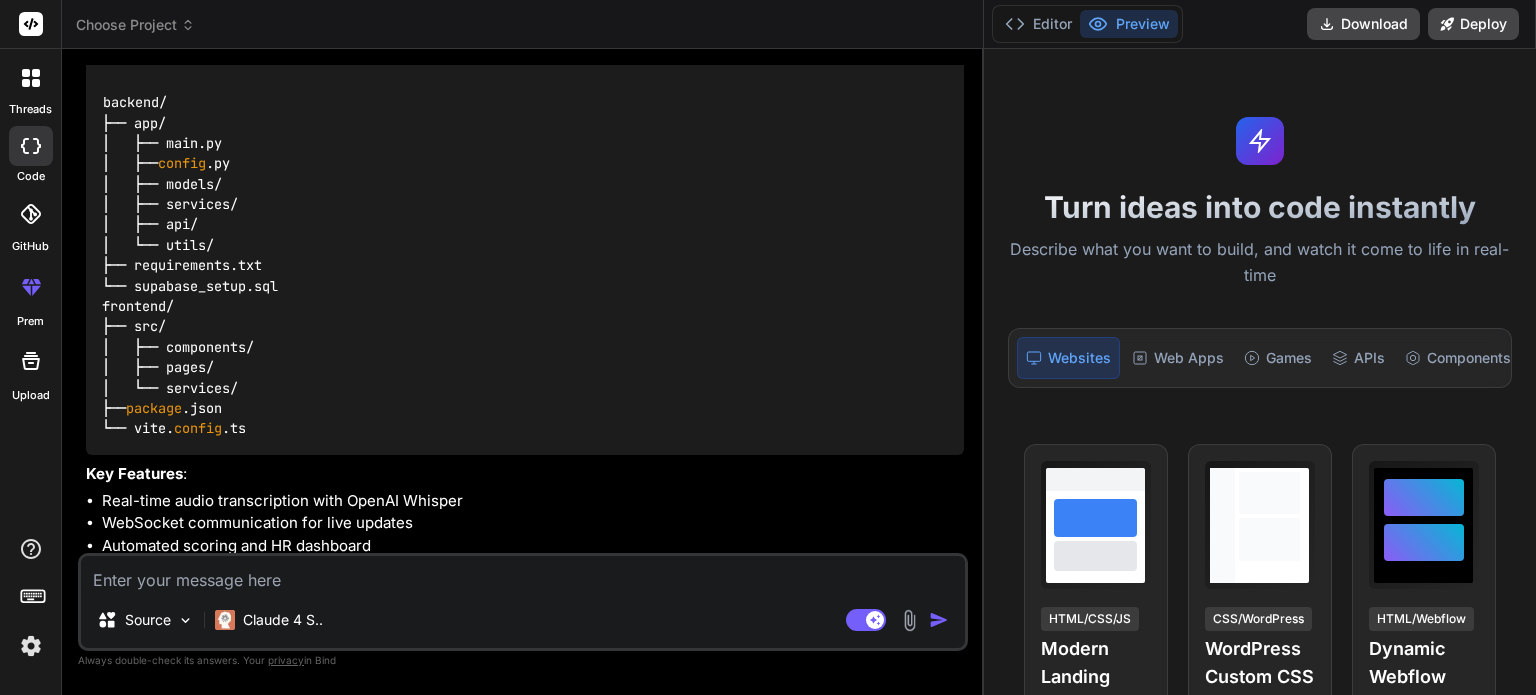 scroll, scrollTop: 7937, scrollLeft: 0, axis: vertical 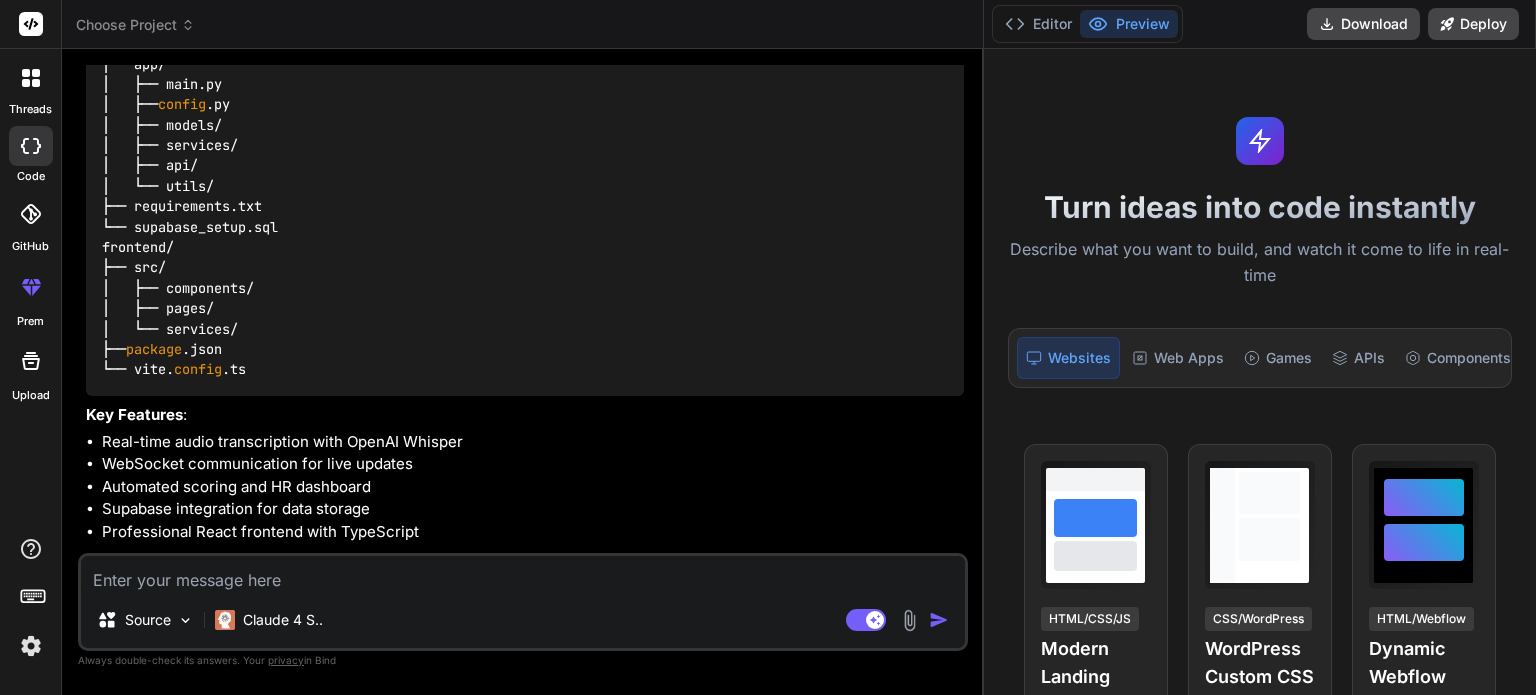 click at bounding box center (523, 574) 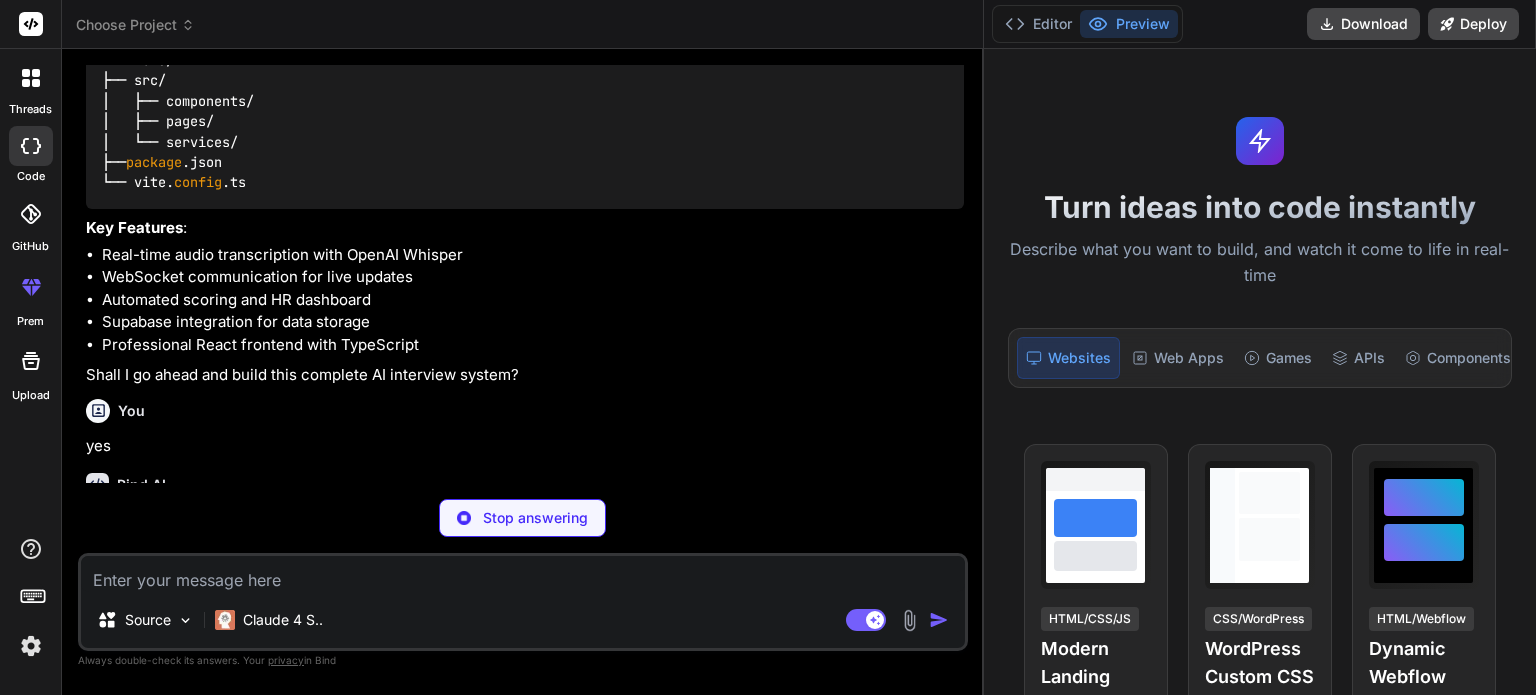 scroll, scrollTop: 8145, scrollLeft: 0, axis: vertical 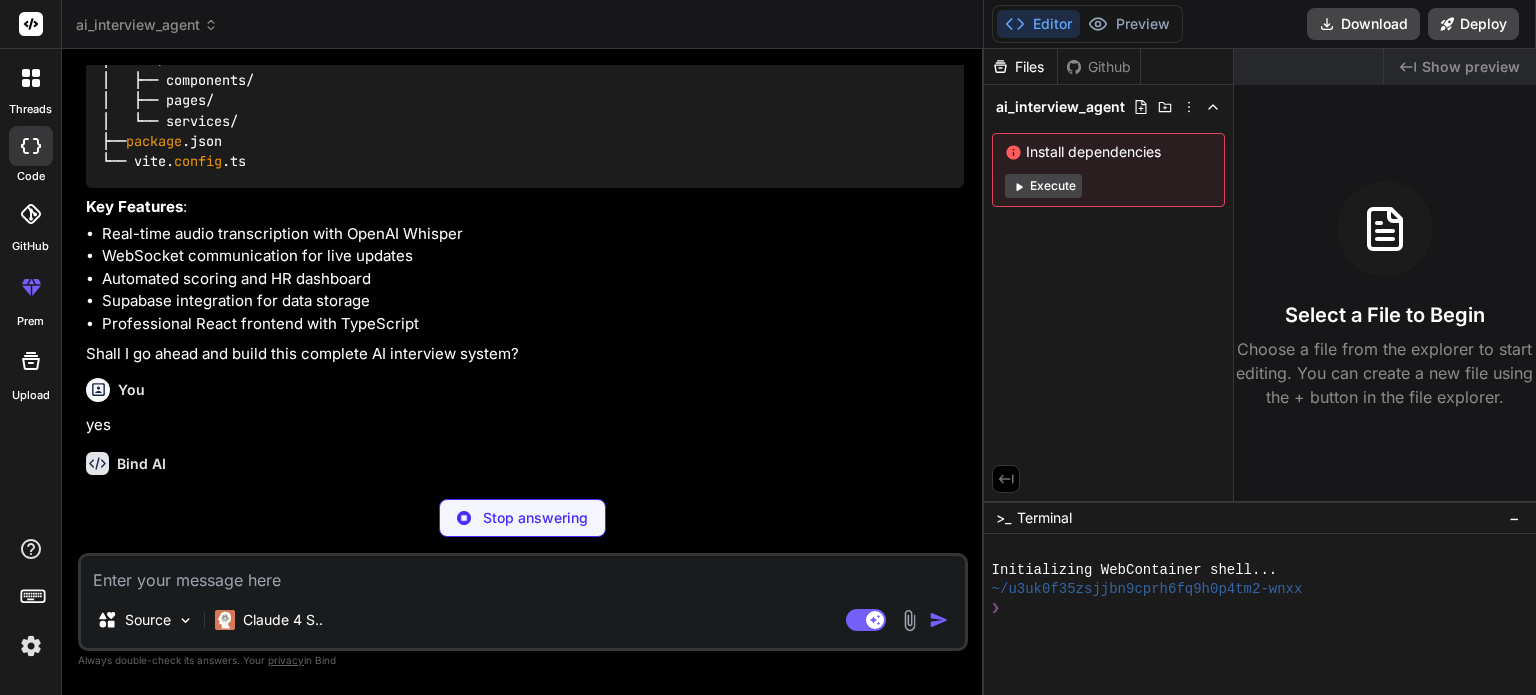 click on "Execute" at bounding box center [1043, 186] 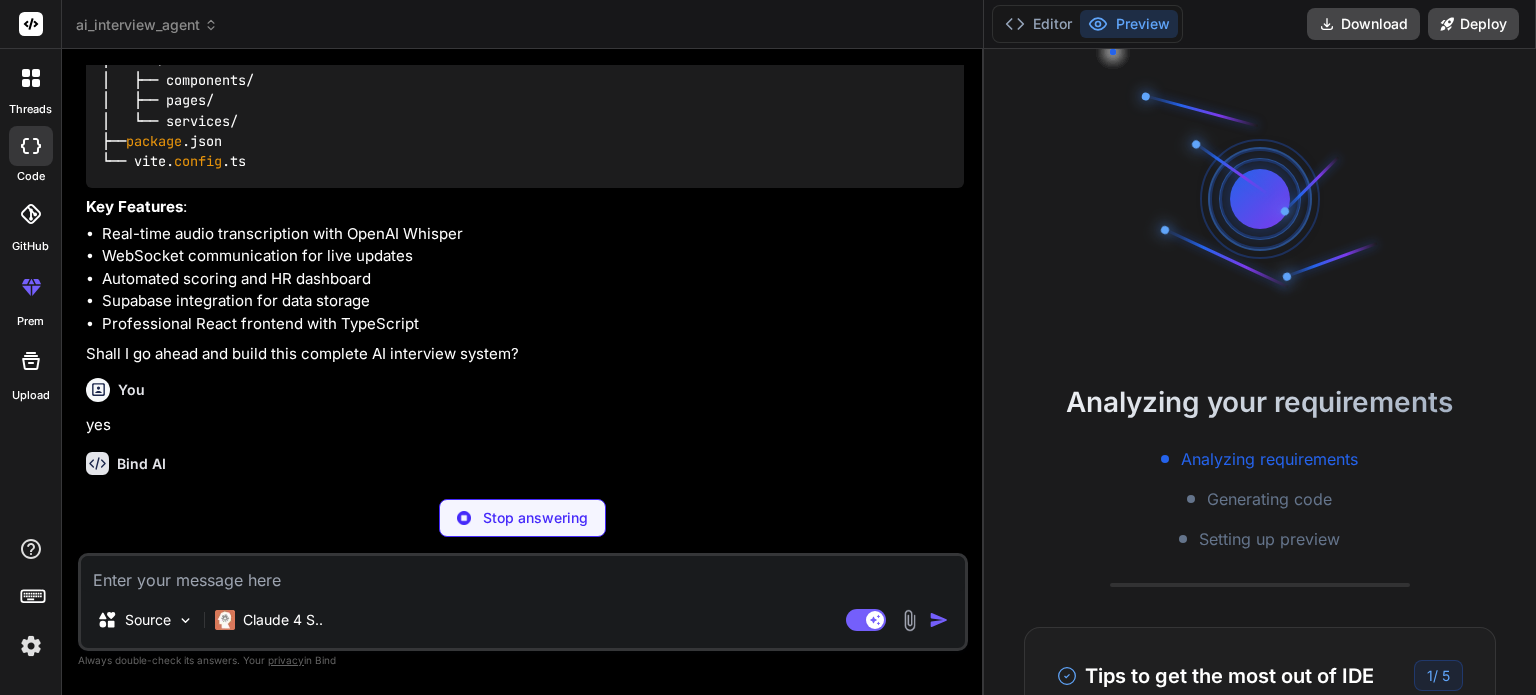 scroll, scrollTop: 38, scrollLeft: 0, axis: vertical 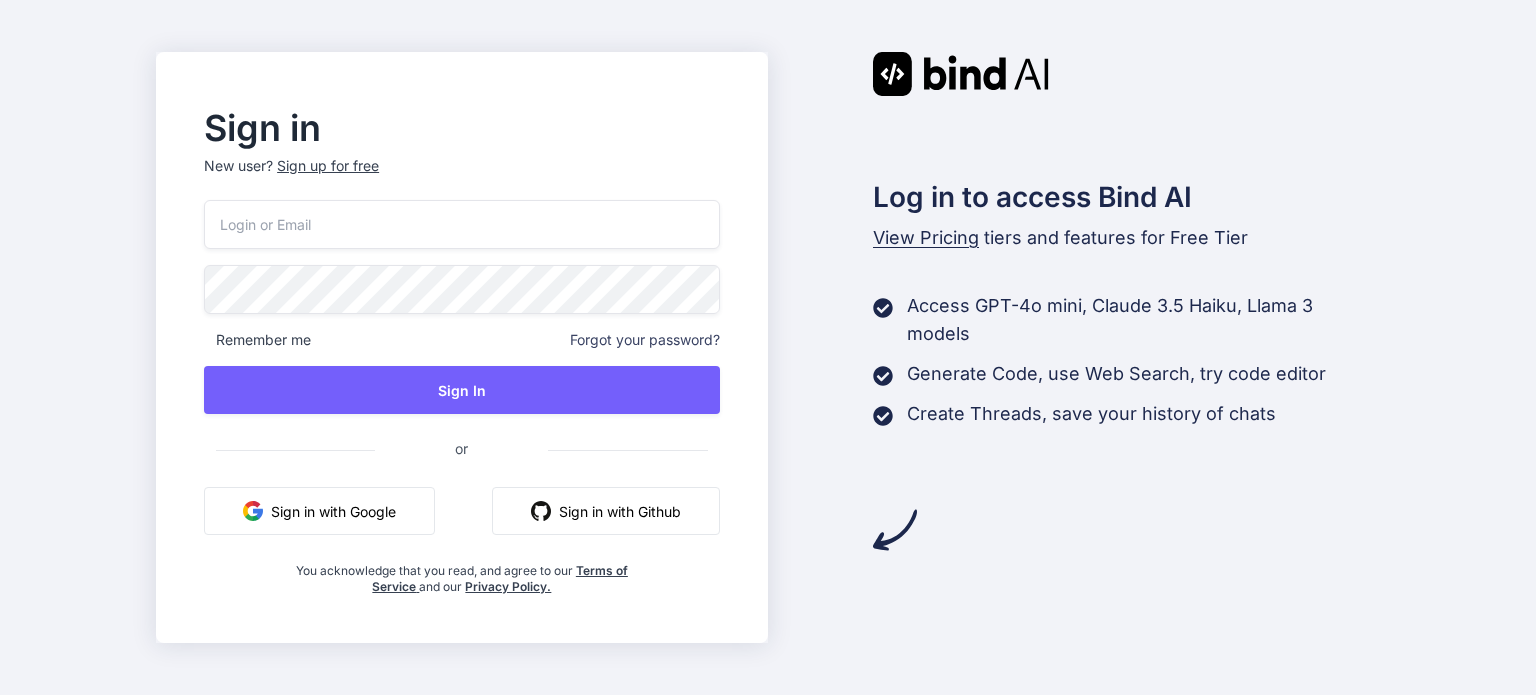 click on "Sign in with Google" at bounding box center (319, 511) 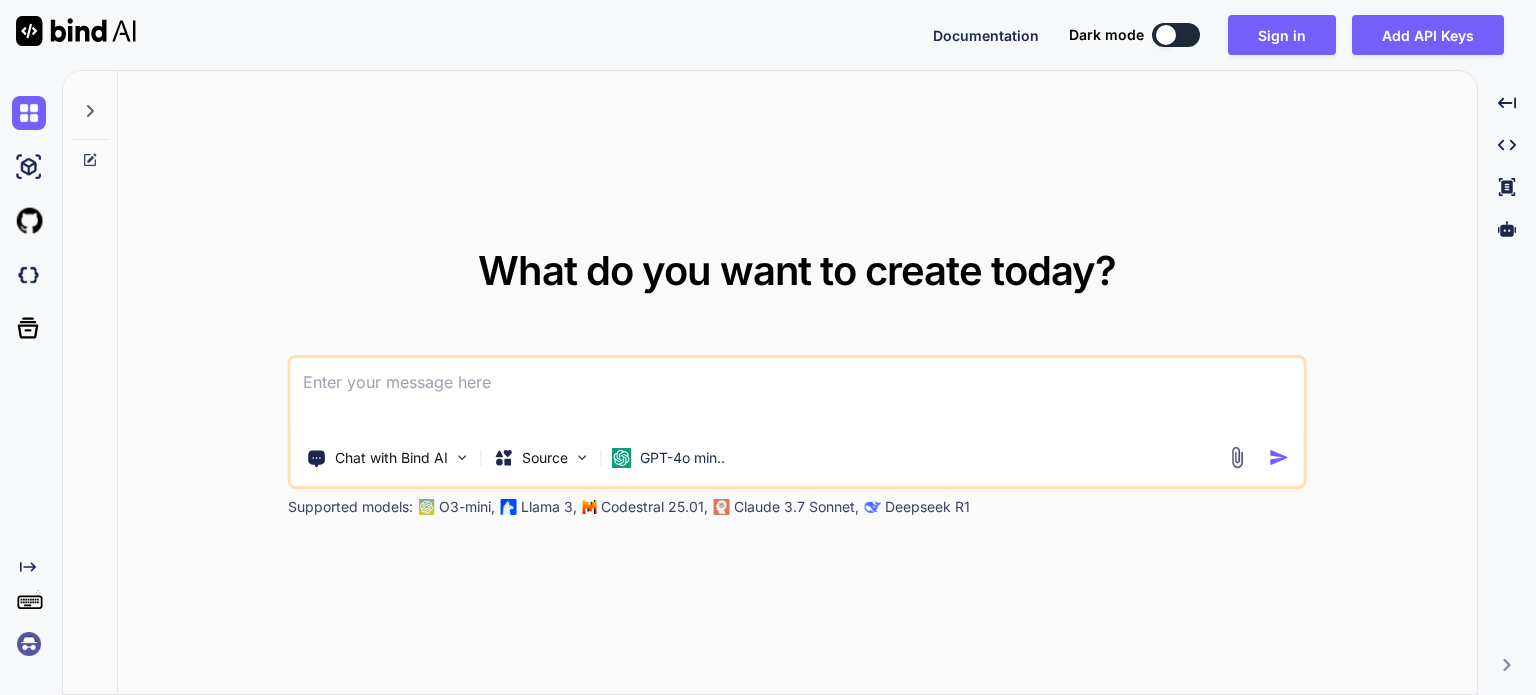 scroll, scrollTop: 0, scrollLeft: 0, axis: both 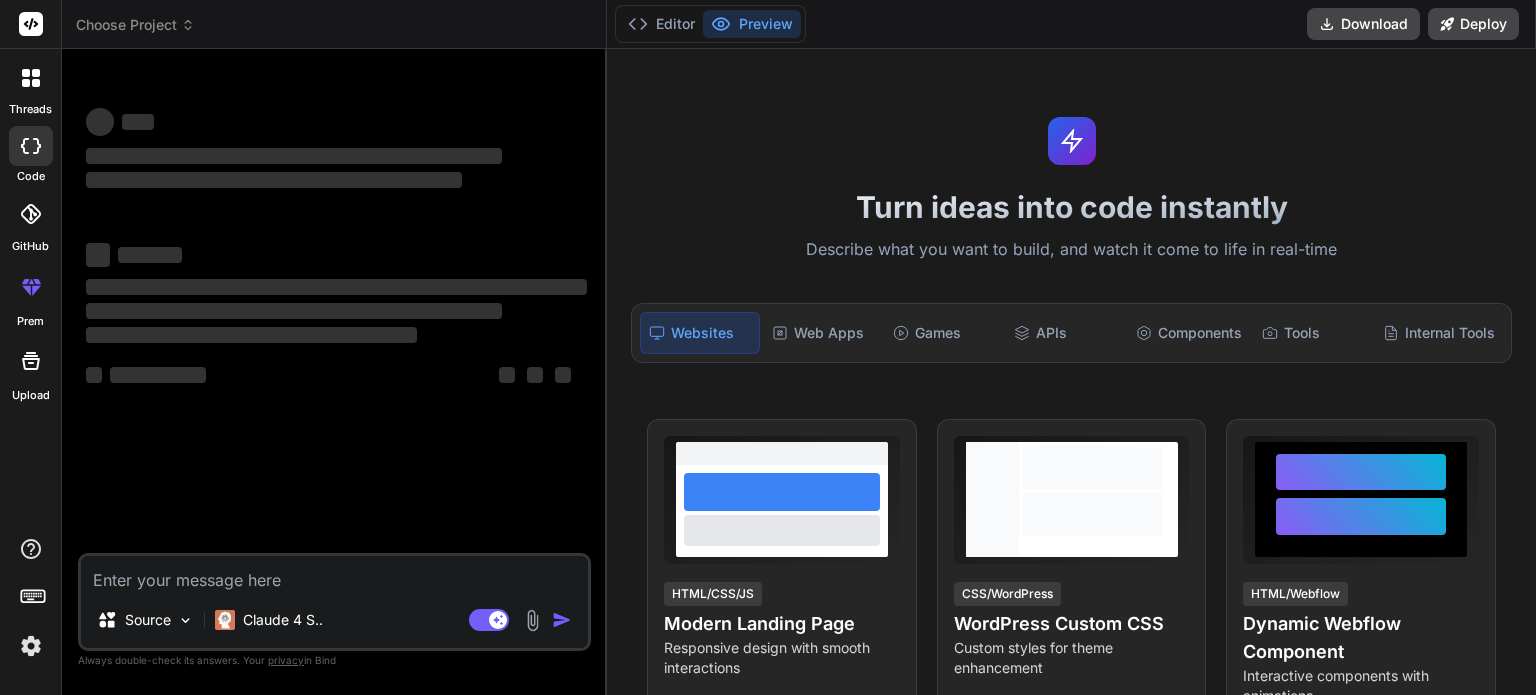 type on "x" 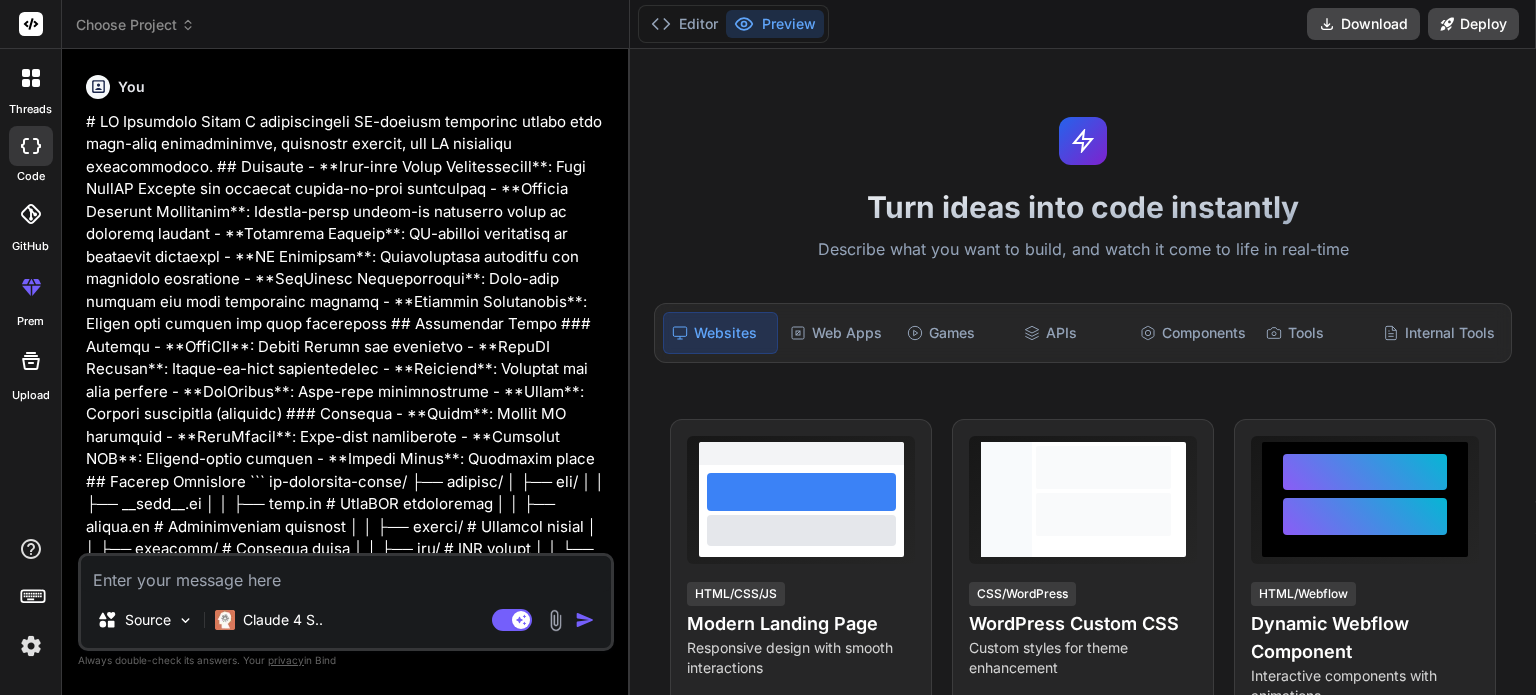 scroll, scrollTop: 366, scrollLeft: 0, axis: vertical 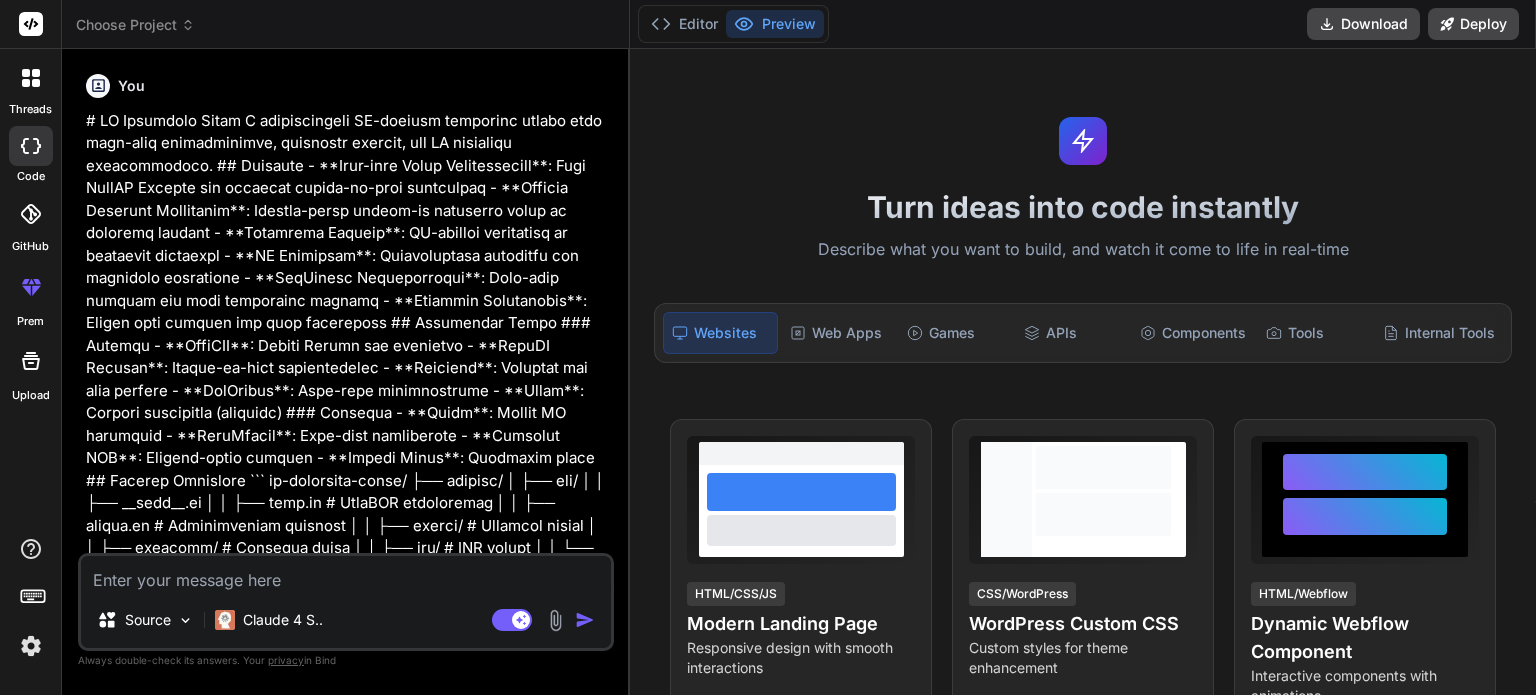 click at bounding box center [348, 6477] 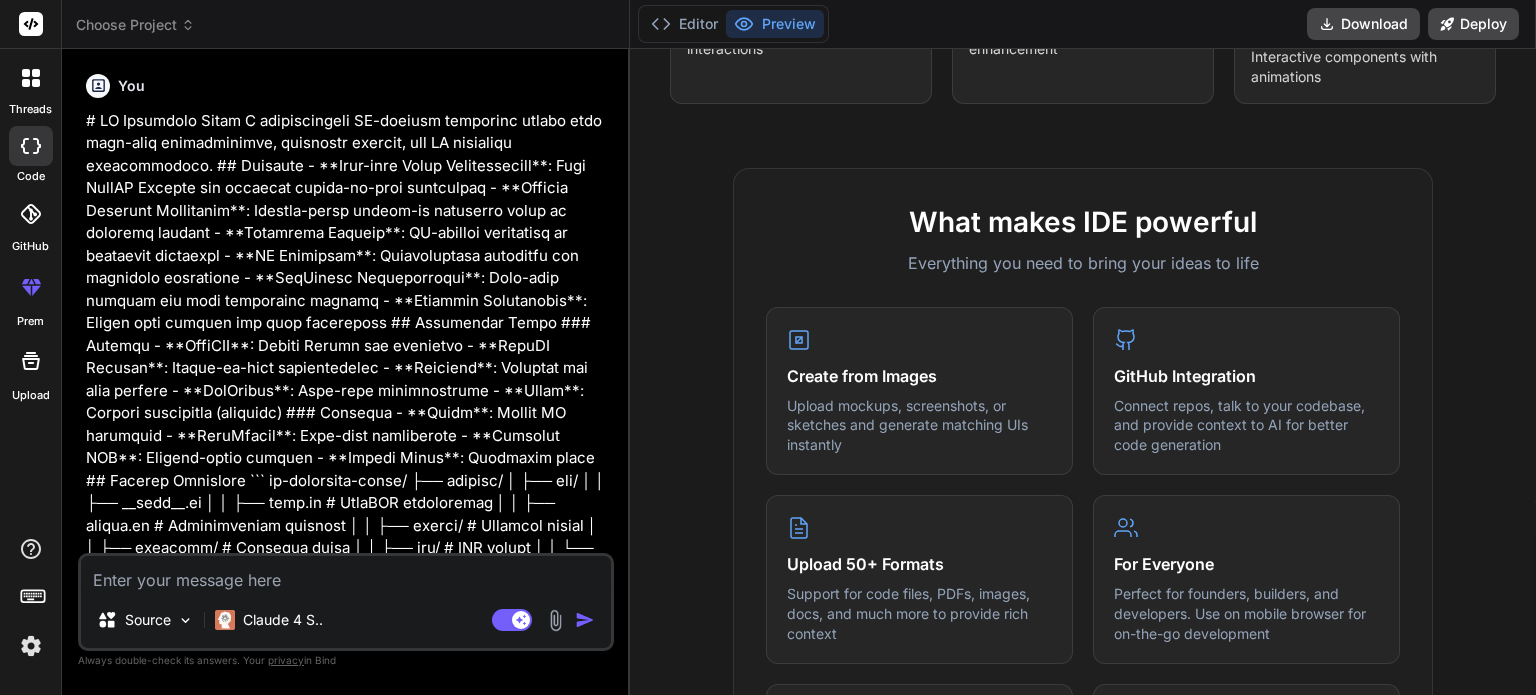 scroll, scrollTop: 1256, scrollLeft: 0, axis: vertical 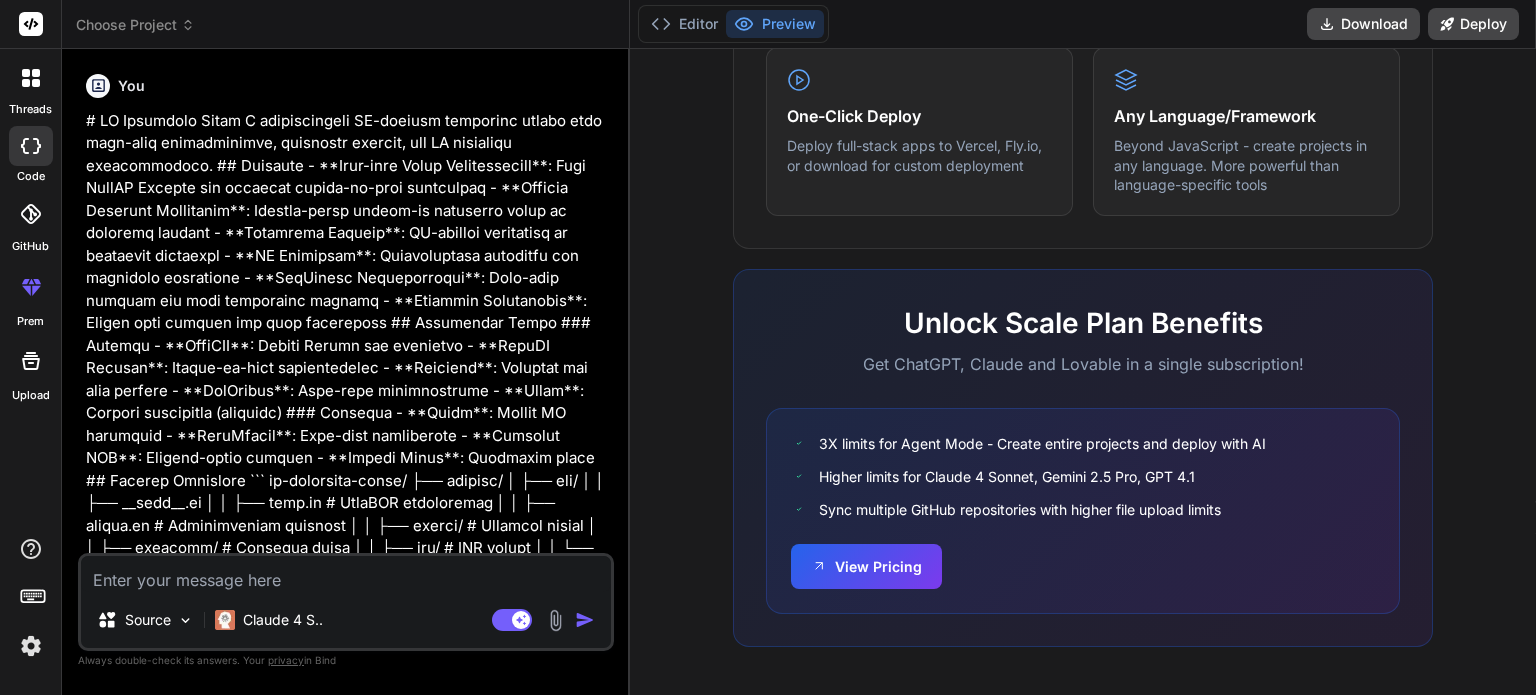 click at bounding box center [346, 574] 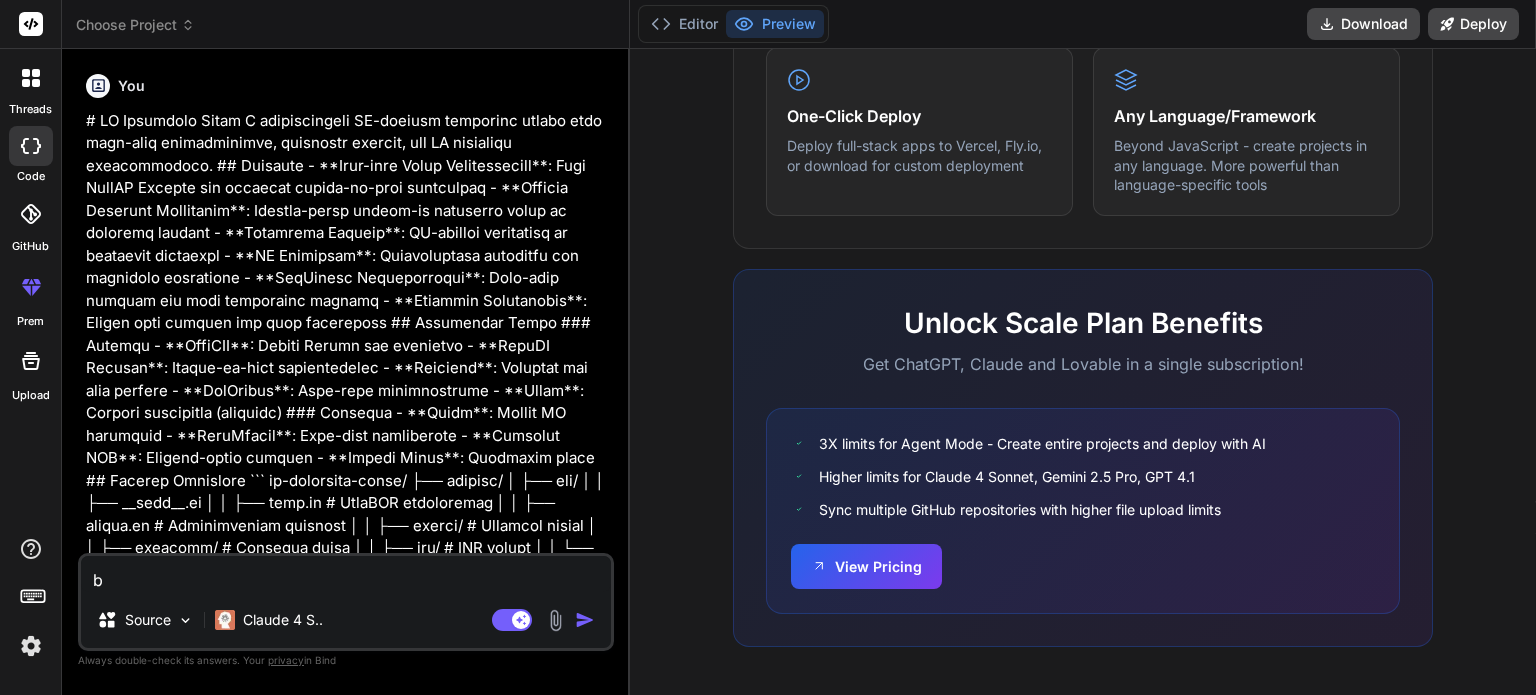 type on "b" 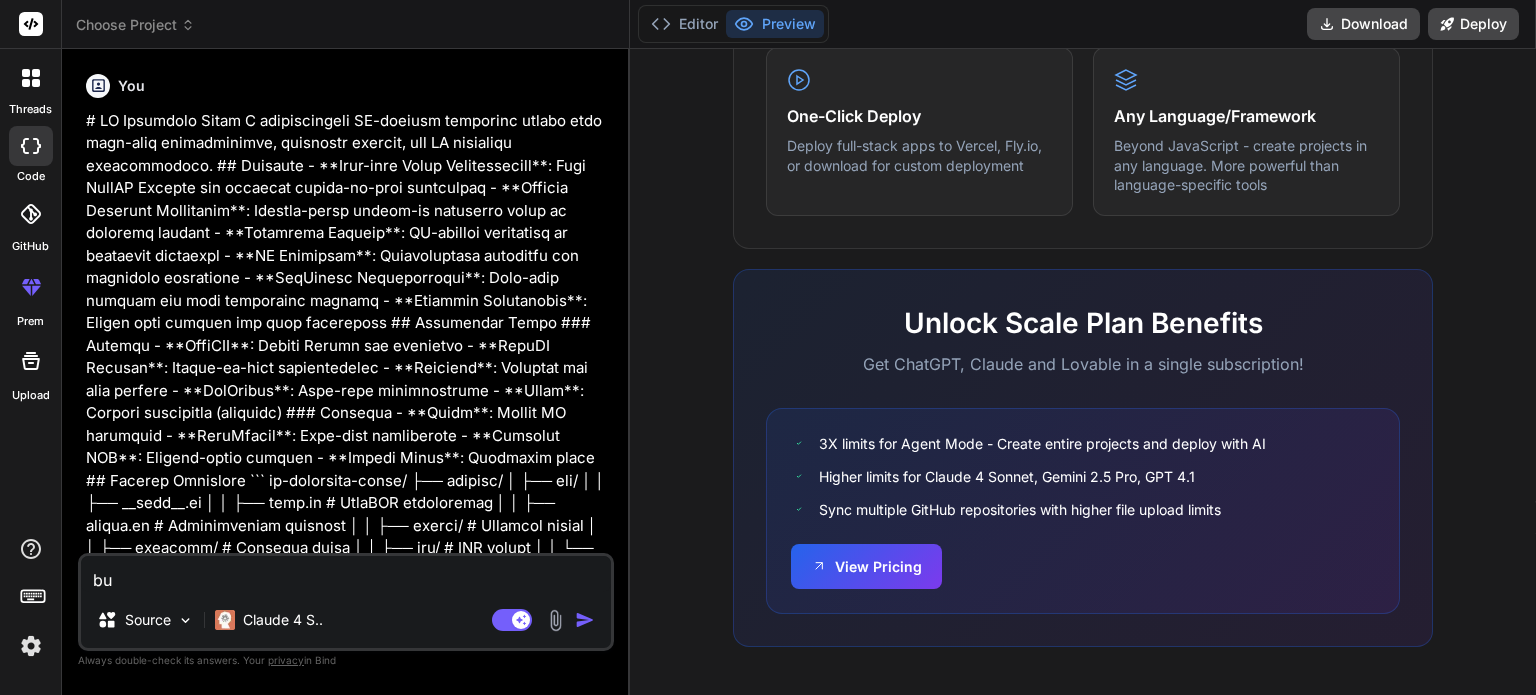 type on "bui" 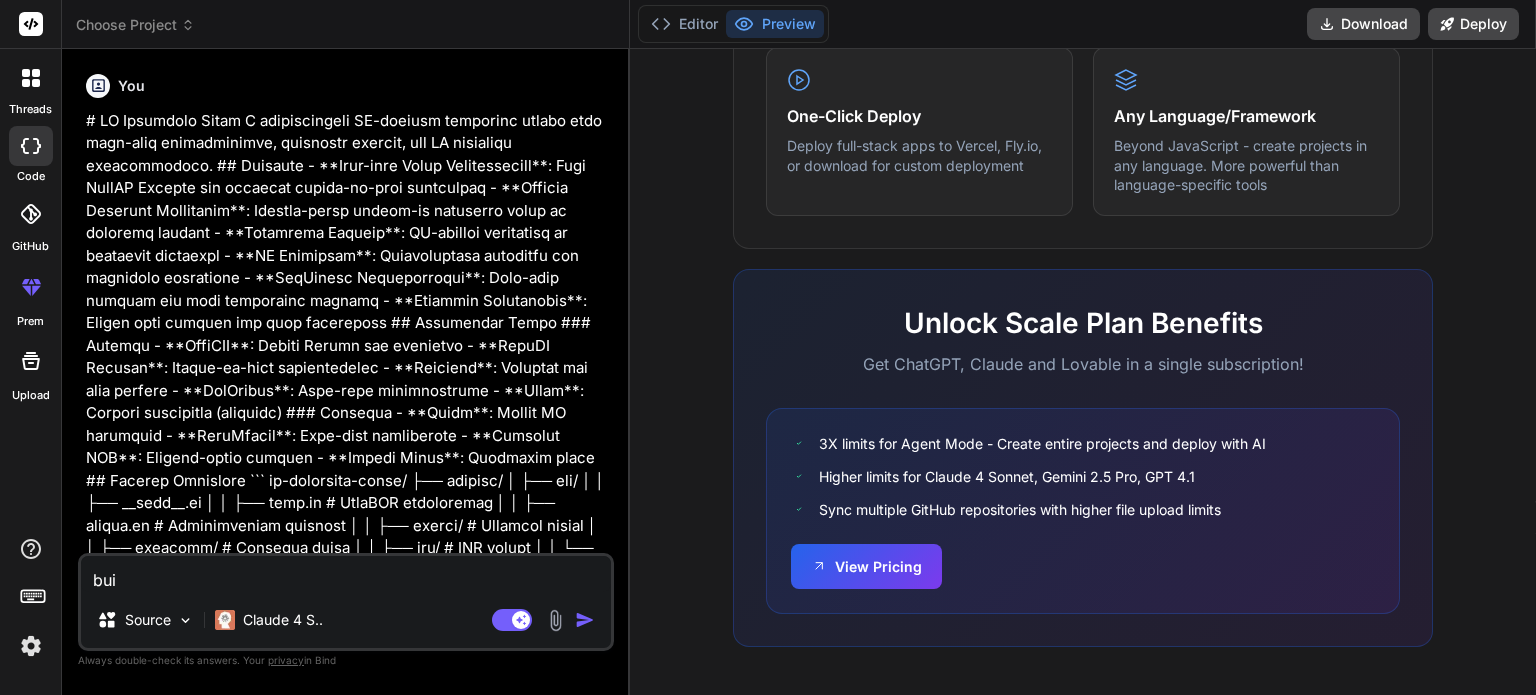 type on "buil" 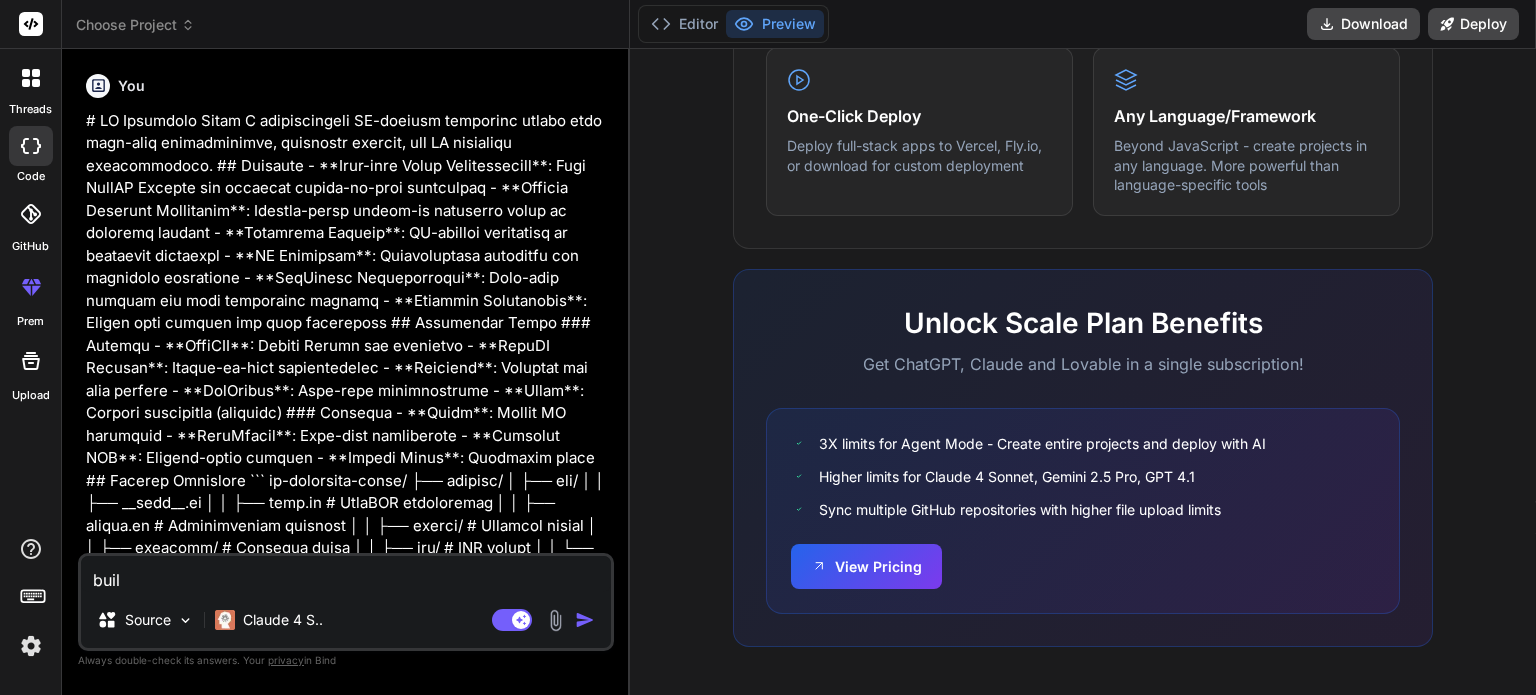 type on "build" 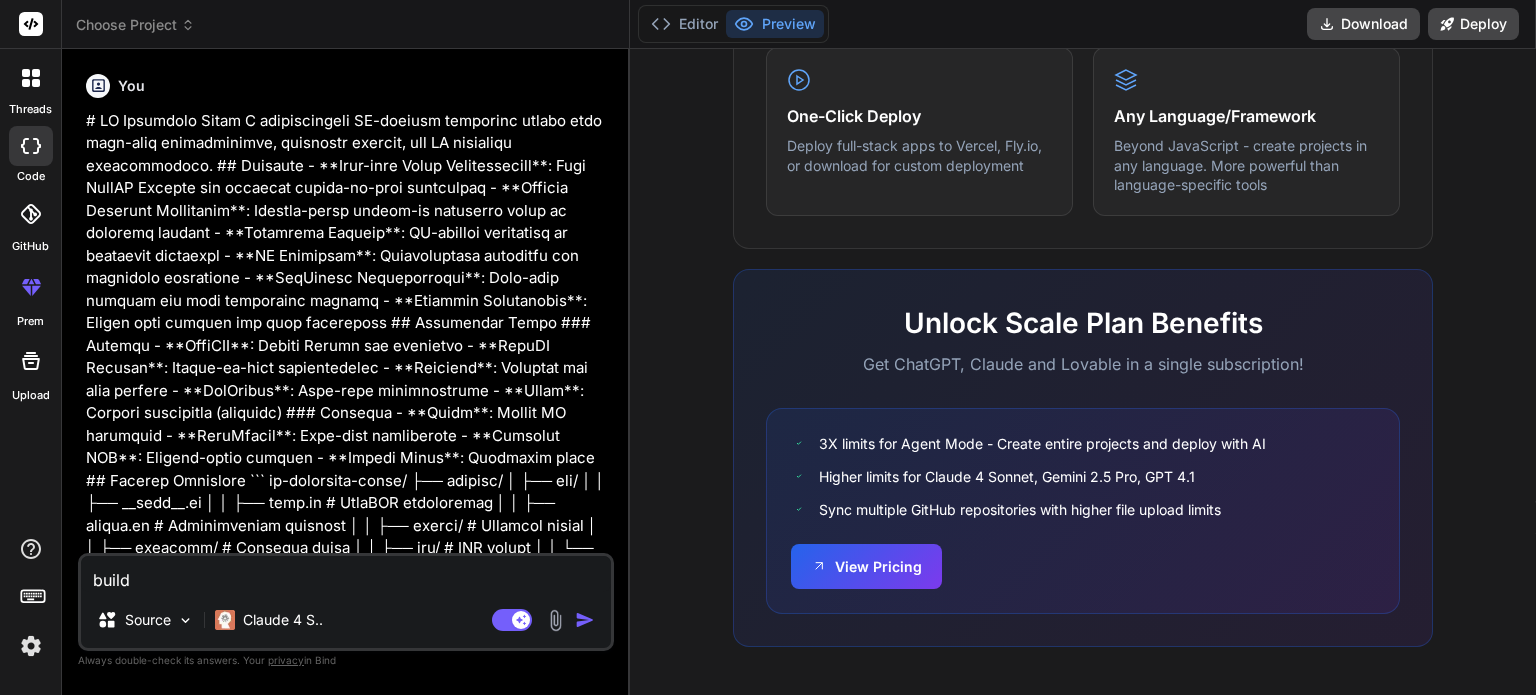 type on "buildd" 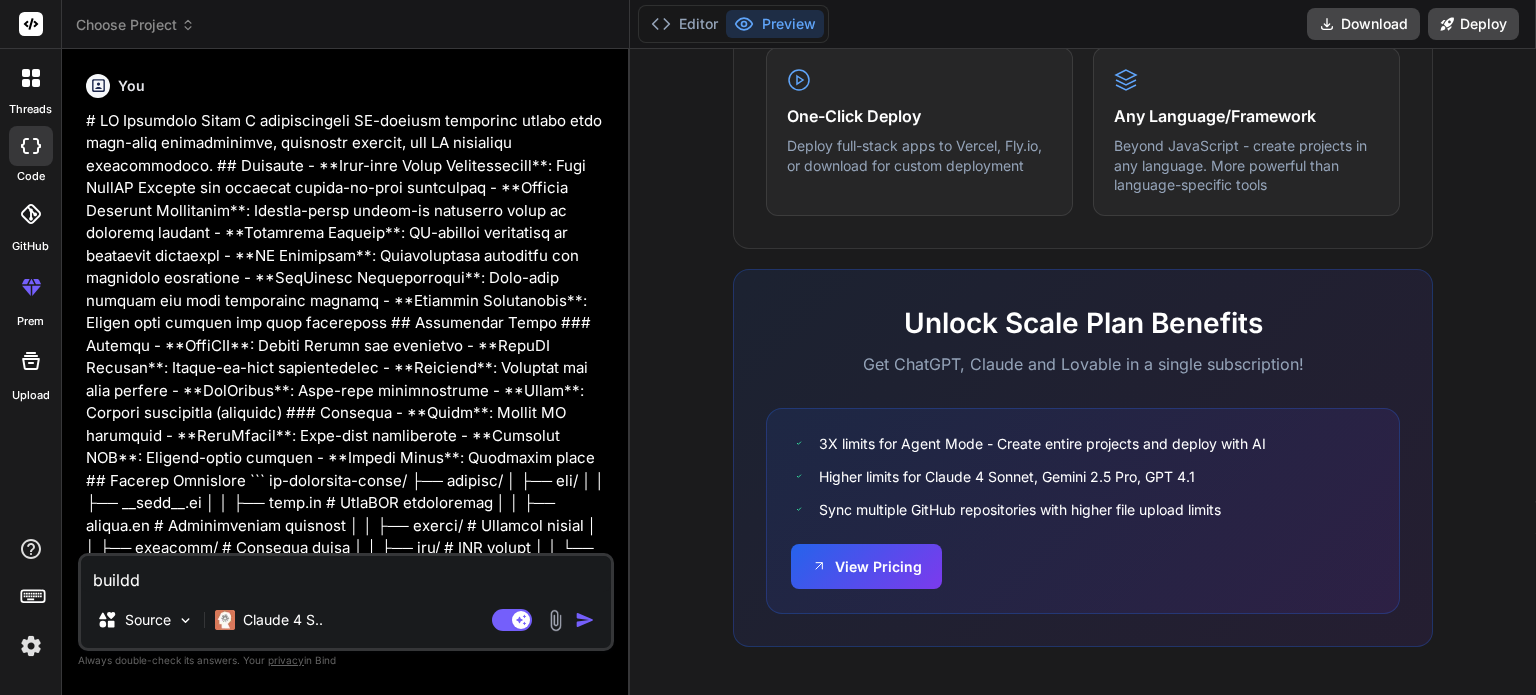 type on "buildd" 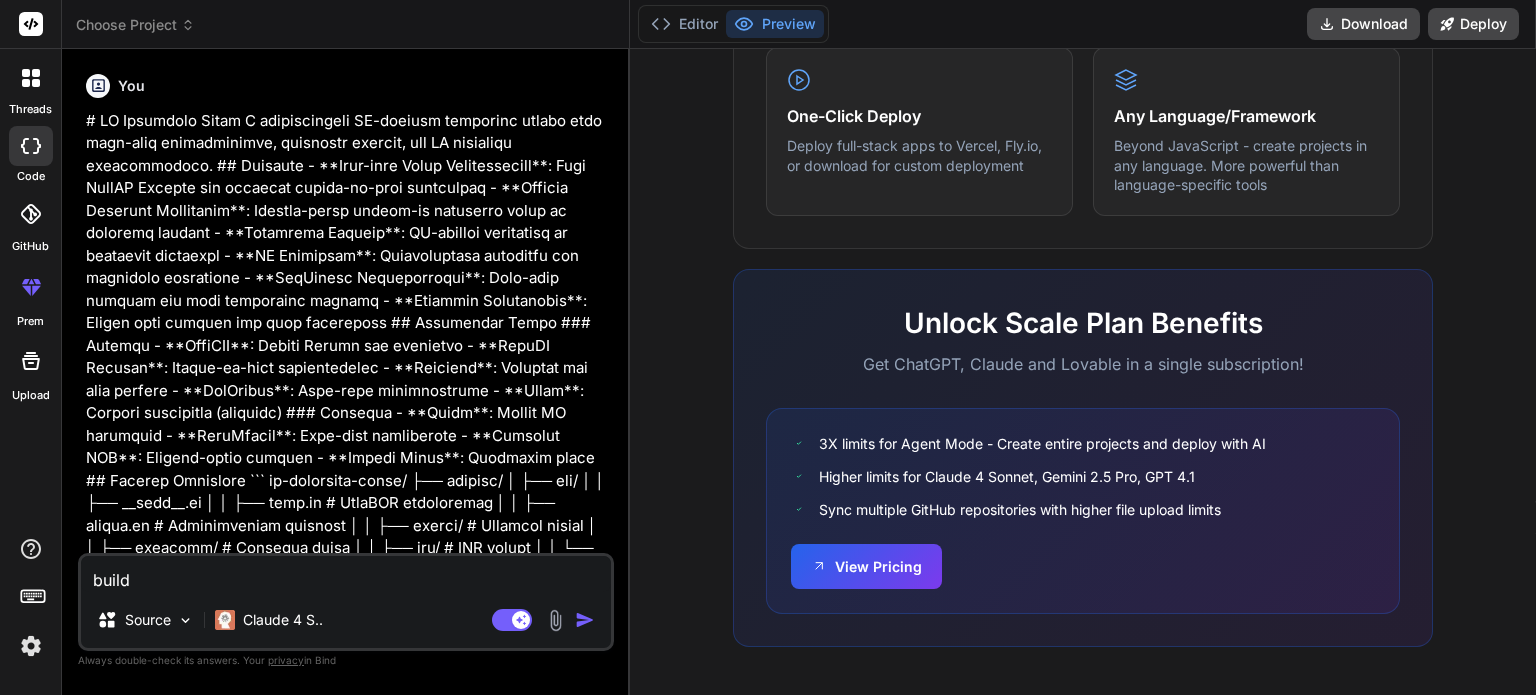 type on "build" 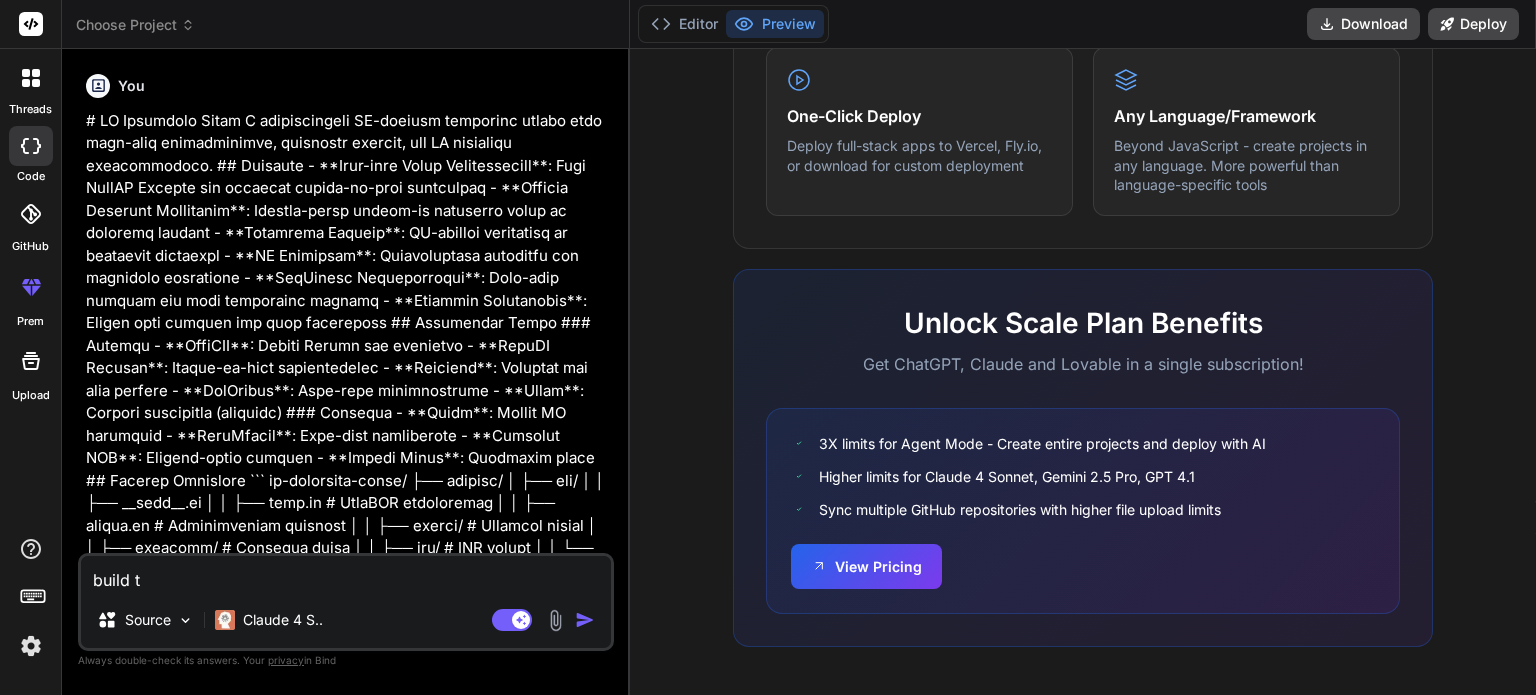 type on "build th" 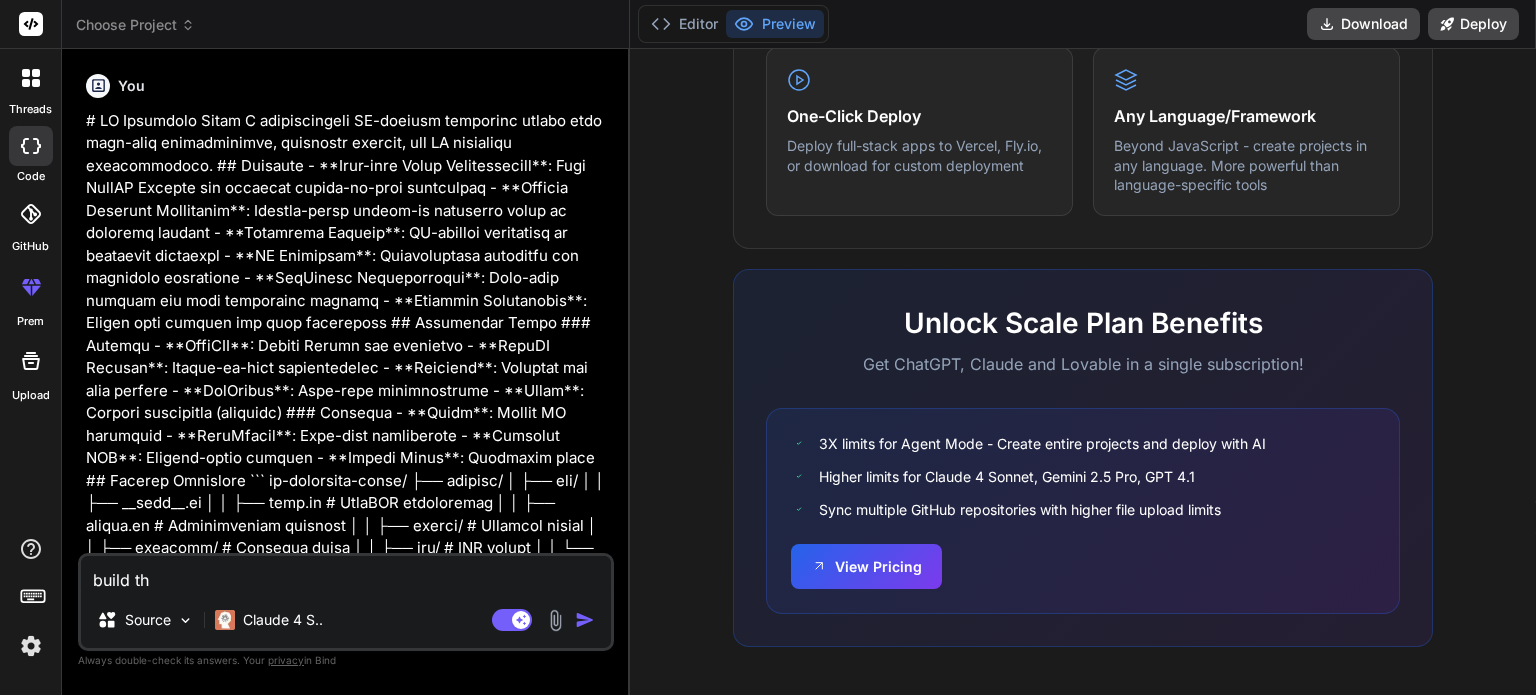 type on "x" 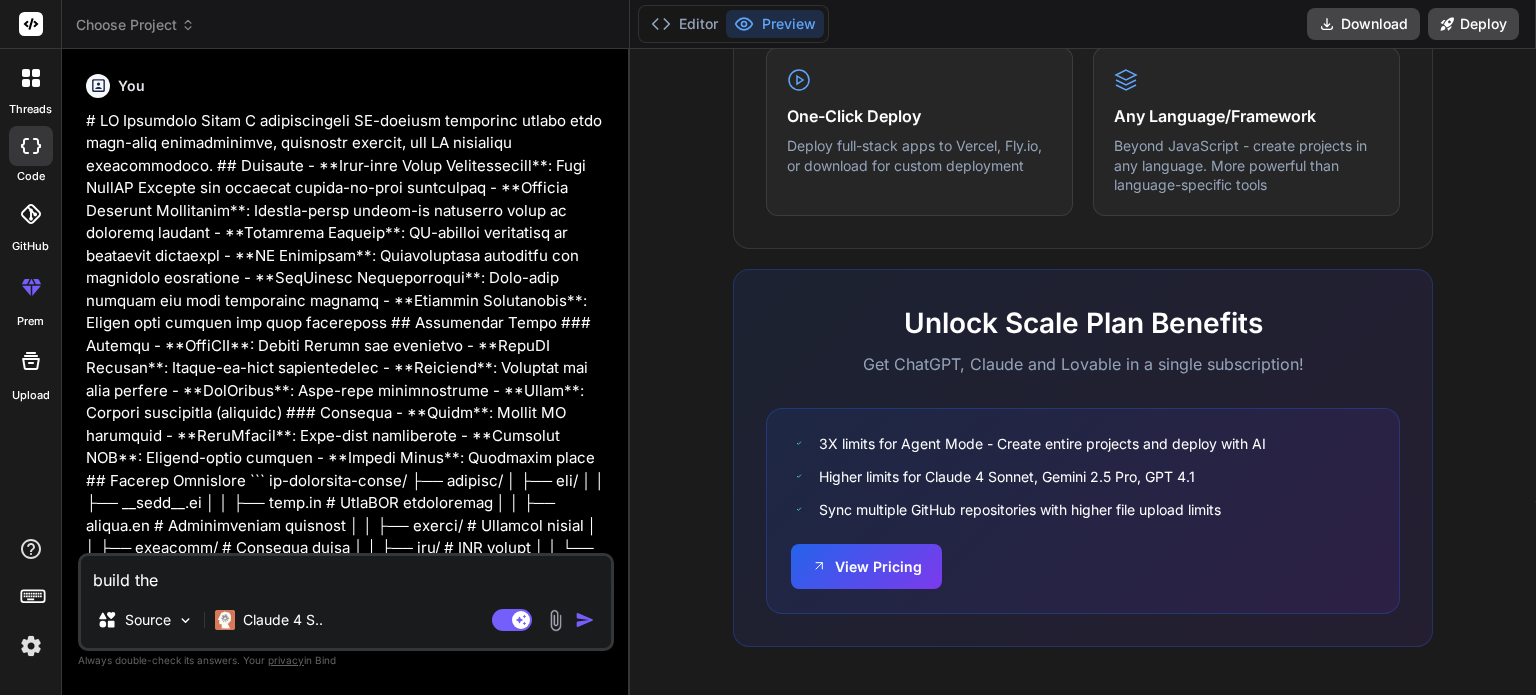type on "build the" 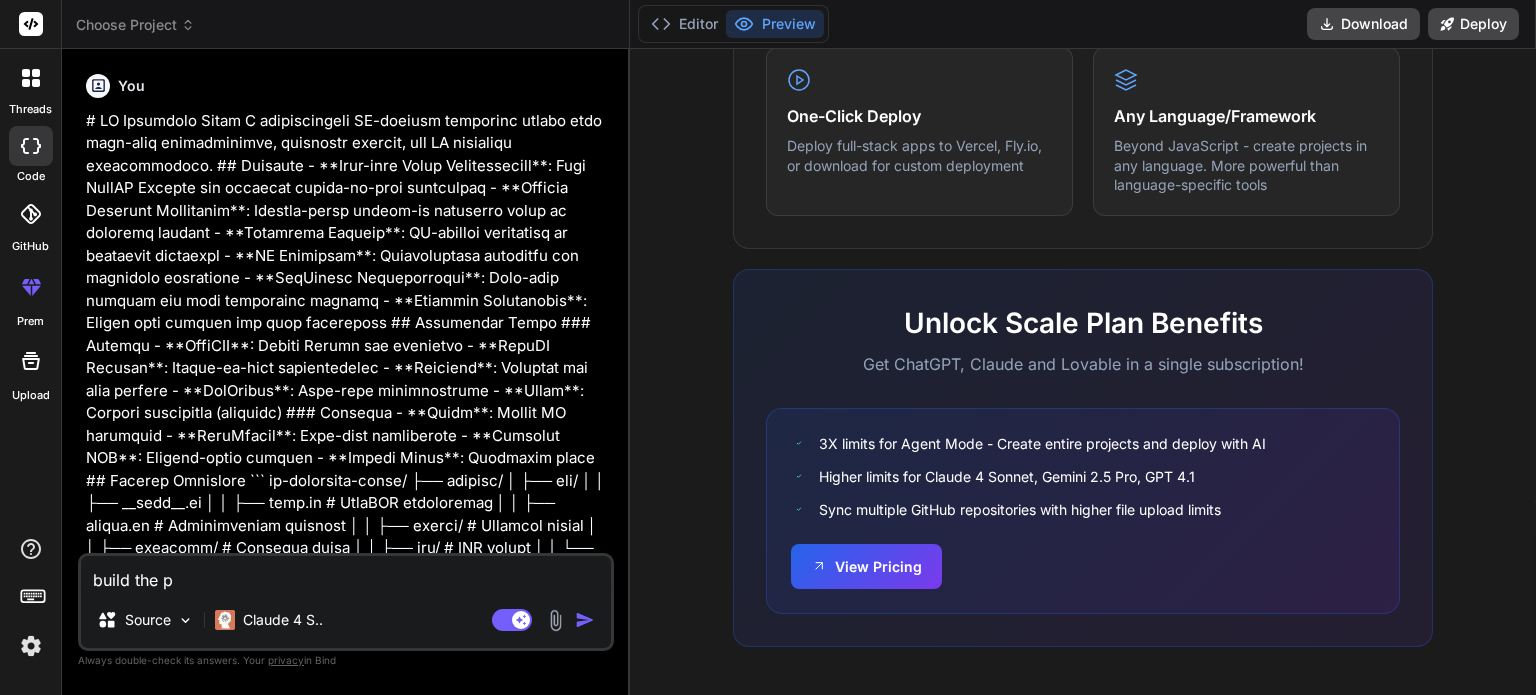 type on "build the pr" 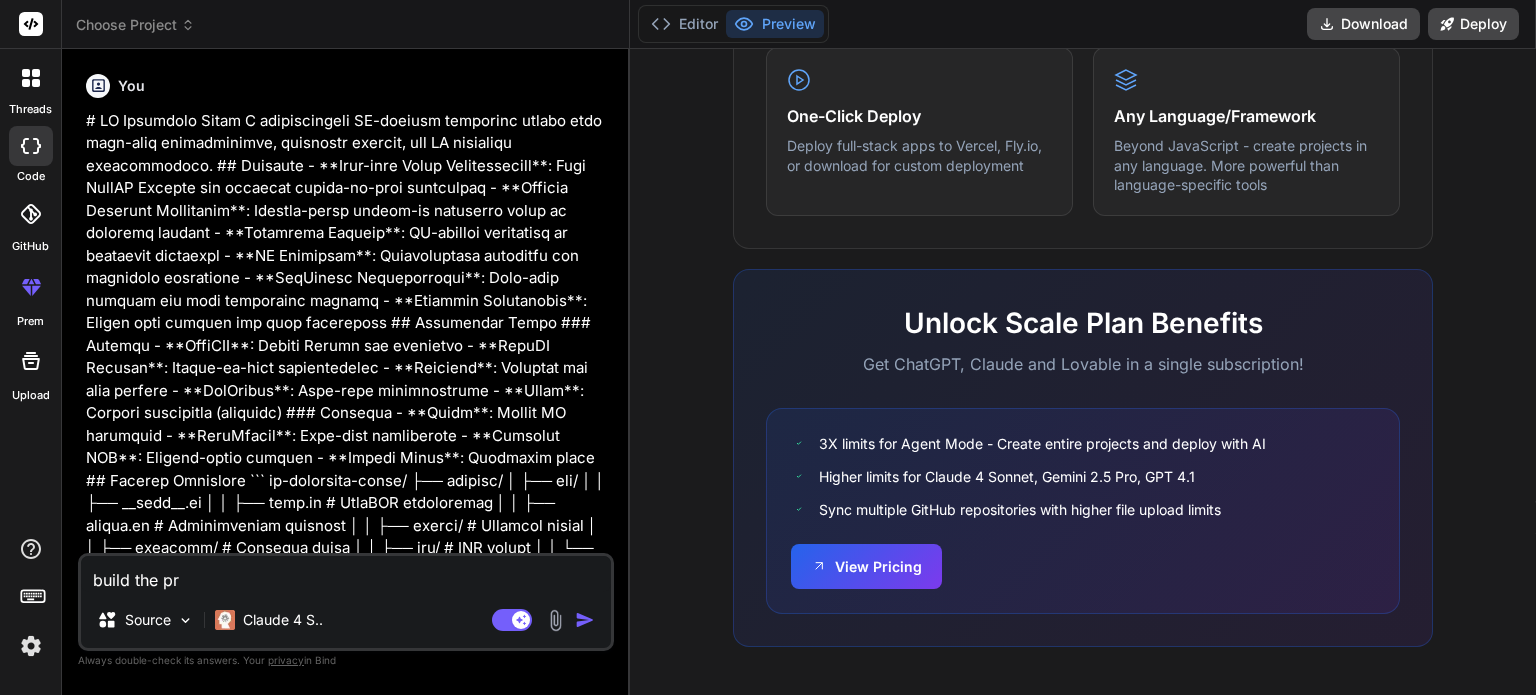 type on "build the pro" 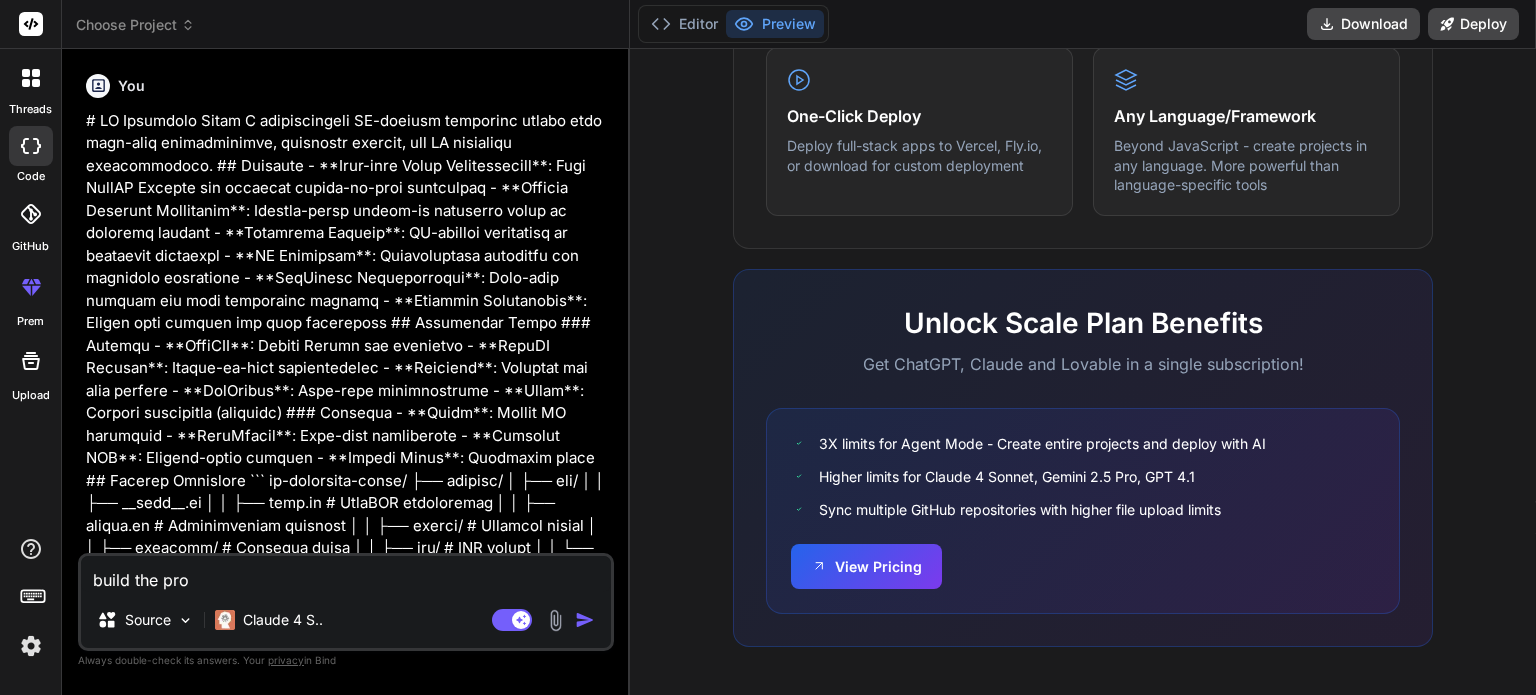 type on "build the proj" 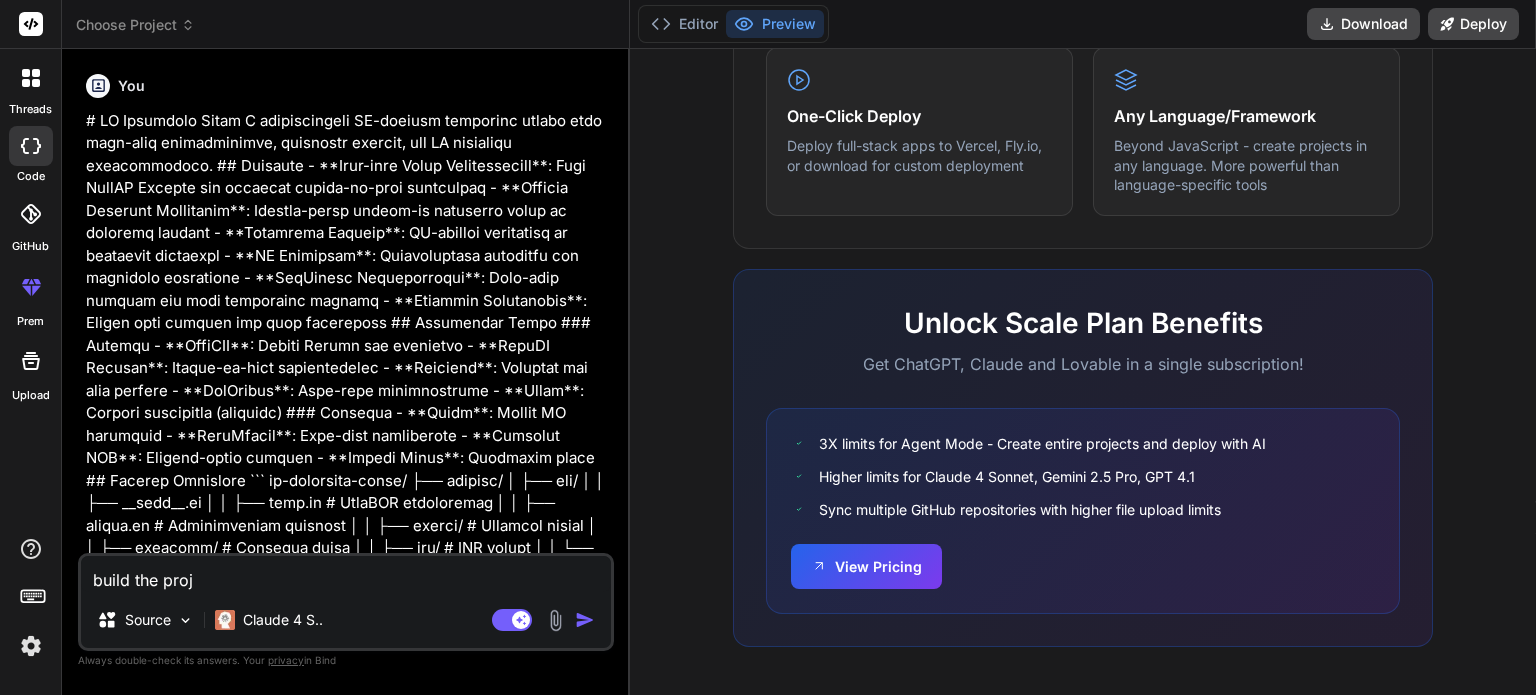 type on "build the proje" 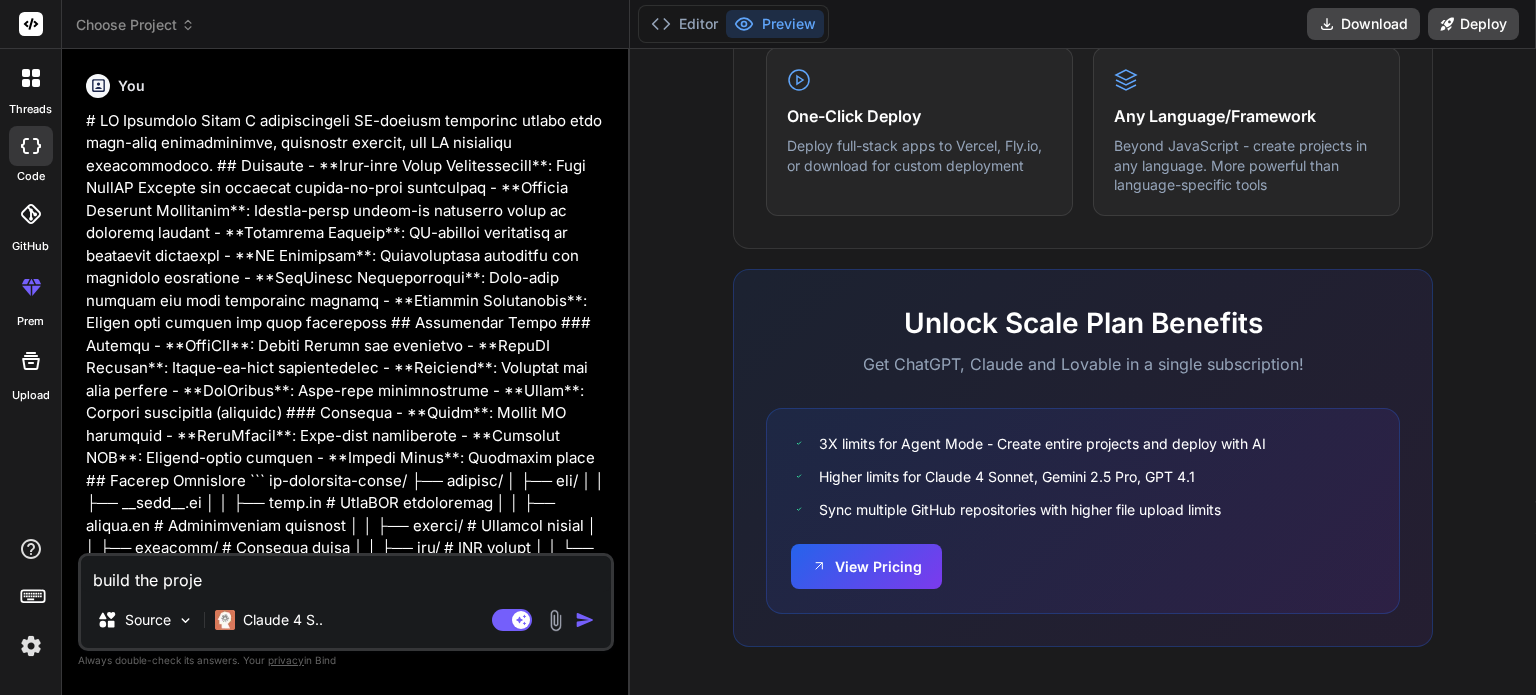 type on "build the projec" 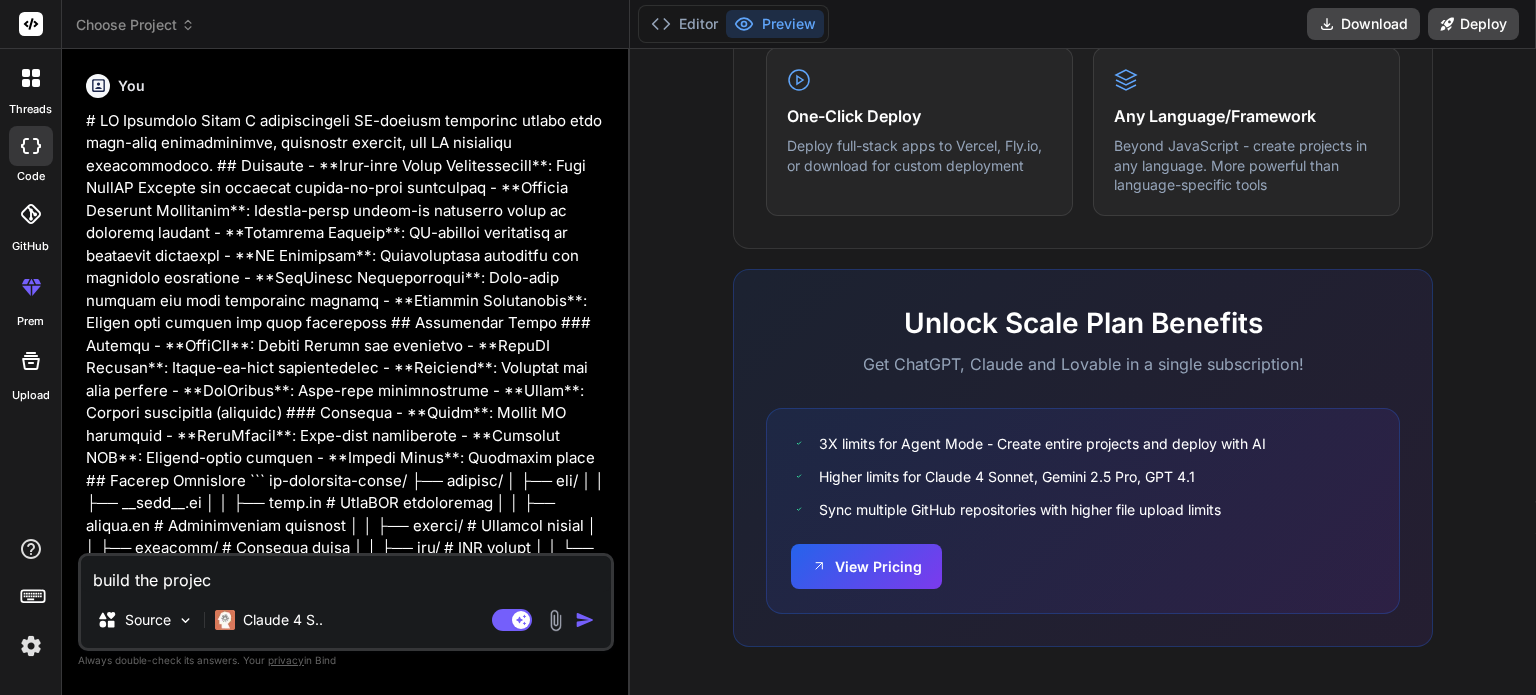 type on "build the projecy" 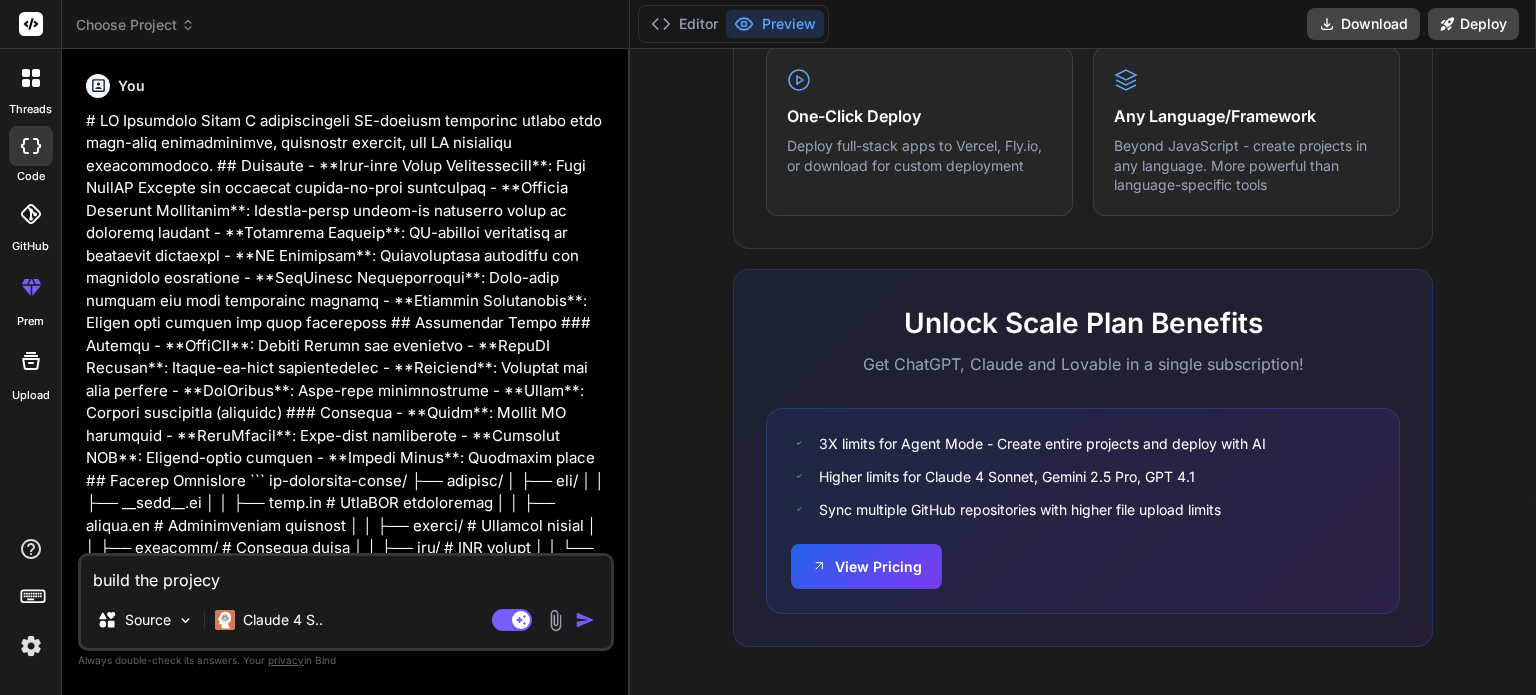 type on "build the projec" 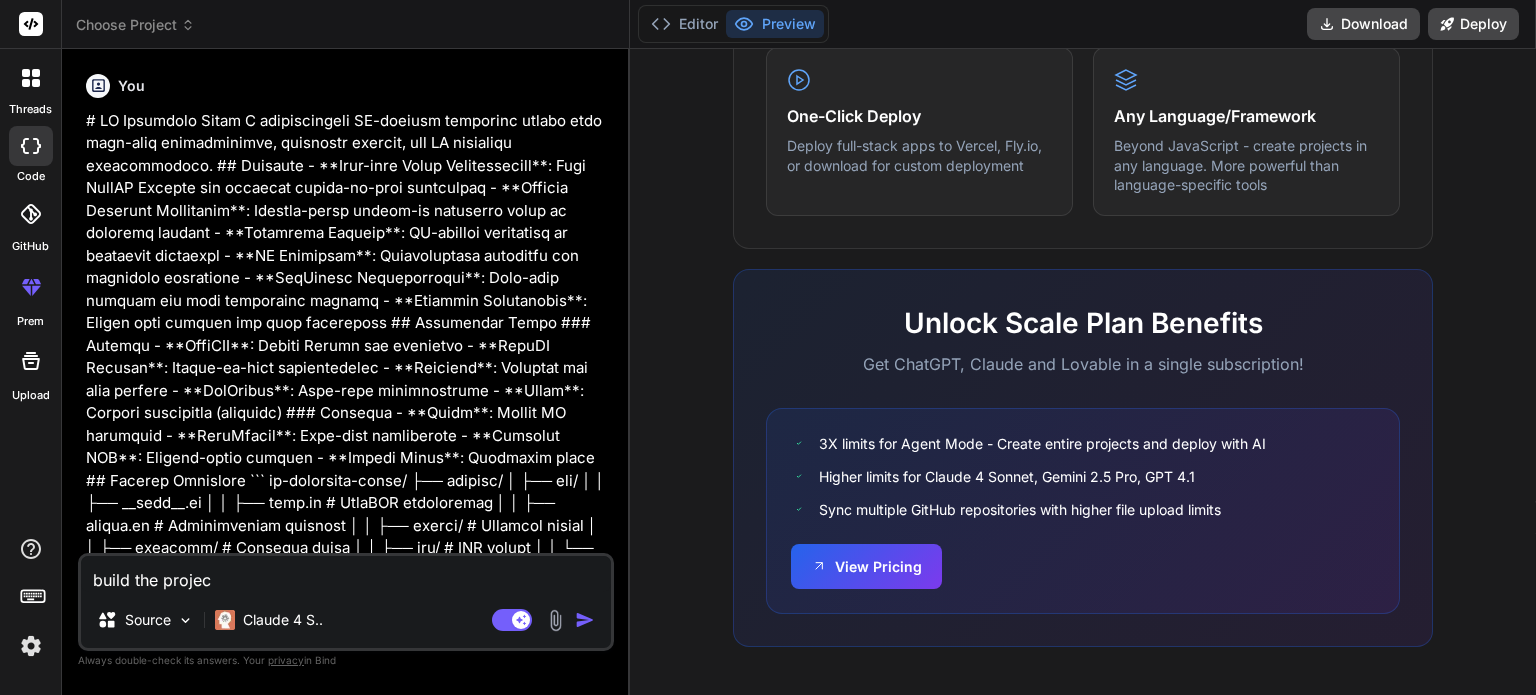 type on "x" 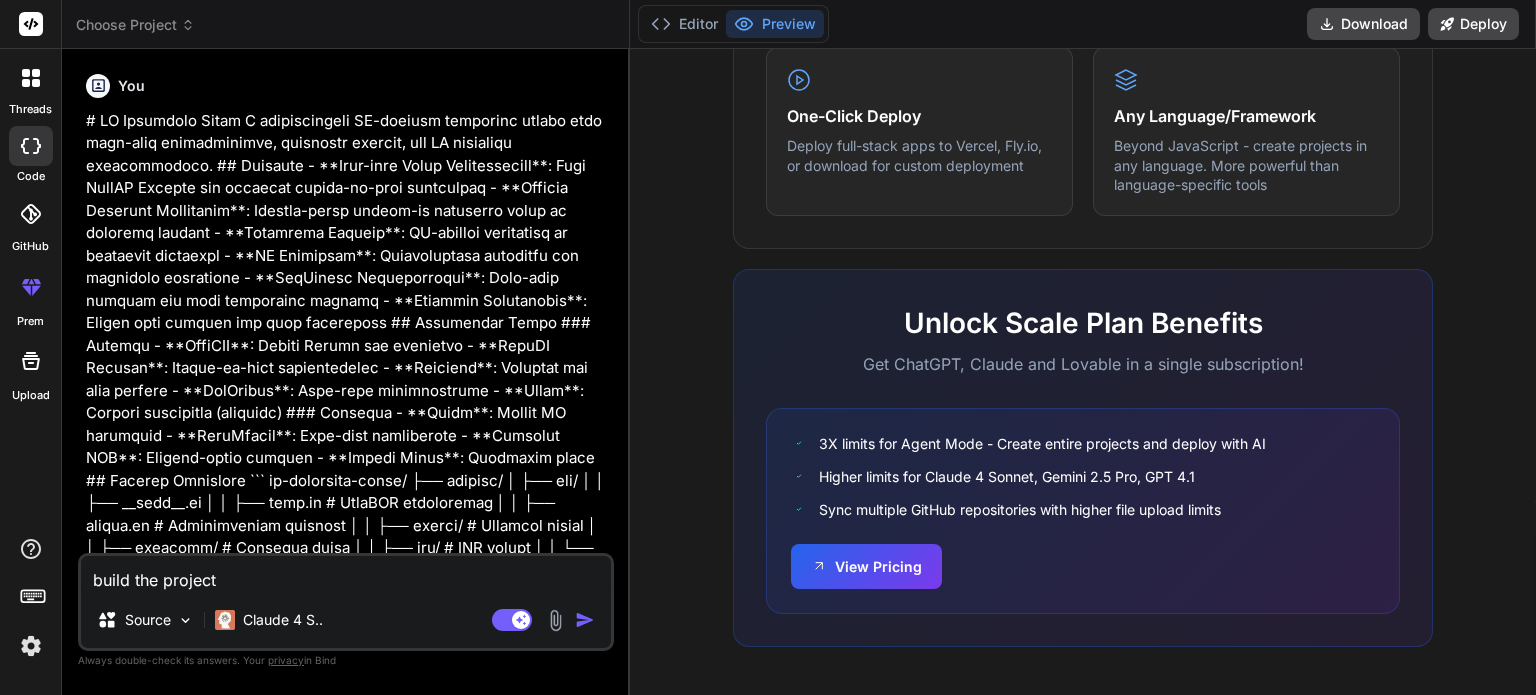 type on "build the project" 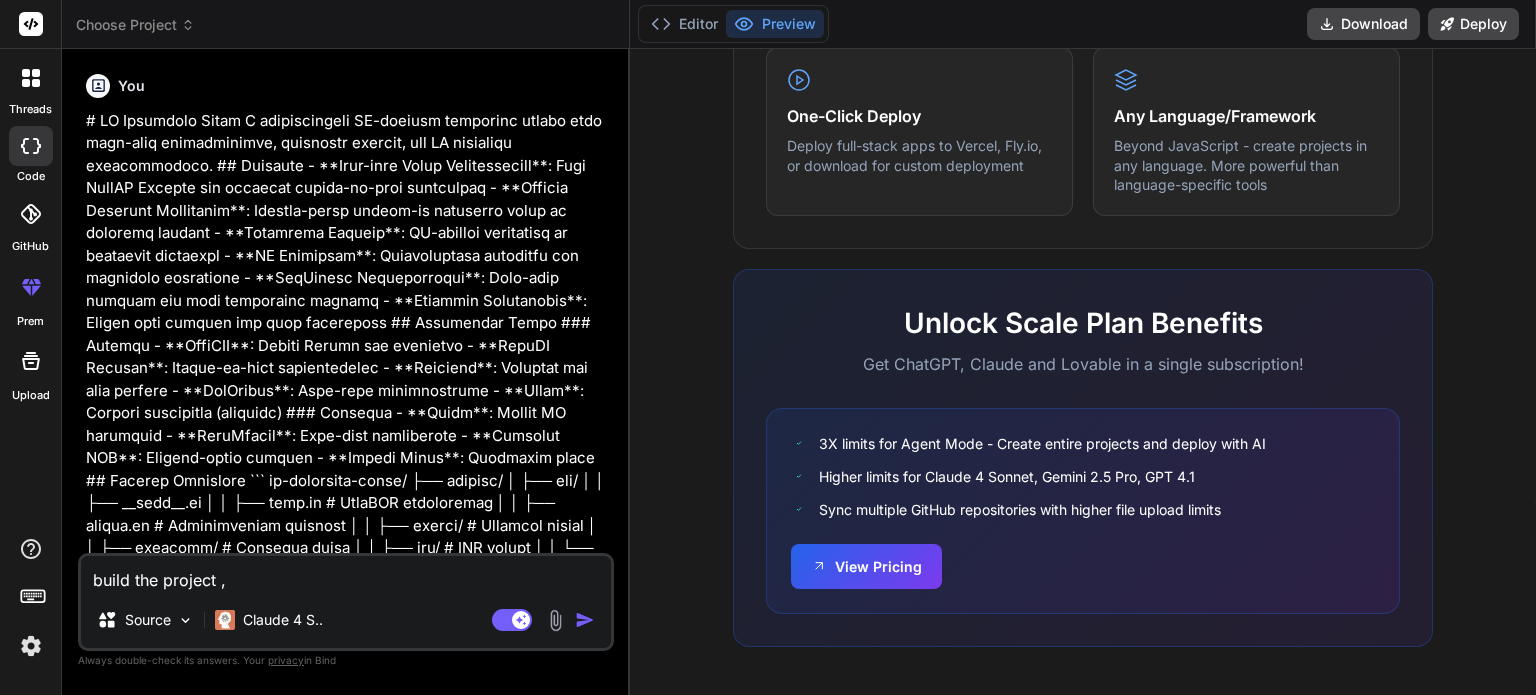 type on "build the project ," 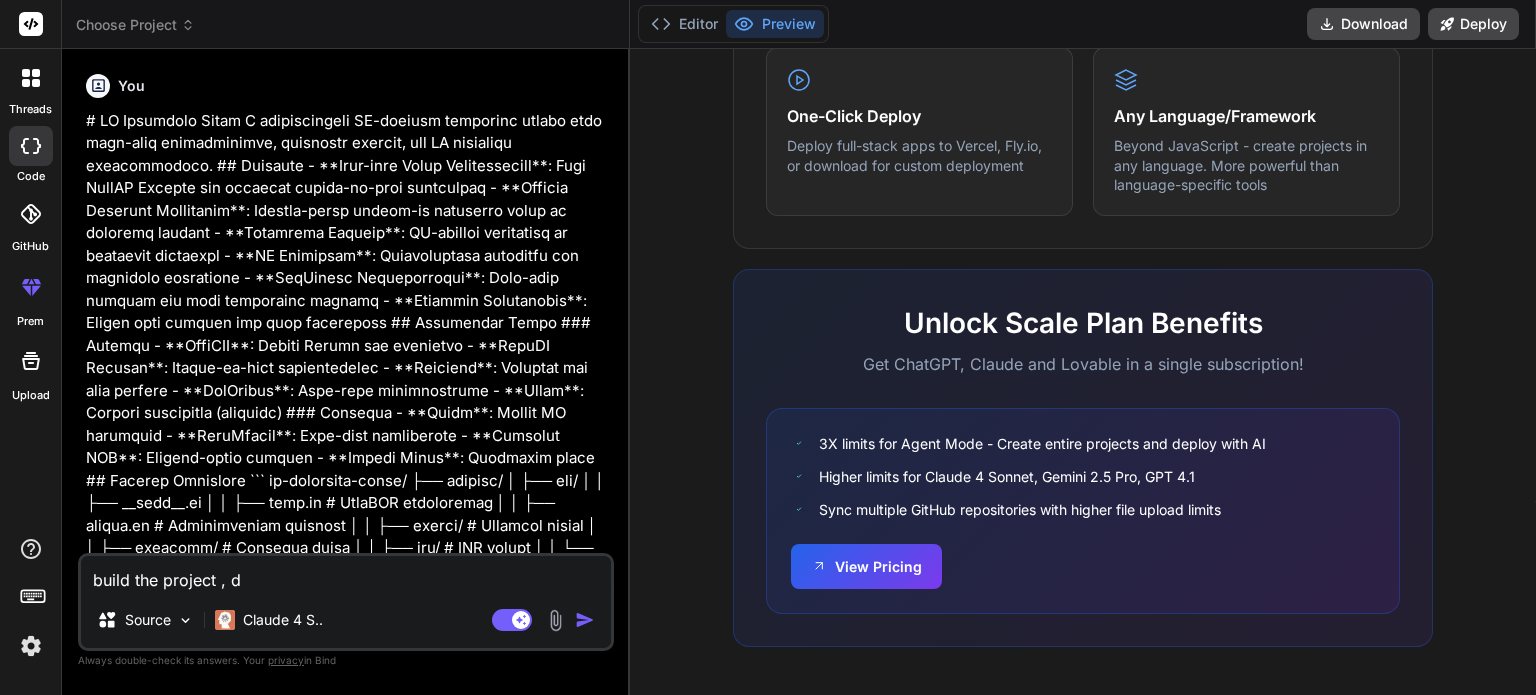 type on "x" 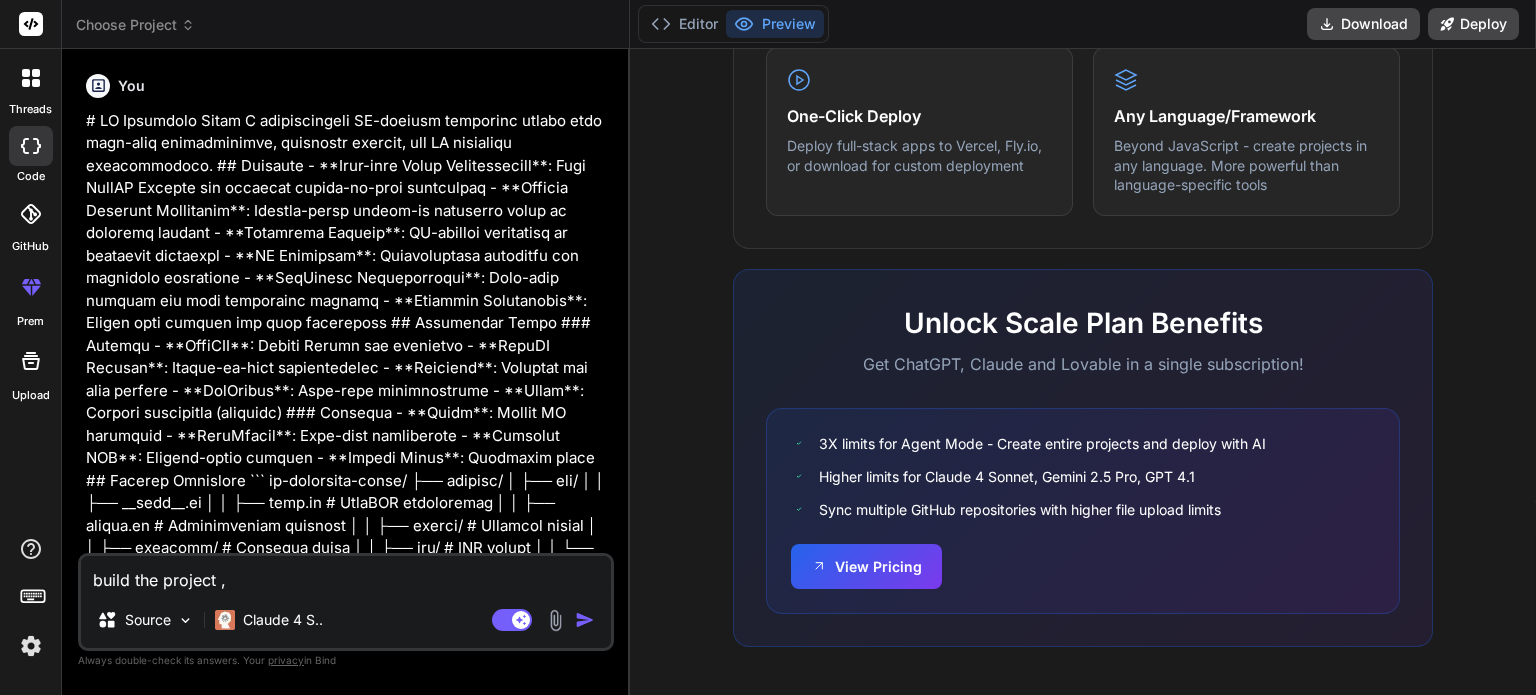 type on "build the project , t" 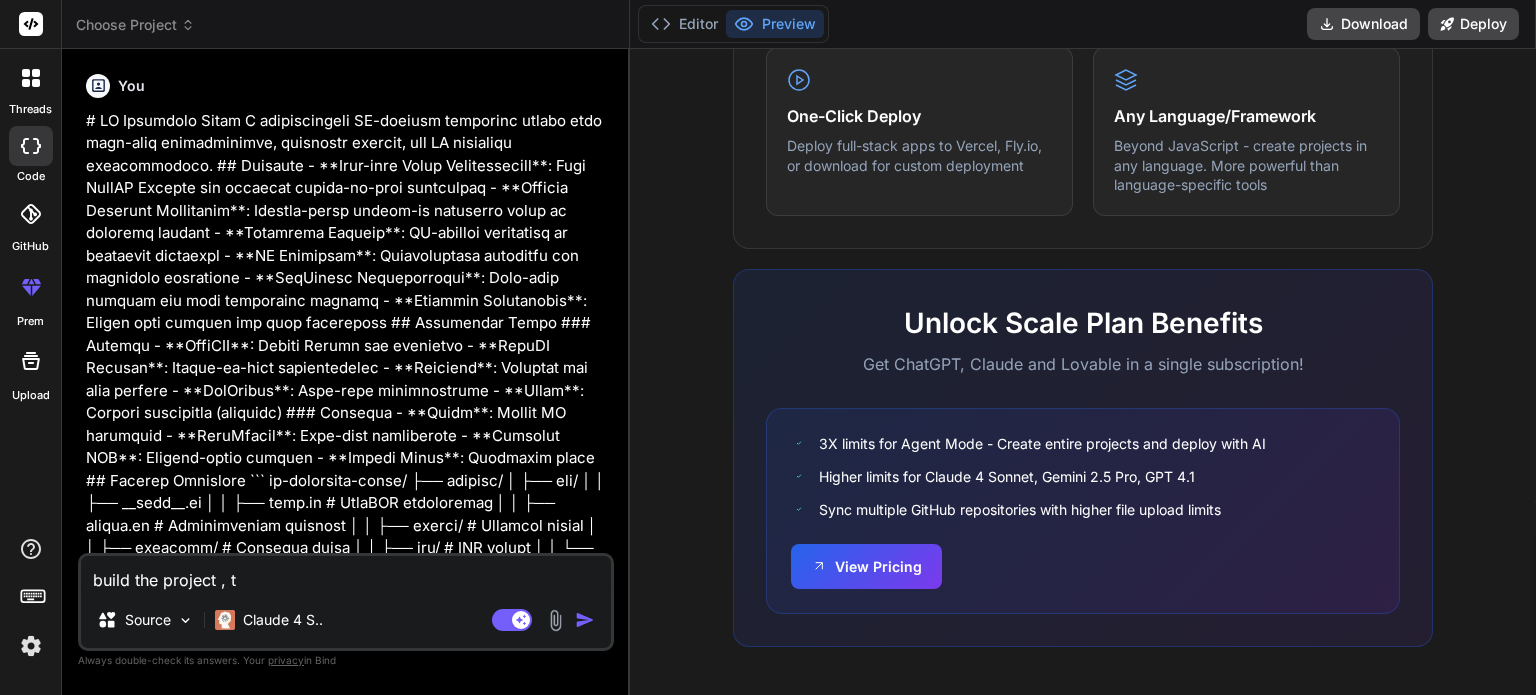 type on "build the project , th" 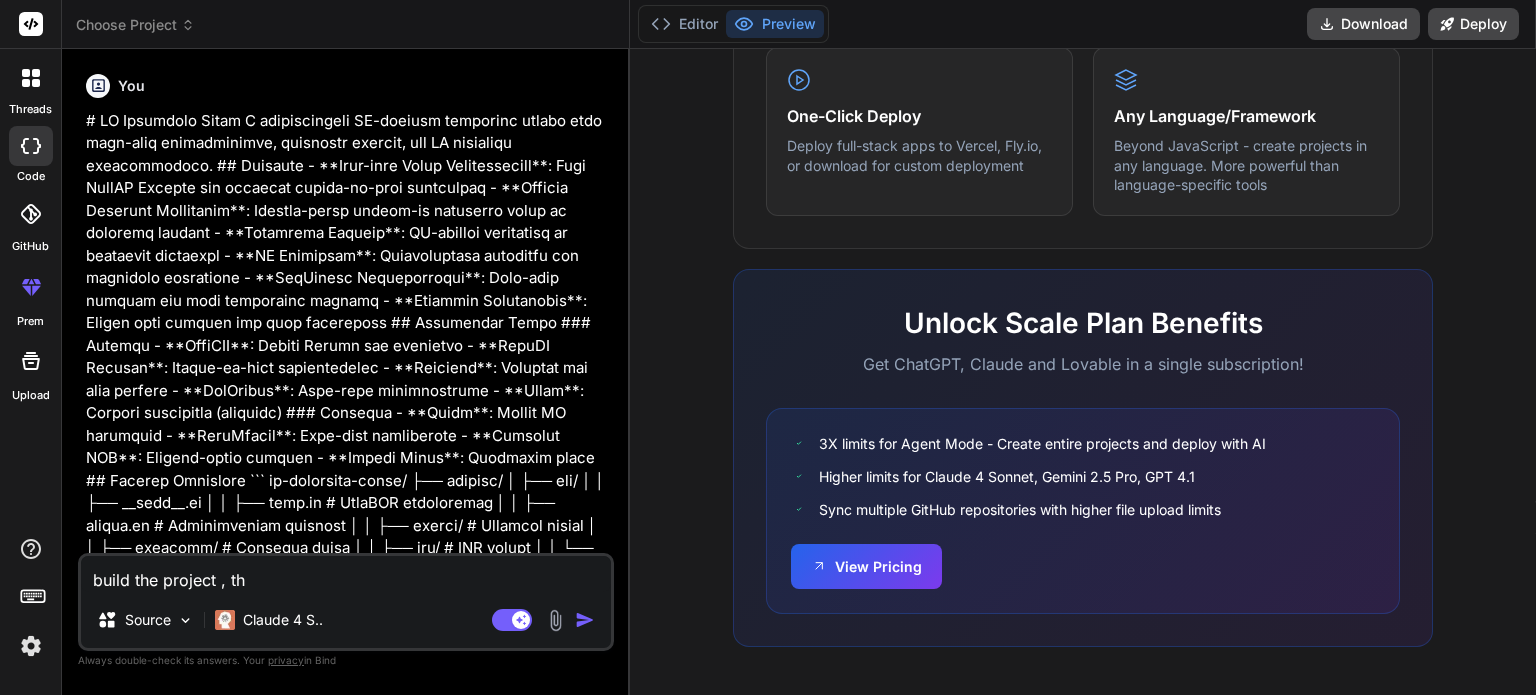 type on "build the project , the" 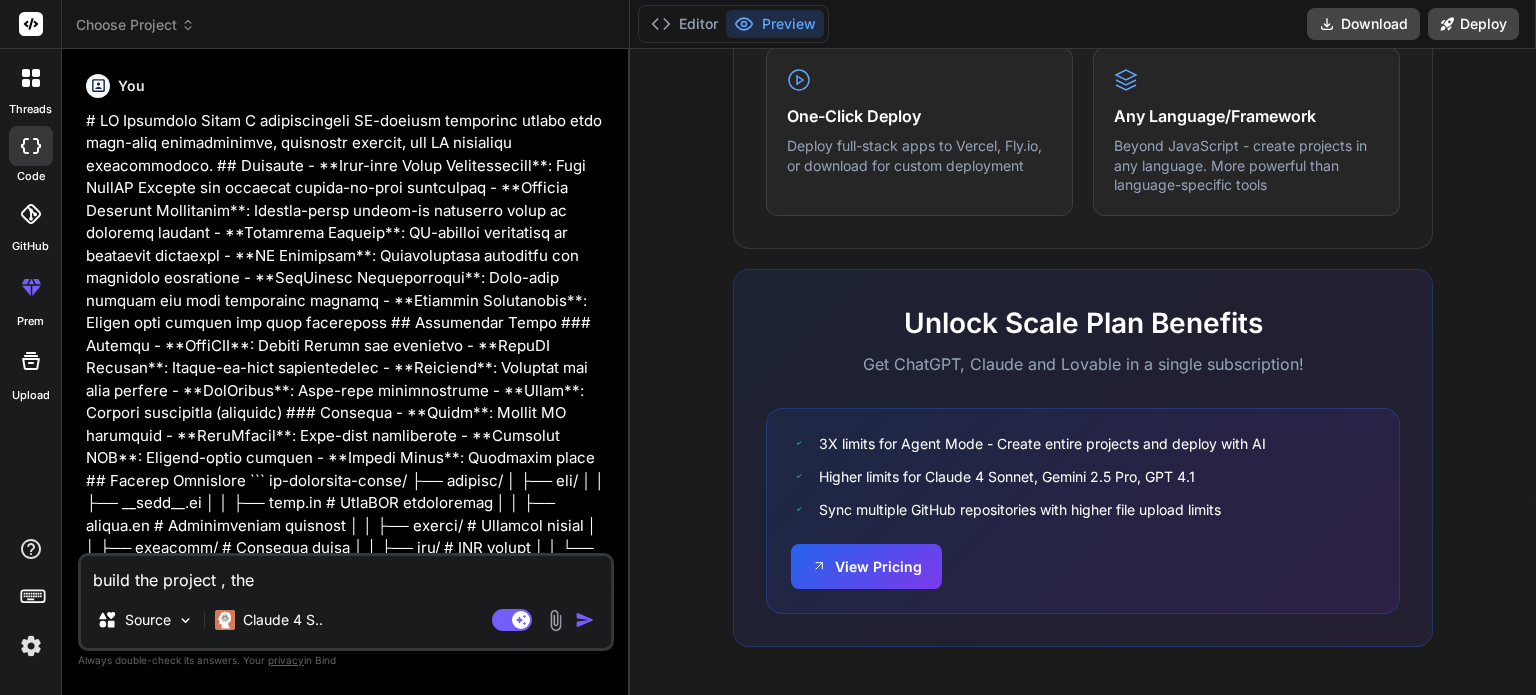 type on "build the project , the" 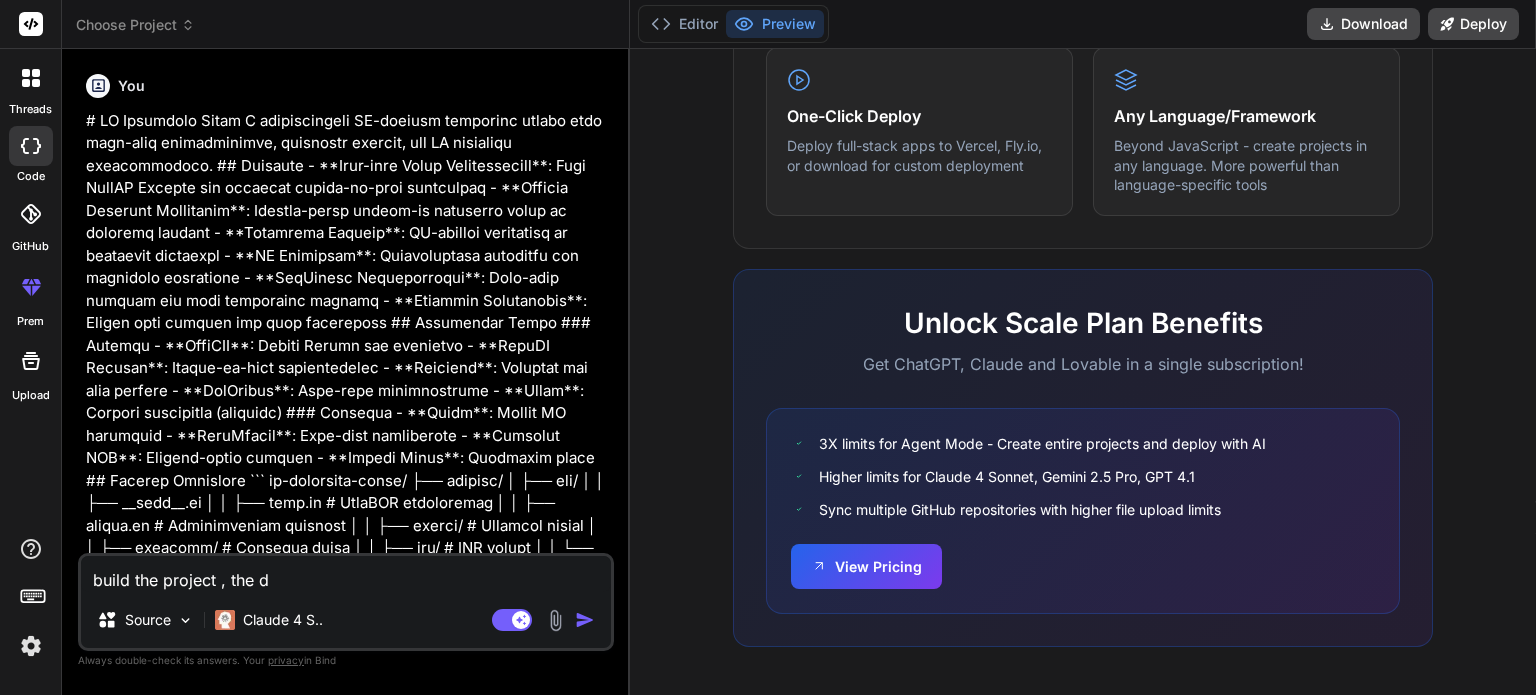 type on "build the project , the da" 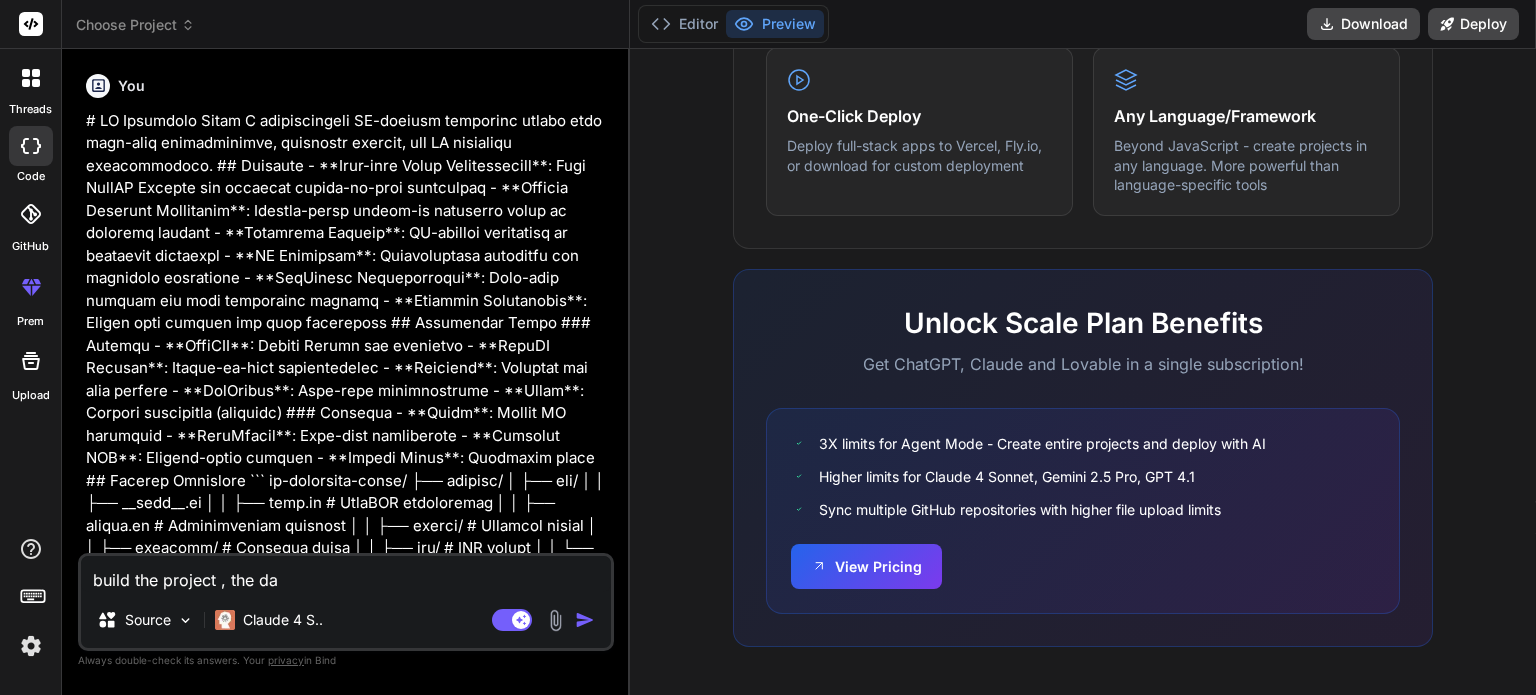 type on "build the project , the dat" 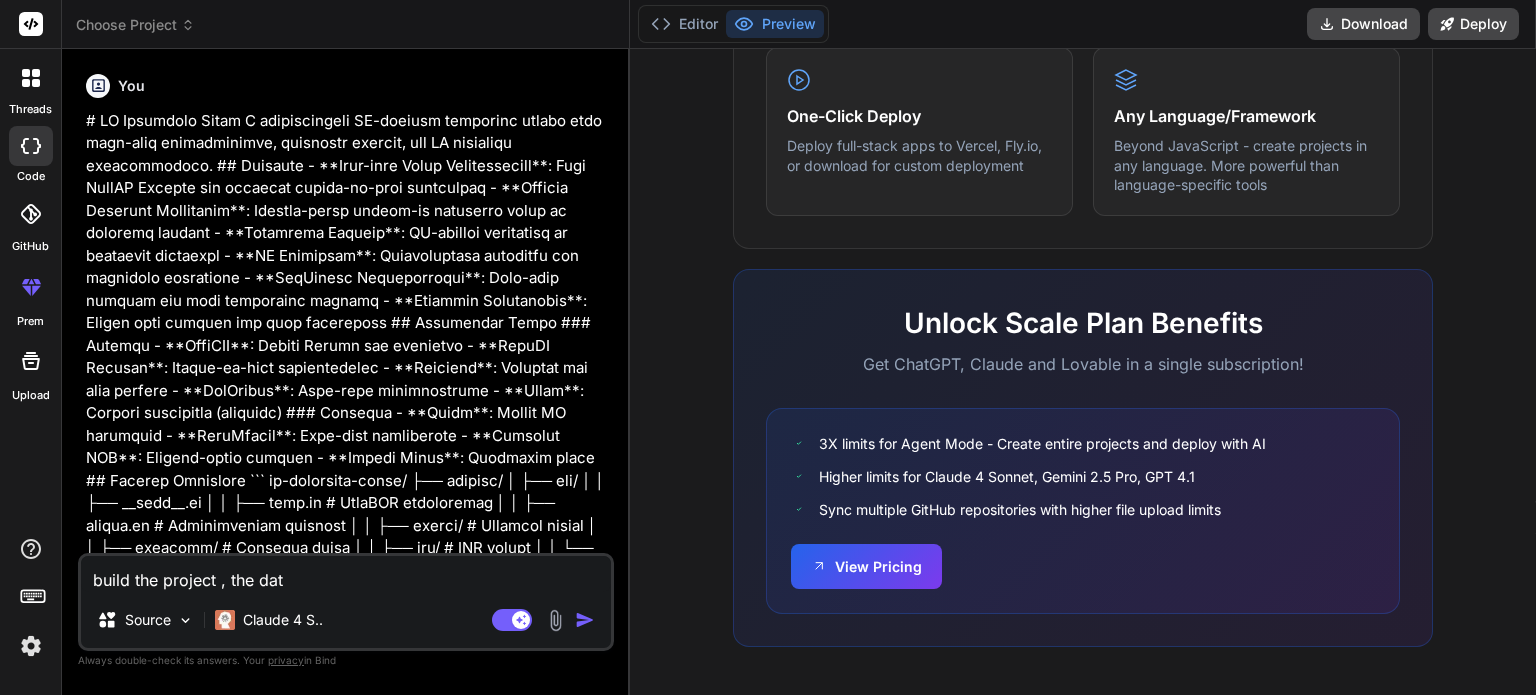 type on "build the project , the data" 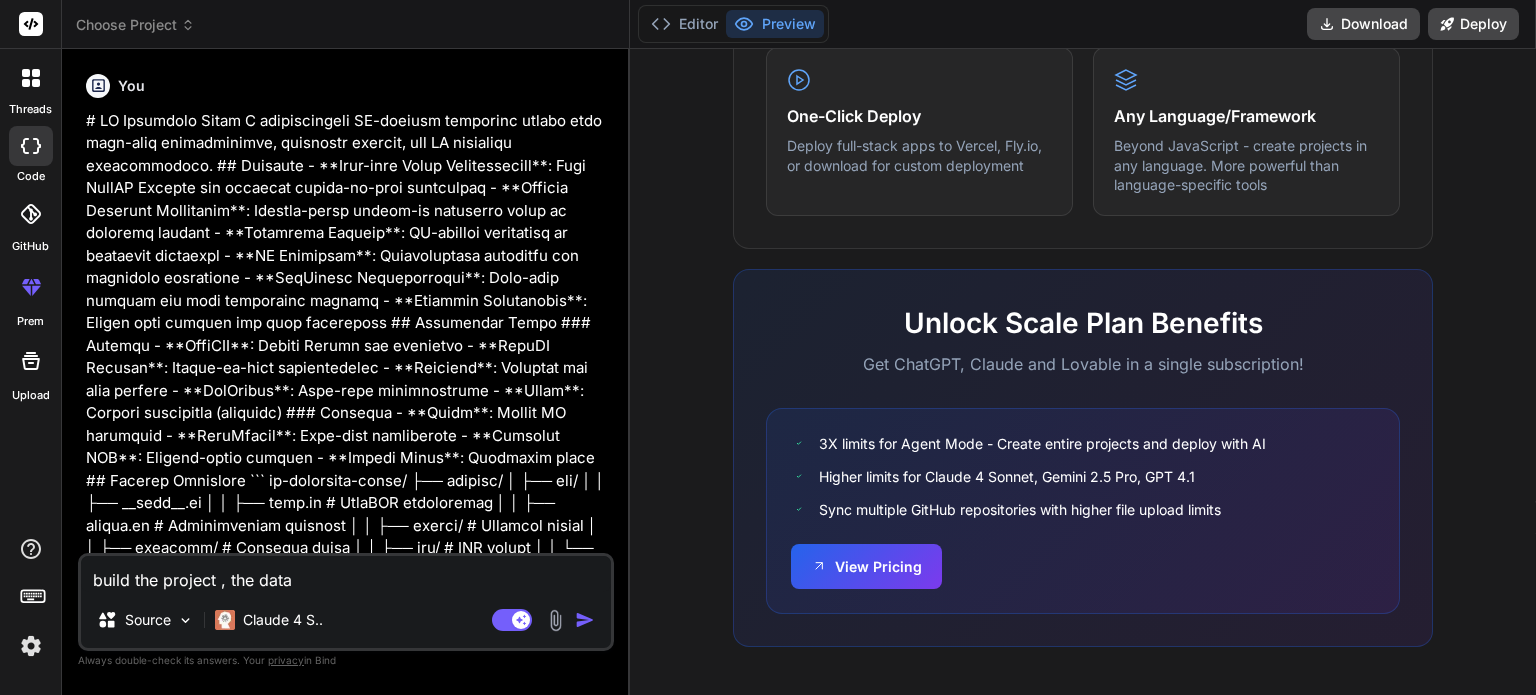 type on "x" 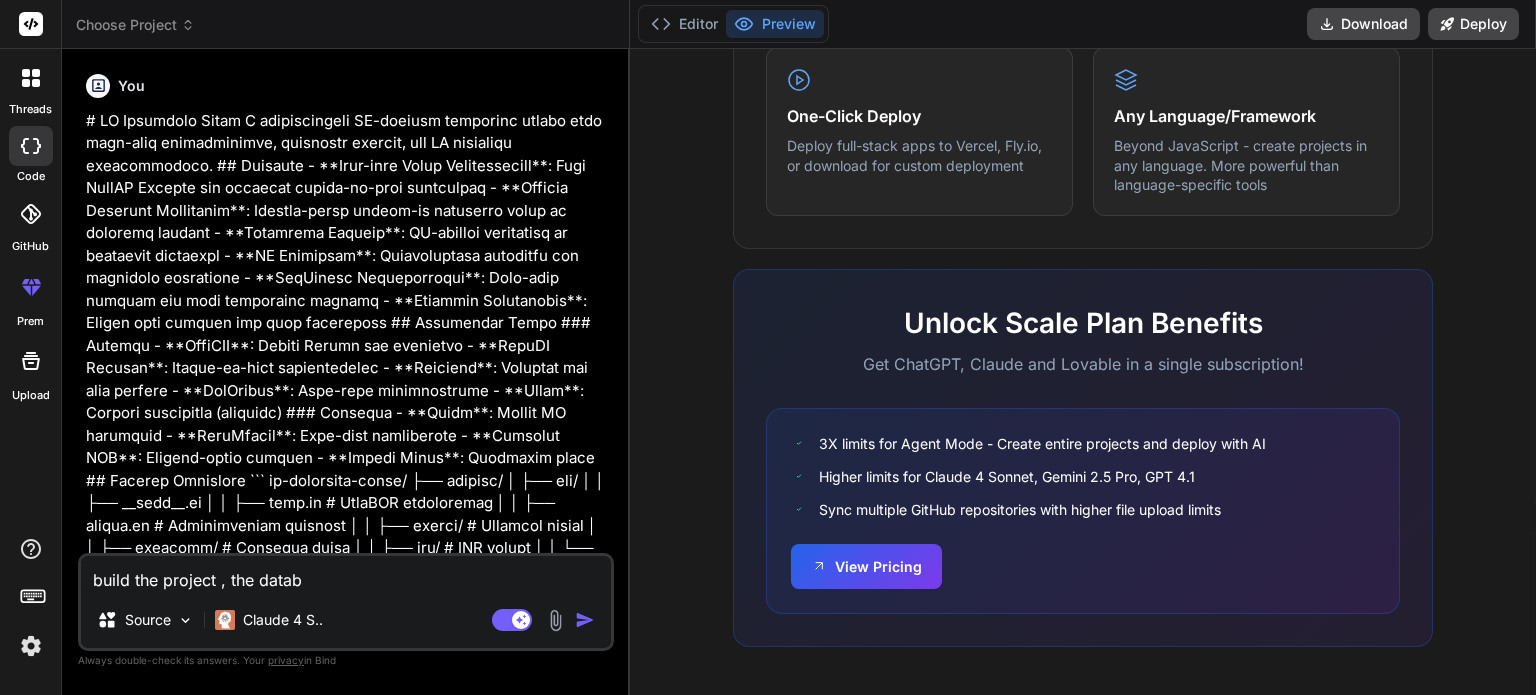 type on "build the project , the databs" 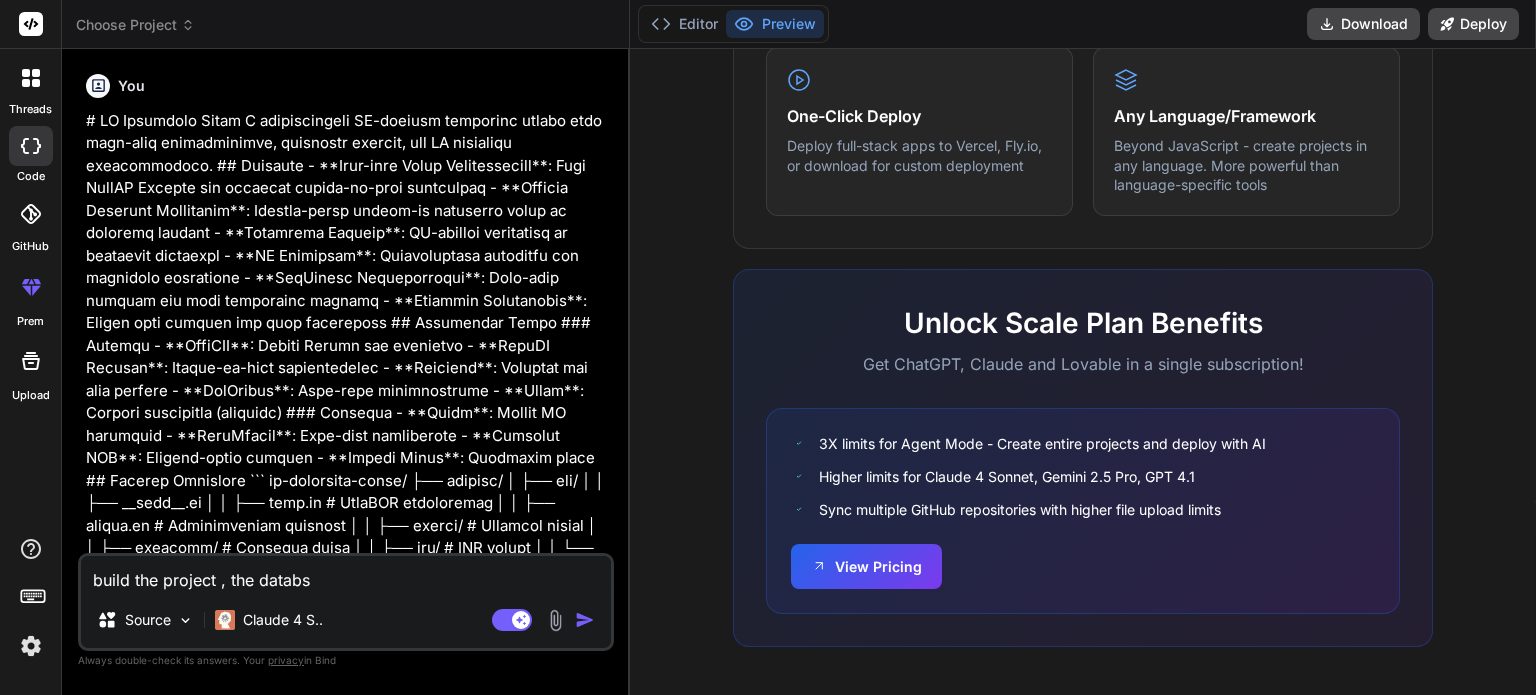 type on "build the project , the databse" 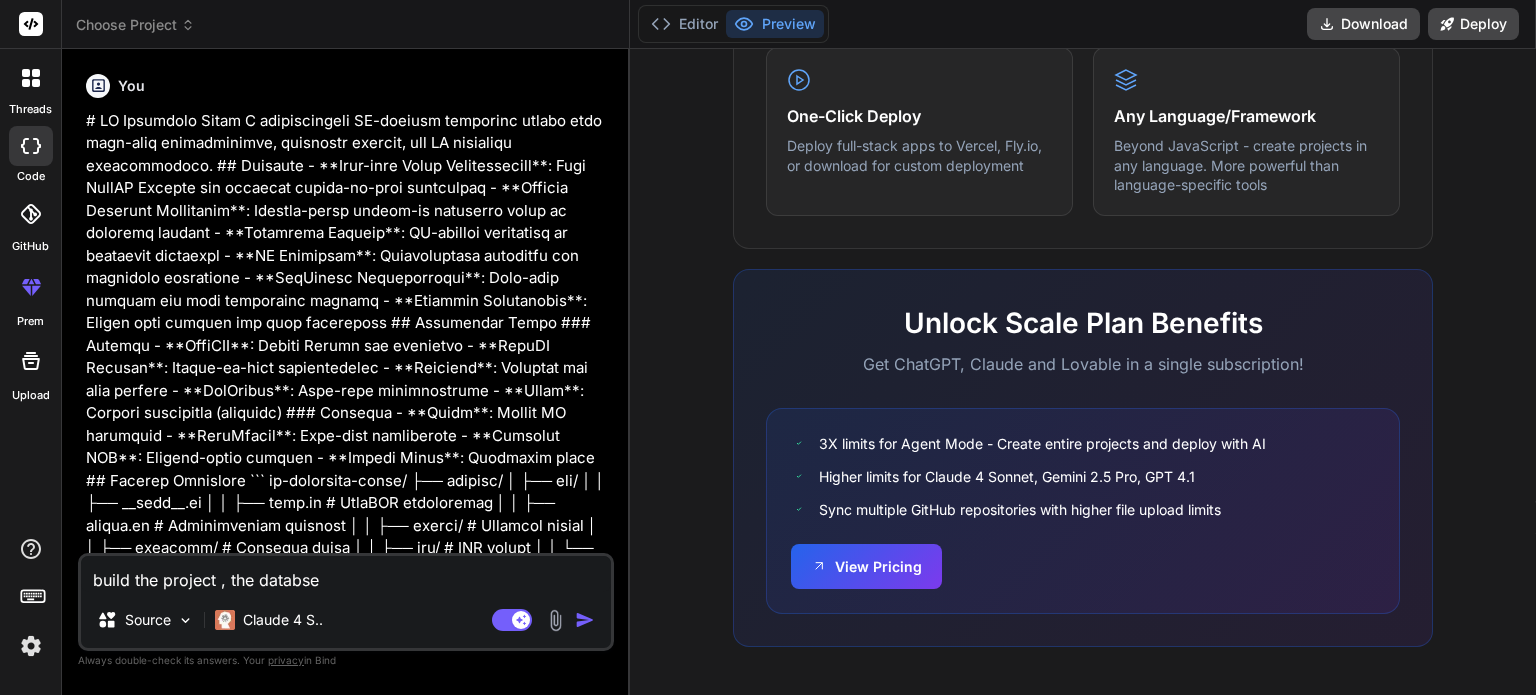 type on "build the project , the databse" 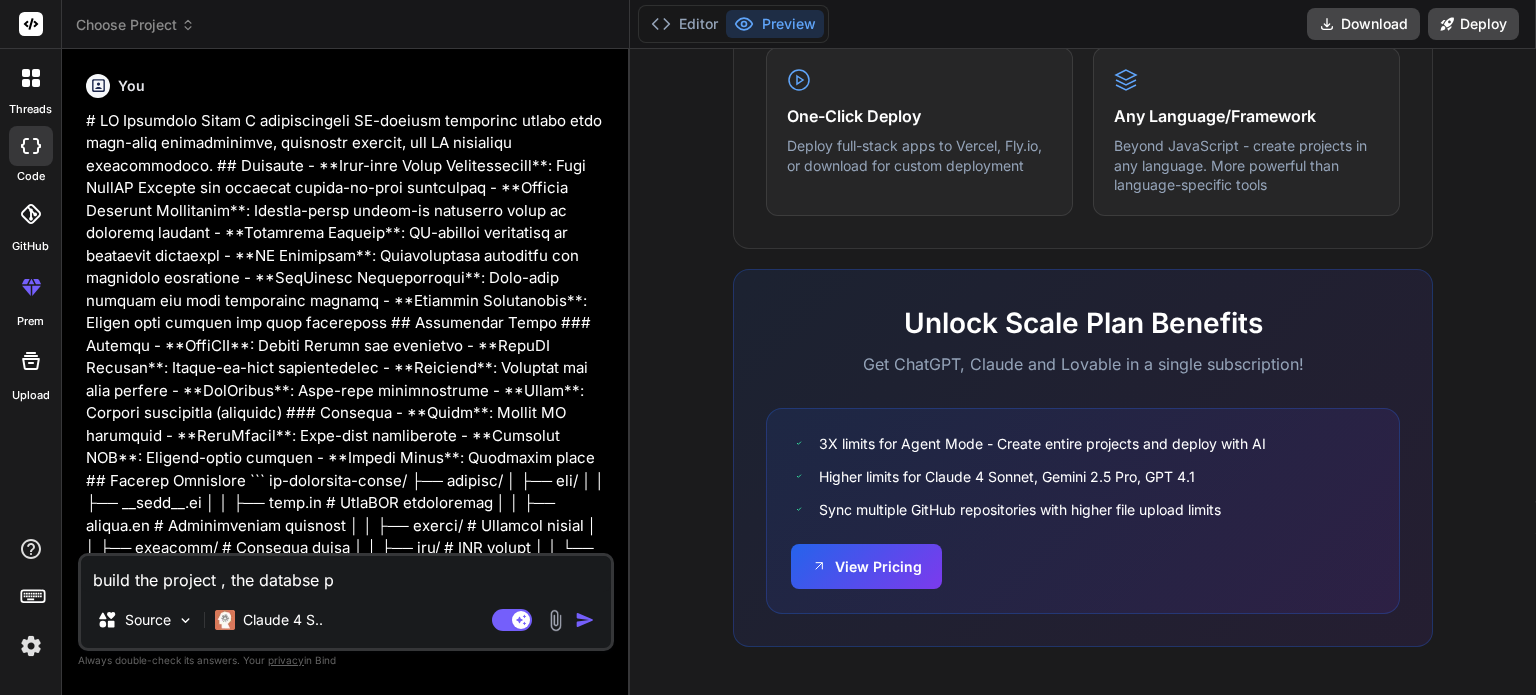 type on "build the project , the databse pr" 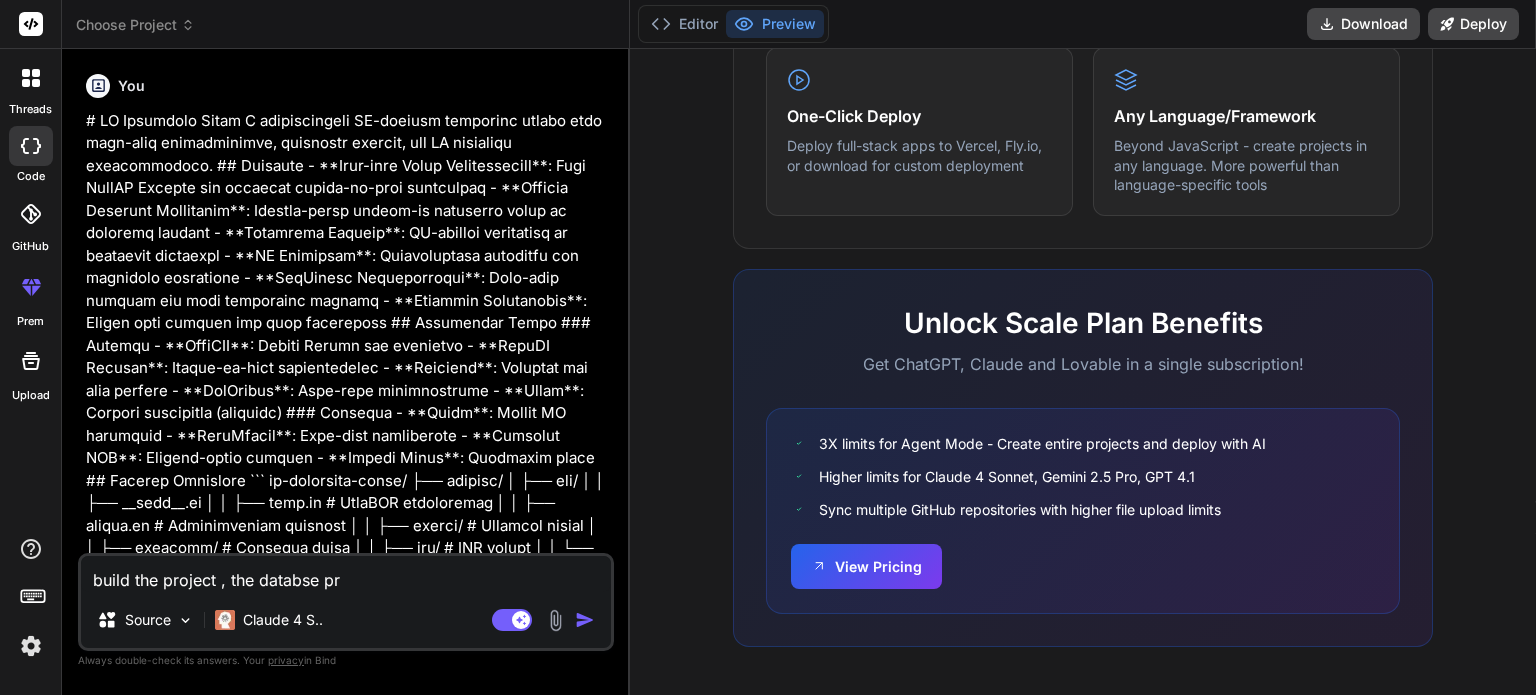 type on "build the project , the databse pro" 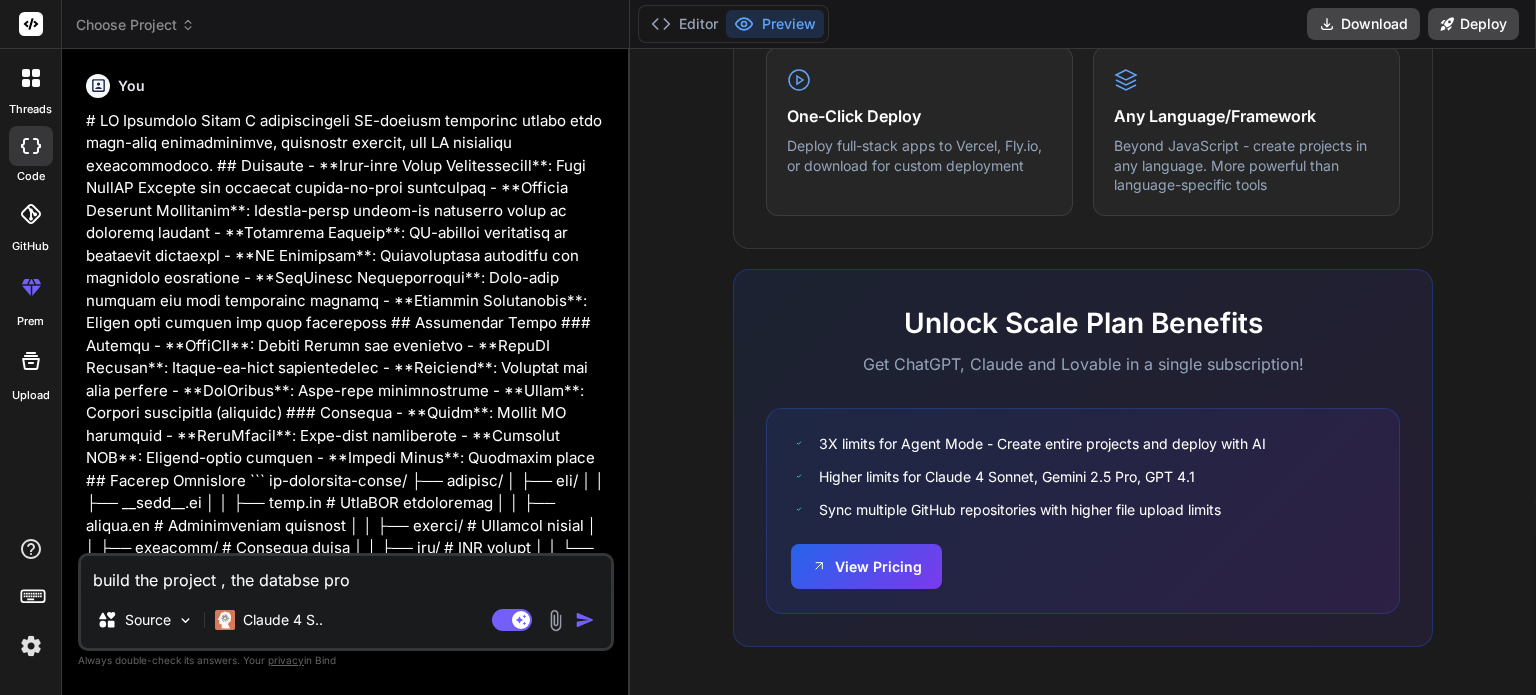 type on "x" 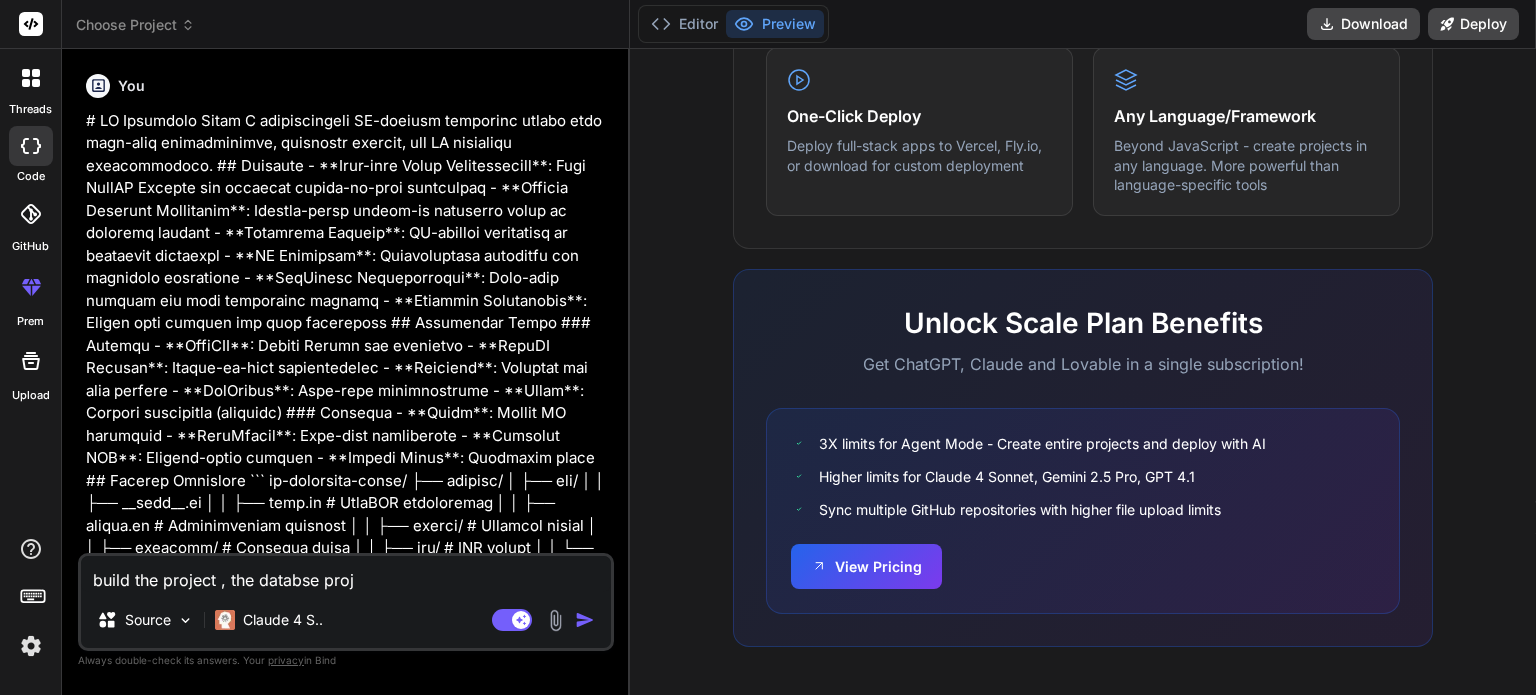 type on "build the project , the databse proje" 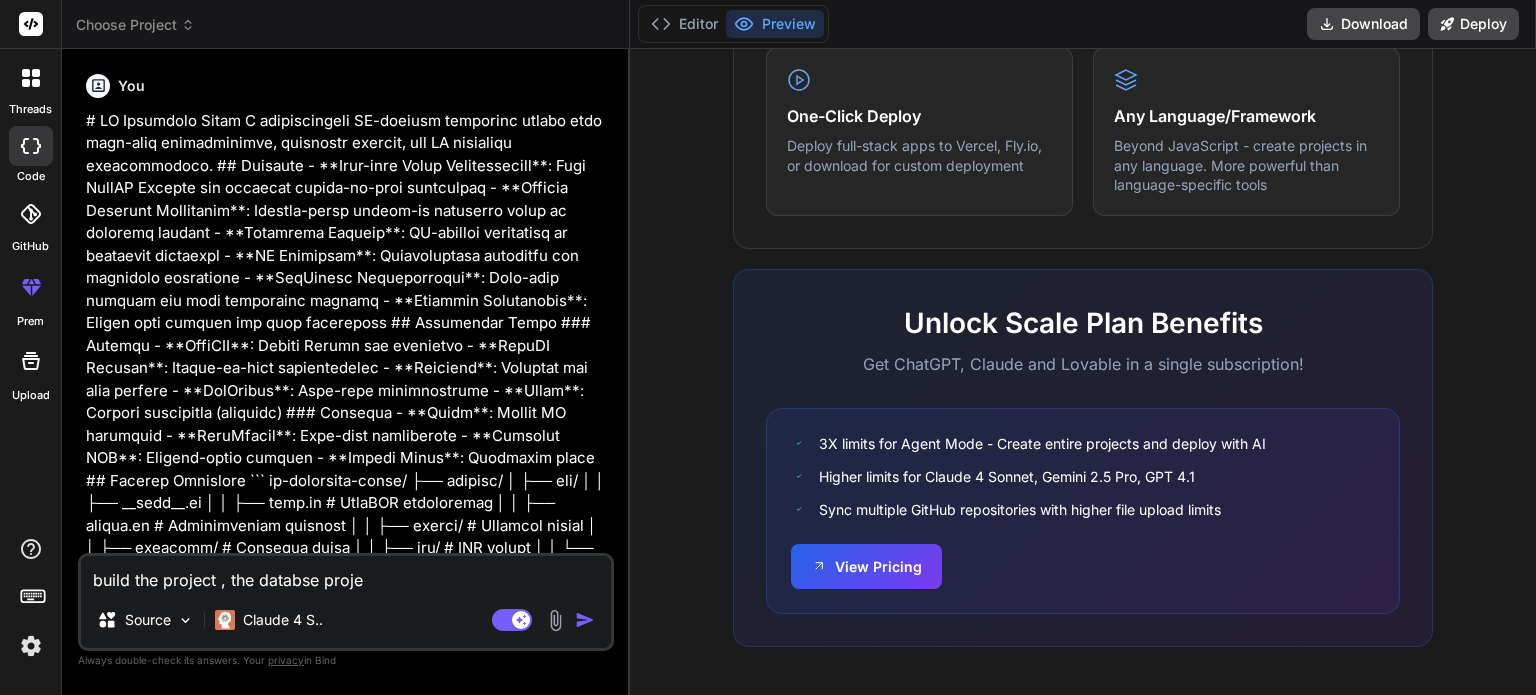 type on "build the project , the databse projec" 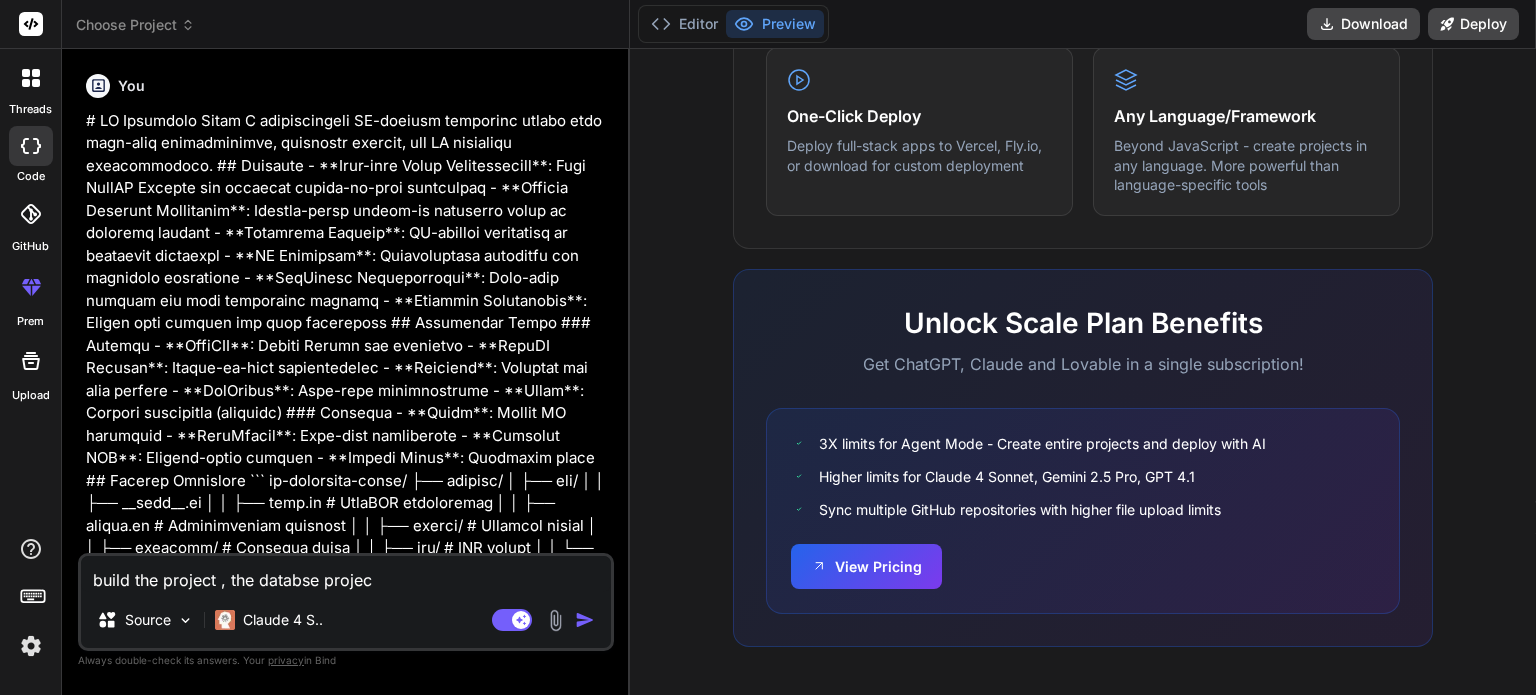 type on "build the project , the databse project" 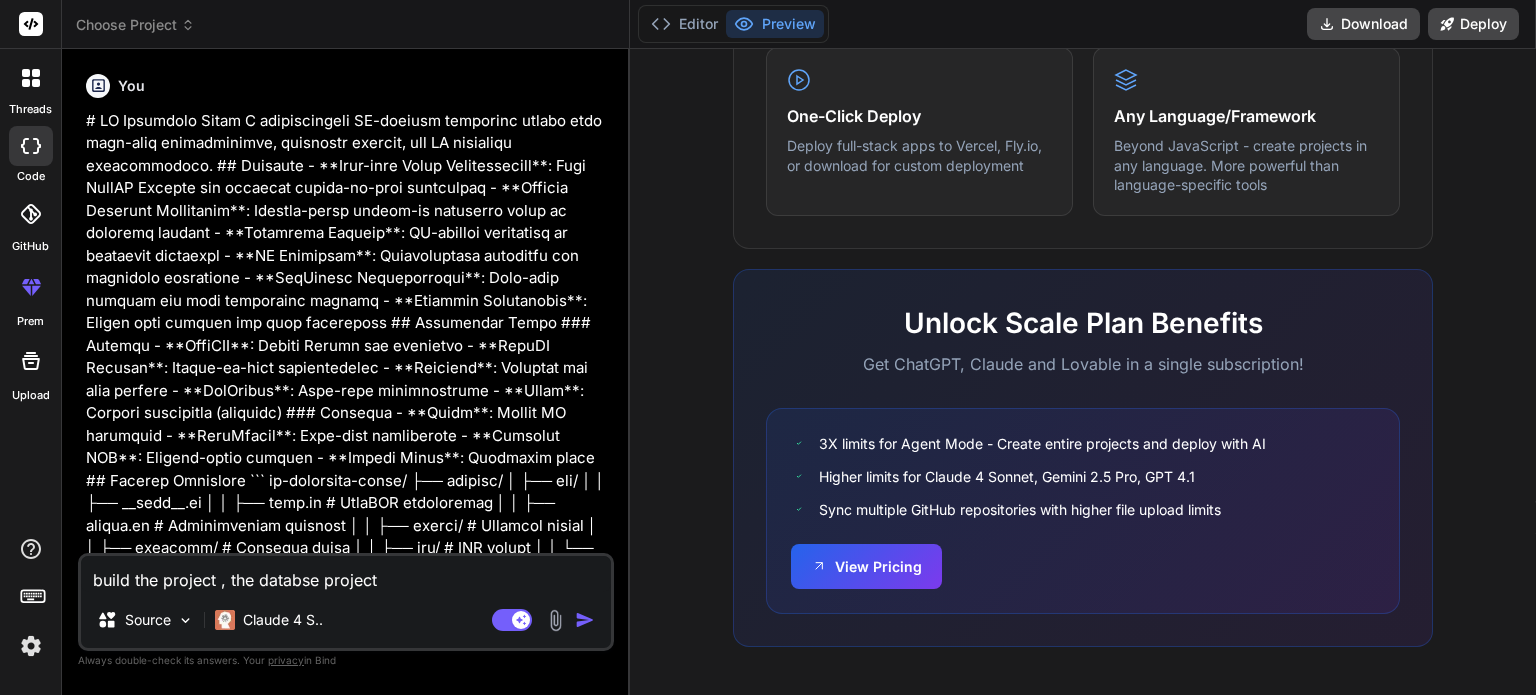 type on "build the project , the databse project" 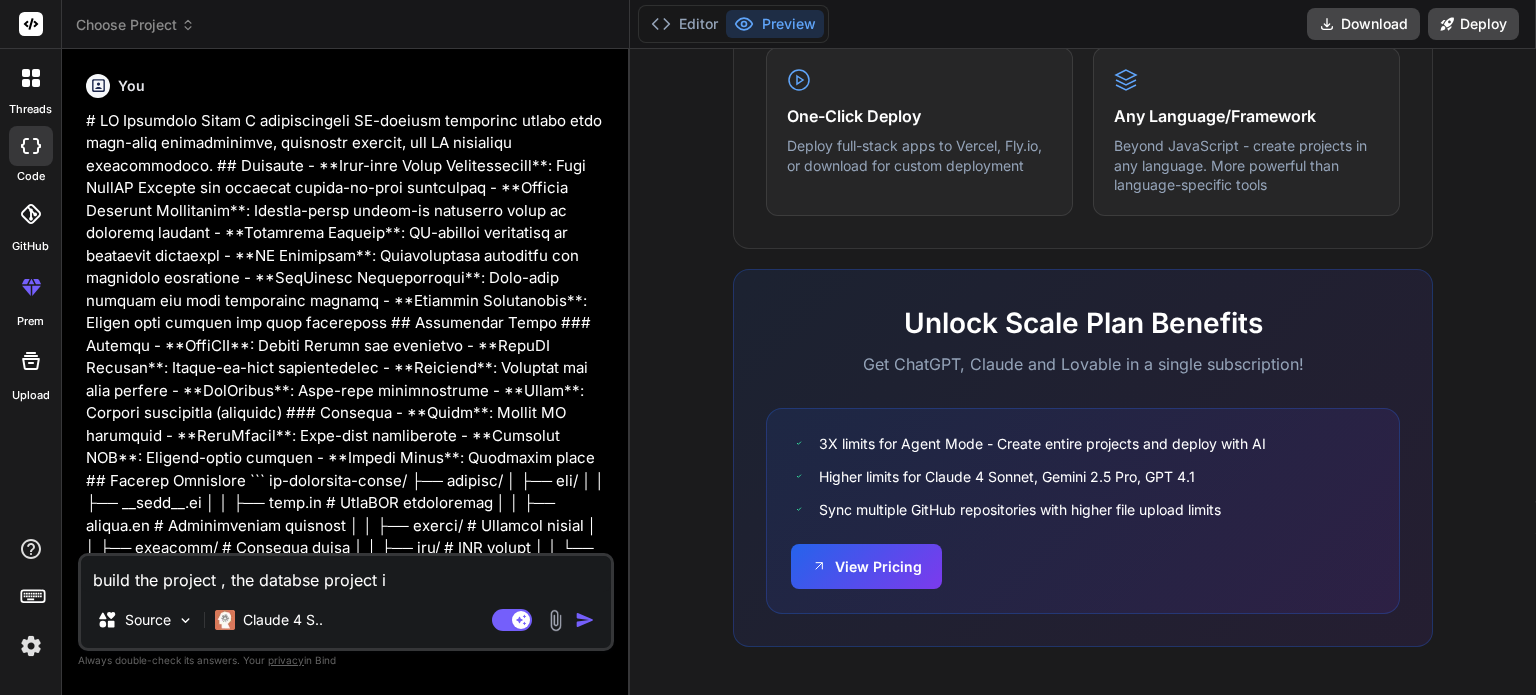 type on "build the project , the databse project is" 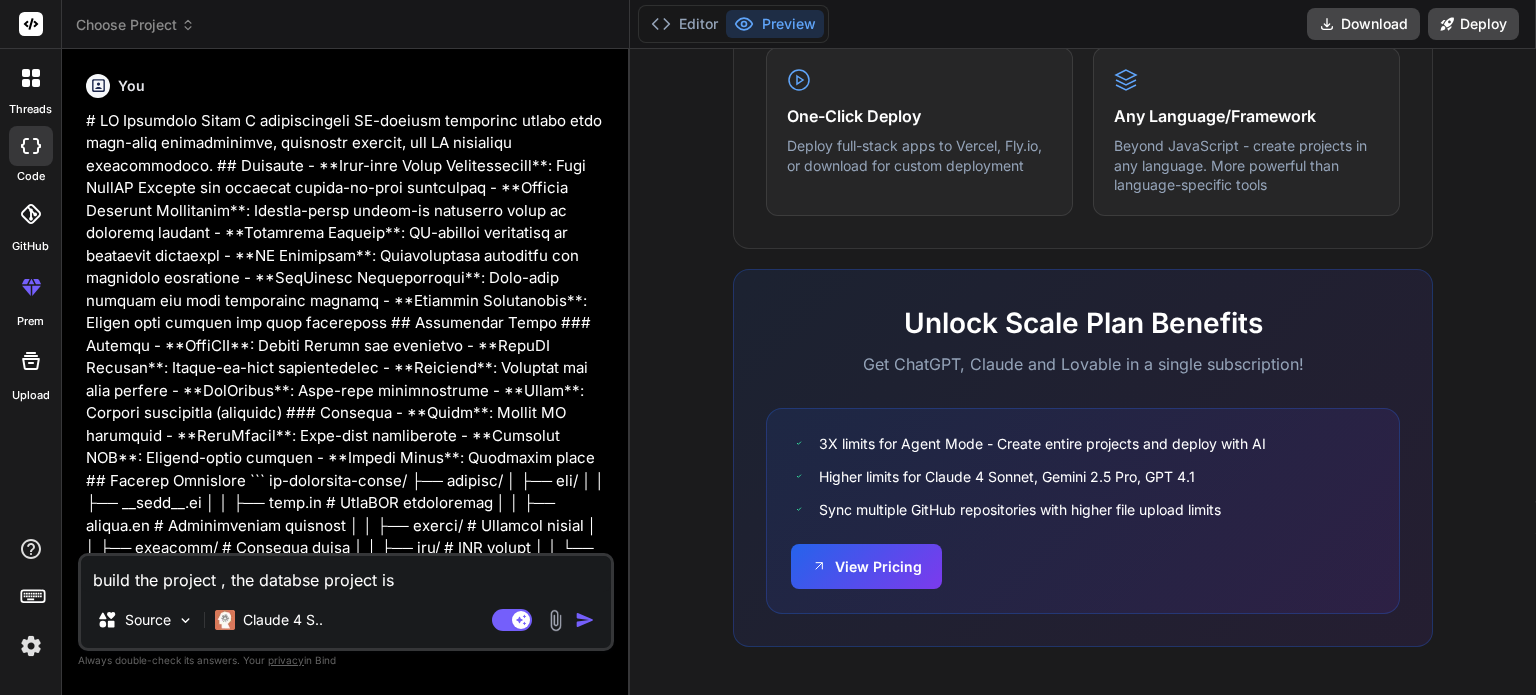 type on "build the project , the databse project is" 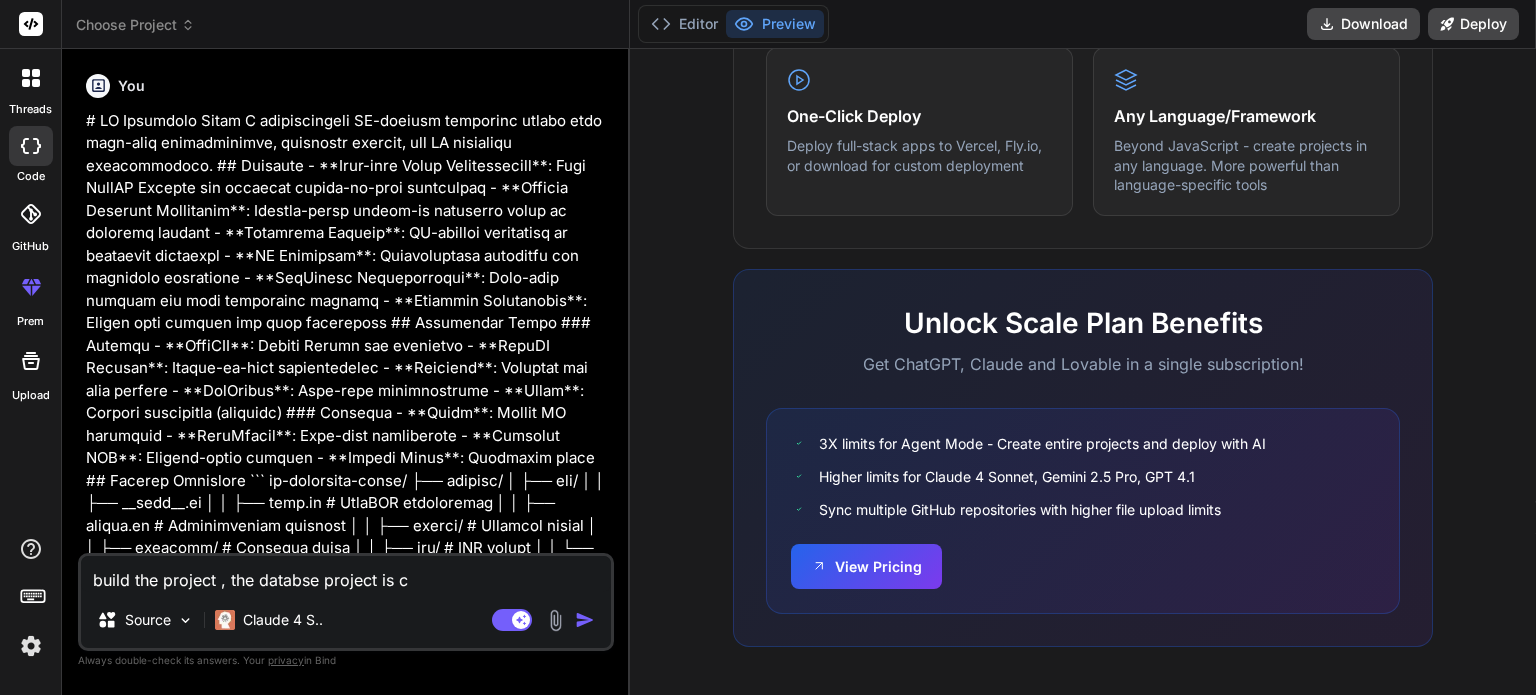type on "build the project , the databse project is cr" 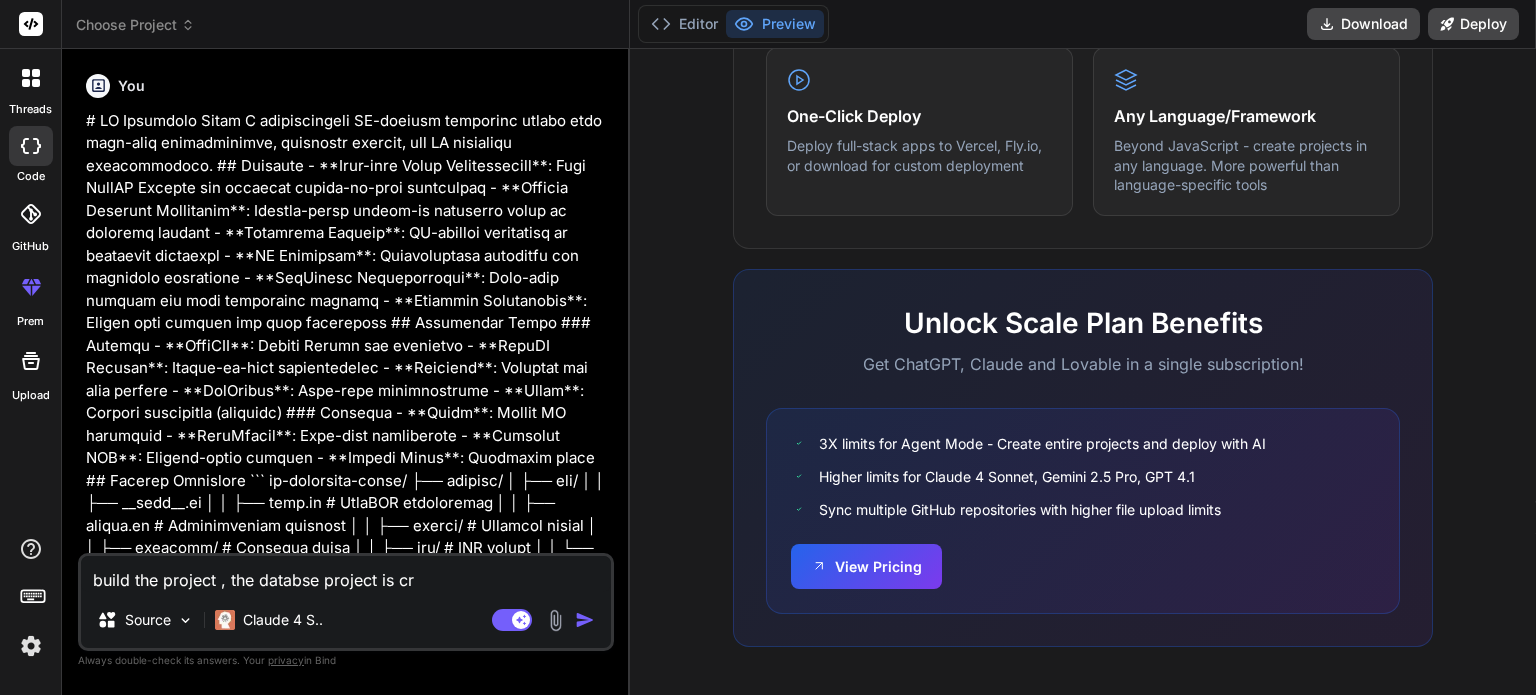 type on "build the project , the databse project is cre" 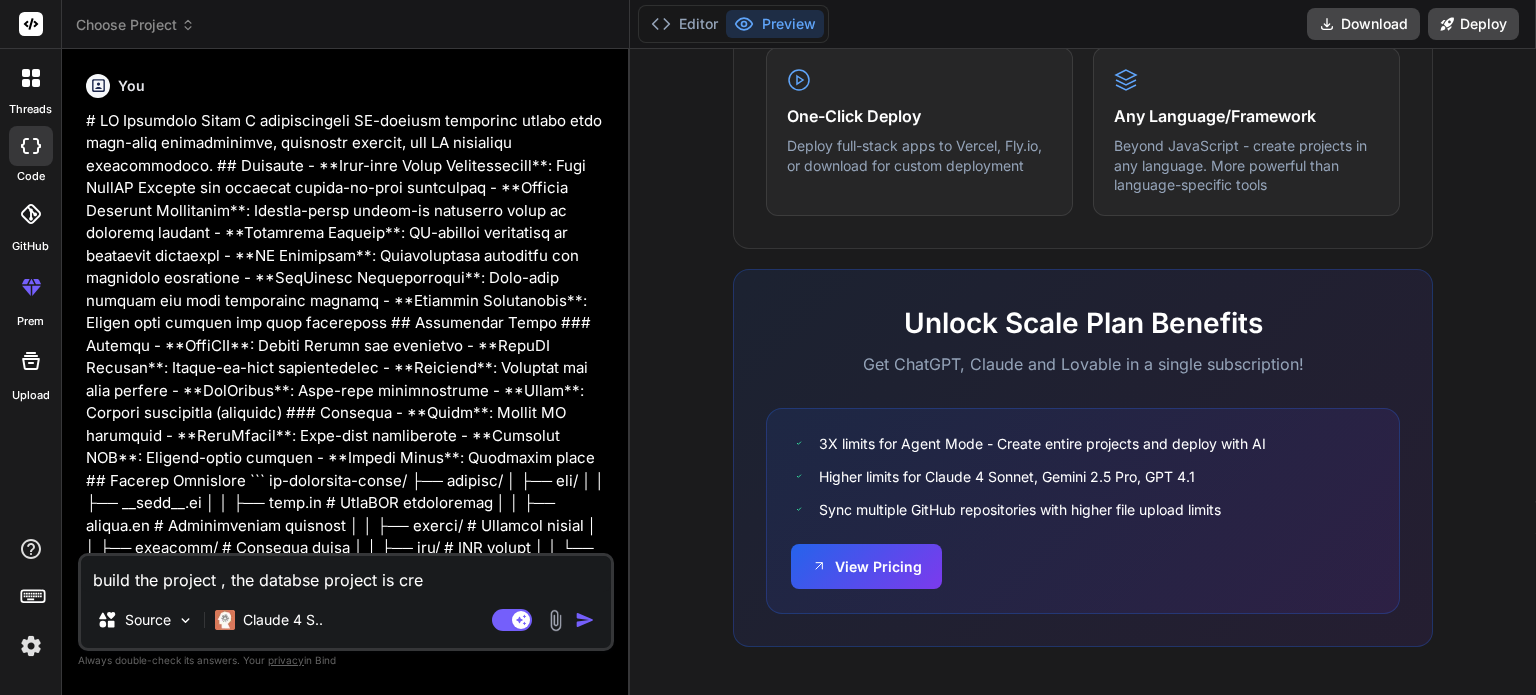 type on "build the project , the databse project is crea" 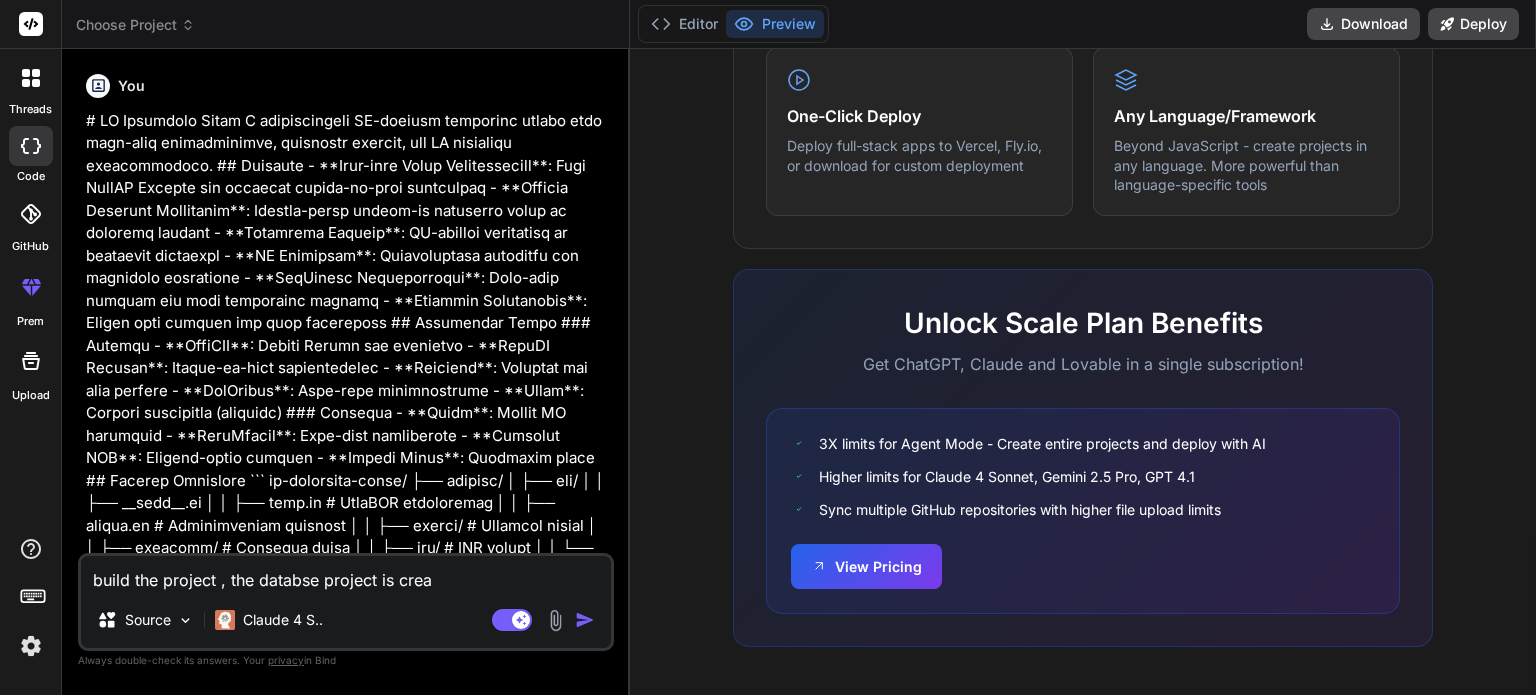 type on "build the project , the databse project is creat" 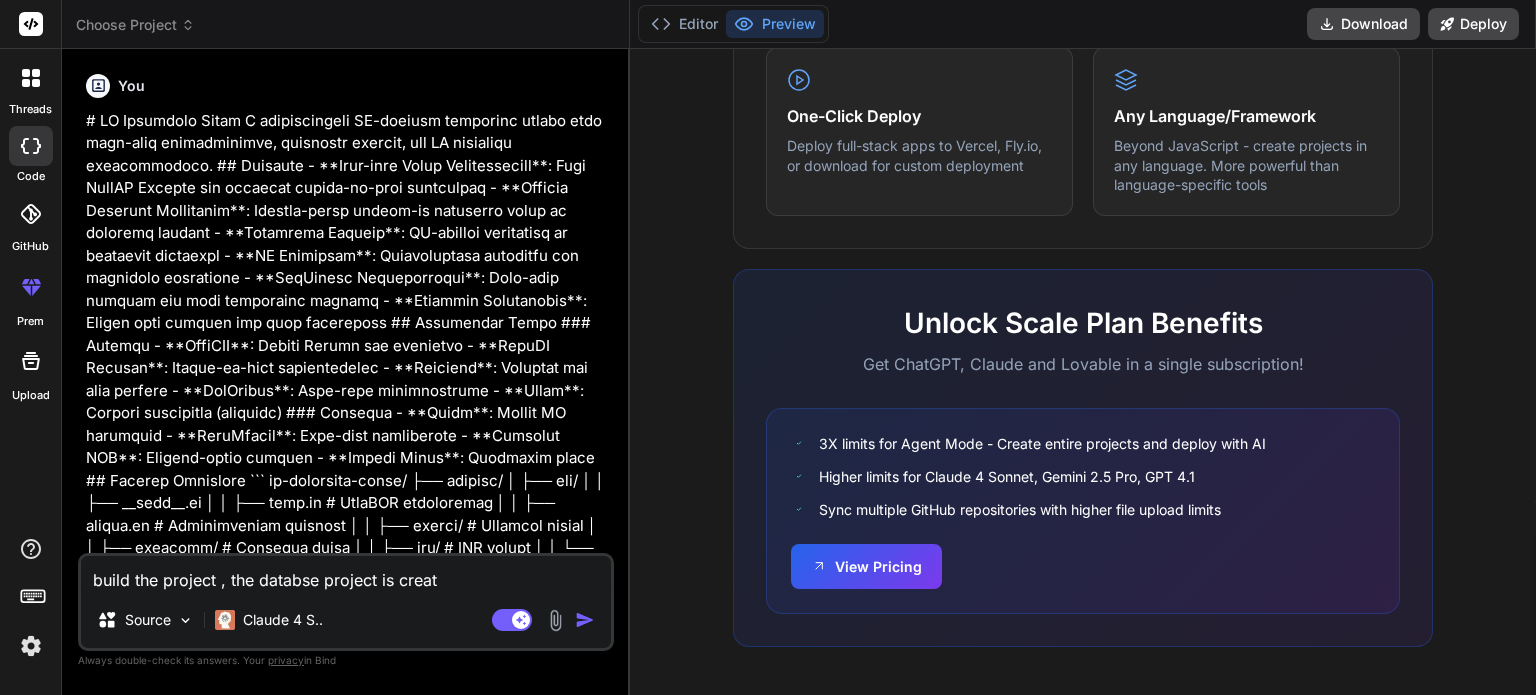 type on "build the project , the databse project is create" 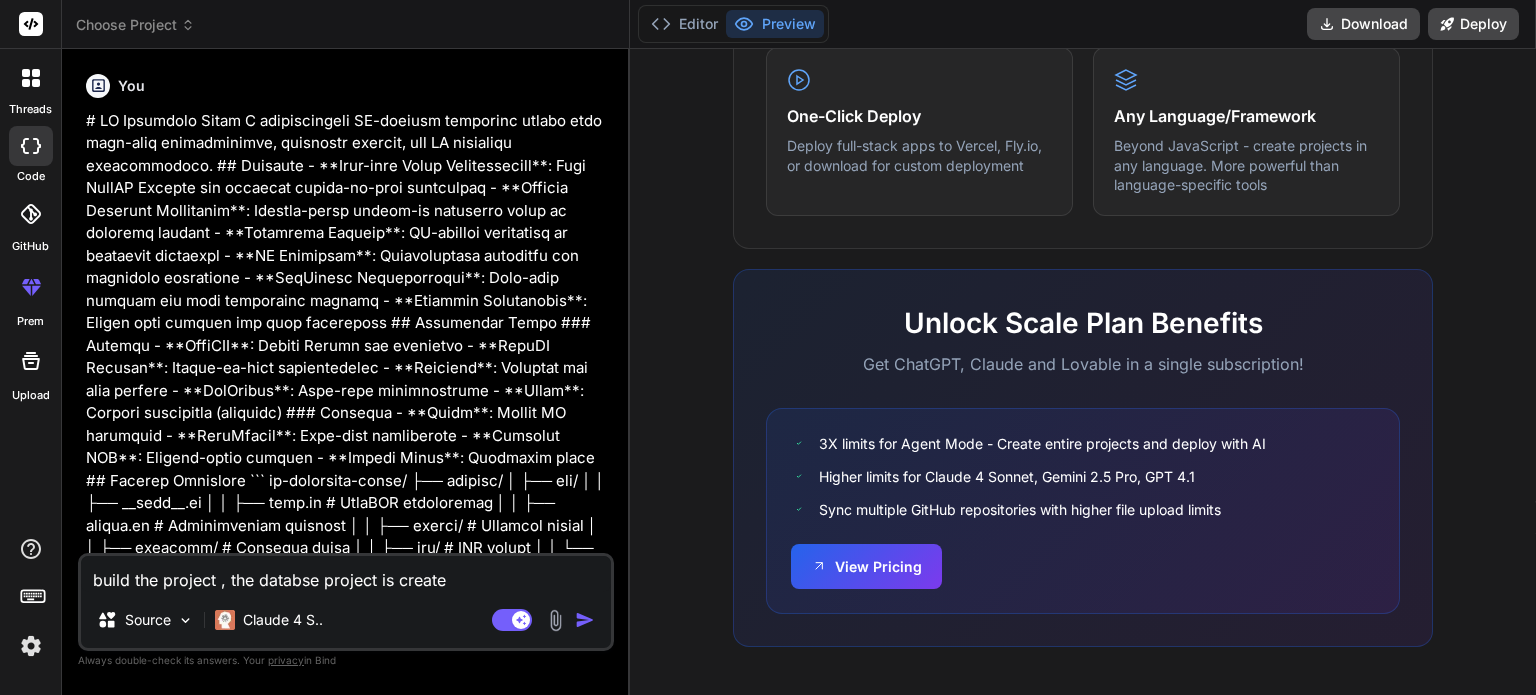 type on "build the project , the databse project is created" 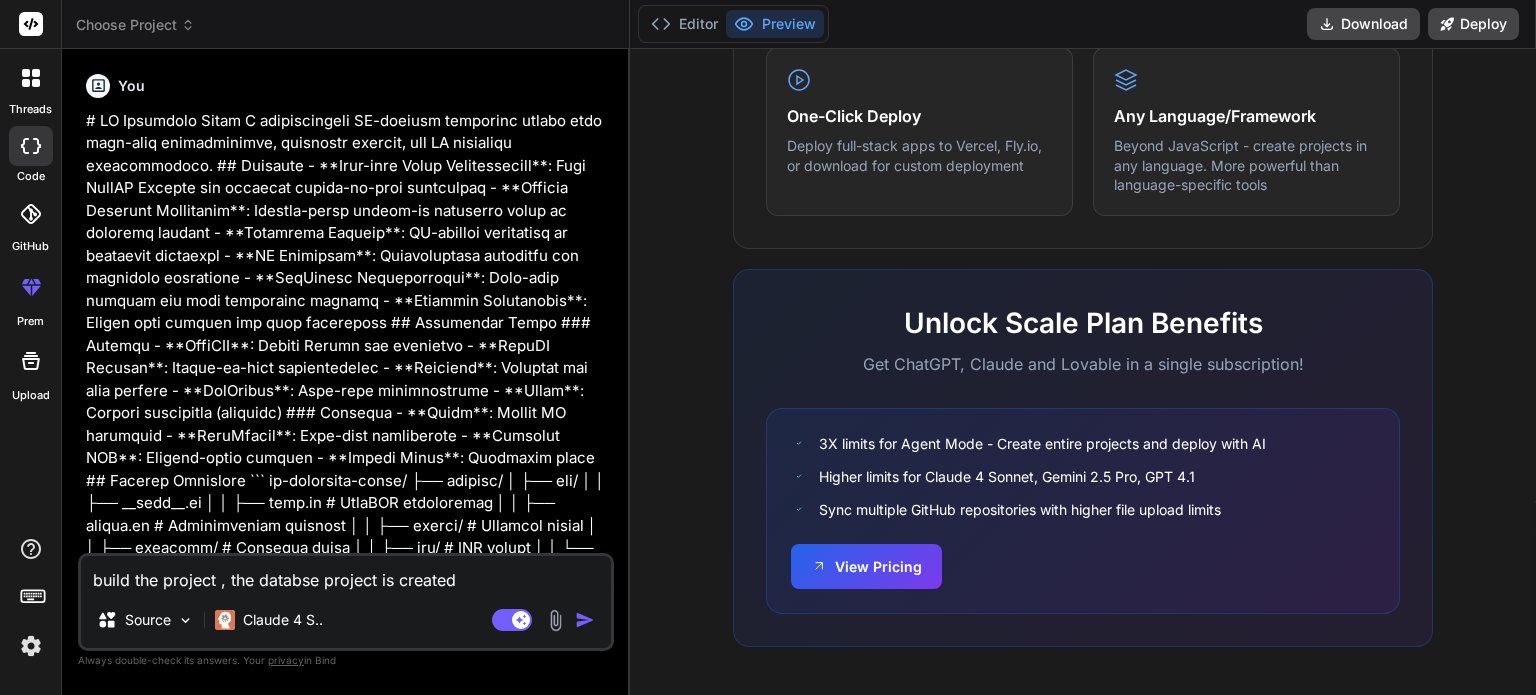 type on "build the project , the databse project is created" 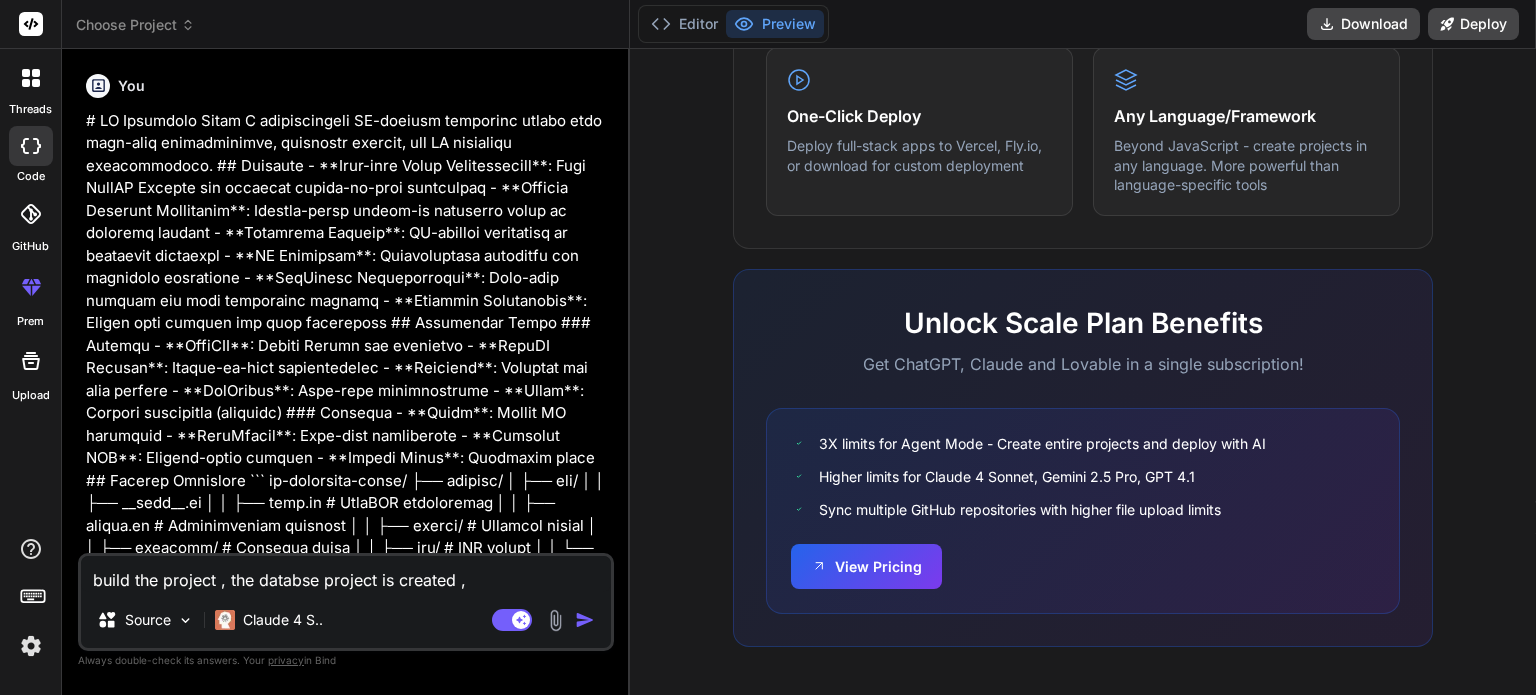type on "build the project , the databse project is created ," 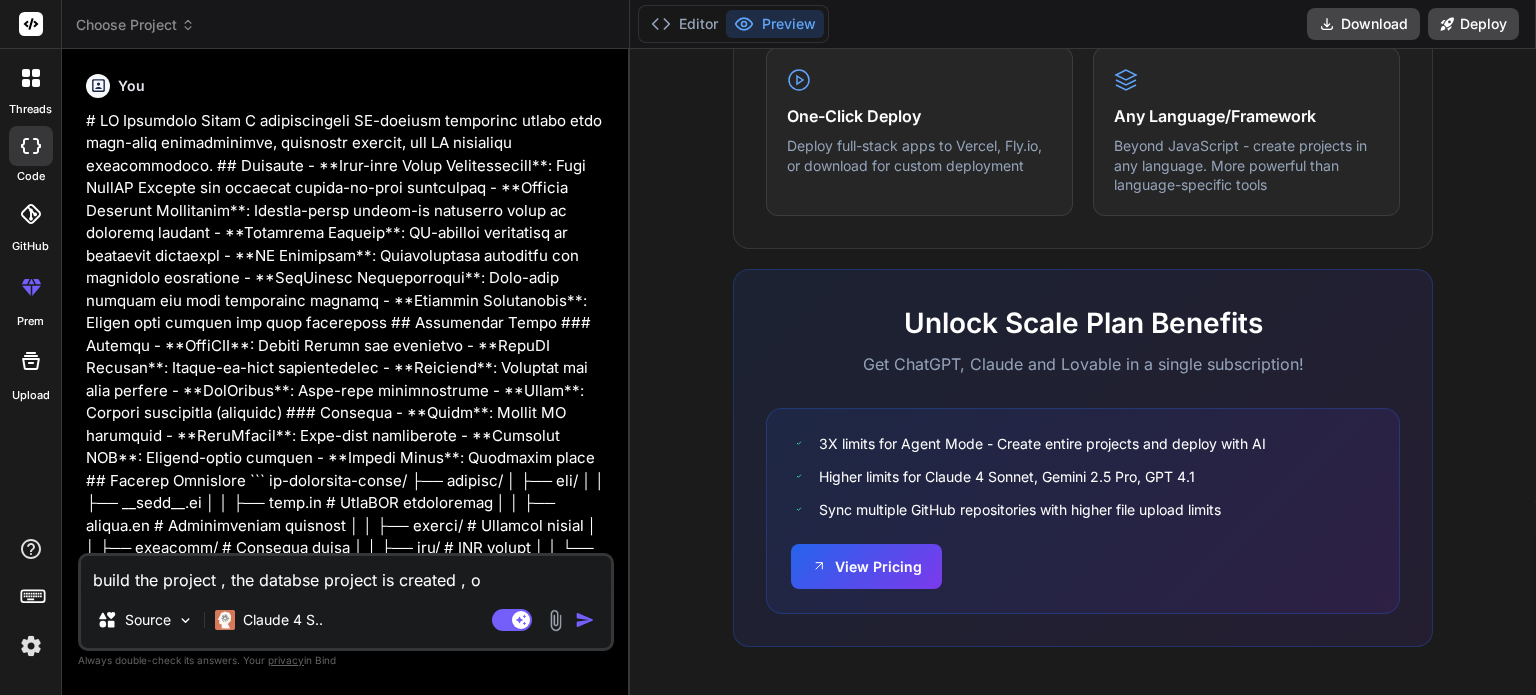 type on "build the project , the databse project is created , on" 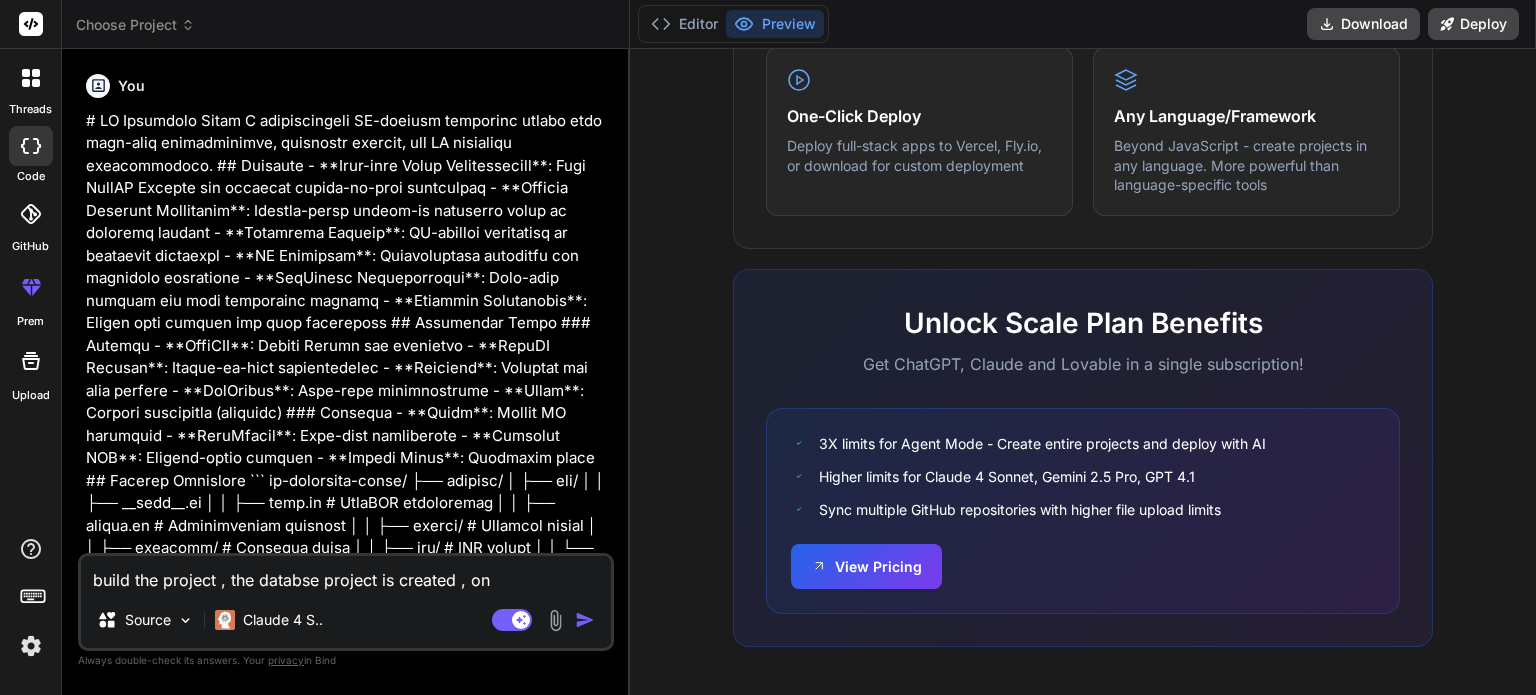 type on "x" 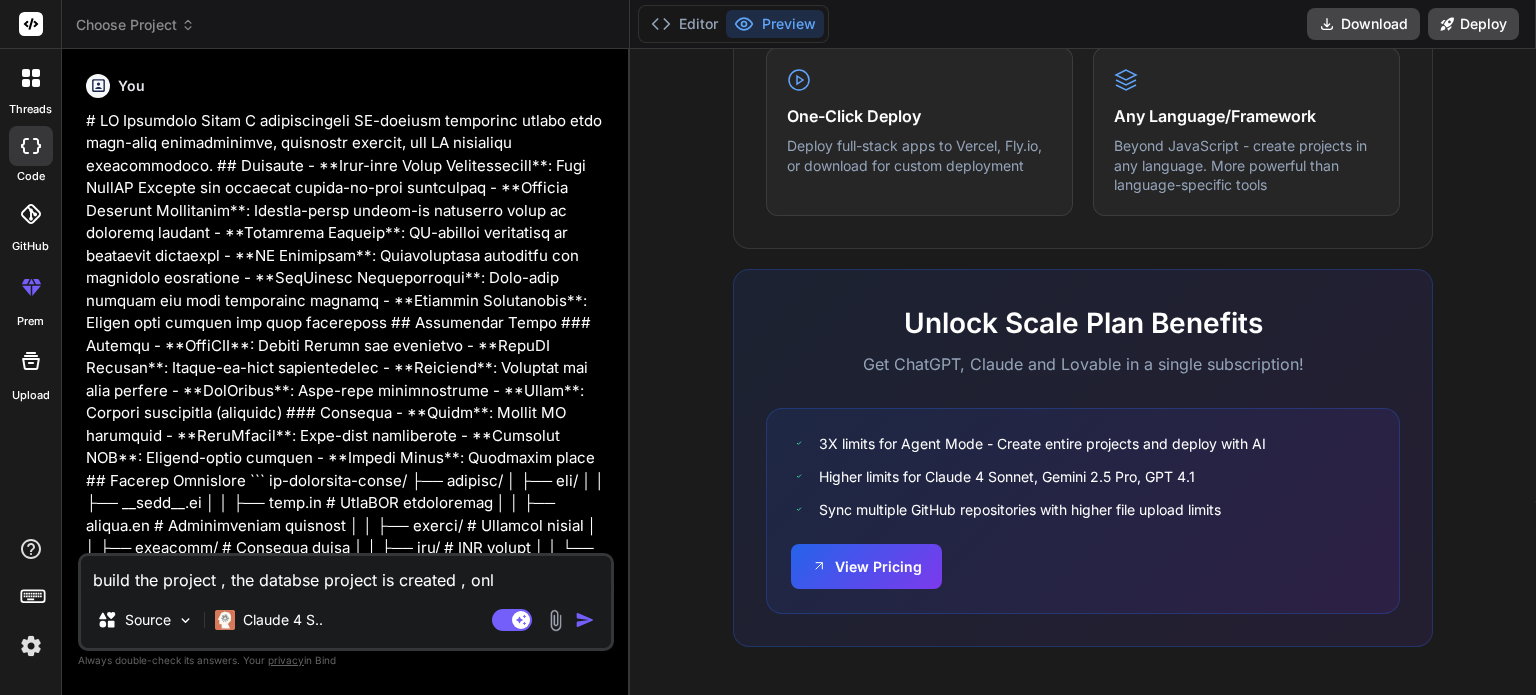 type on "build the project , the databse project is created , only" 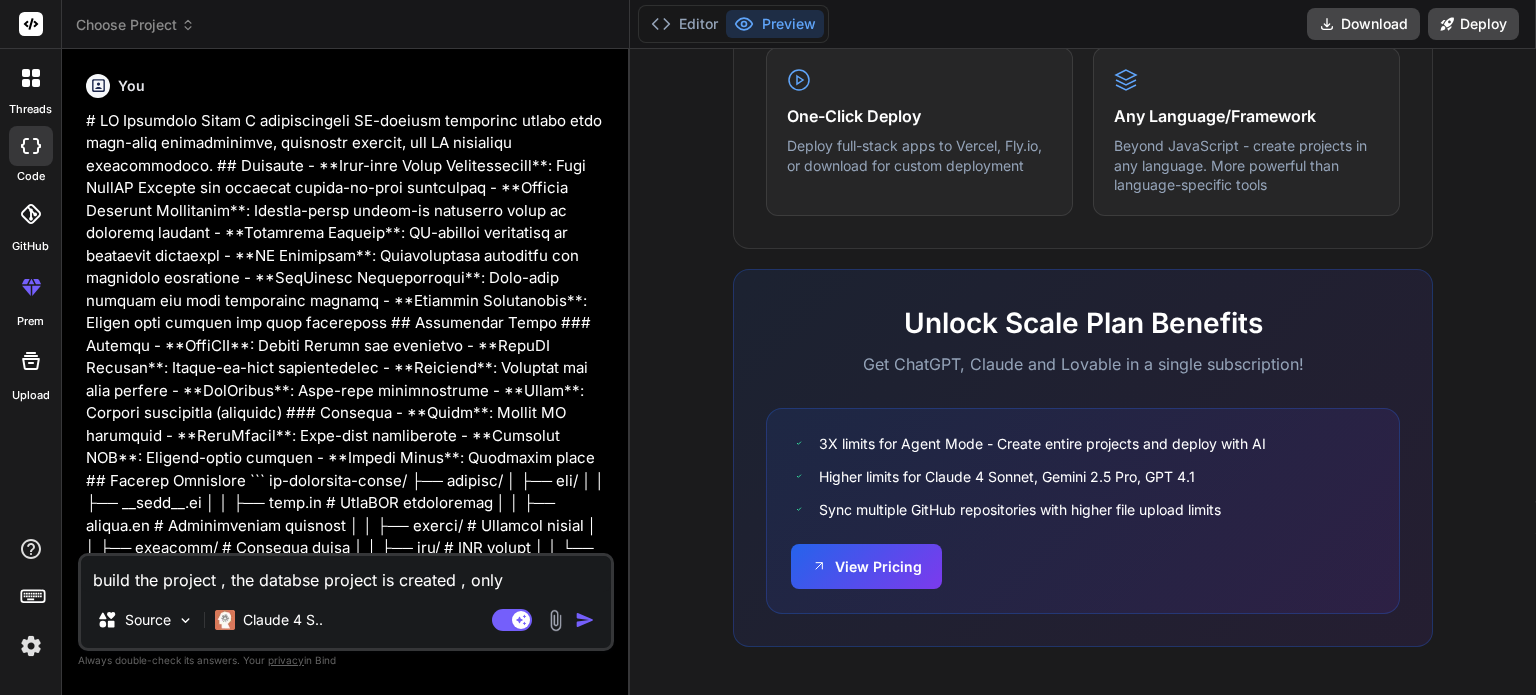 type on "build the project , the databse project is created , only" 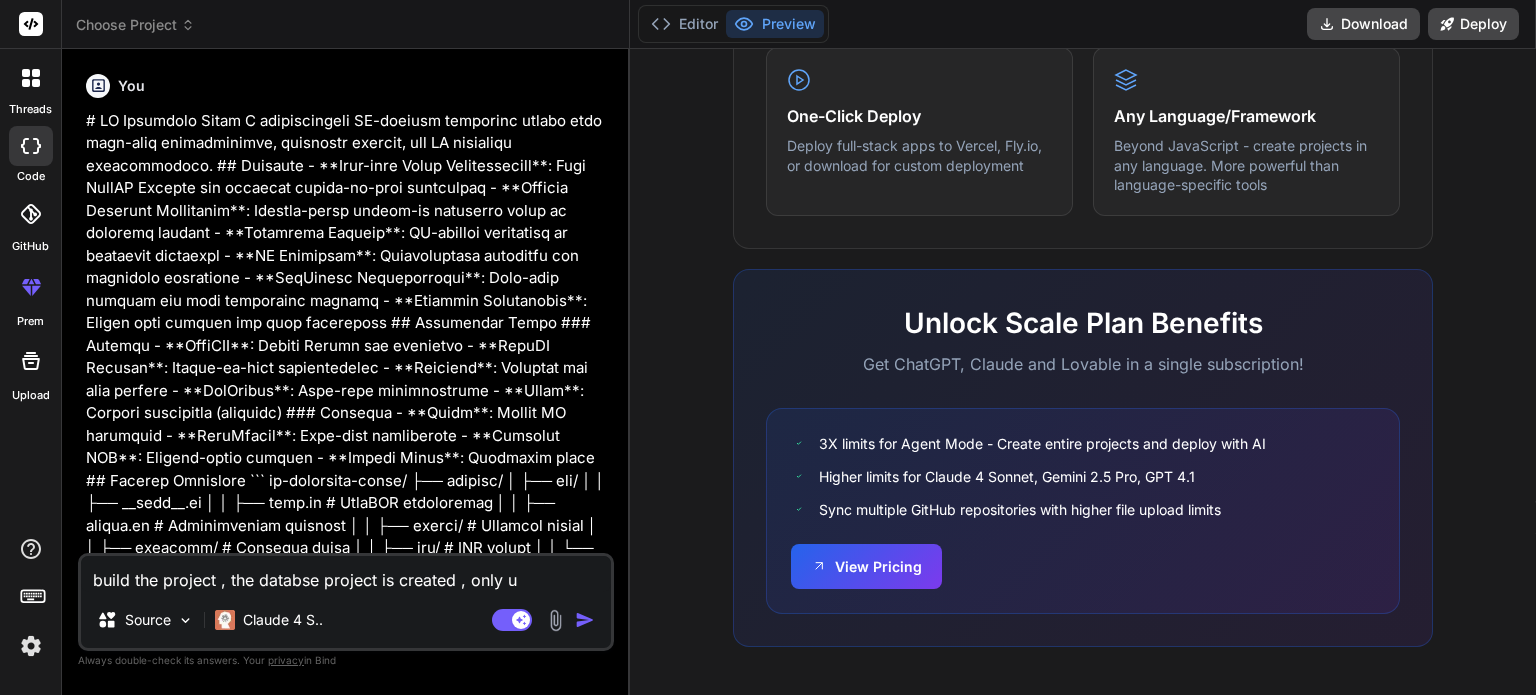 type on "build the project , the databse project is created , only ur" 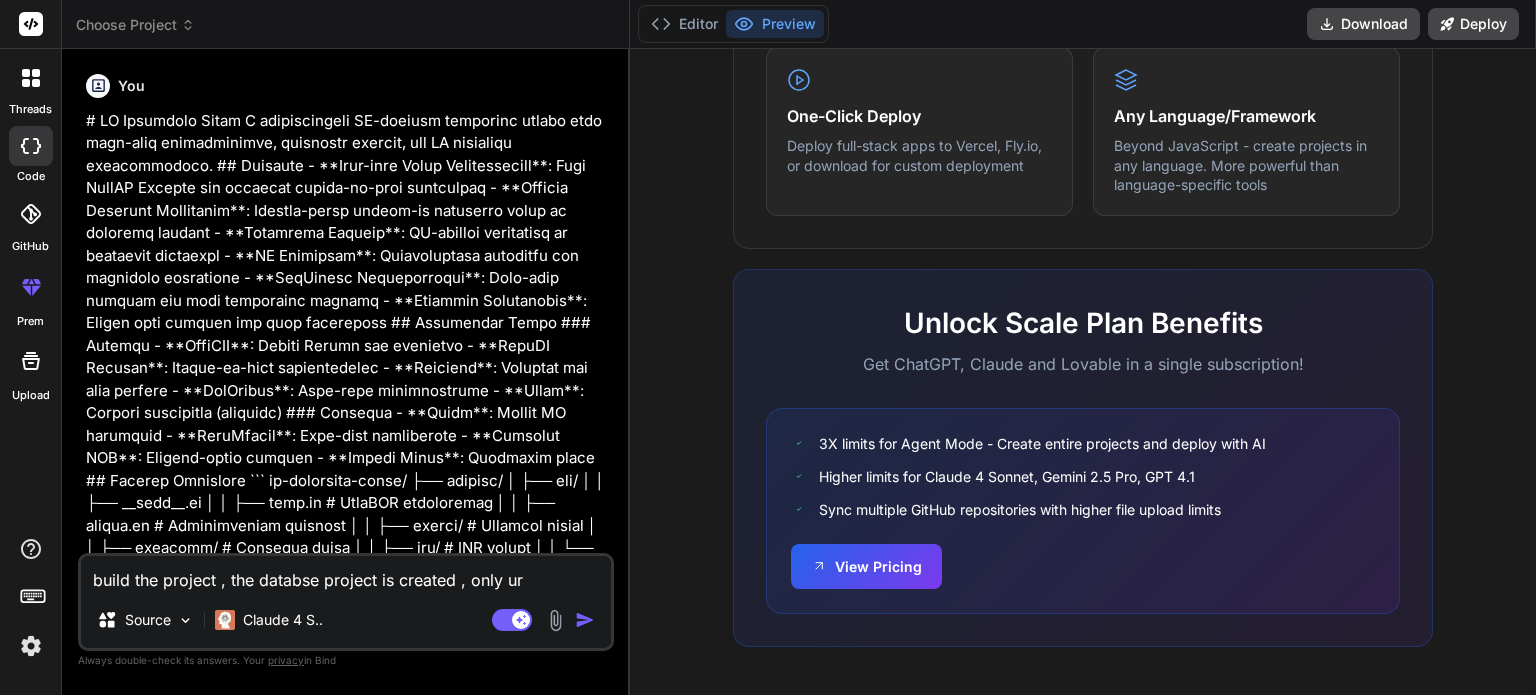 type on "build the project , the databse project is created , only url" 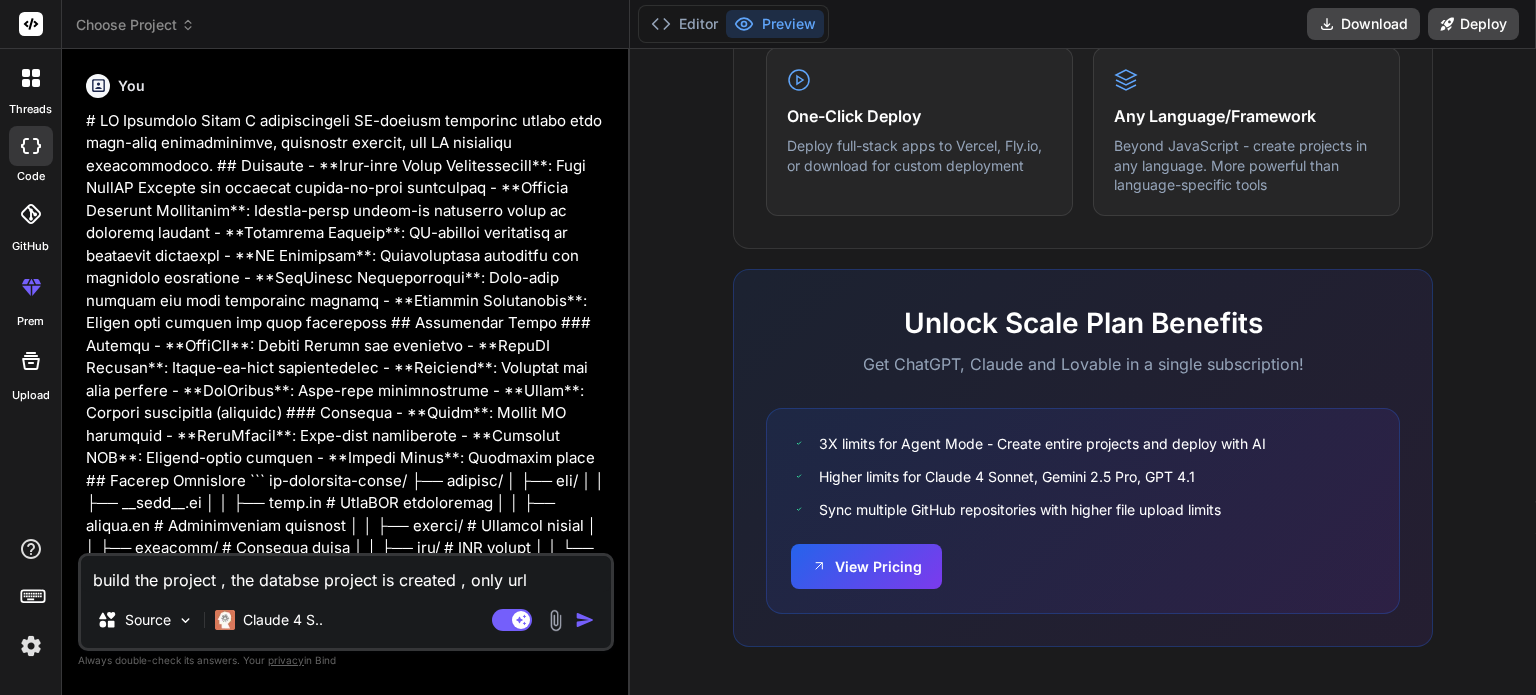 type on "build the project , the databse project is created , only url" 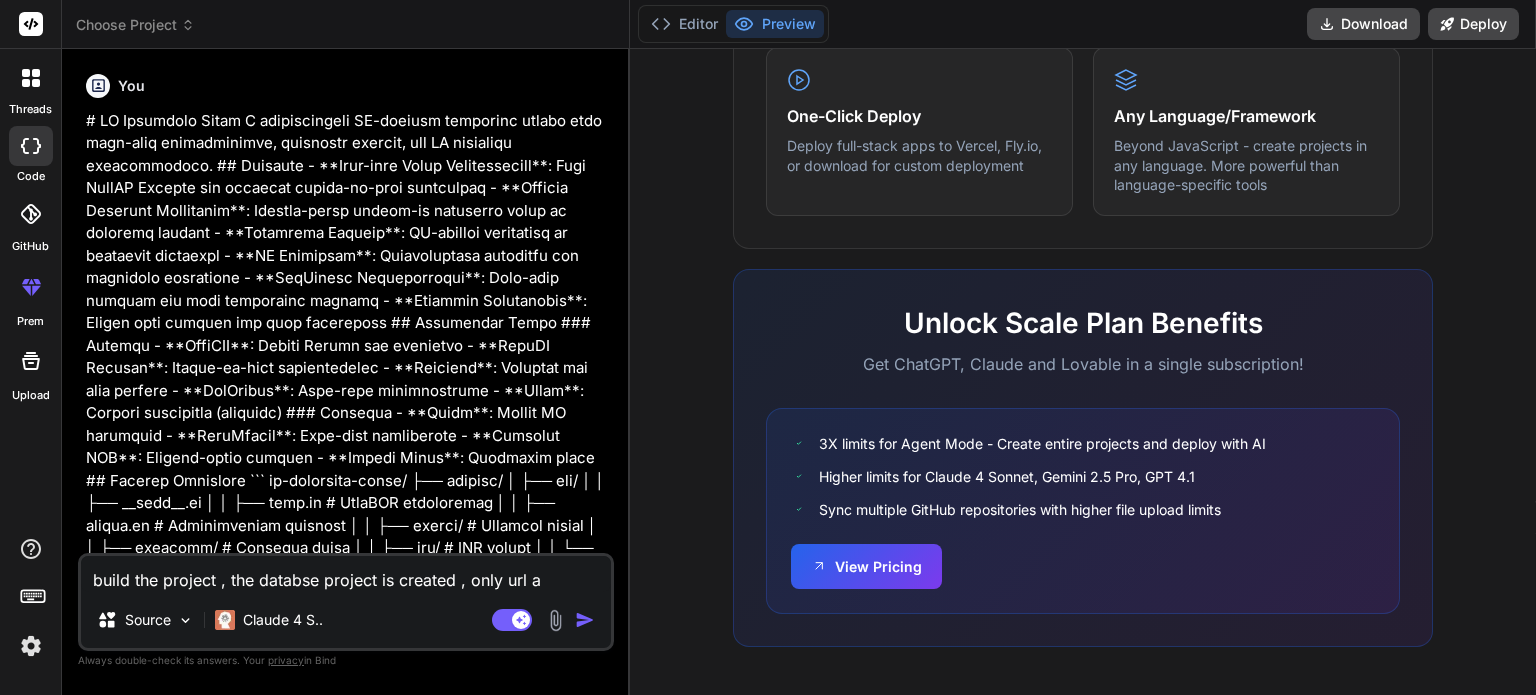 type on "build the project , the databse project is created , only url and an" 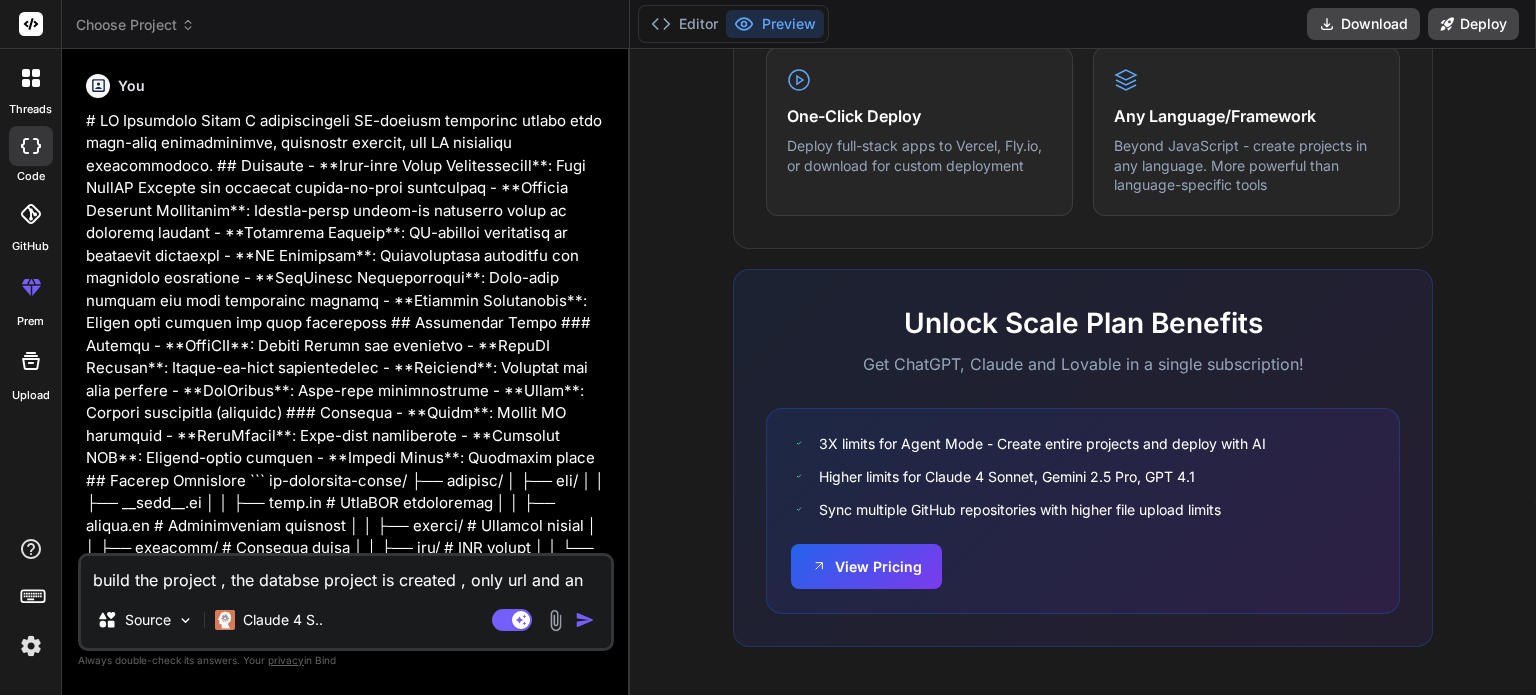 type on "build the project , the databse project is created , only url and" 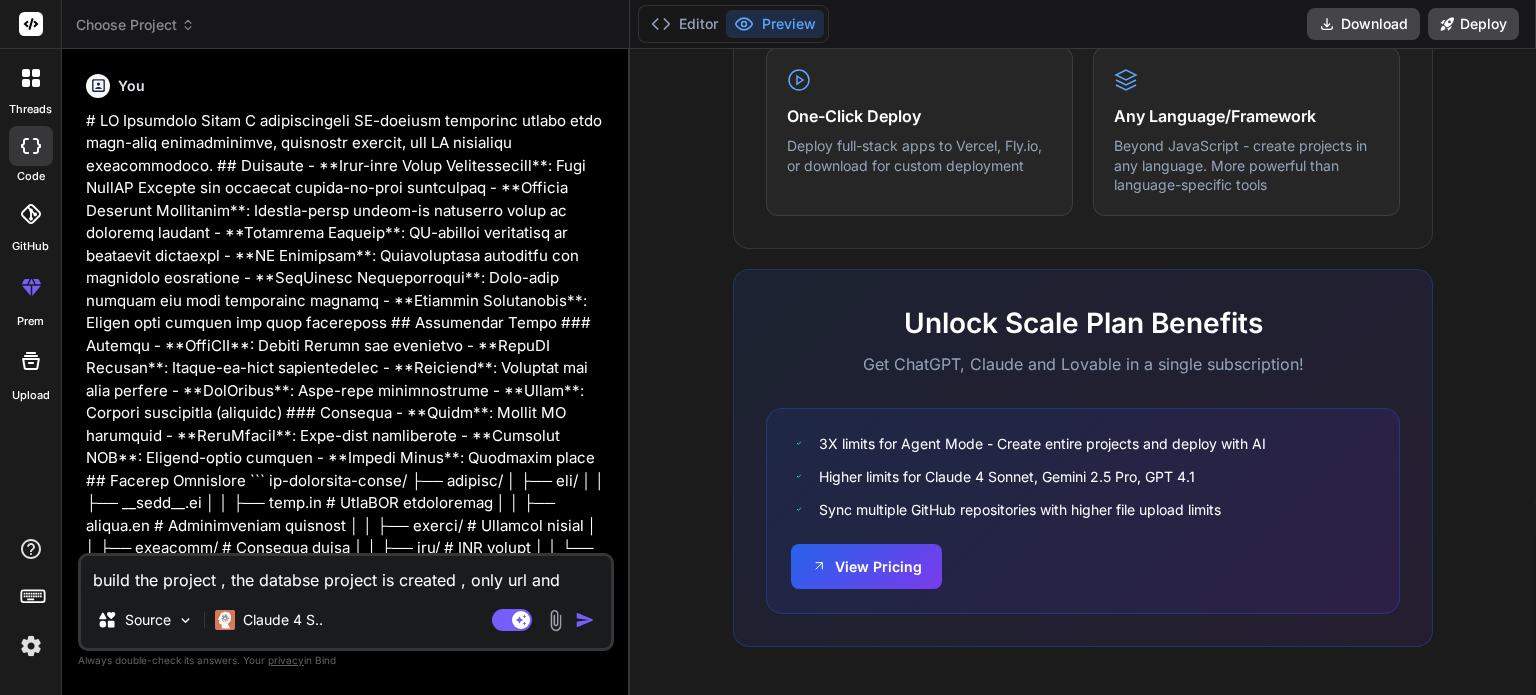 type on "build the project , the databse project is created , only url and" 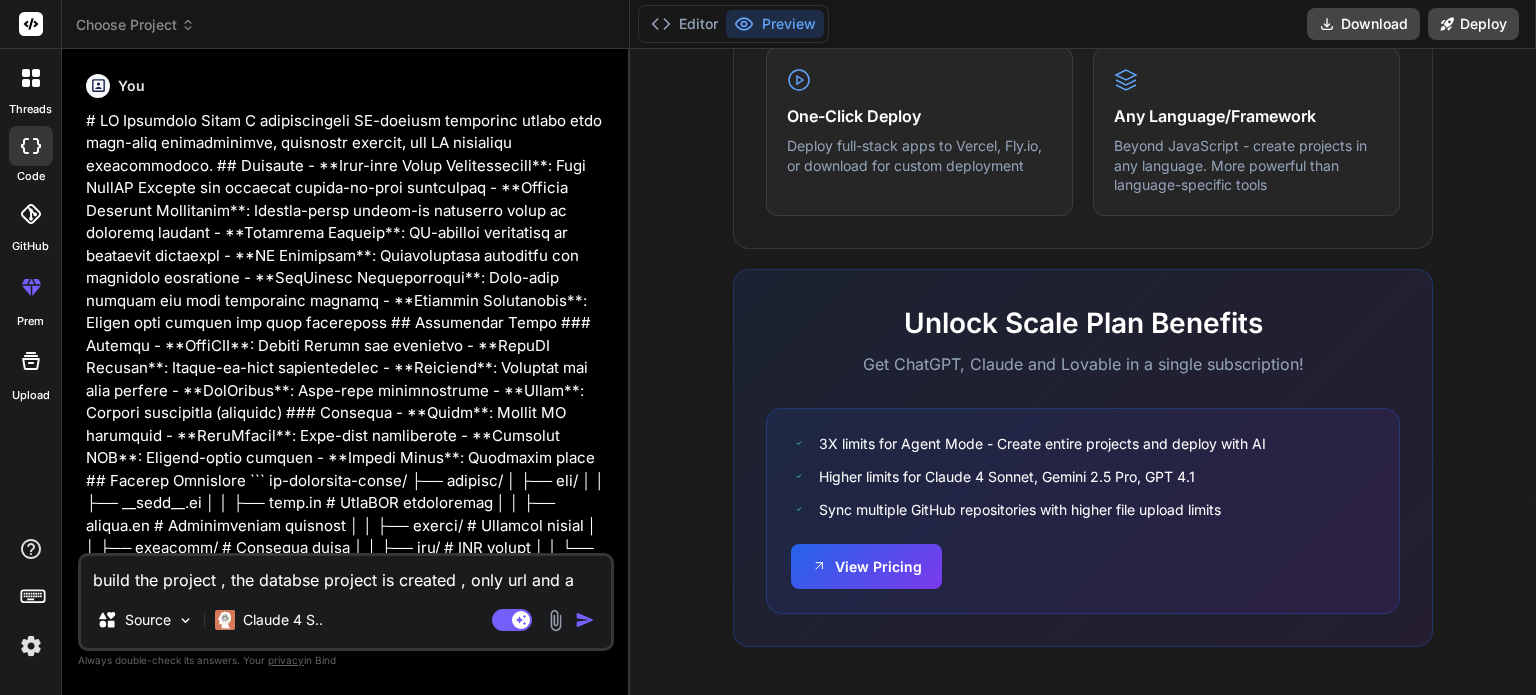 type on "build the project , the databse project is created , only url and an" 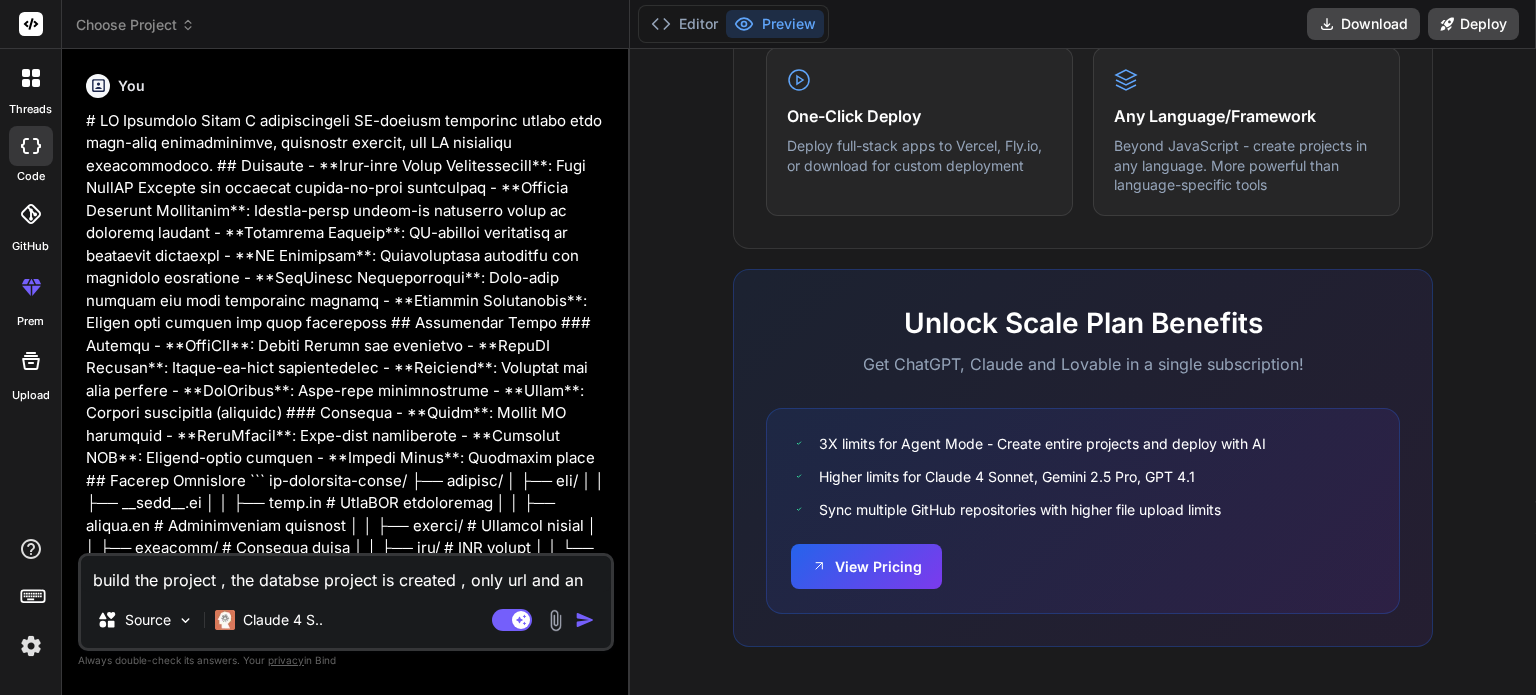 type on "build the project , the databse project is created , only url and ano" 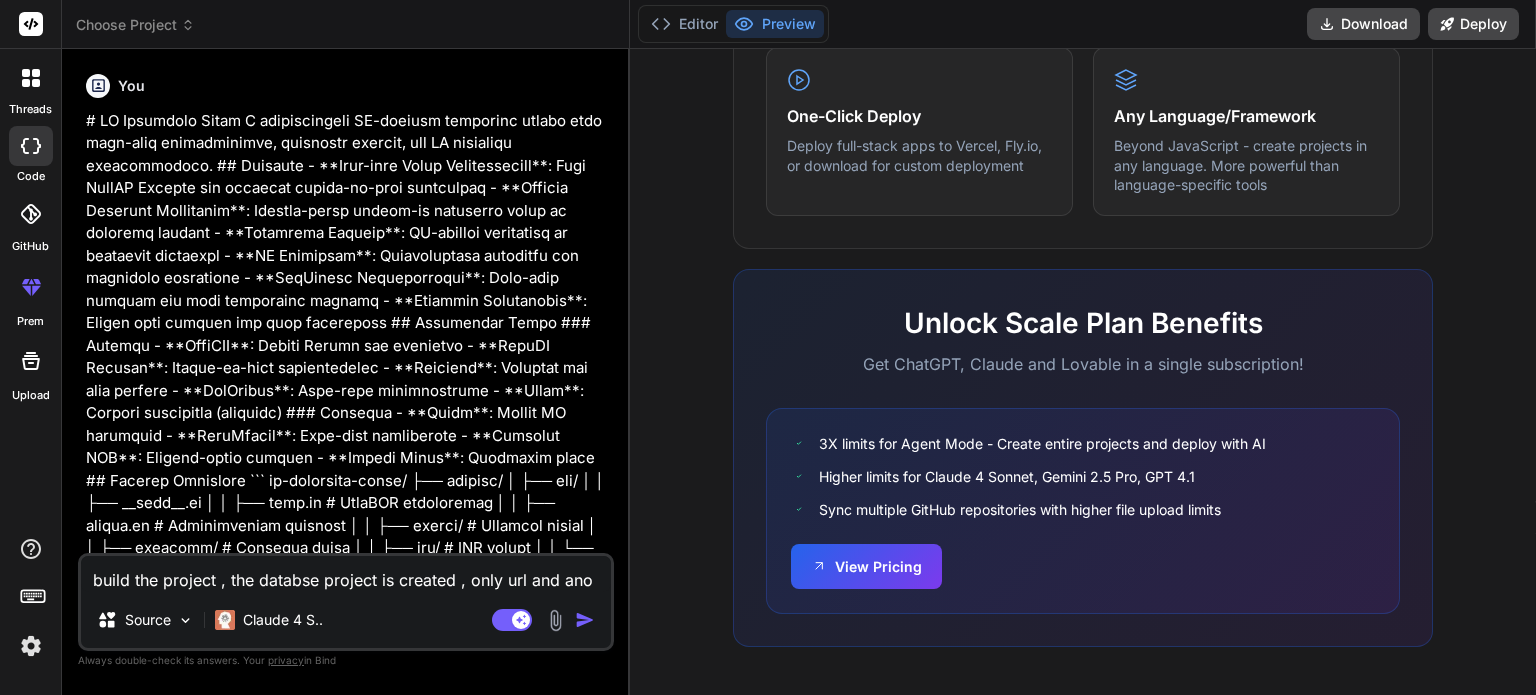 type on "build the project , the databse project is created , only url and anon" 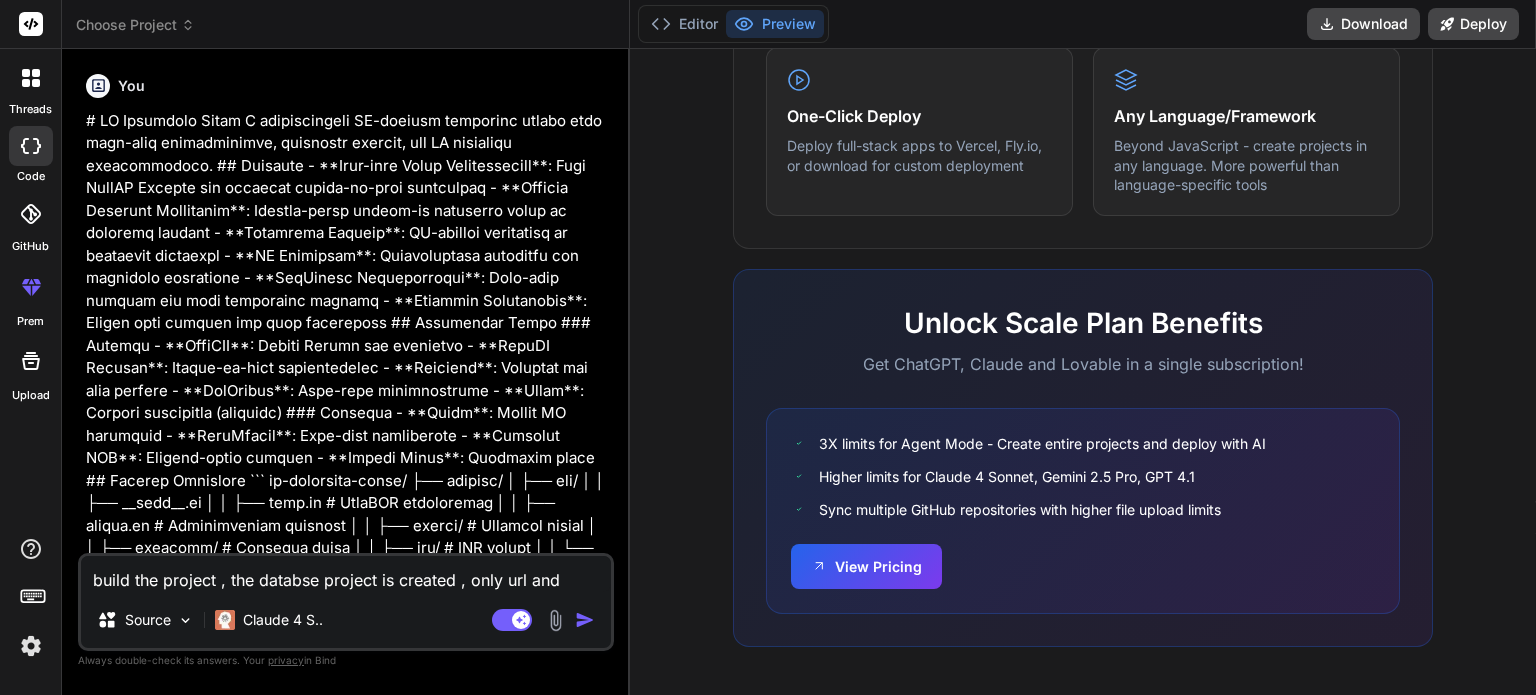 type on "build the project , the databse project is created , only url and anon" 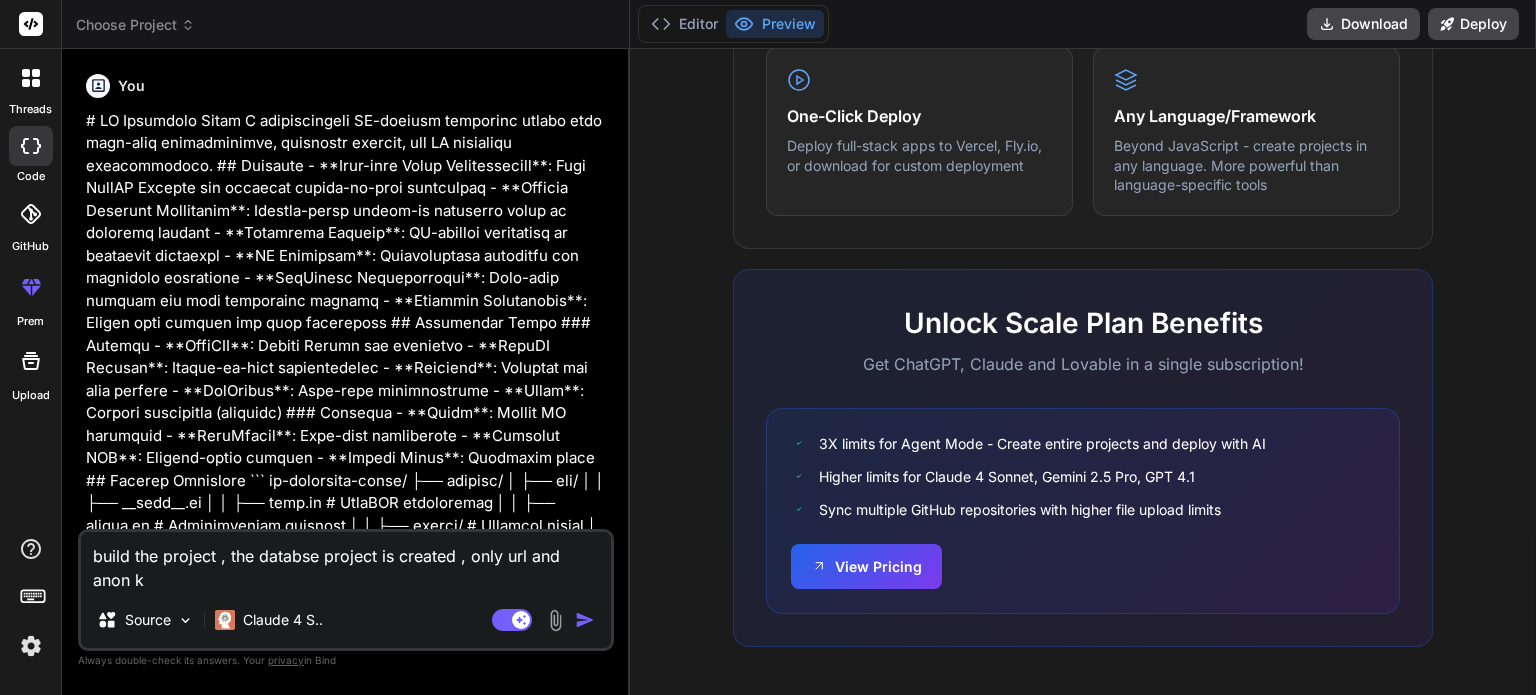 type on "build the project , the databse project is created , only url and anon ke" 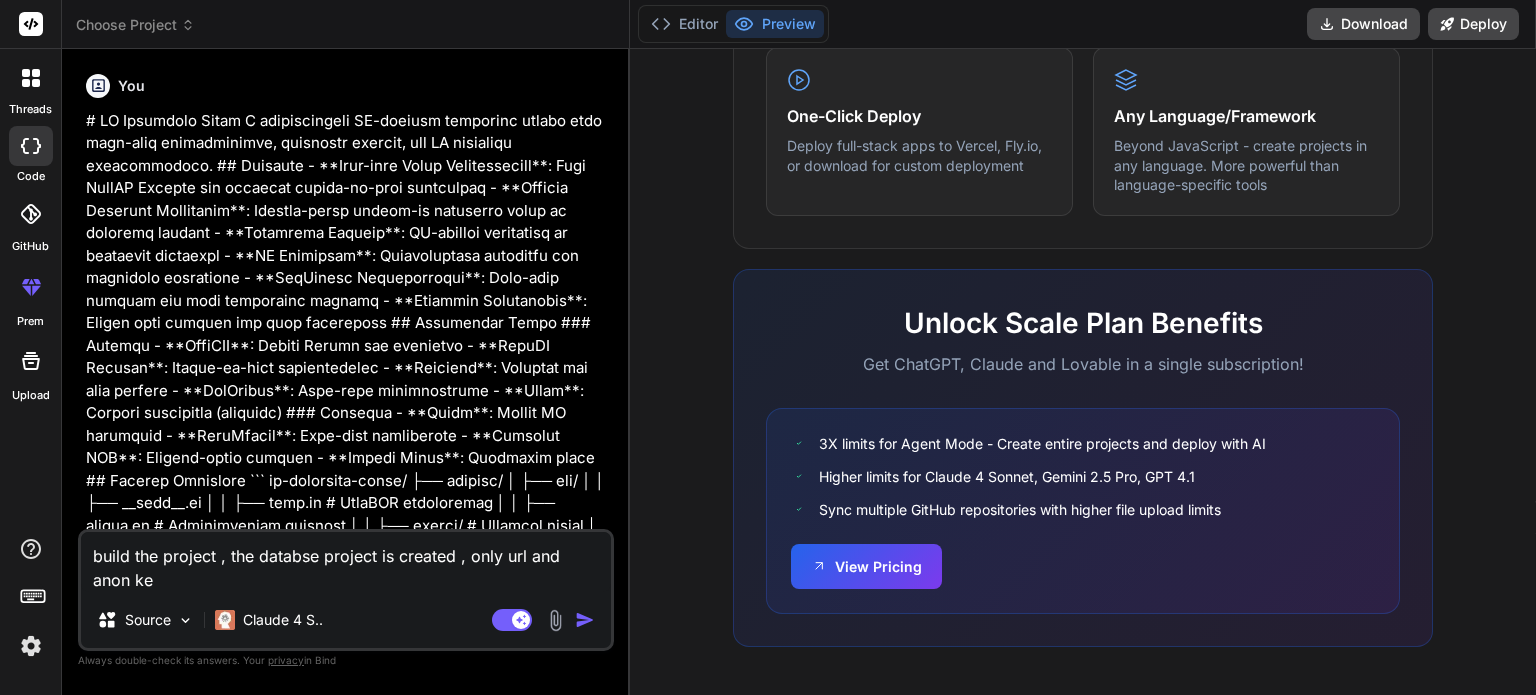 type on "build the project , the databse project is created , only url and anon key" 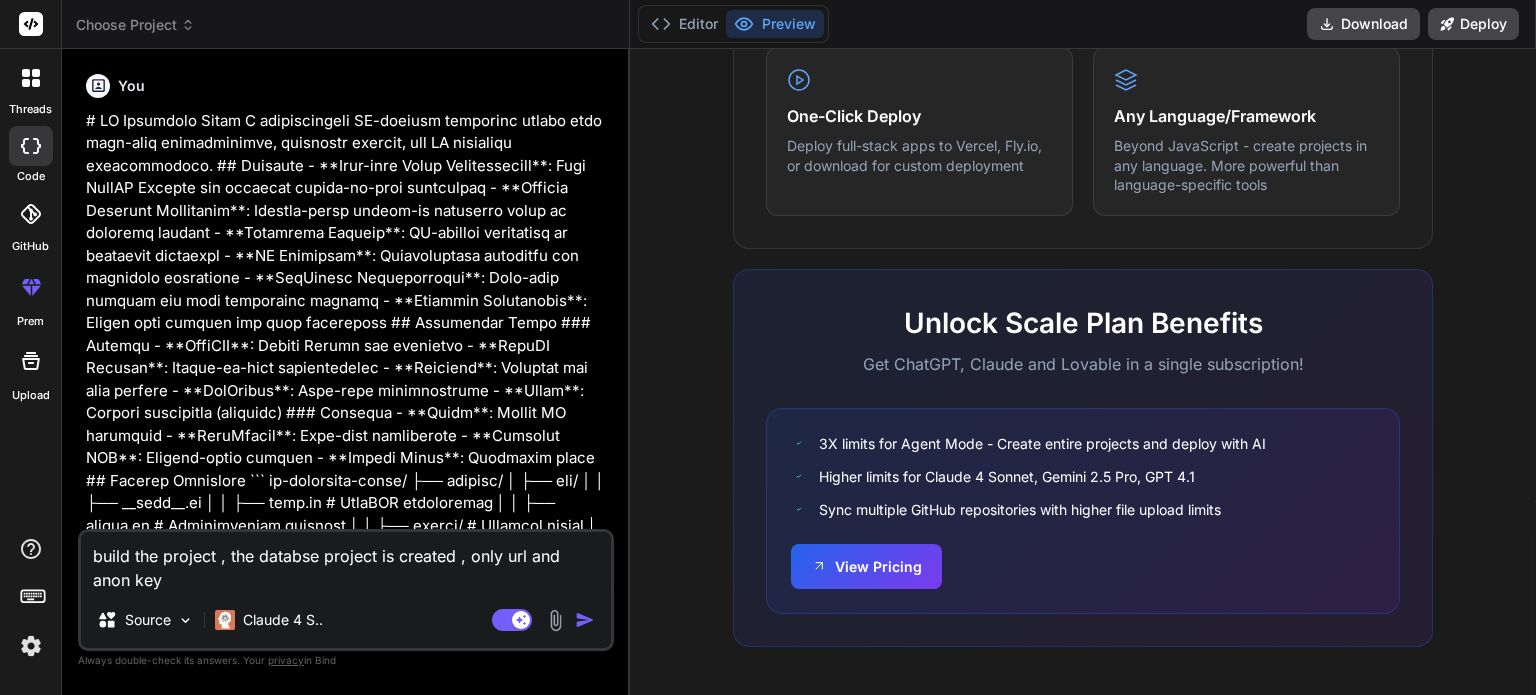 type on "build the project , the databse project is created , only url and anon key" 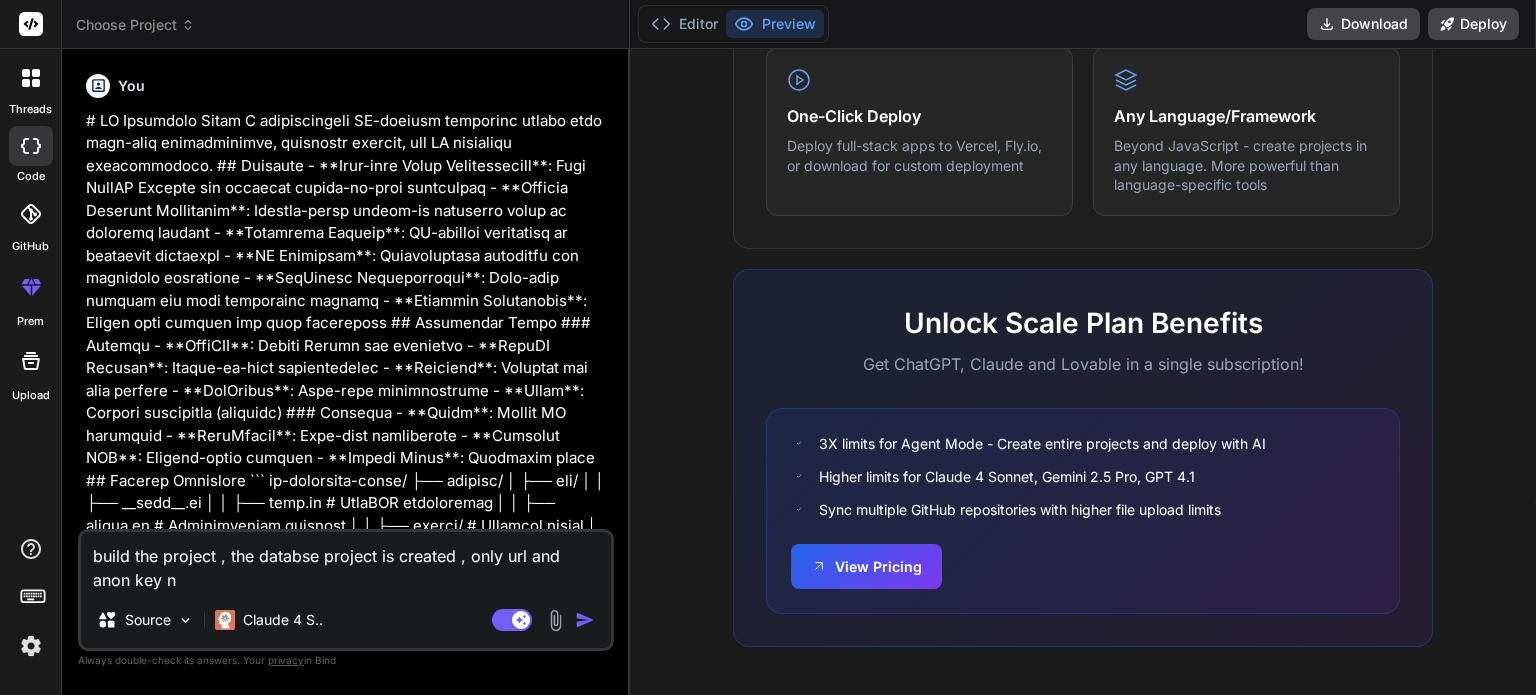 type on "x" 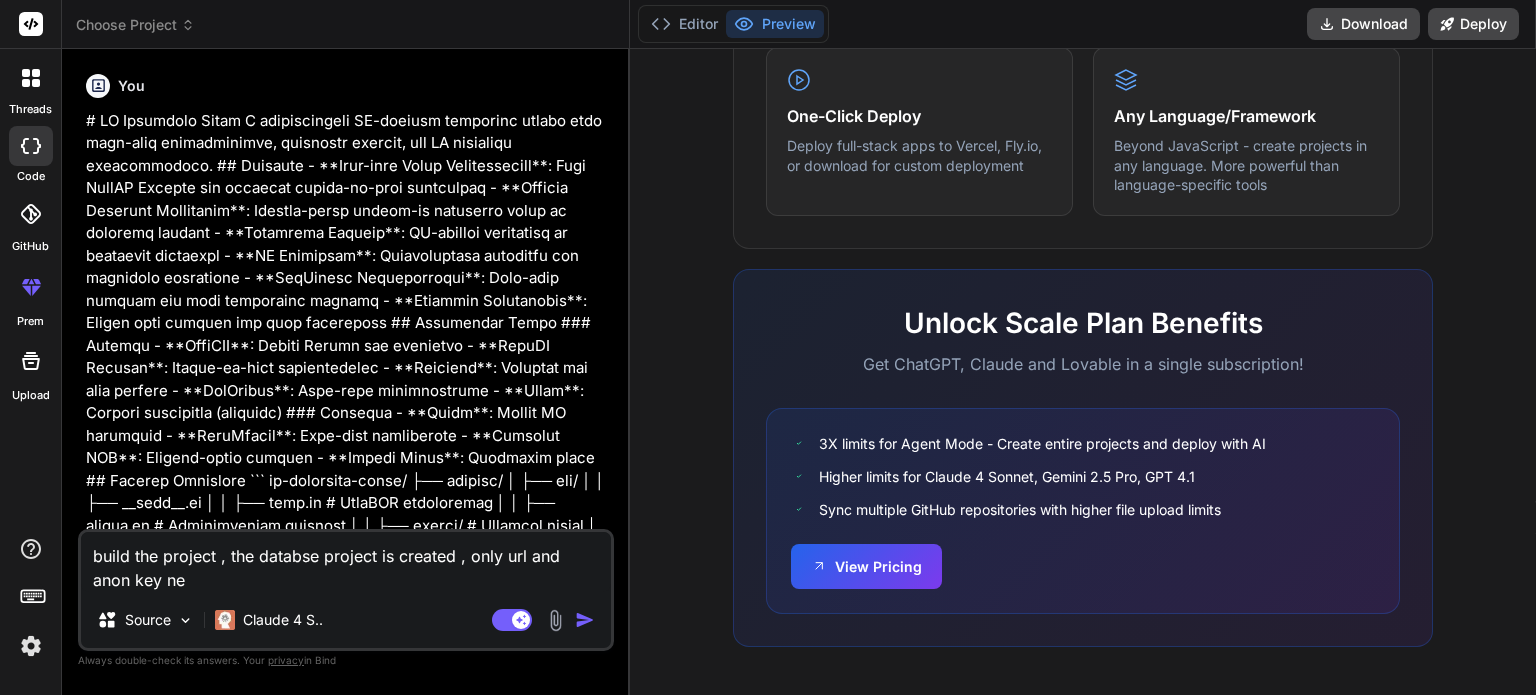 type on "build the project , the databse project is created , only url and anon key nee" 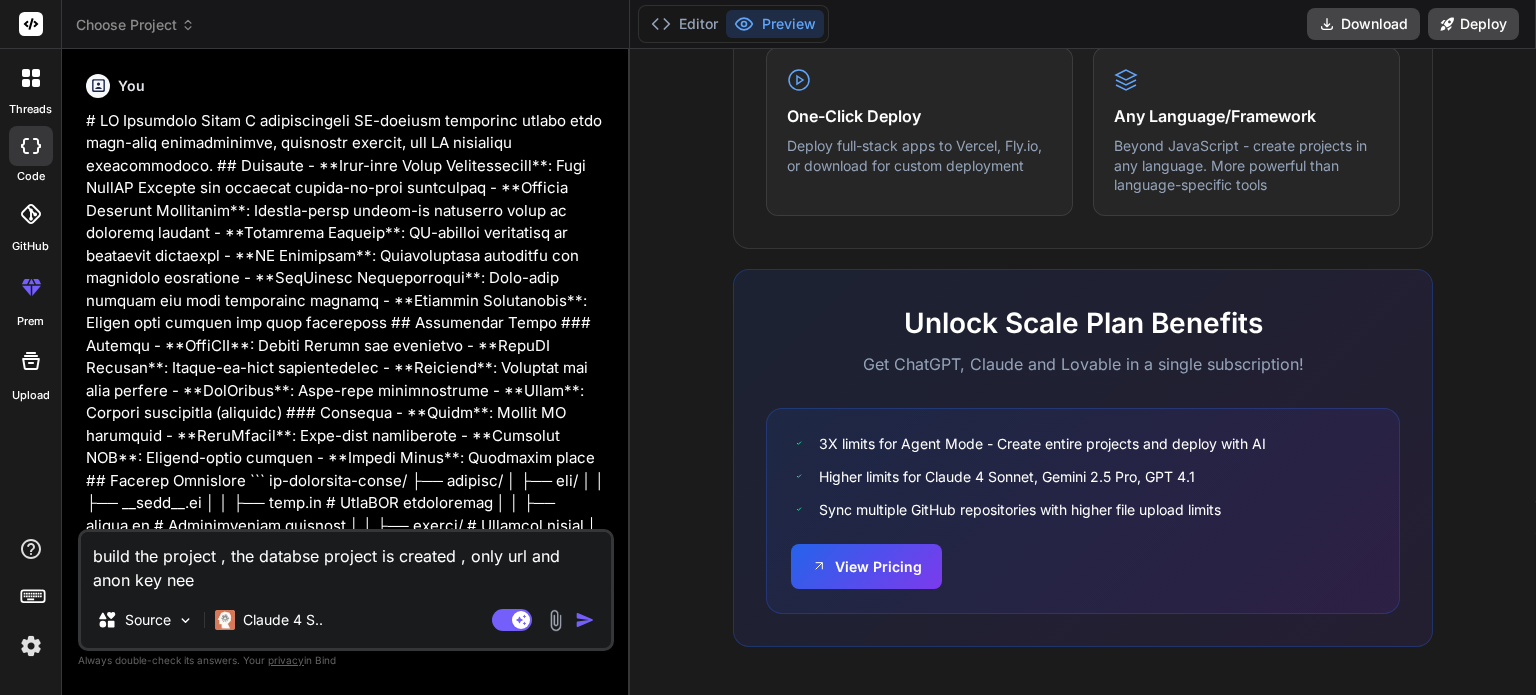 type on "x" 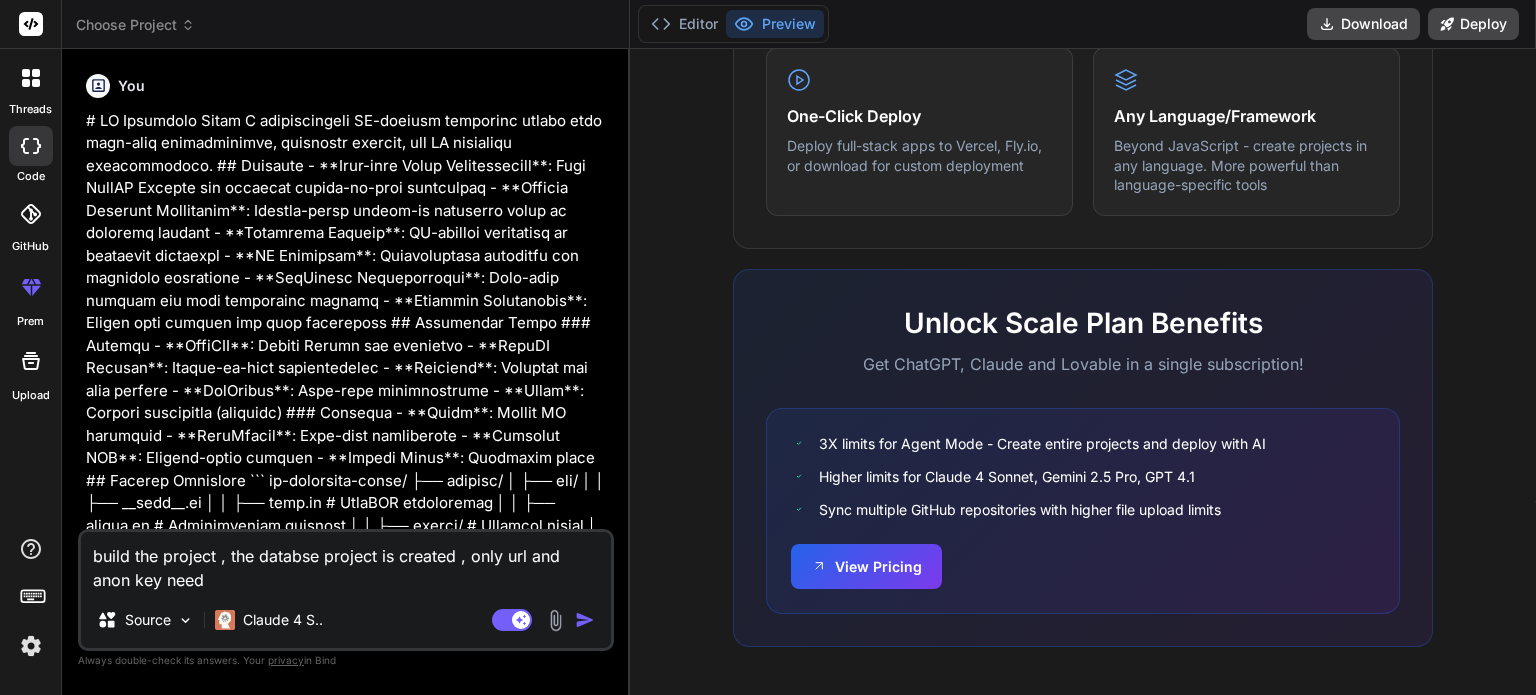 type on "build the project , the databse project is created , only url and anon key need" 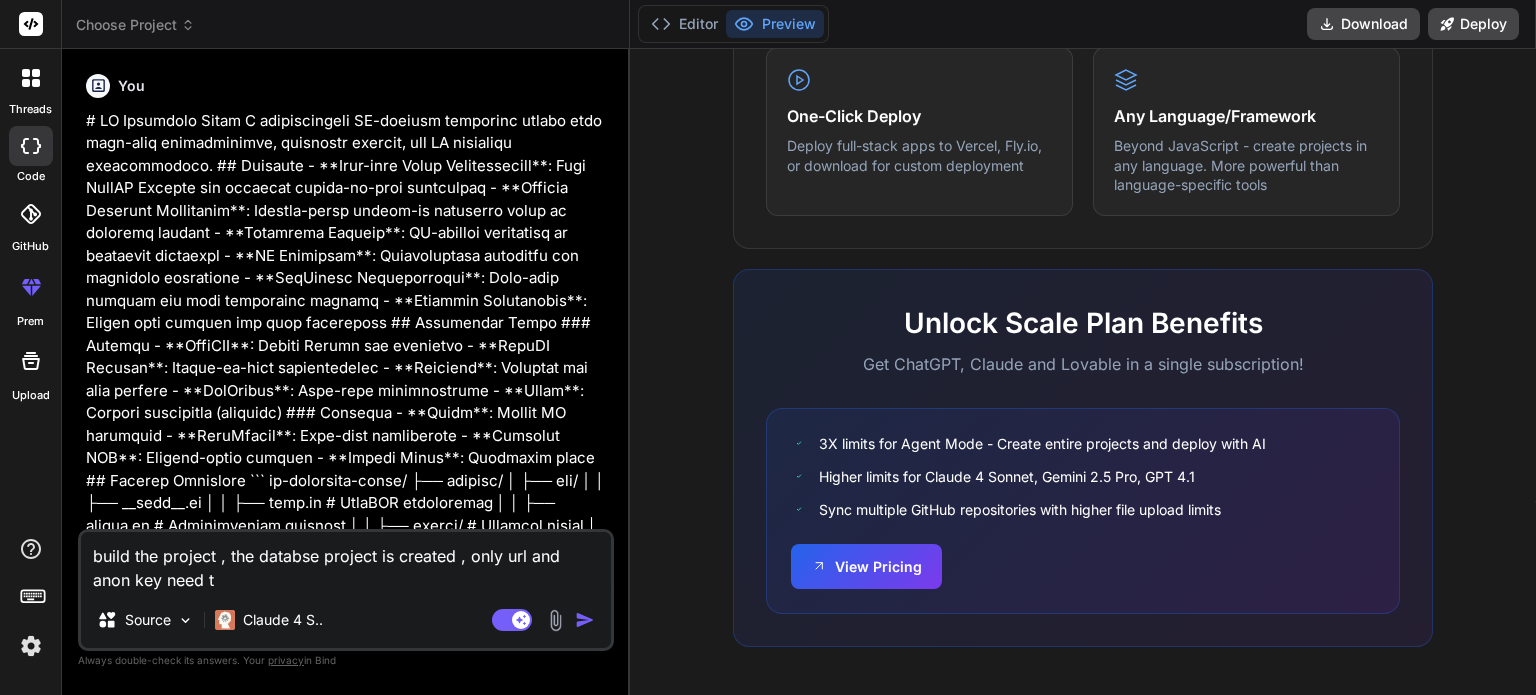 type on "build the project , the databse project is created , only url and anon key need to" 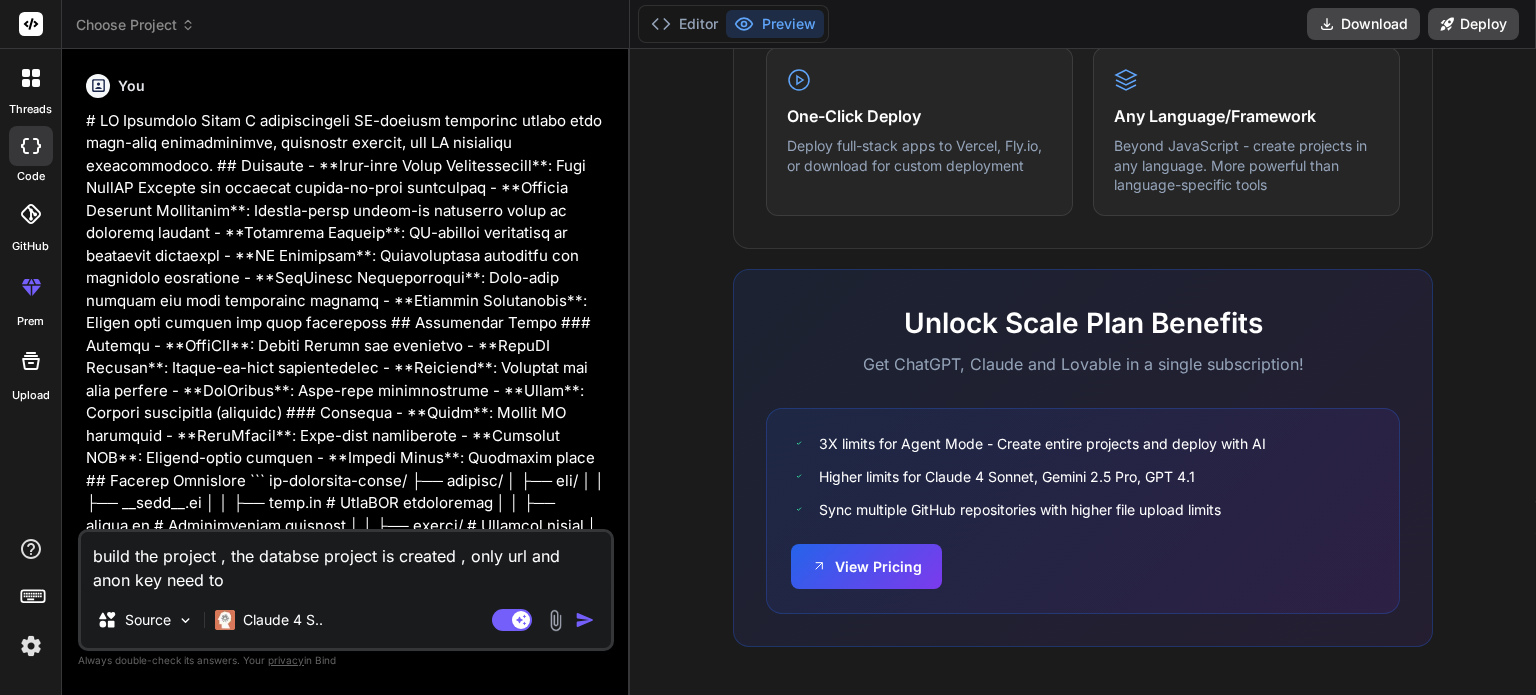 type on "build the project , the databse project is created , only url and anon key need to" 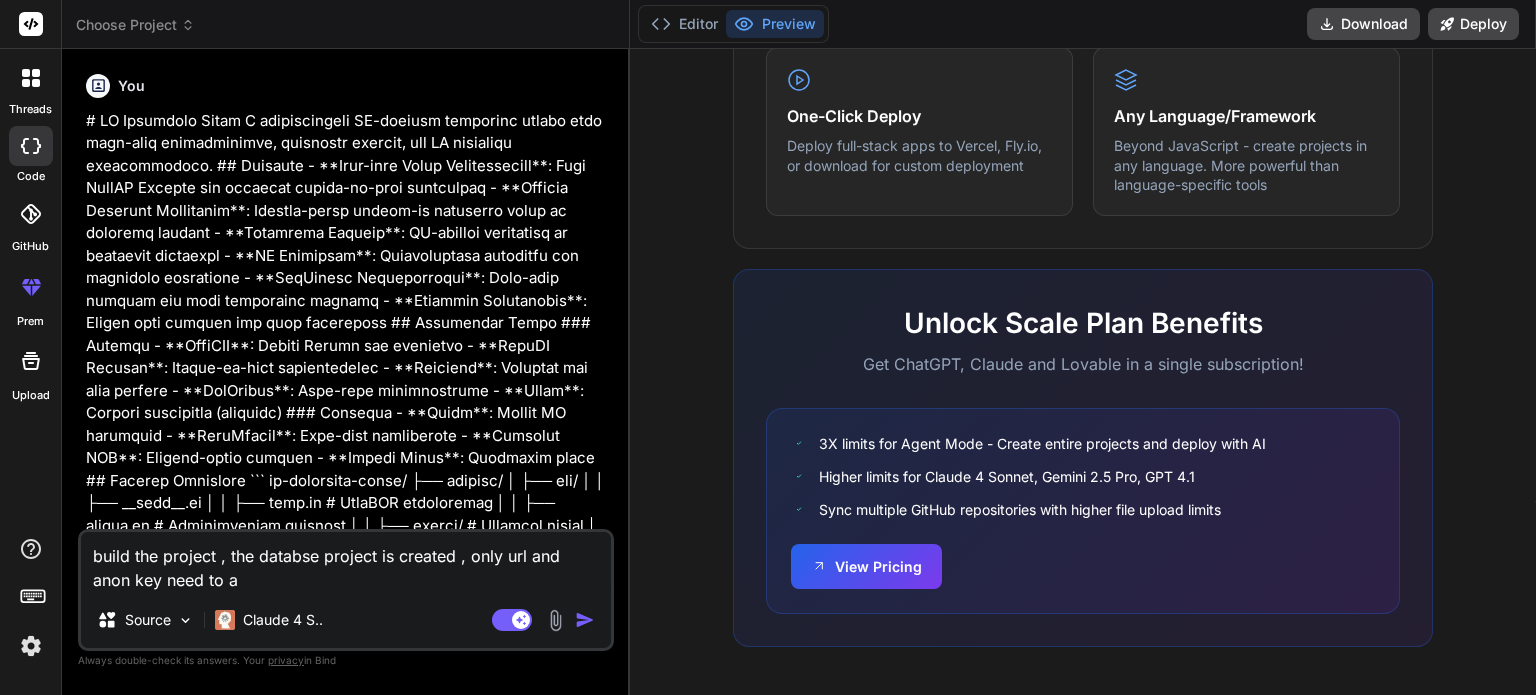 type on "build the project , the databse project is created , only url and anon key need to ad" 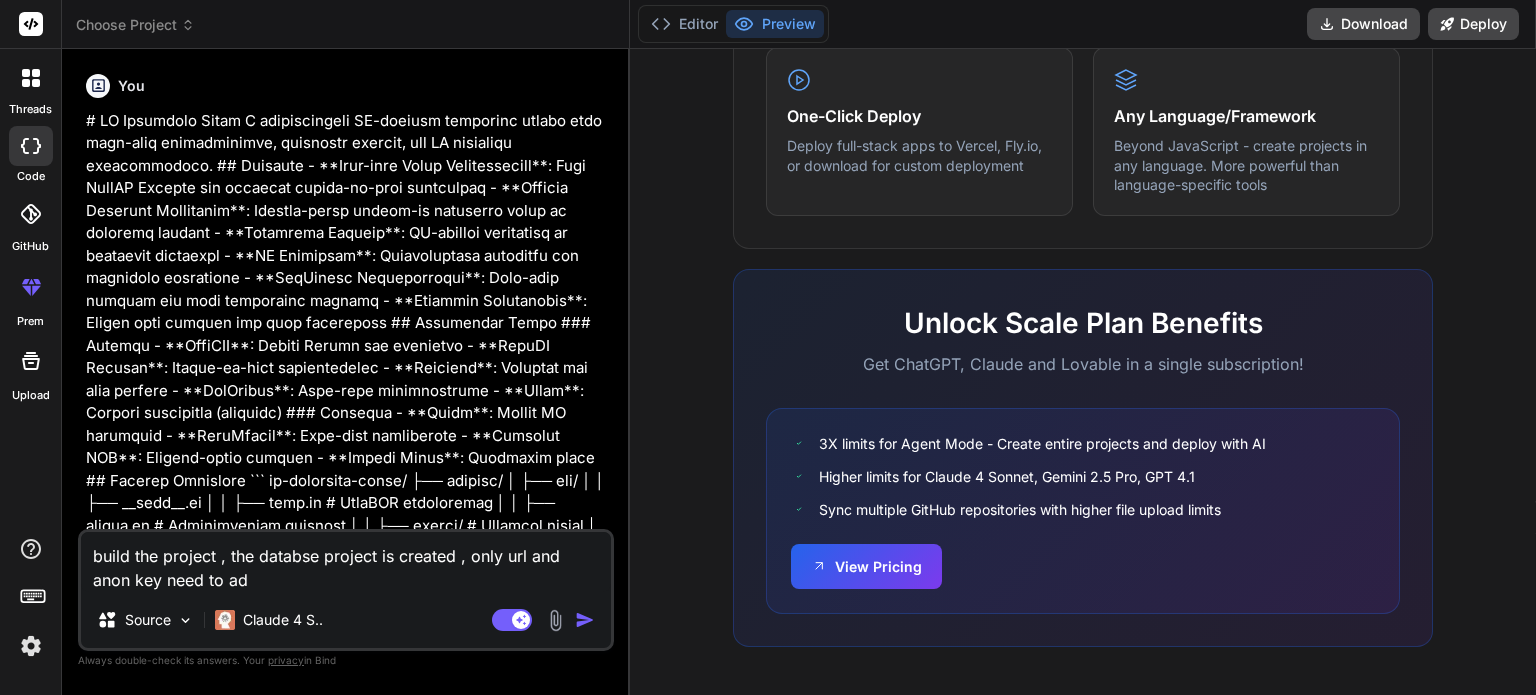 type on "build the project , the databse project is created , only url and anon key need to add" 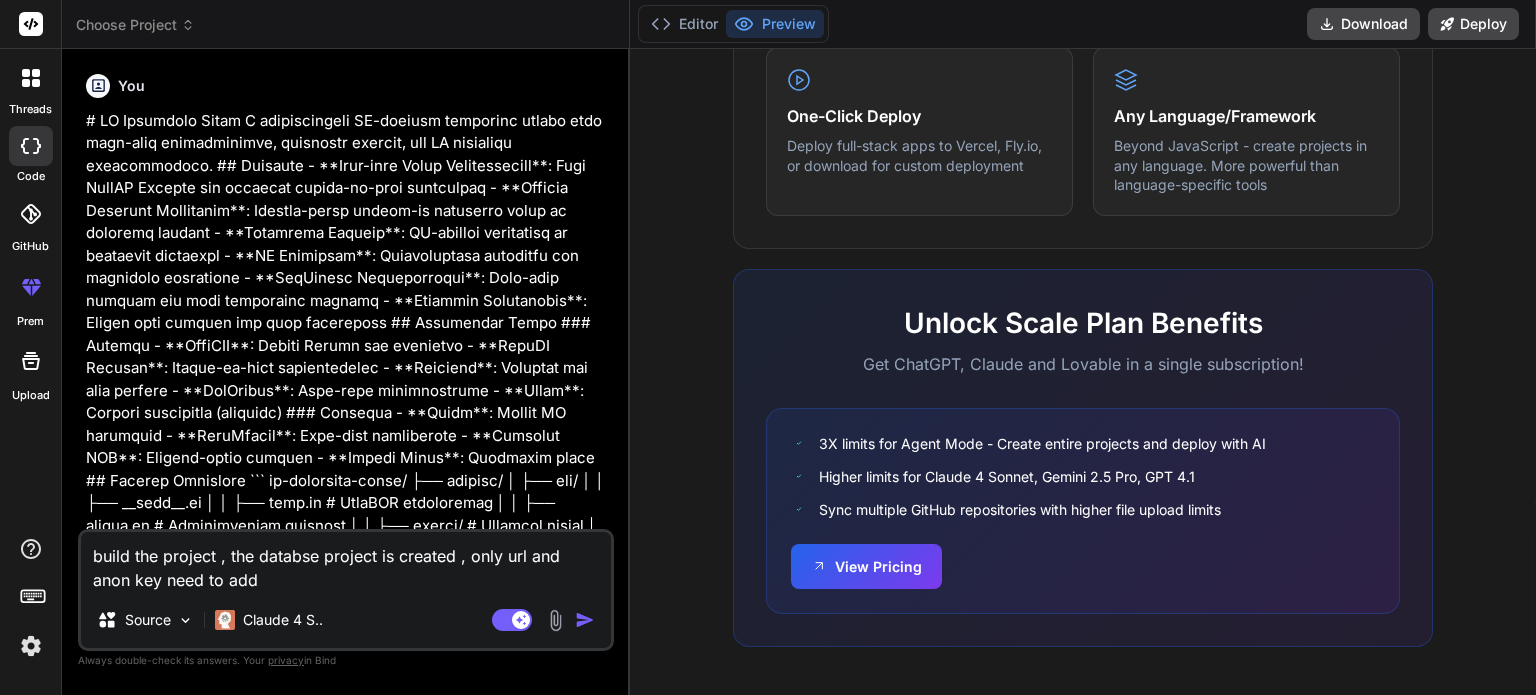 type on "x" 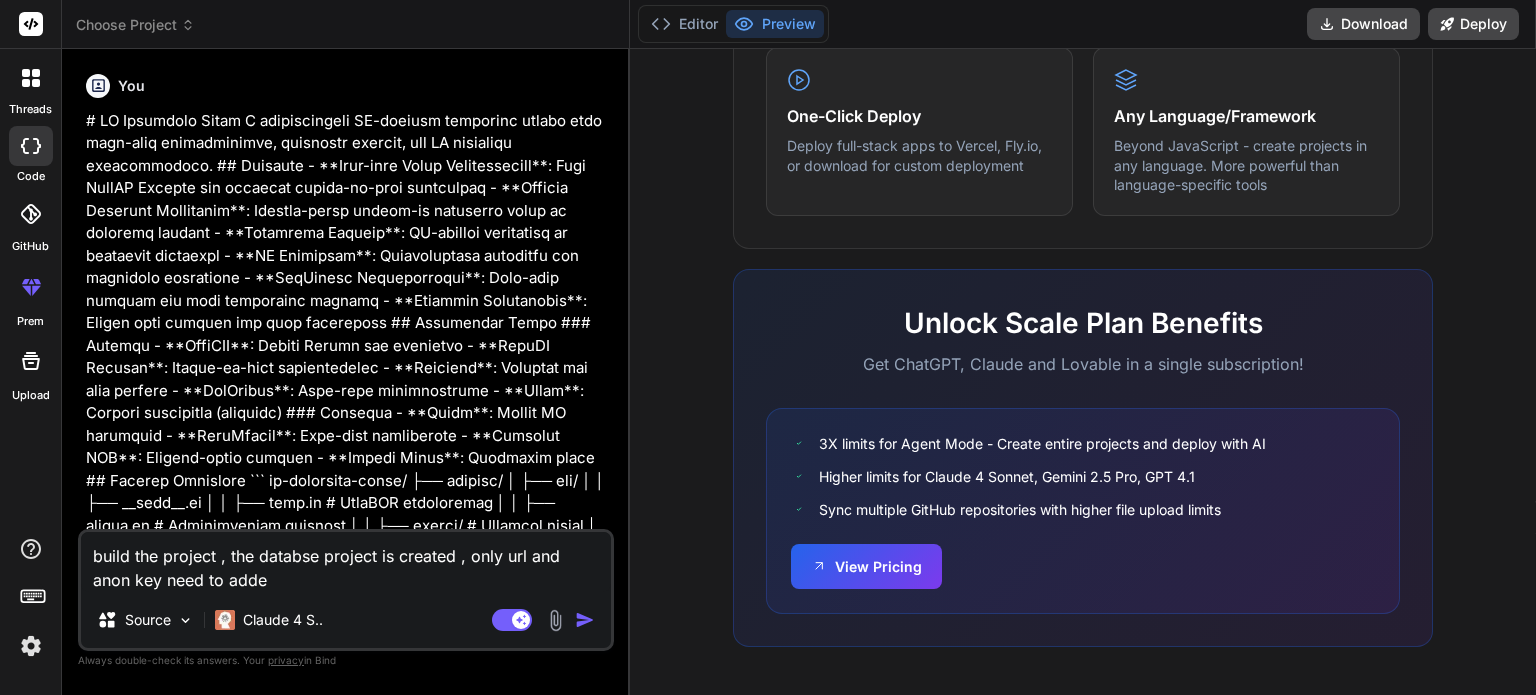 type on "build the project , the databse project is created , only url and anon key need to added" 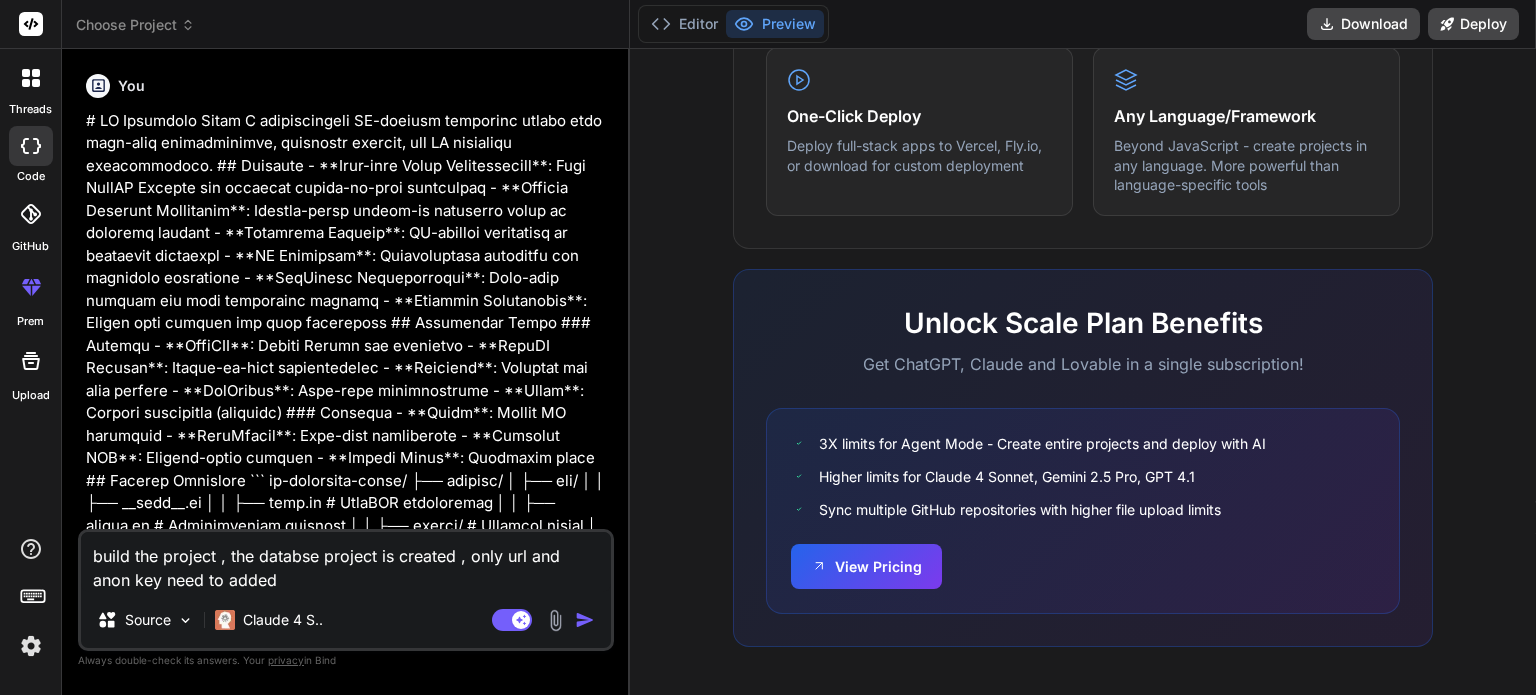 type on "build the project , the databse project is created , only url and anon key need to added" 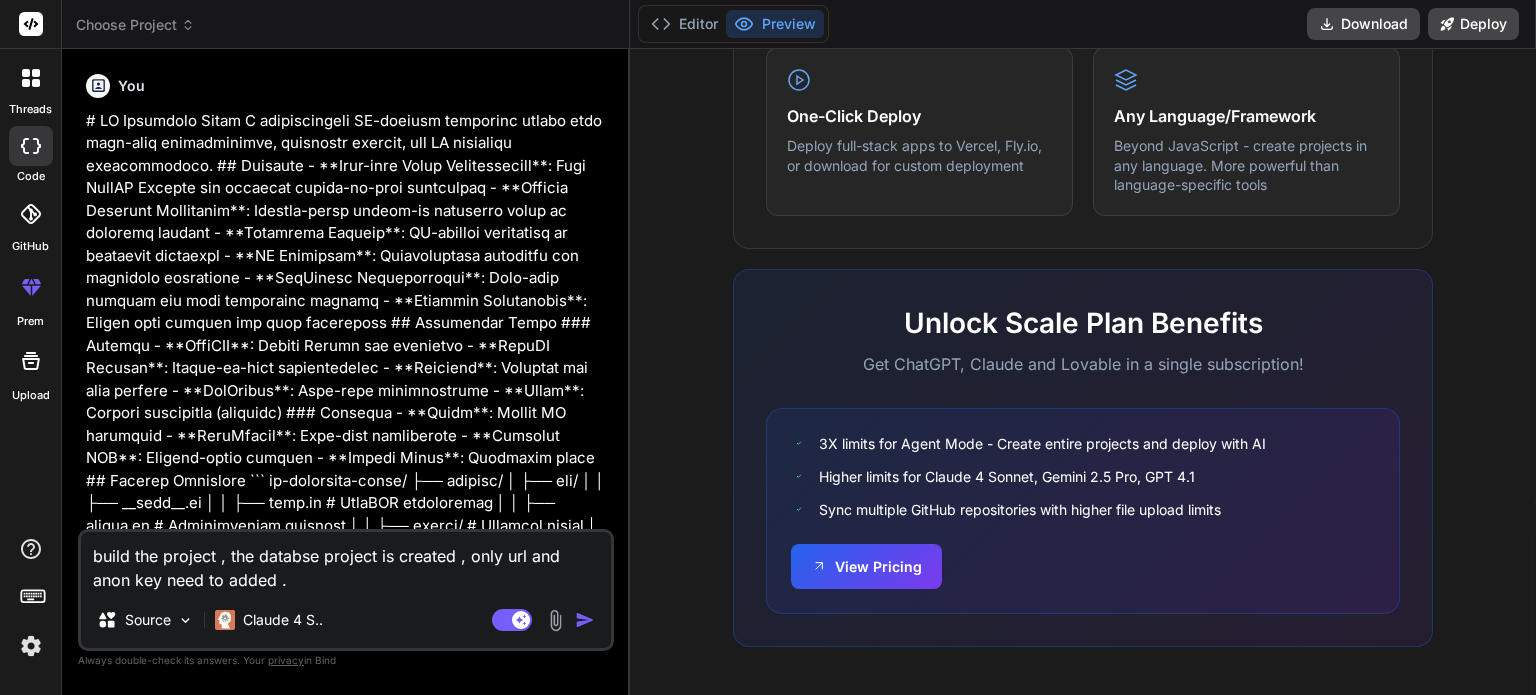 type on "build the project , the databse project is created , only url and anon key need to added ." 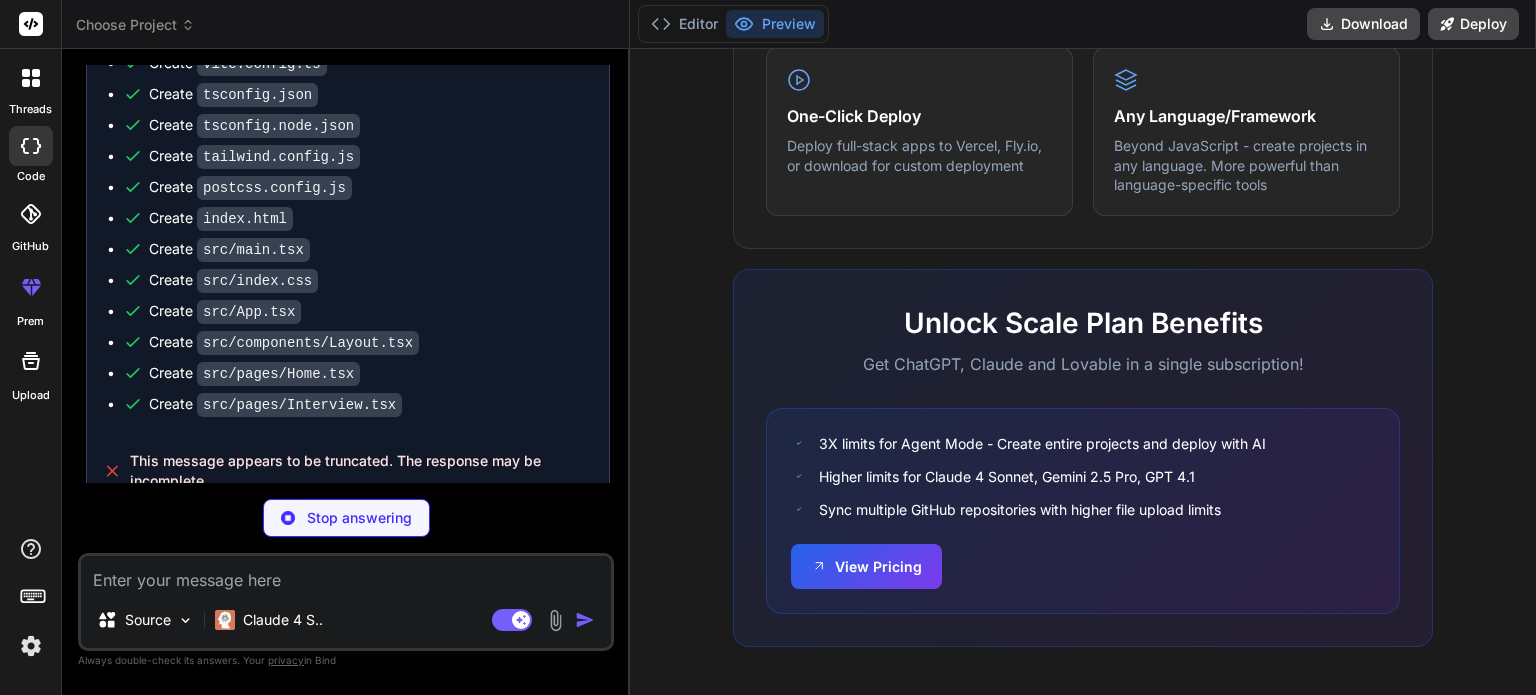 scroll, scrollTop: 13328, scrollLeft: 0, axis: vertical 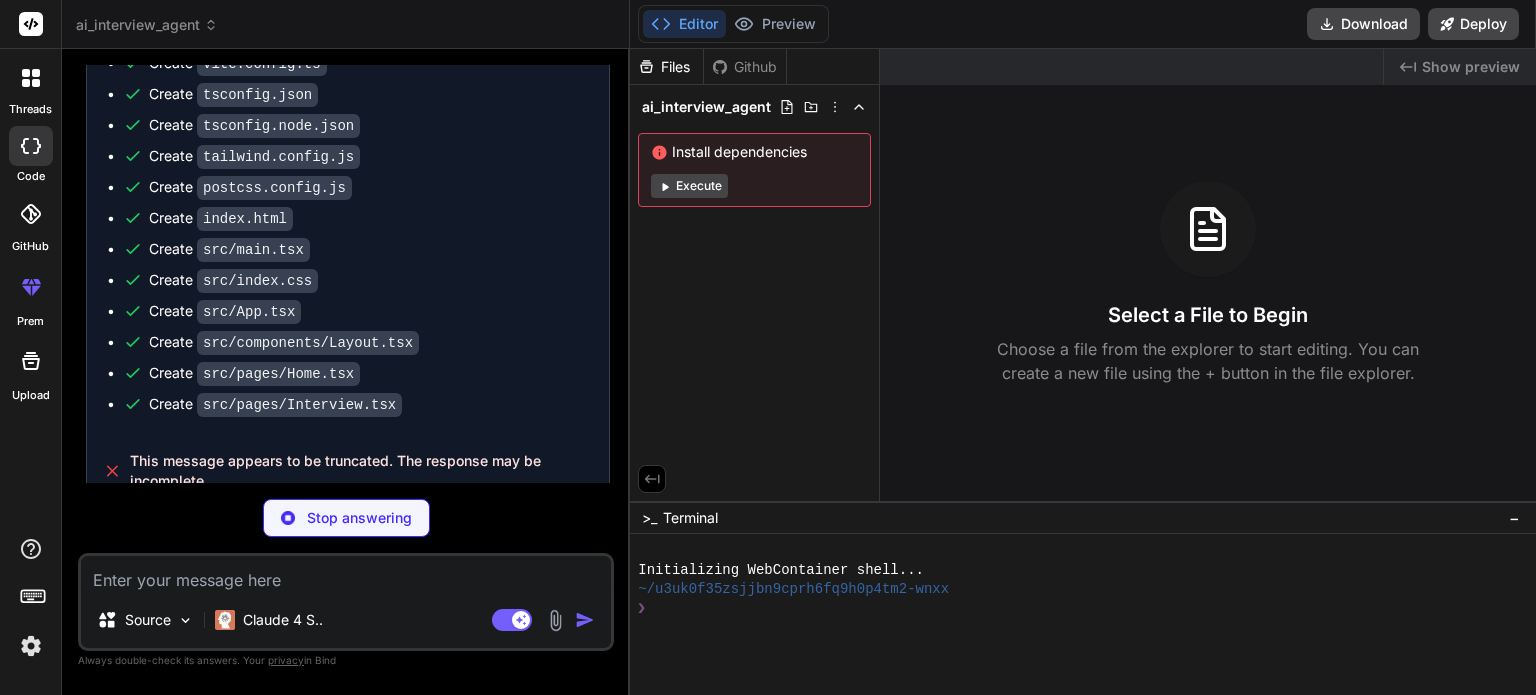 click on "Execute" at bounding box center (689, 186) 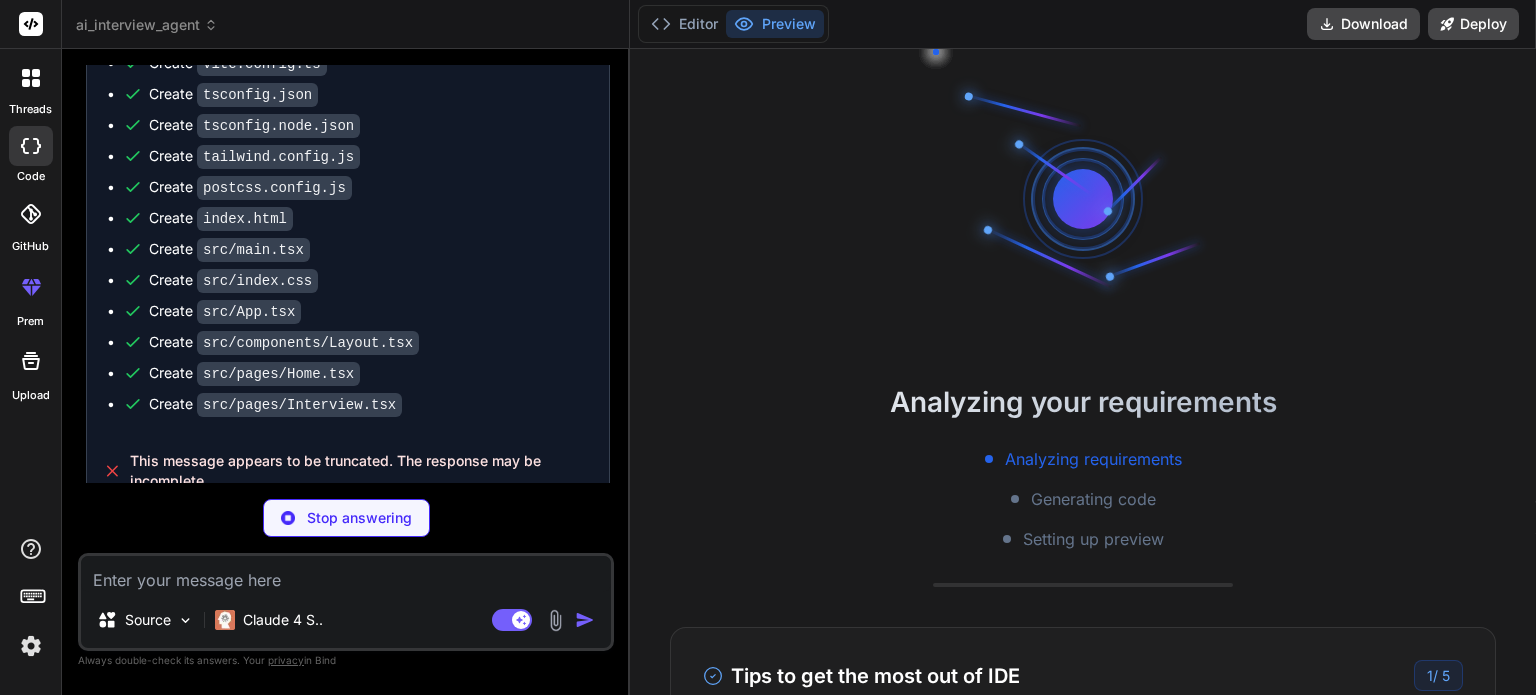 scroll, scrollTop: 38, scrollLeft: 0, axis: vertical 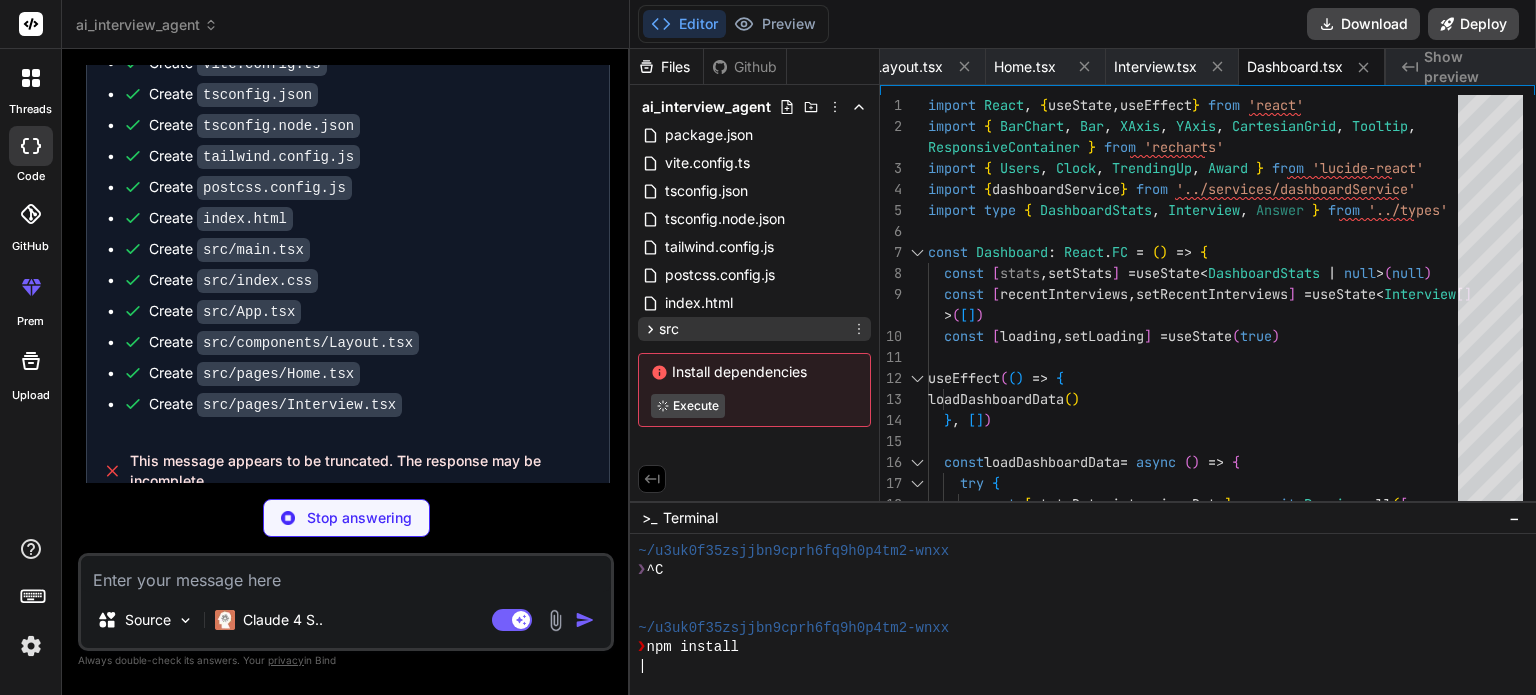 click 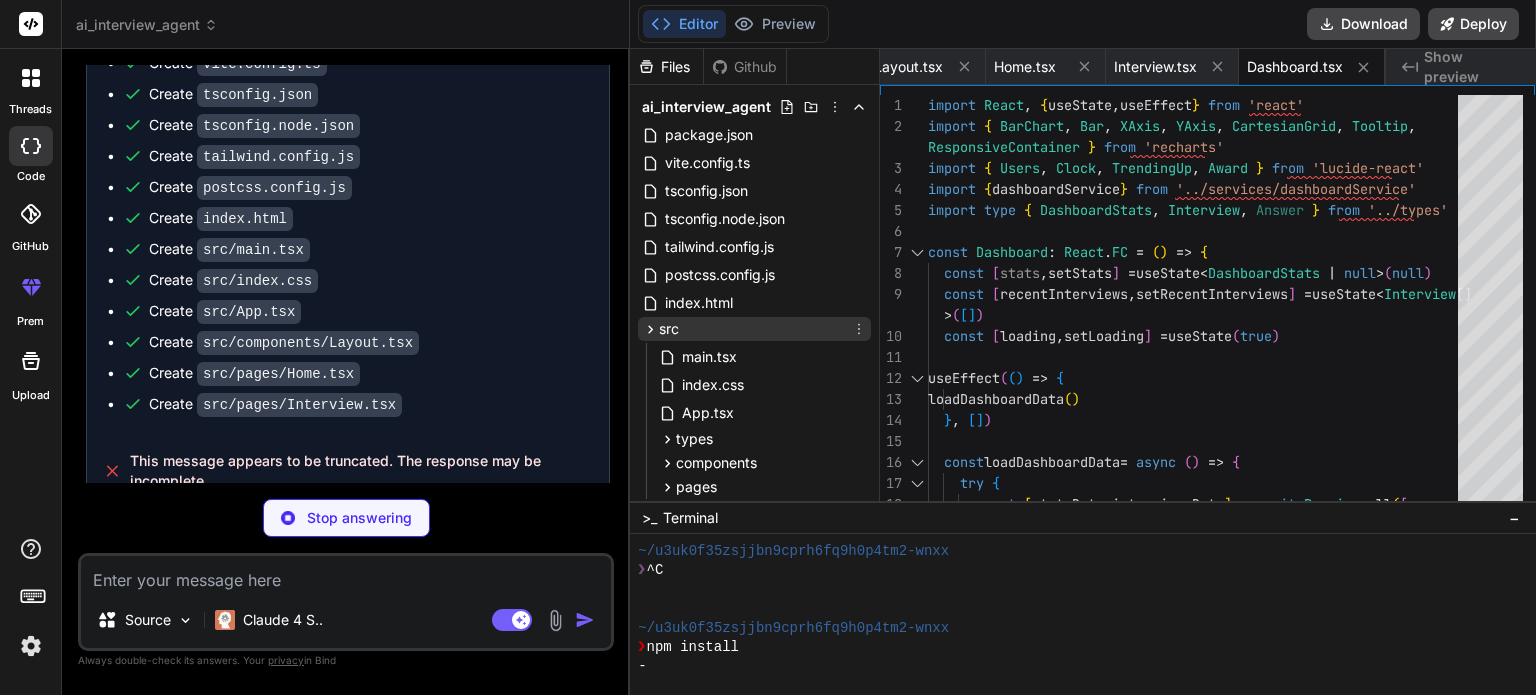 click 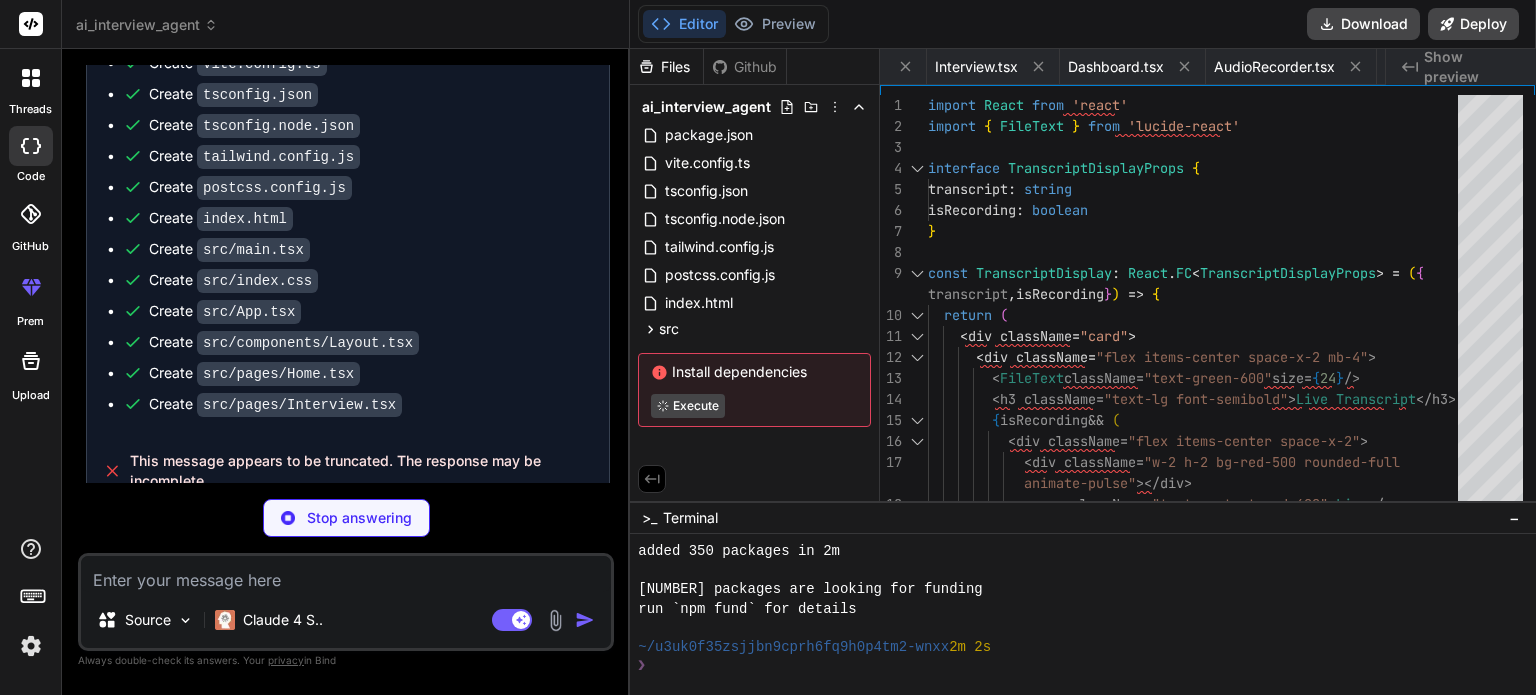 scroll, scrollTop: 0, scrollLeft: 2230, axis: horizontal 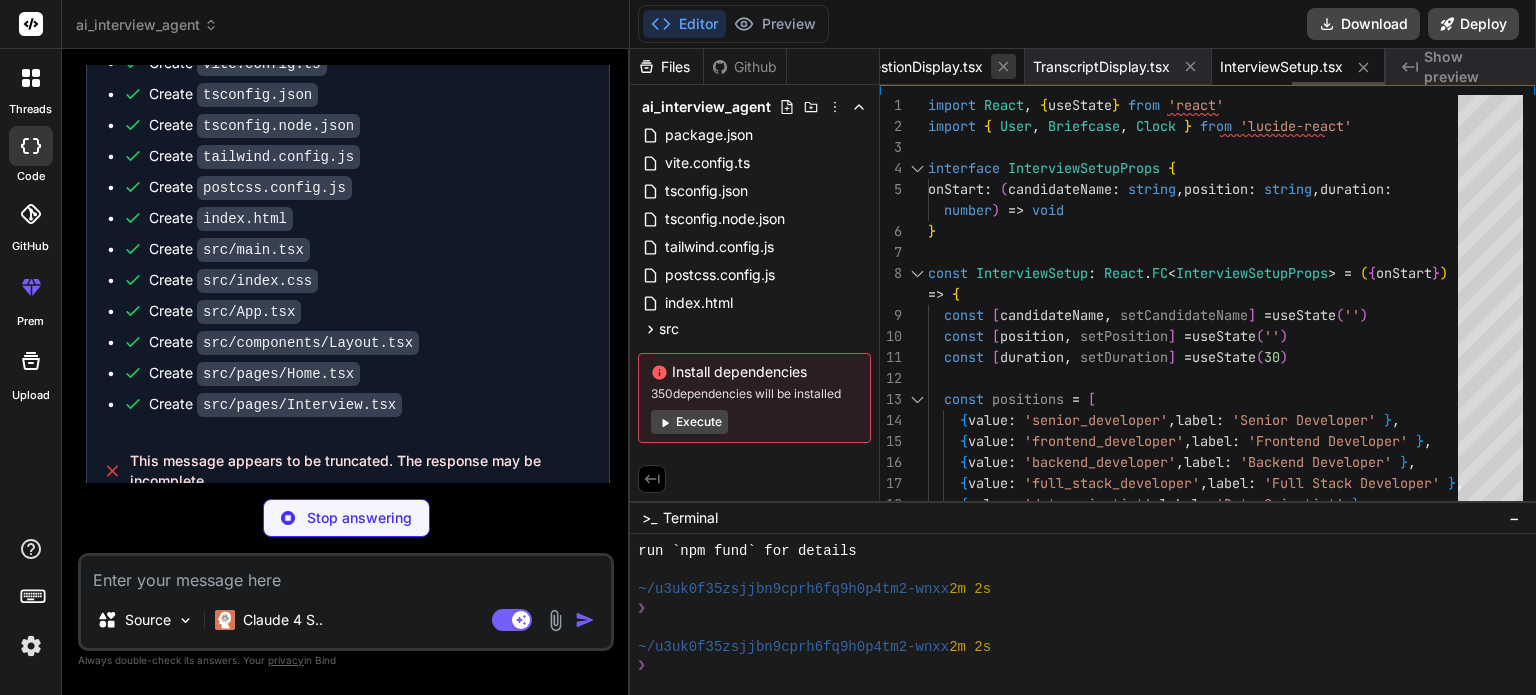 click 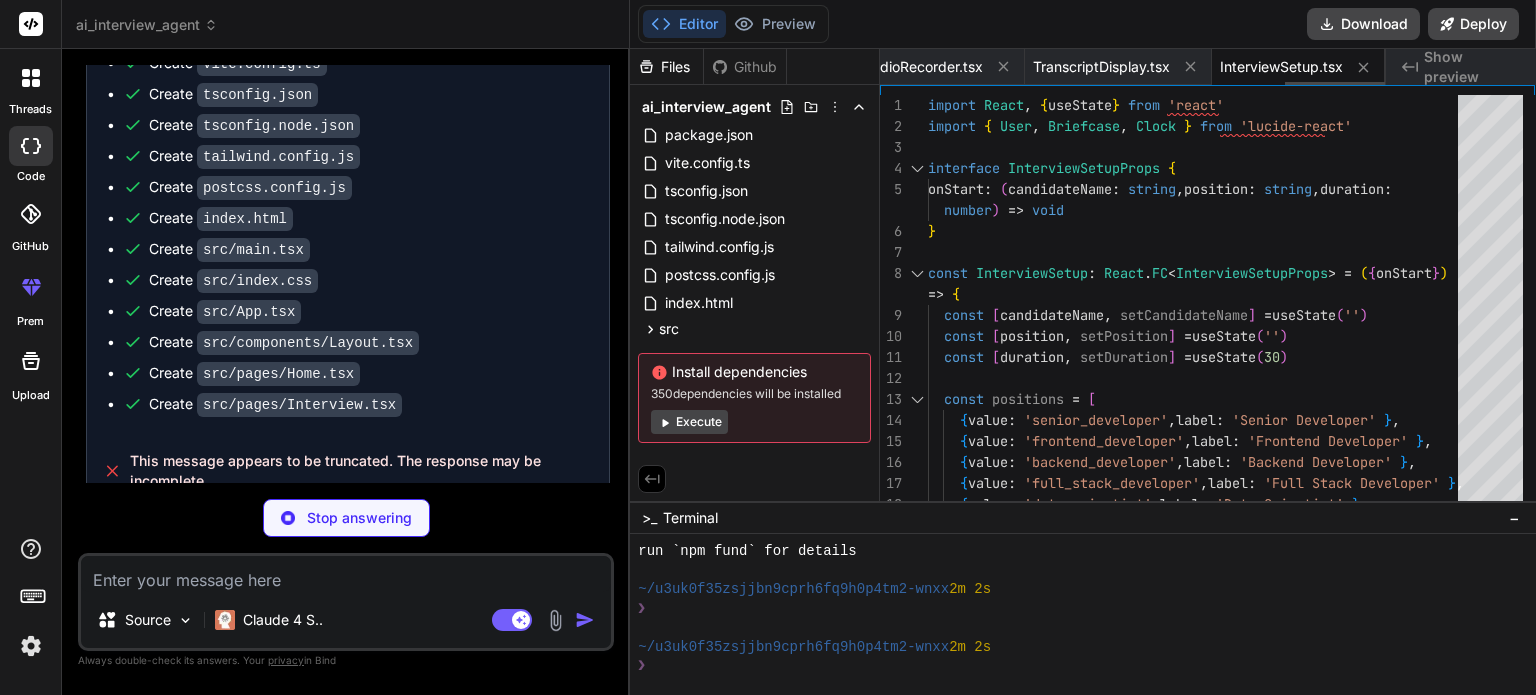 scroll, scrollTop: 0, scrollLeft: 2049, axis: horizontal 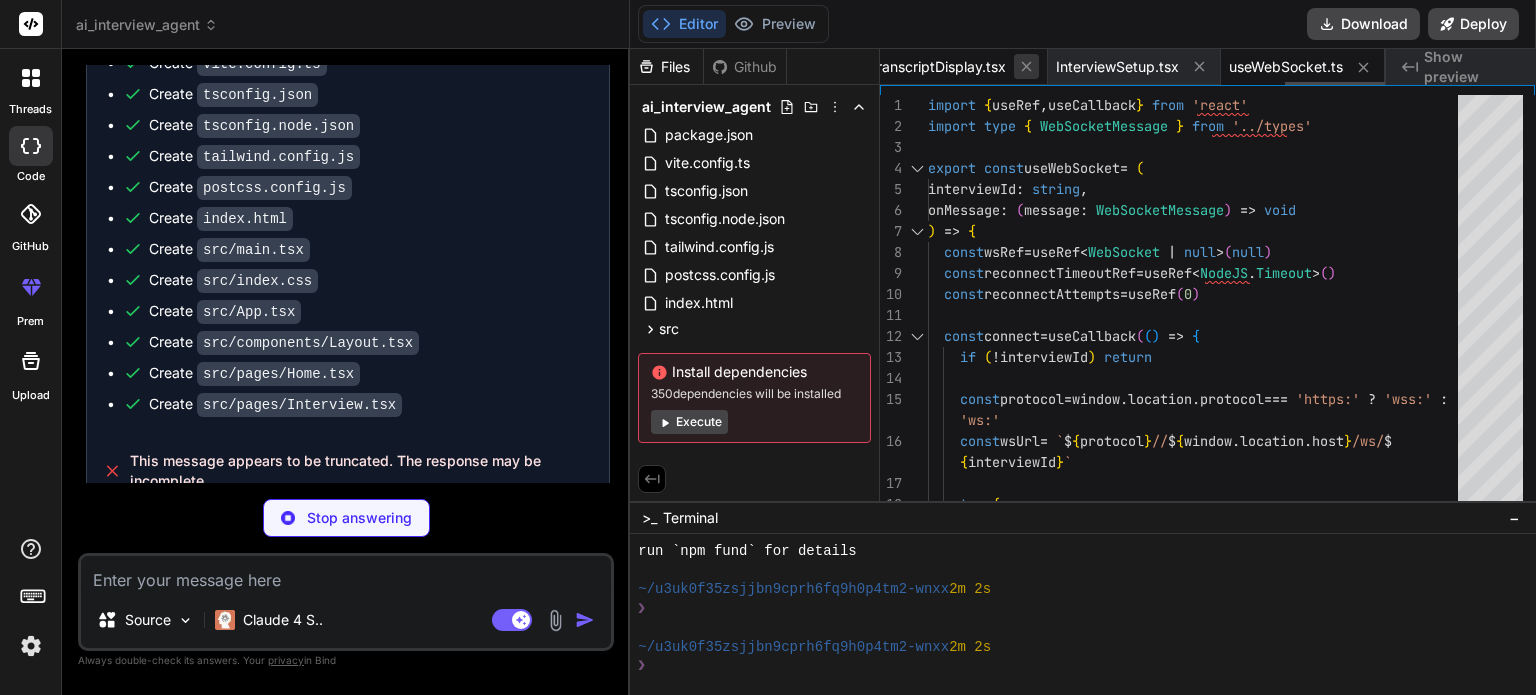 click 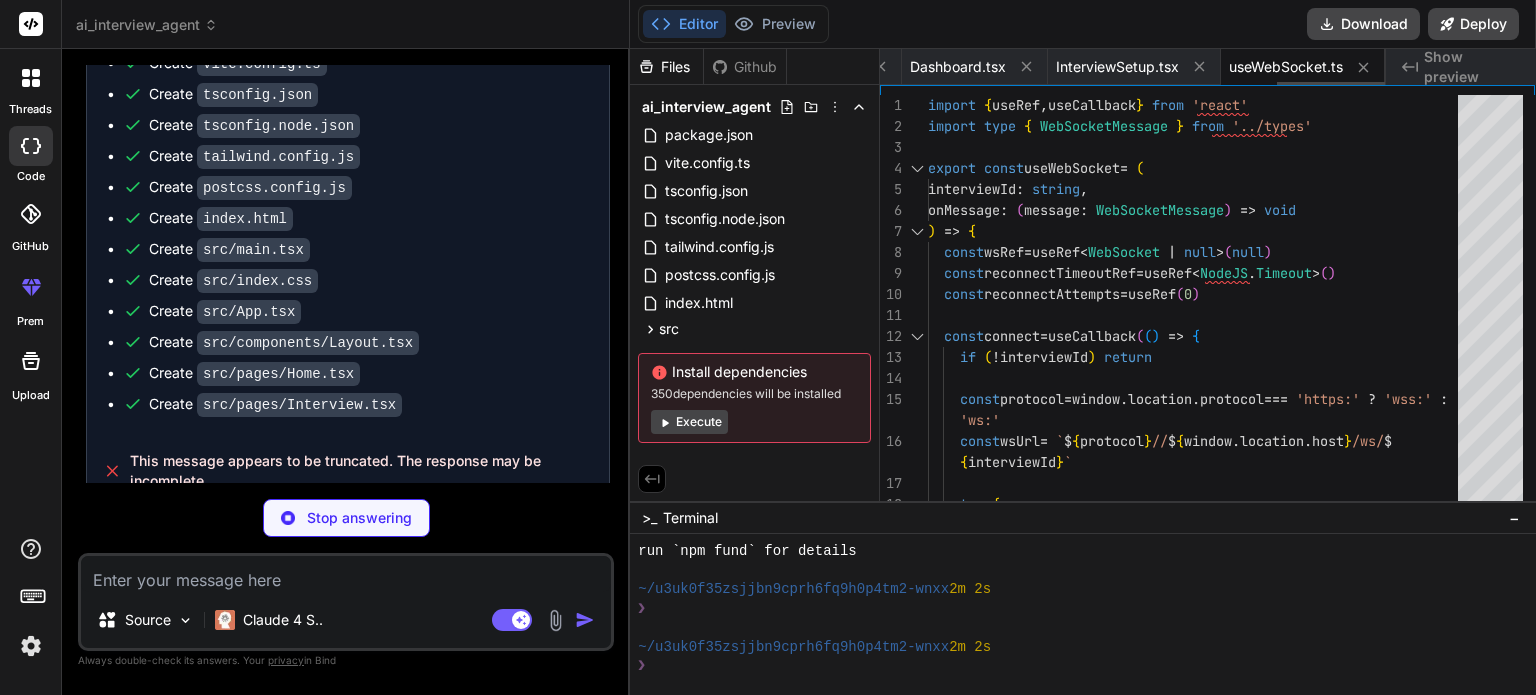 click 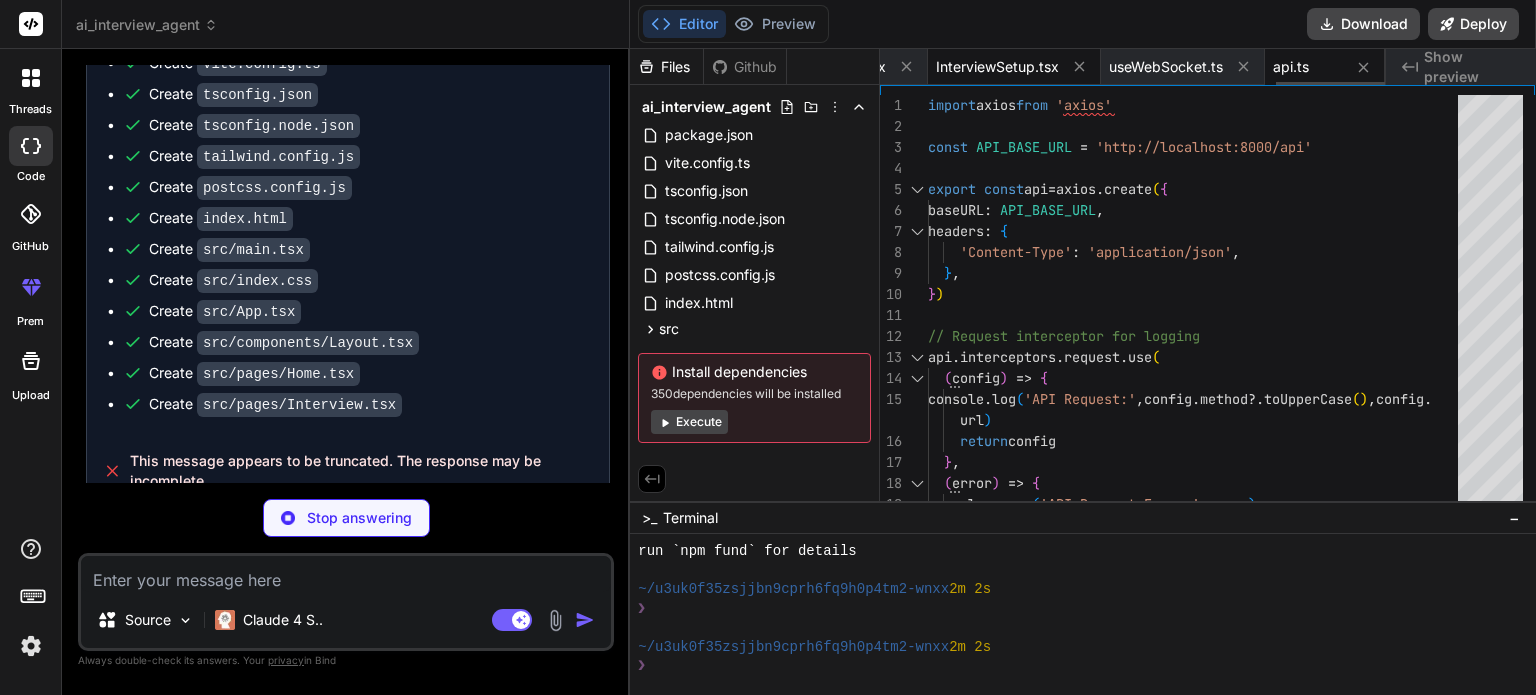 click on "InterviewSetup.tsx" at bounding box center (1014, 67) 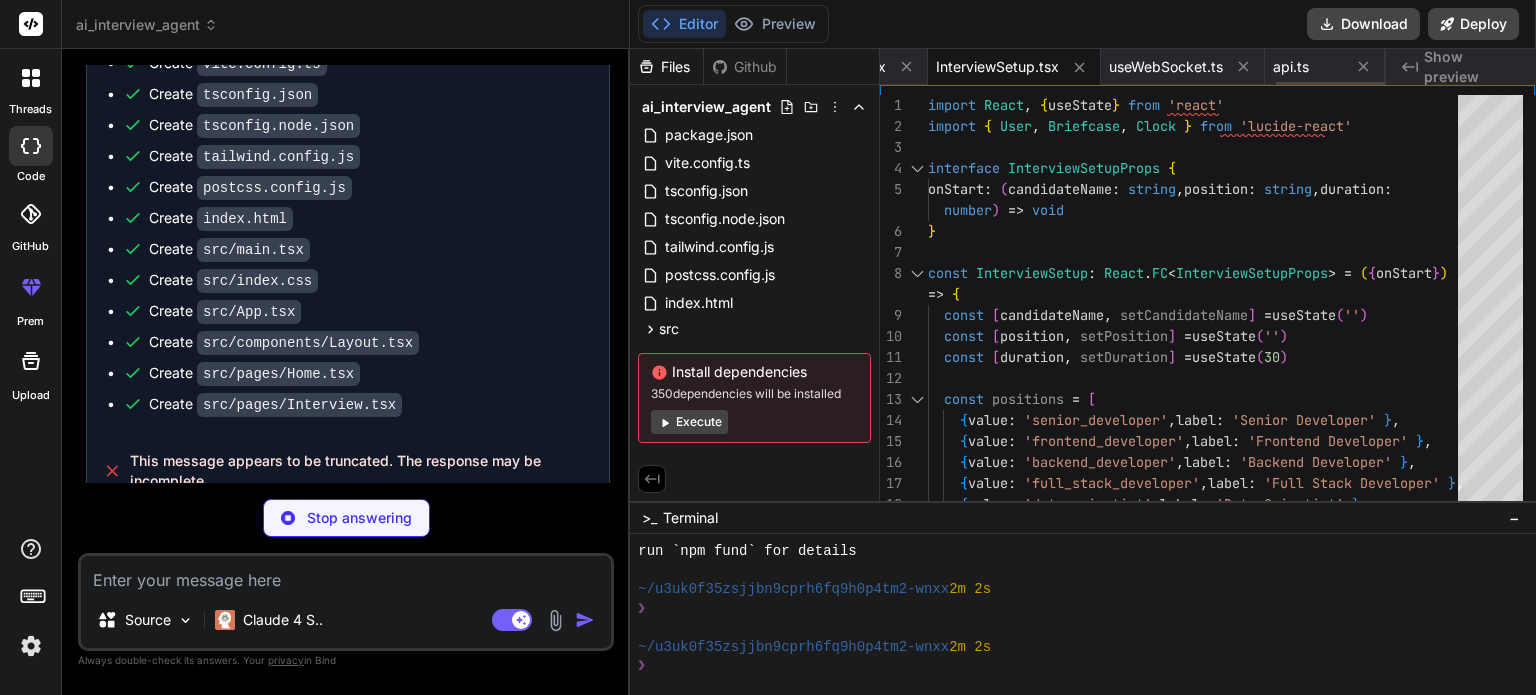 click on "InterviewSetup.tsx" at bounding box center (1014, 67) 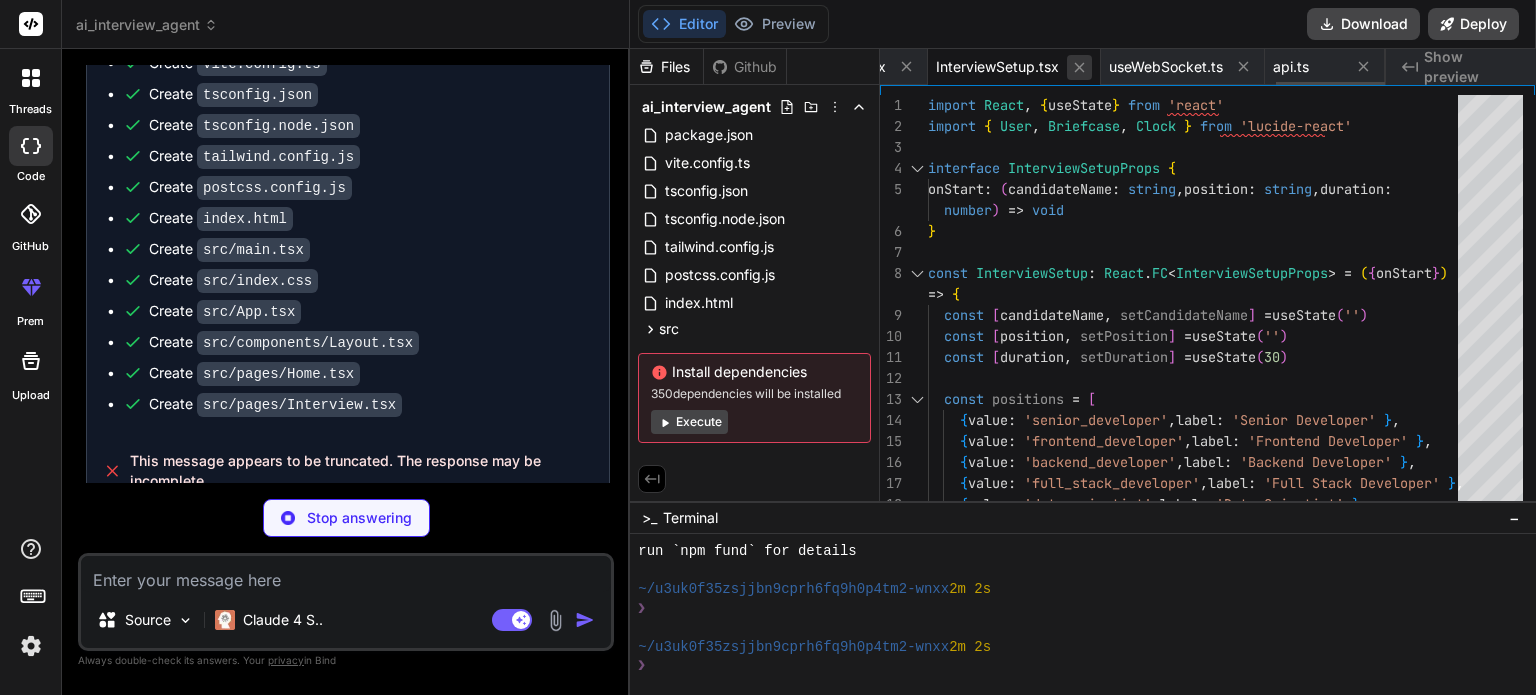 click at bounding box center [1079, 67] 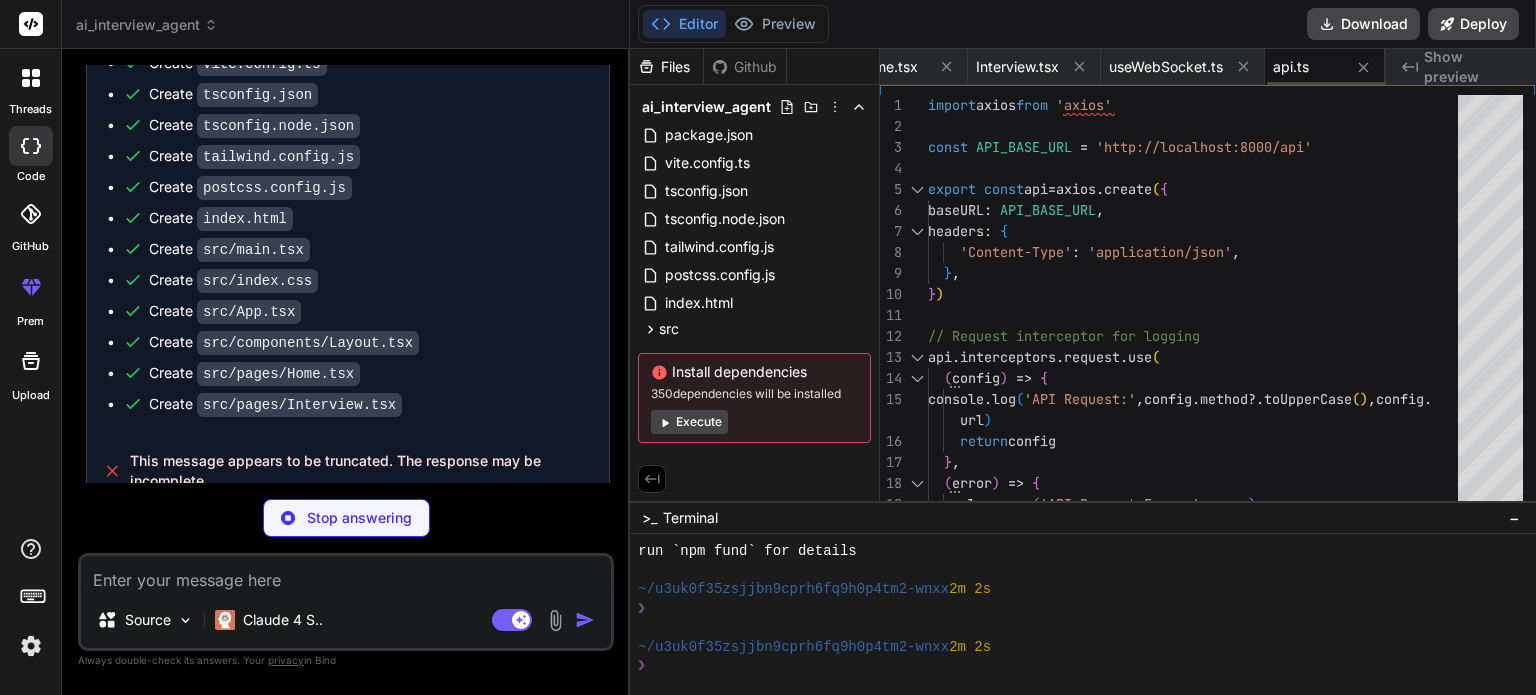 click at bounding box center [1079, 66] 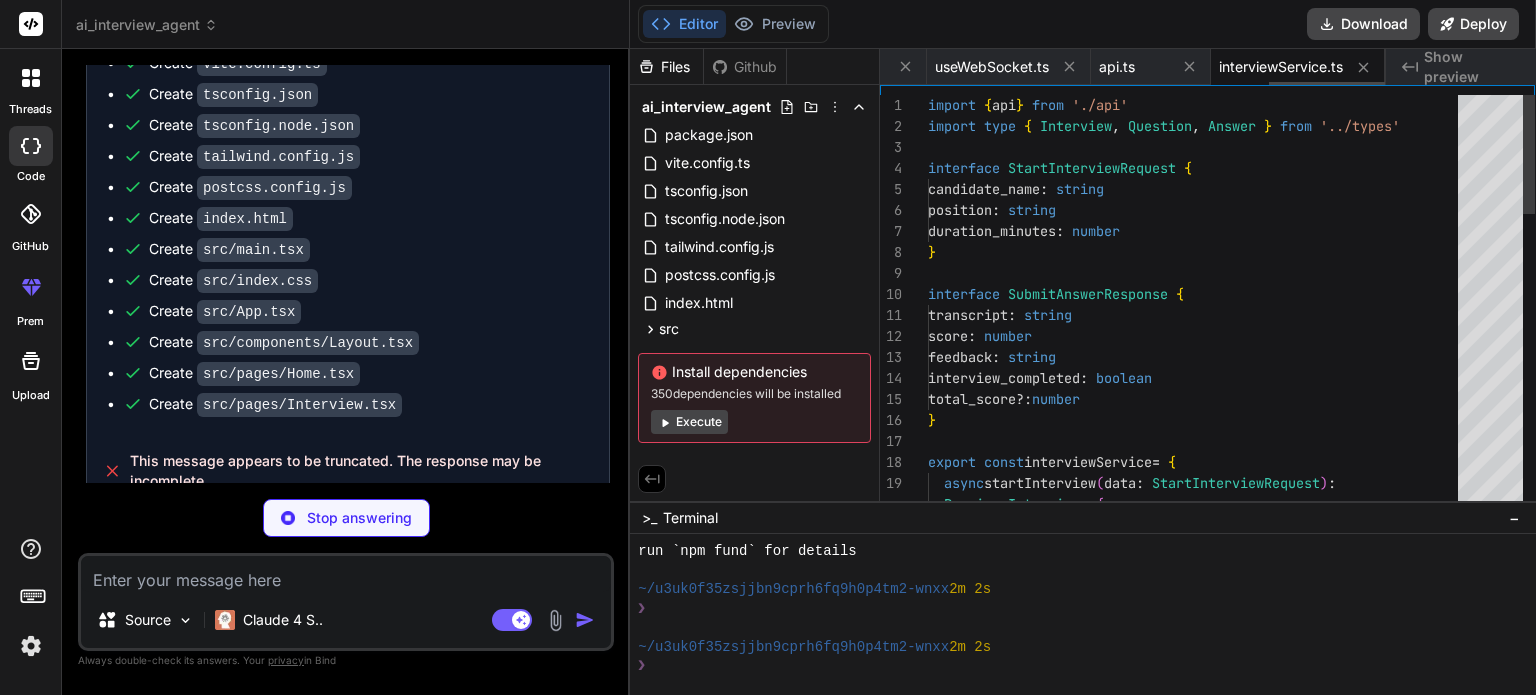 click 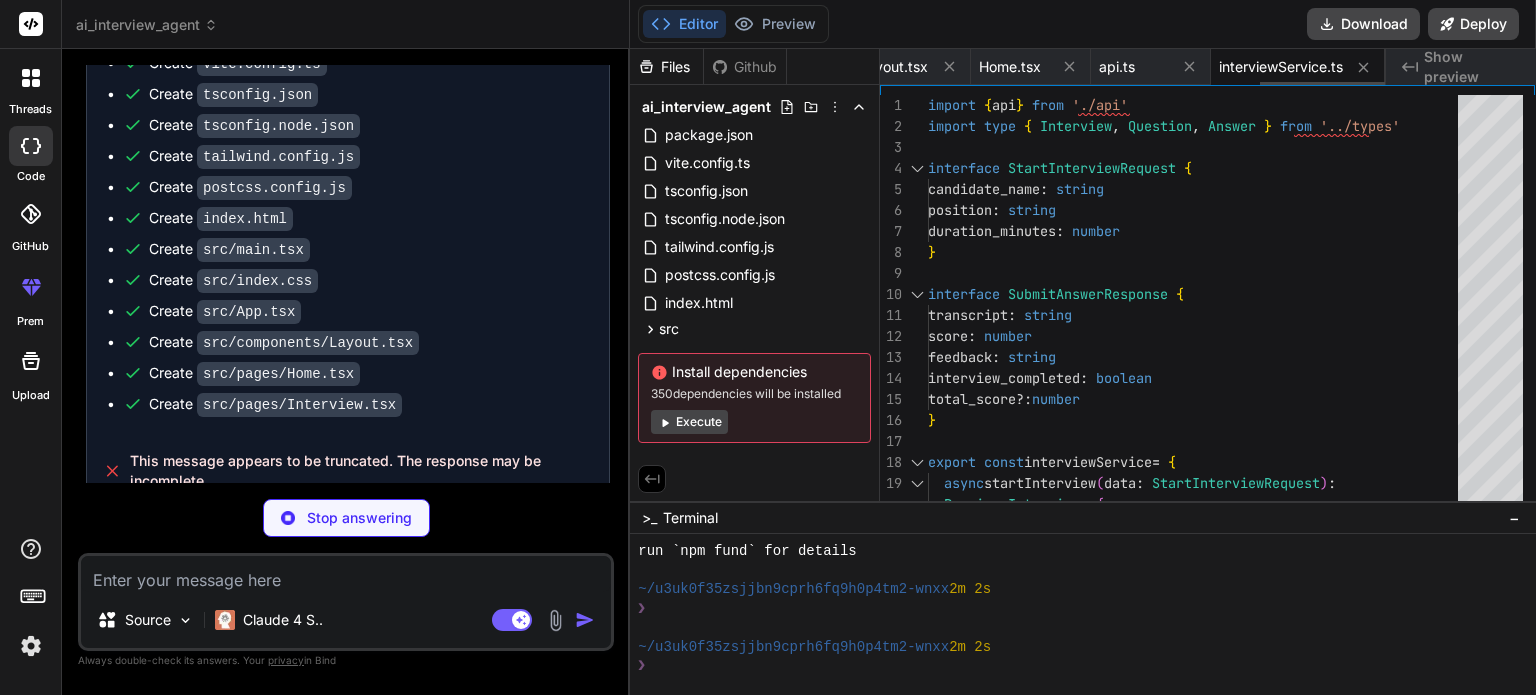 click 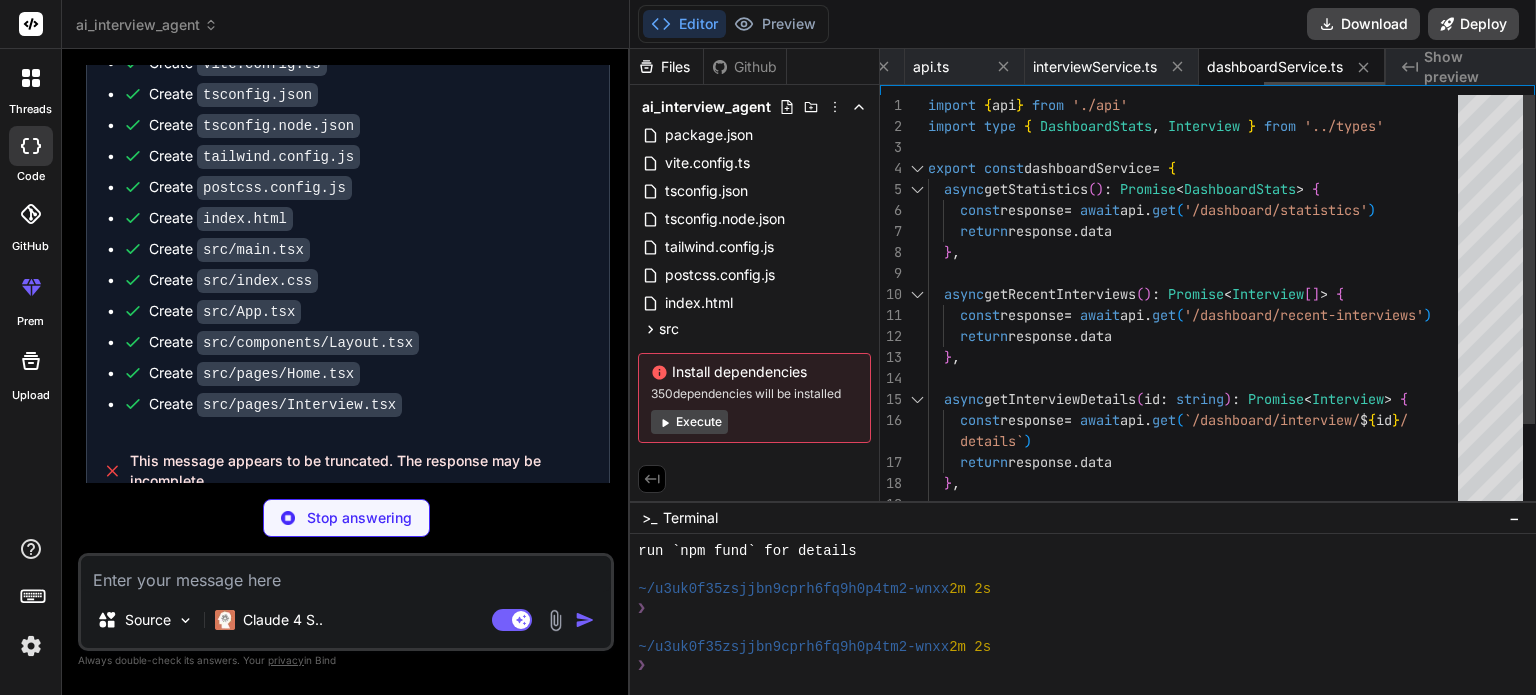click on "interviewService.ts" at bounding box center [1095, 67] 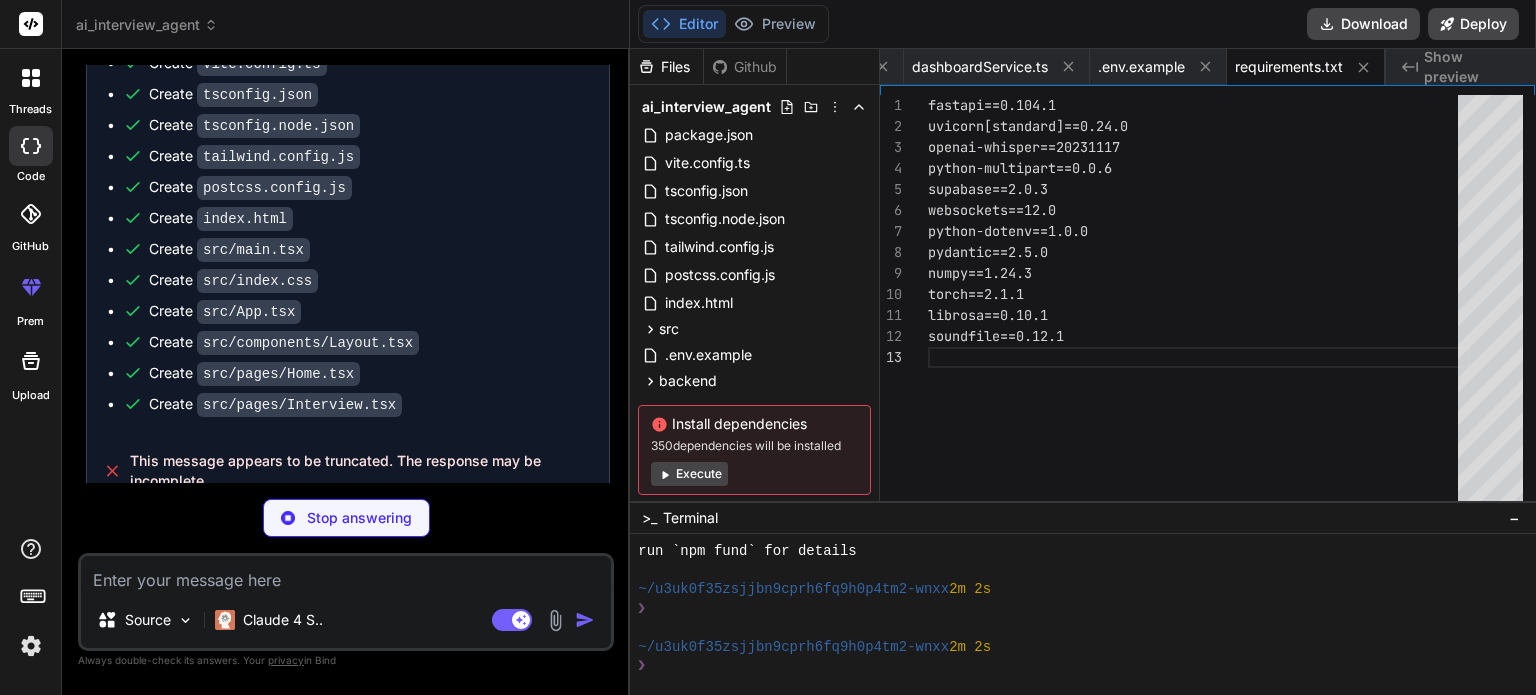 scroll, scrollTop: 0, scrollLeft: 2016, axis: horizontal 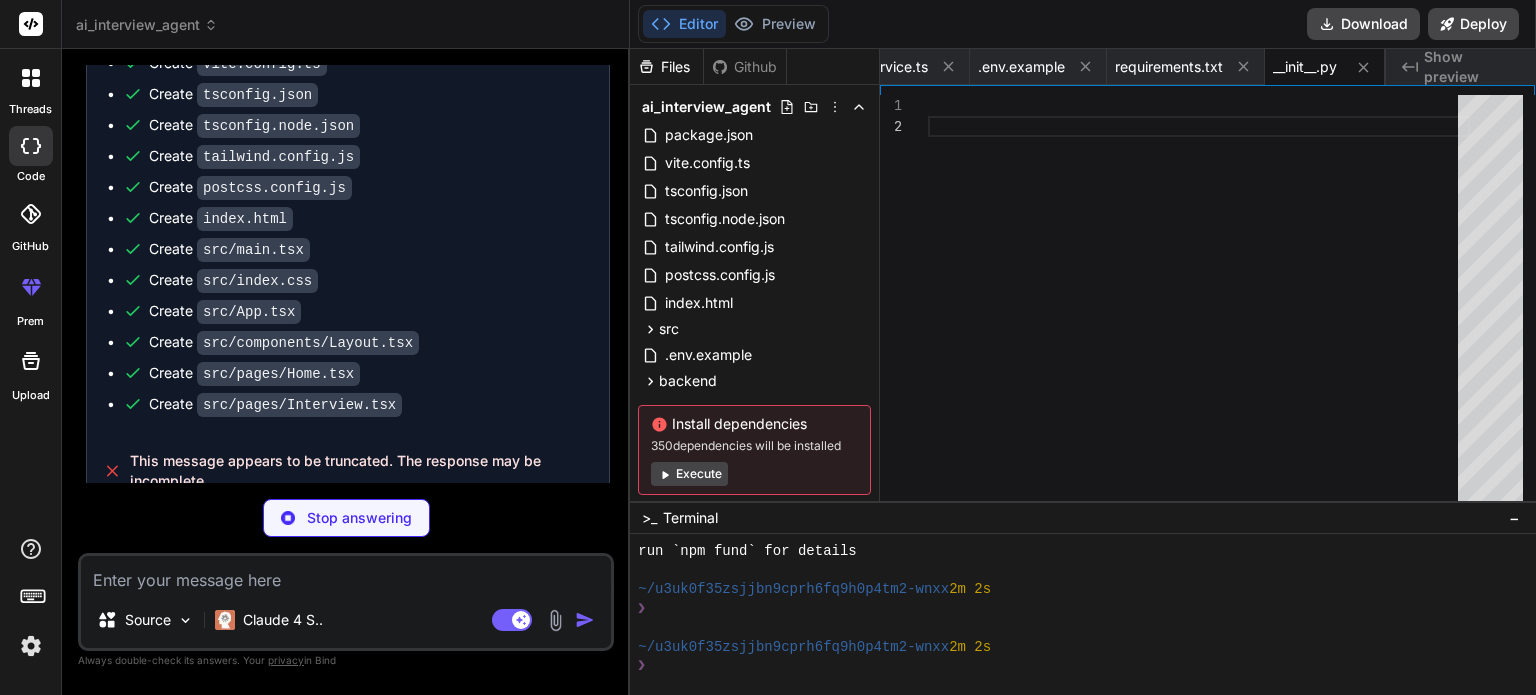 click on "Execute" at bounding box center [689, 474] 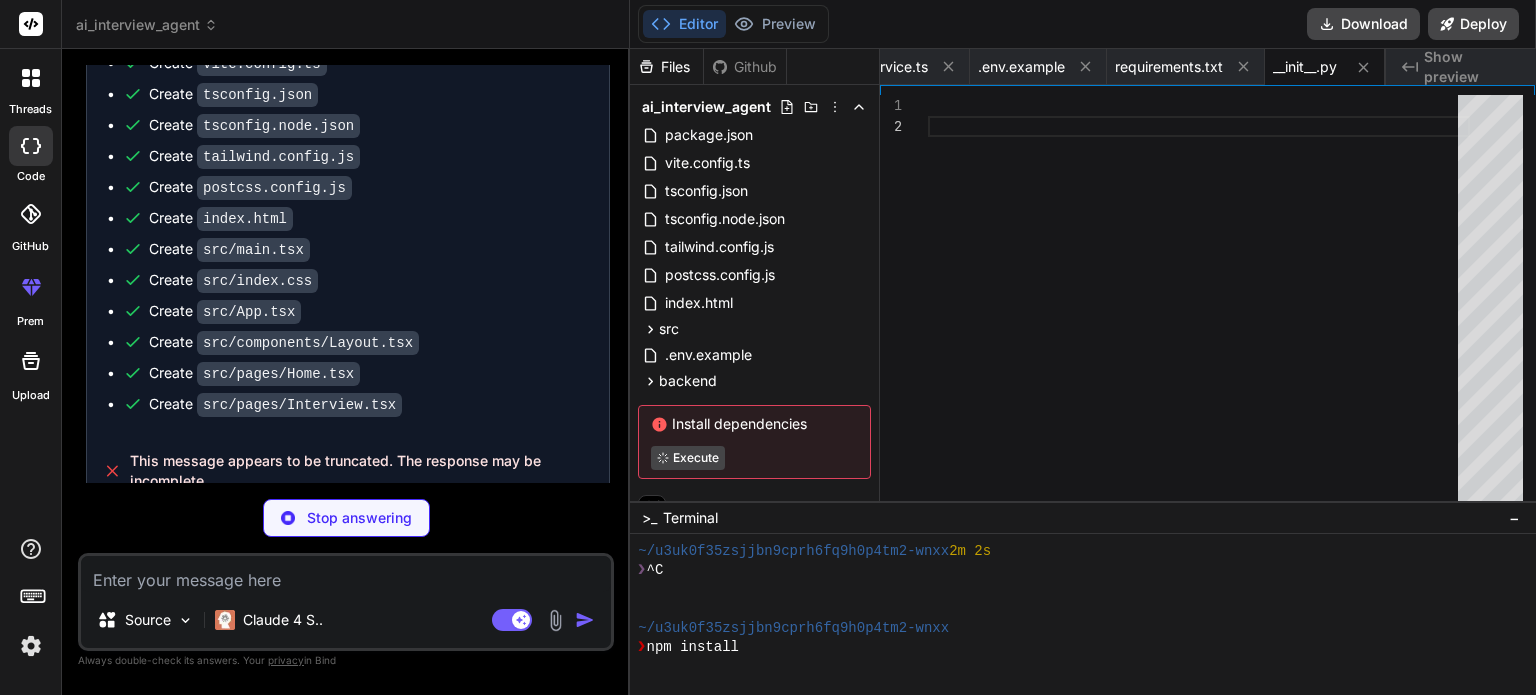 scroll, scrollTop: 499, scrollLeft: 0, axis: vertical 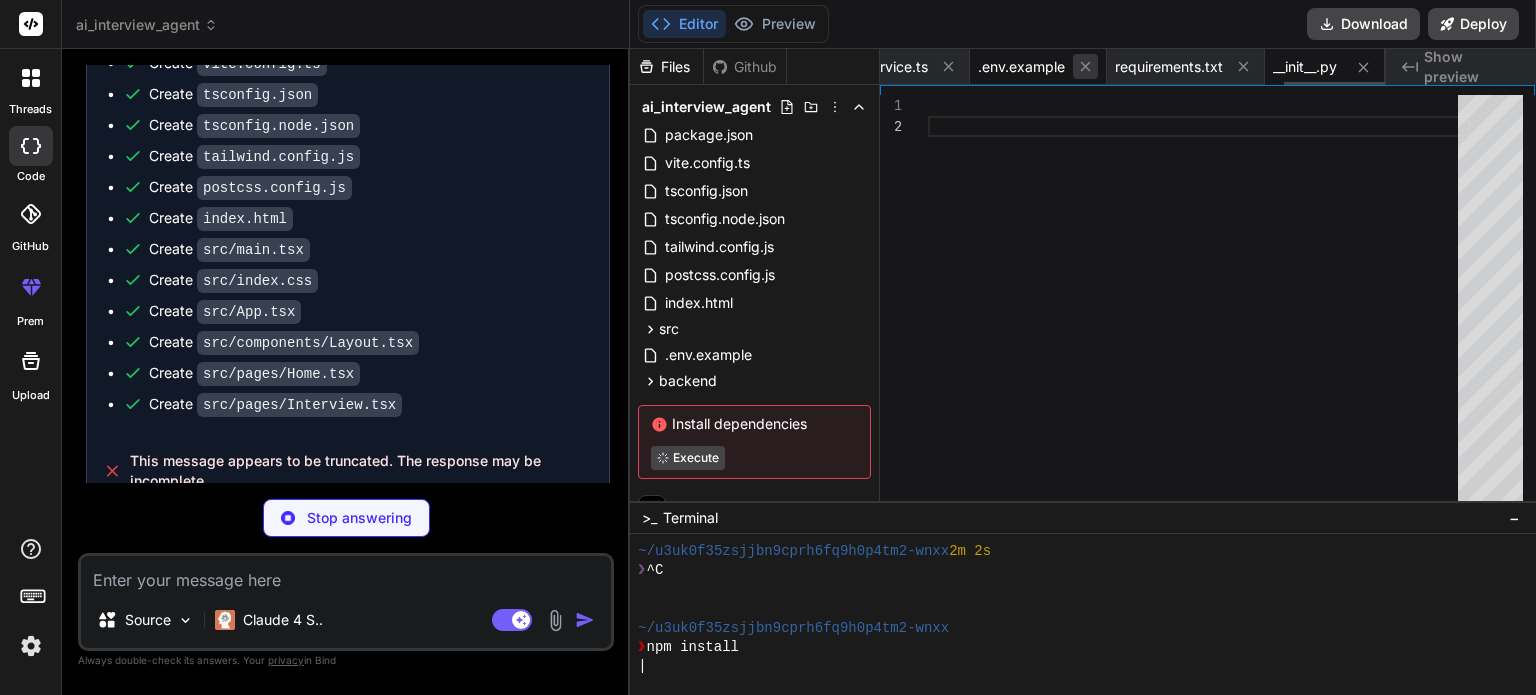 click at bounding box center (1085, 66) 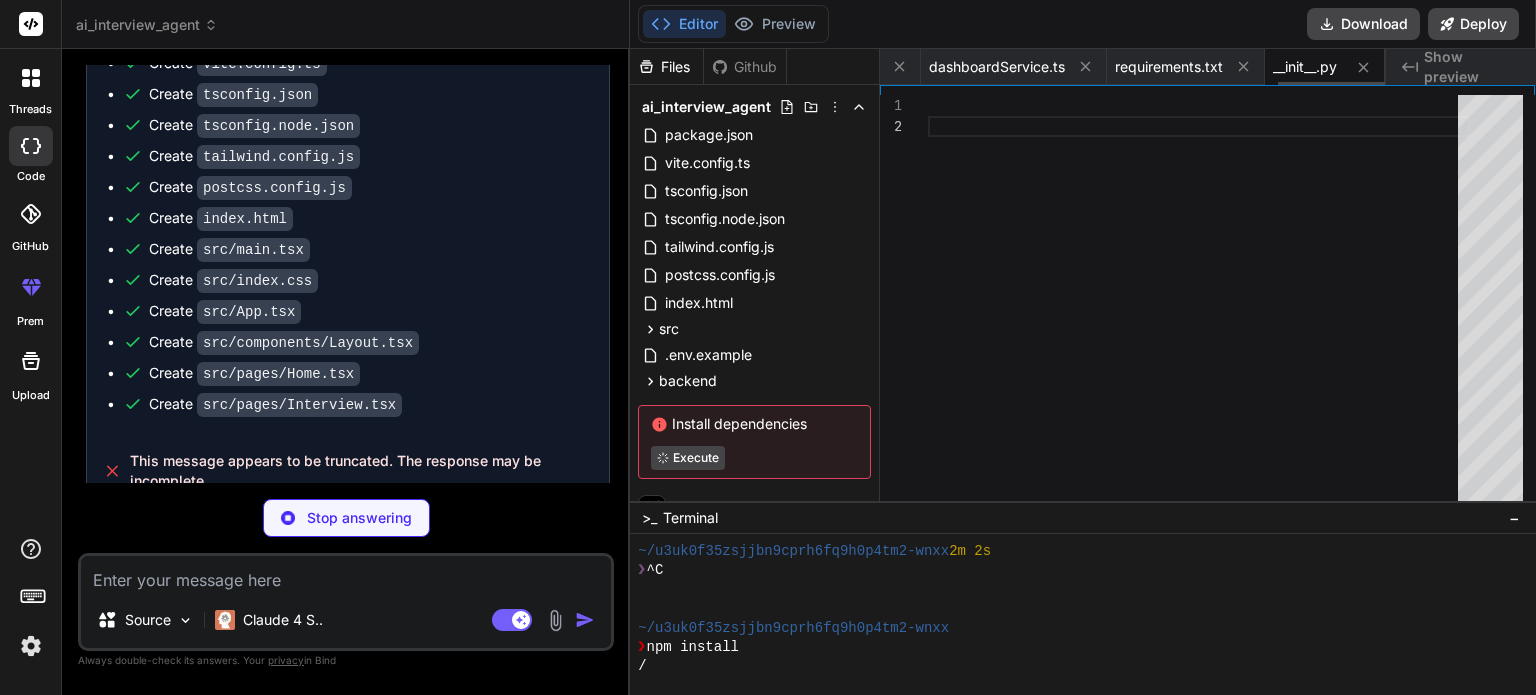 scroll, scrollTop: 0, scrollLeft: 1880, axis: horizontal 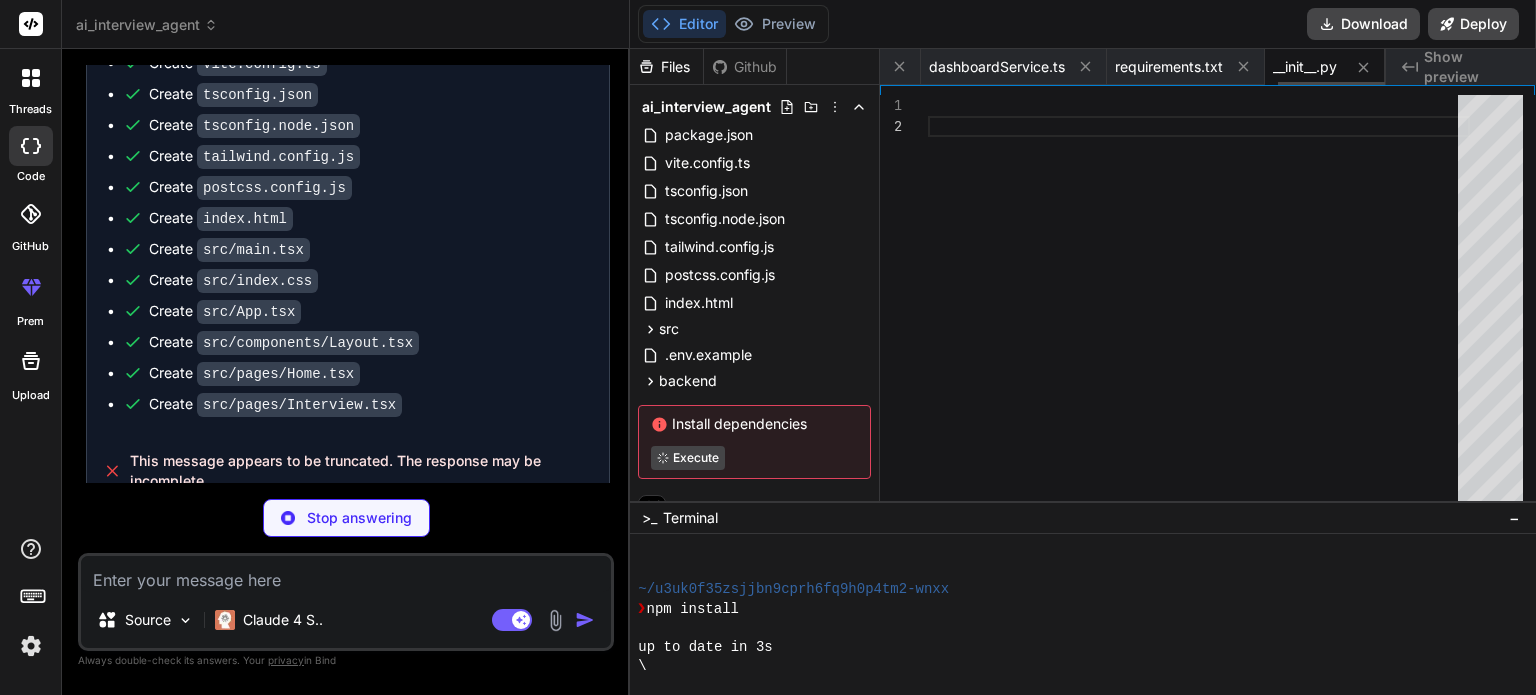 click at bounding box center (1085, 66) 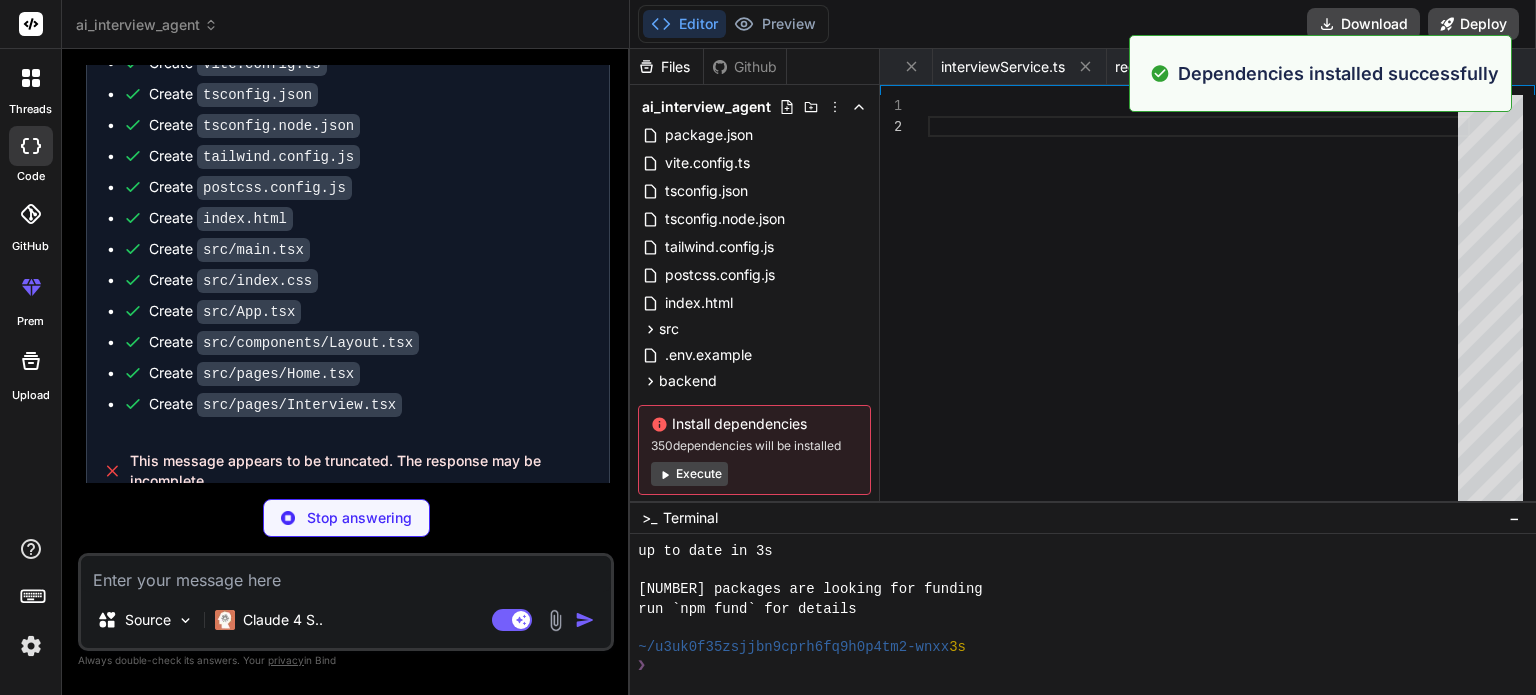 scroll, scrollTop: 691, scrollLeft: 0, axis: vertical 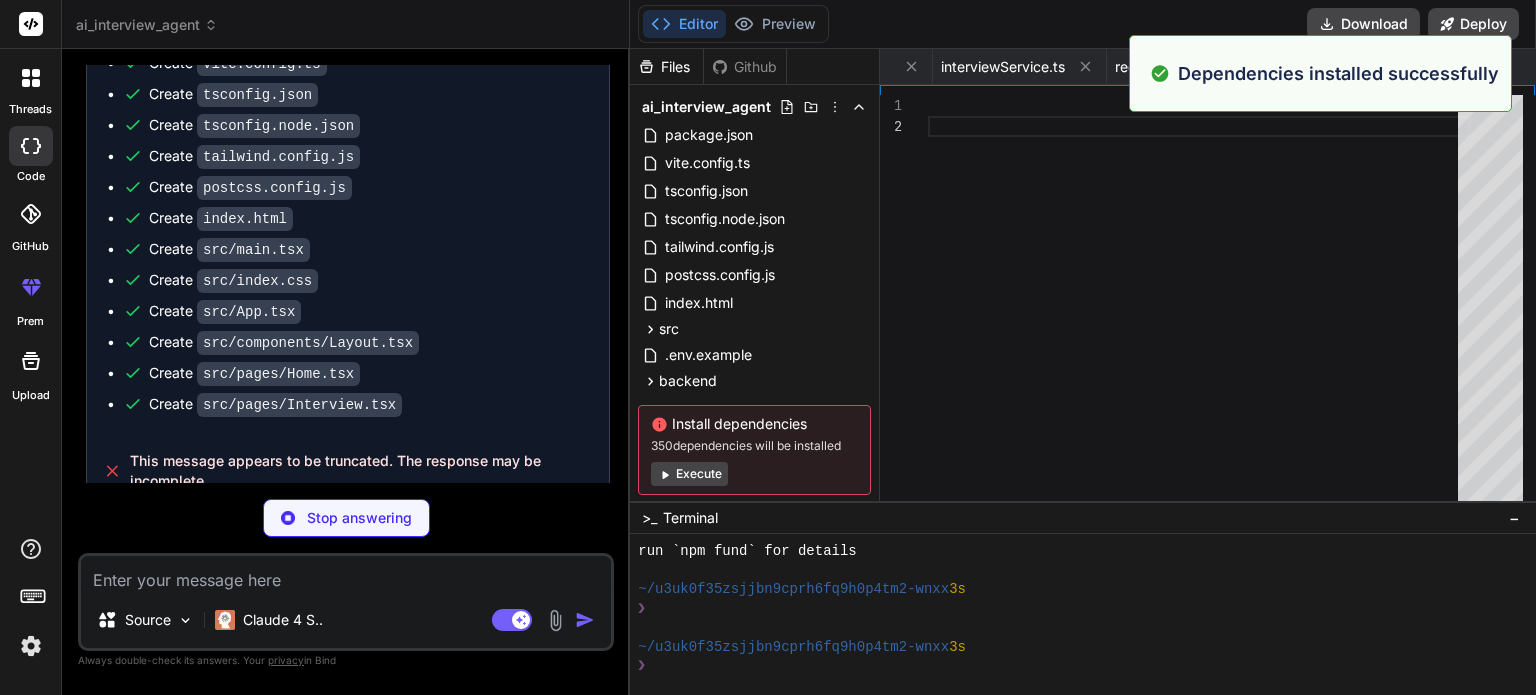 click at bounding box center (1085, 66) 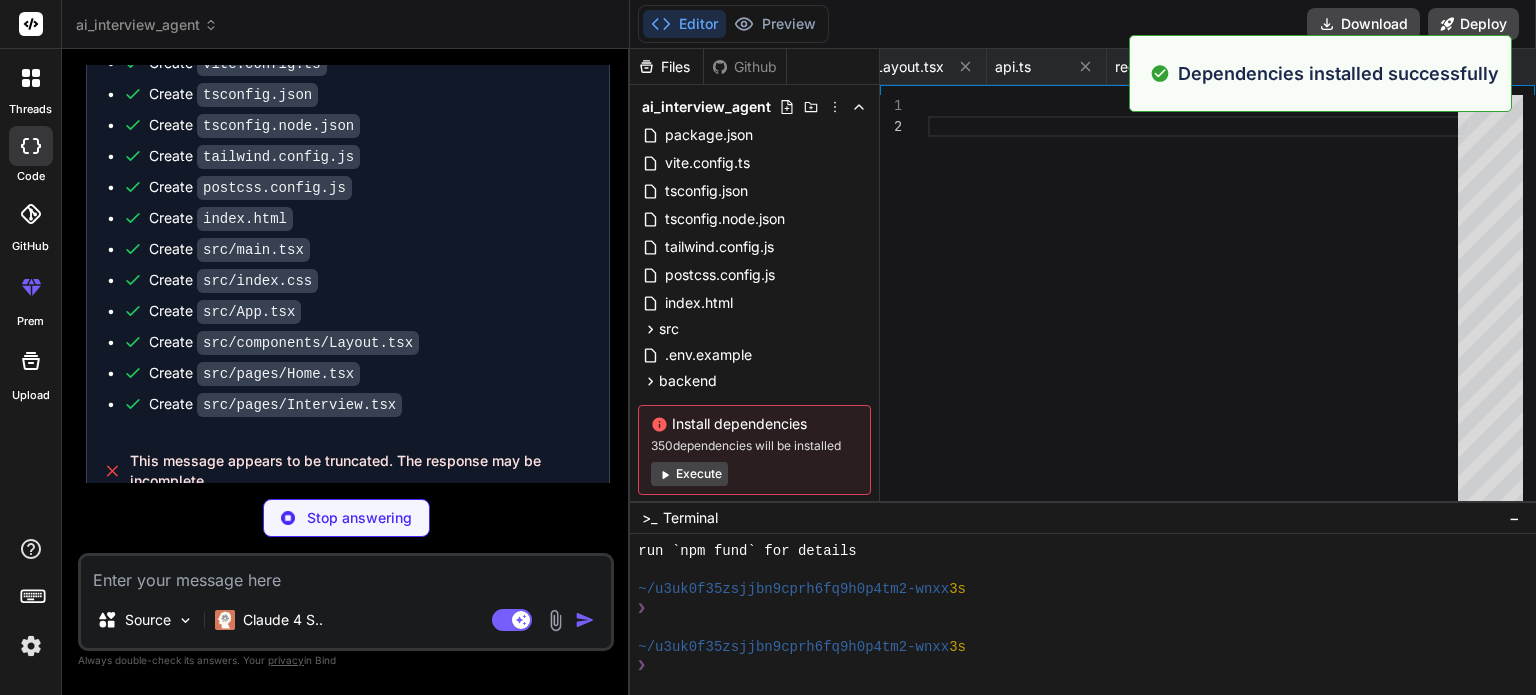 click at bounding box center [1085, 66] 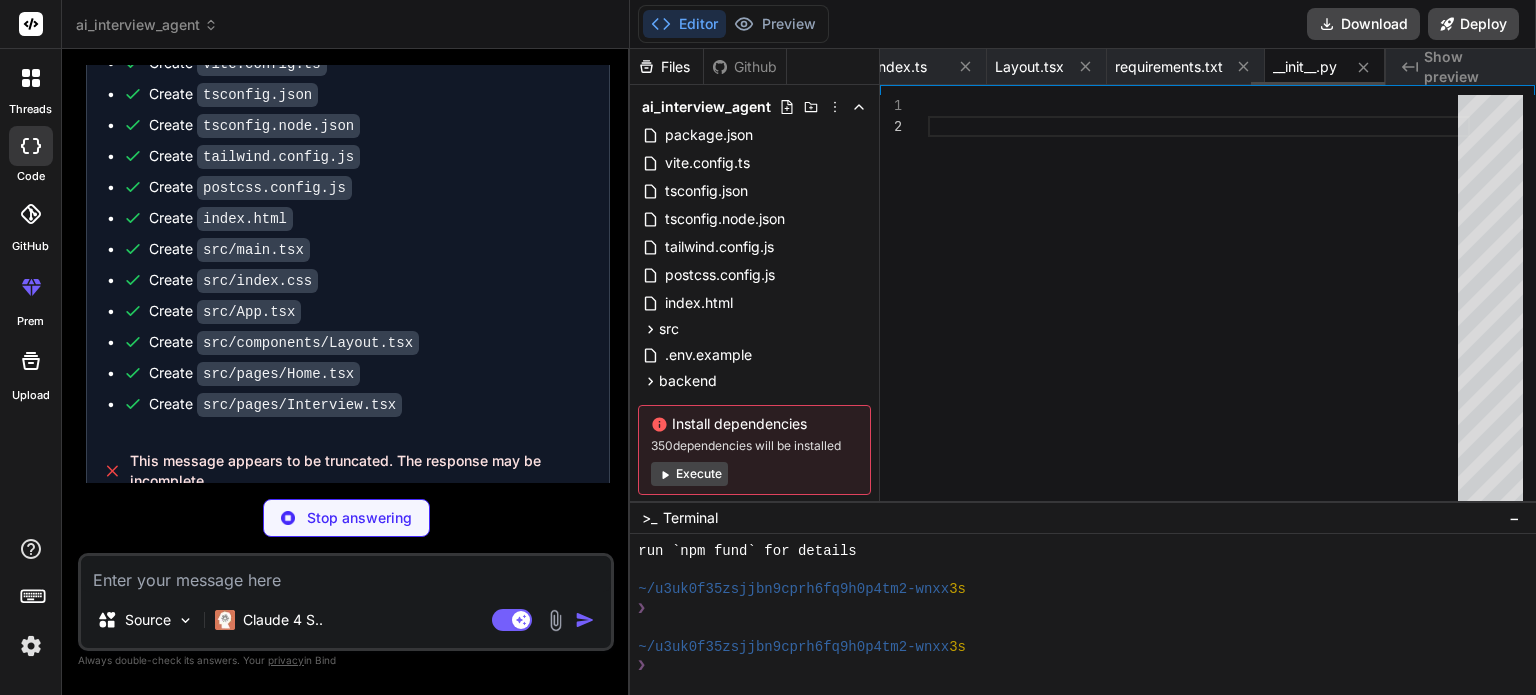click at bounding box center [1085, 66] 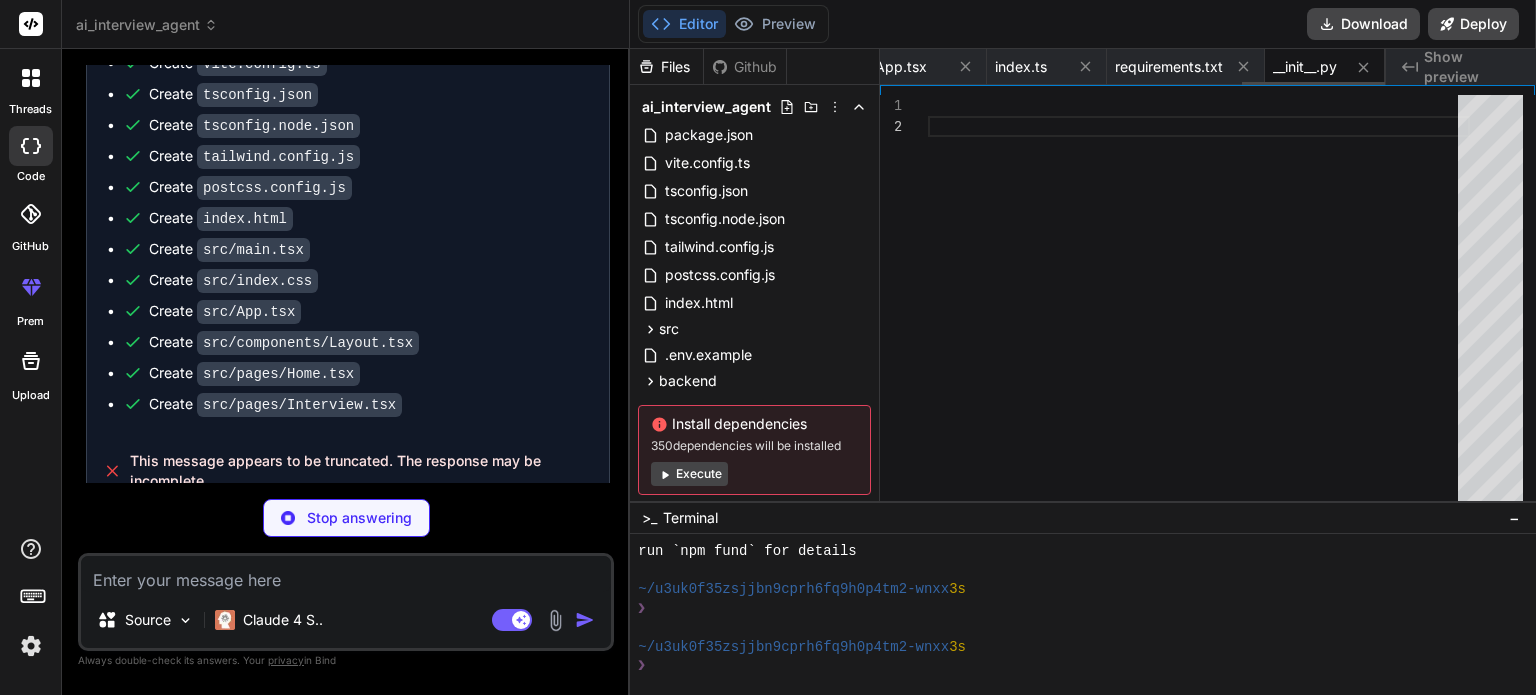 click at bounding box center (1085, 66) 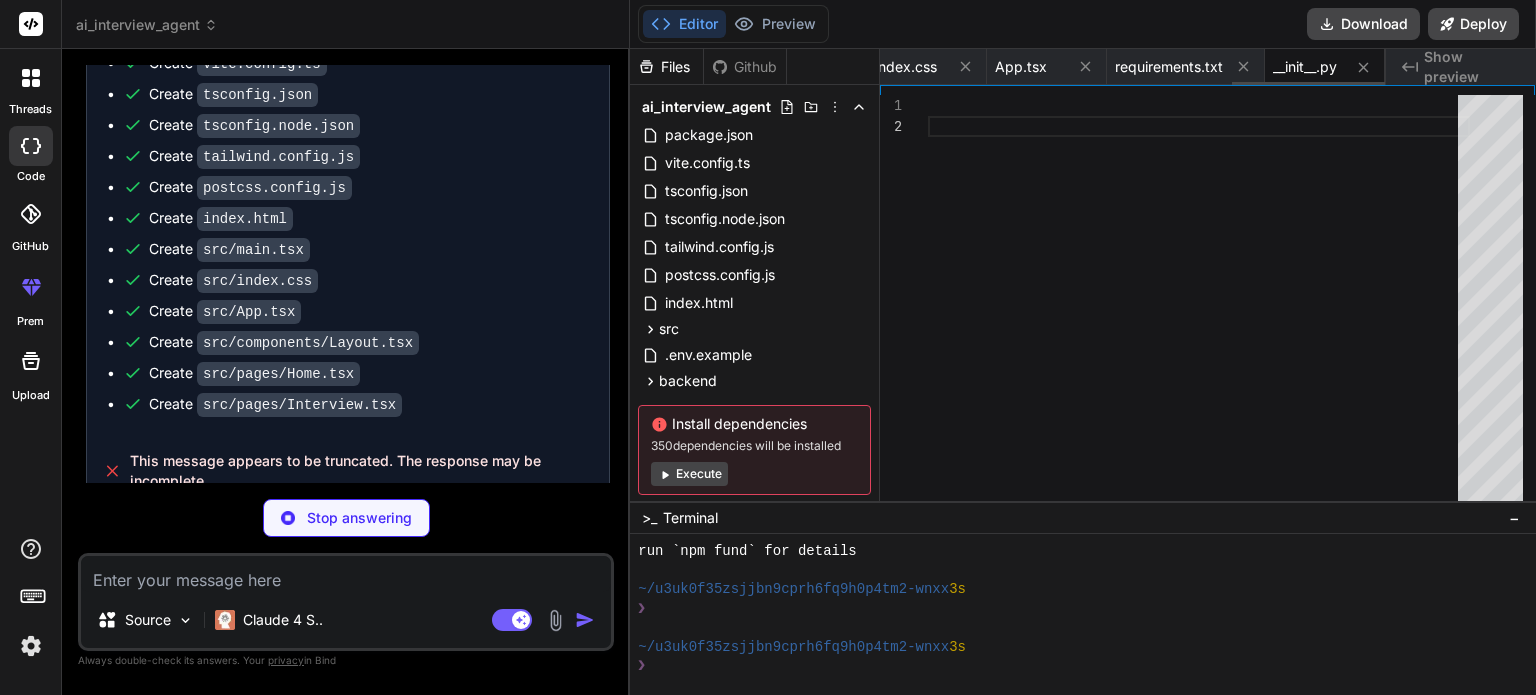 click at bounding box center (1085, 66) 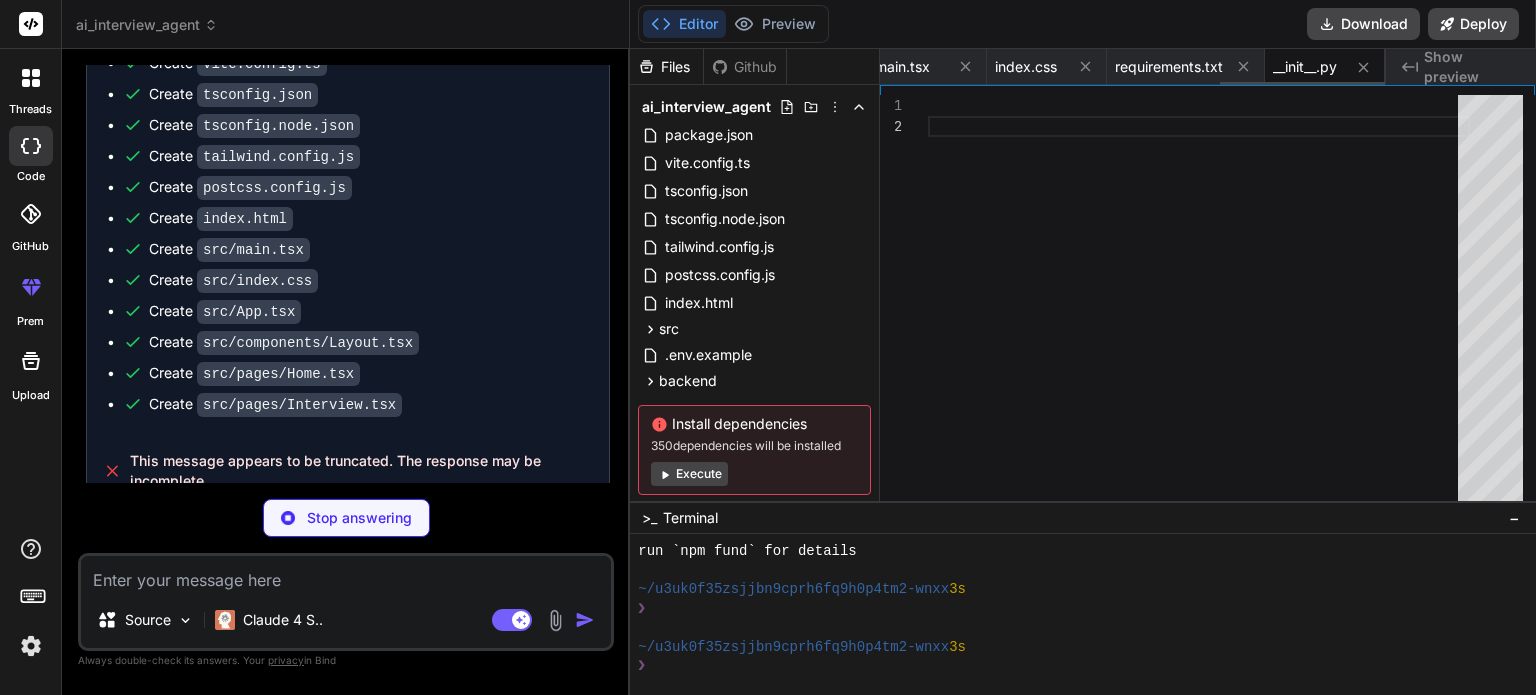 click at bounding box center [1085, 66] 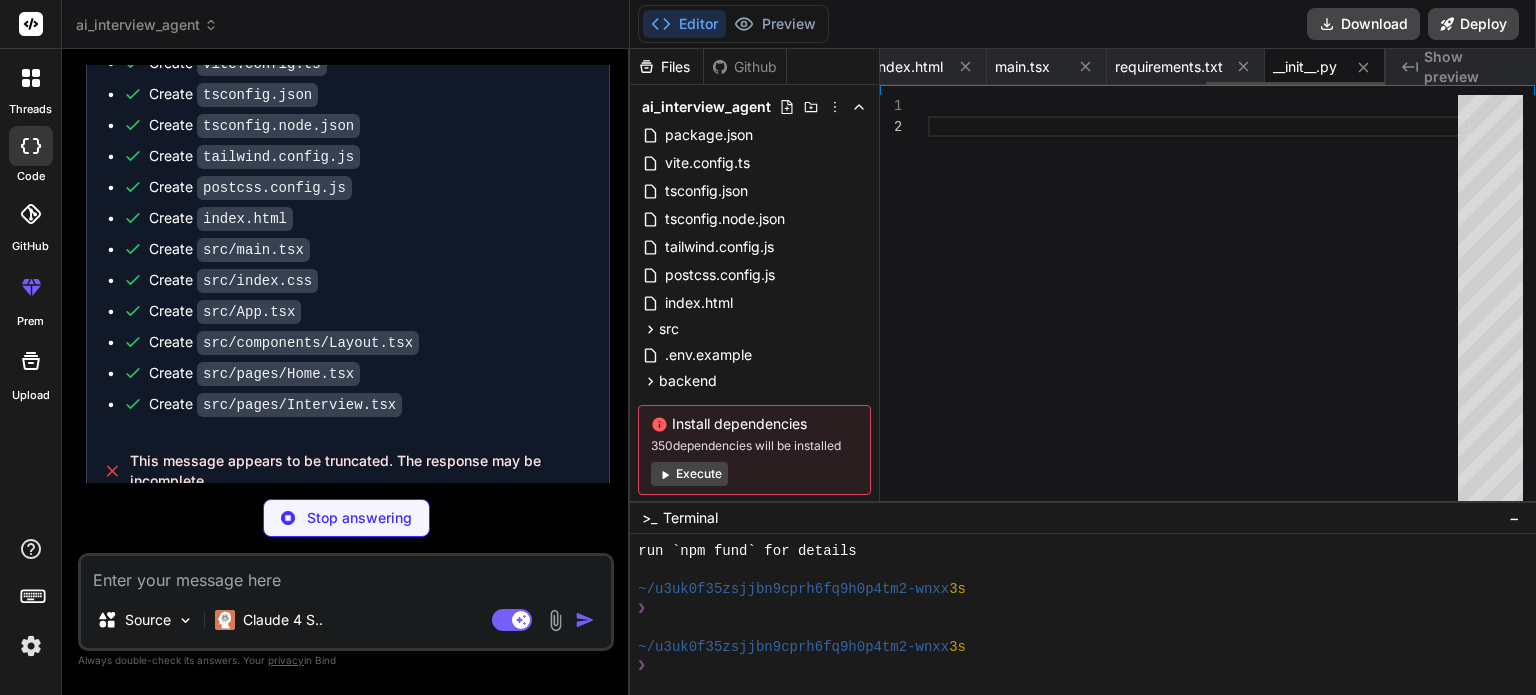 click at bounding box center [1085, 66] 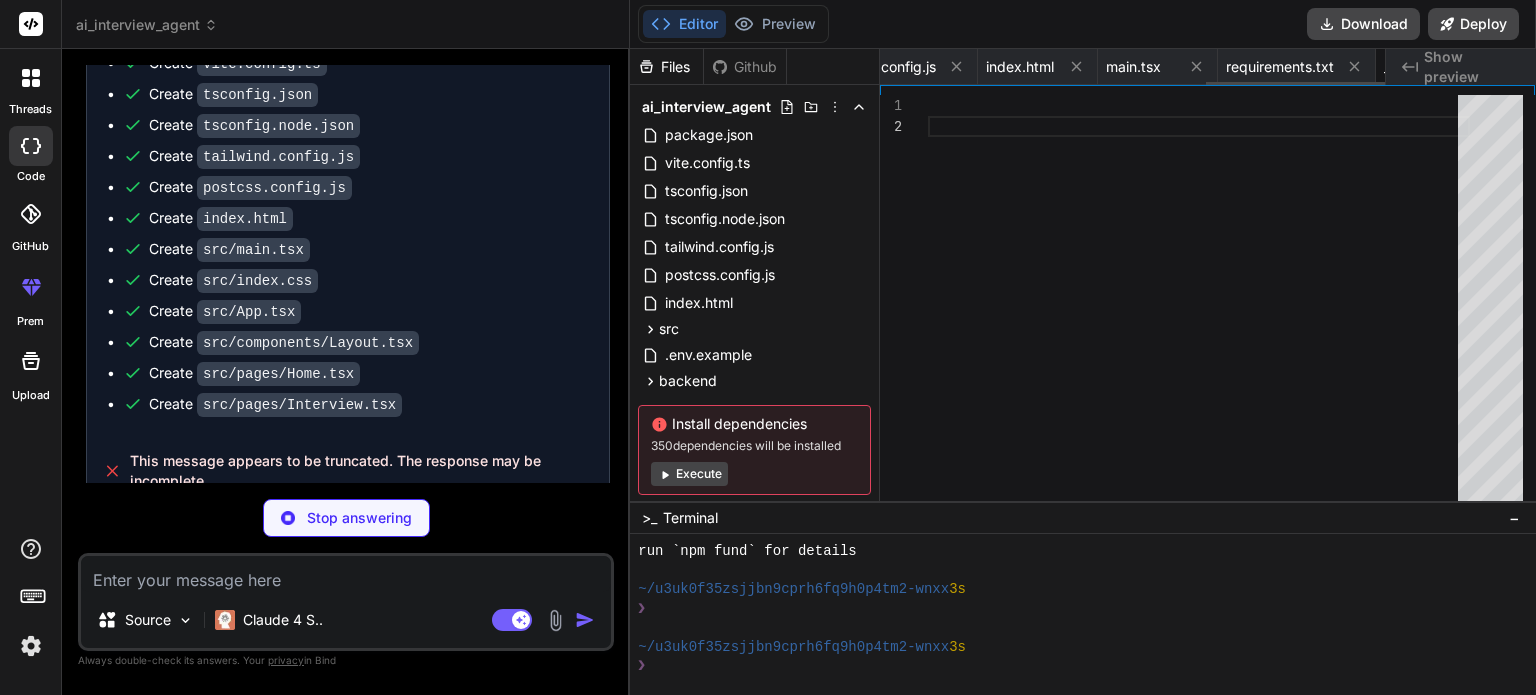 click at bounding box center (1076, 66) 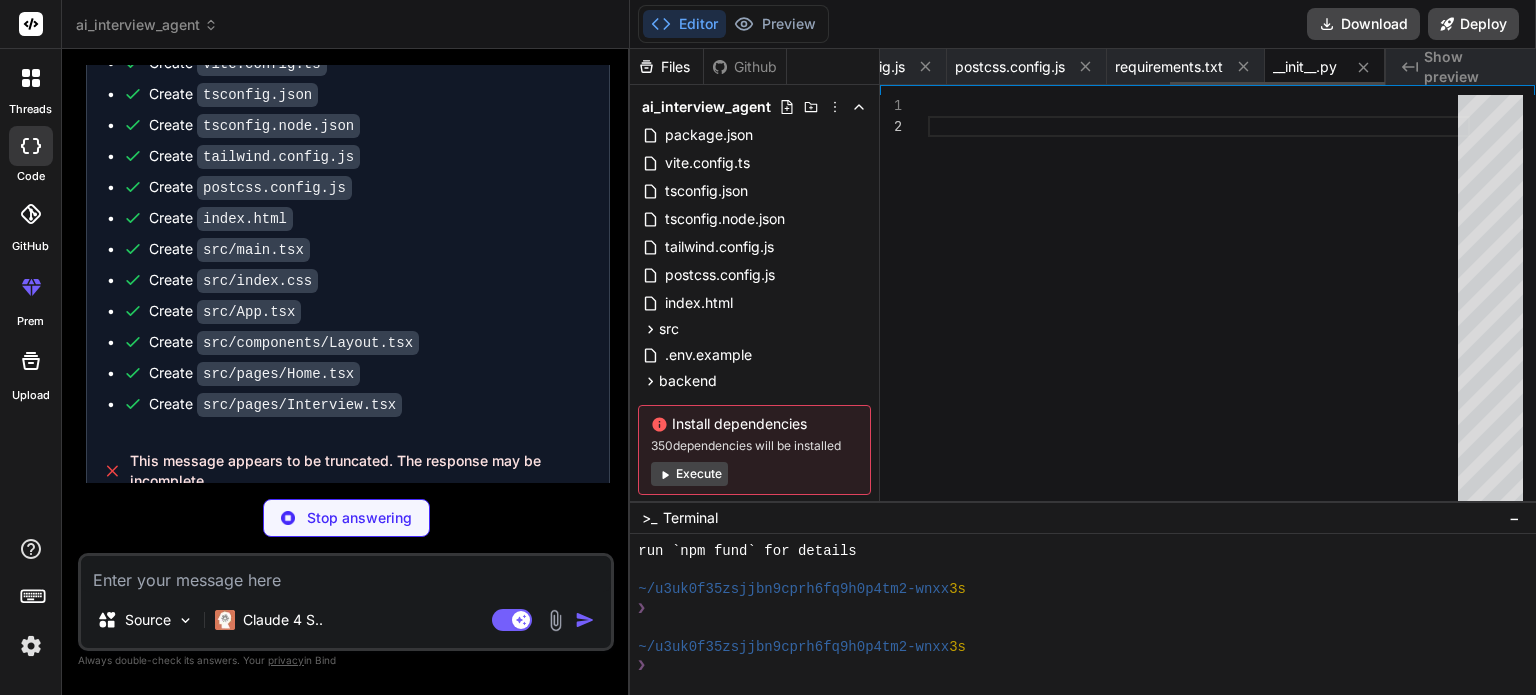 click at bounding box center [1085, 66] 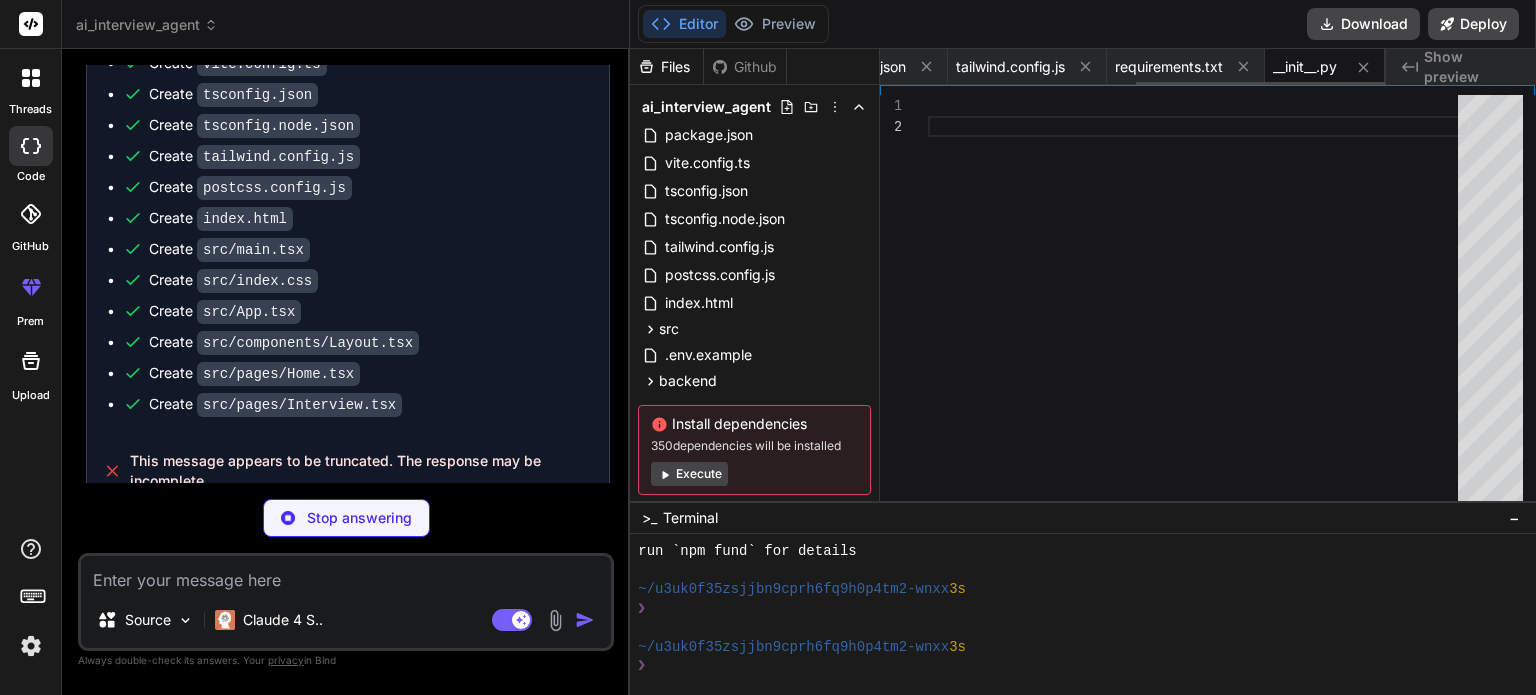 click at bounding box center (1085, 66) 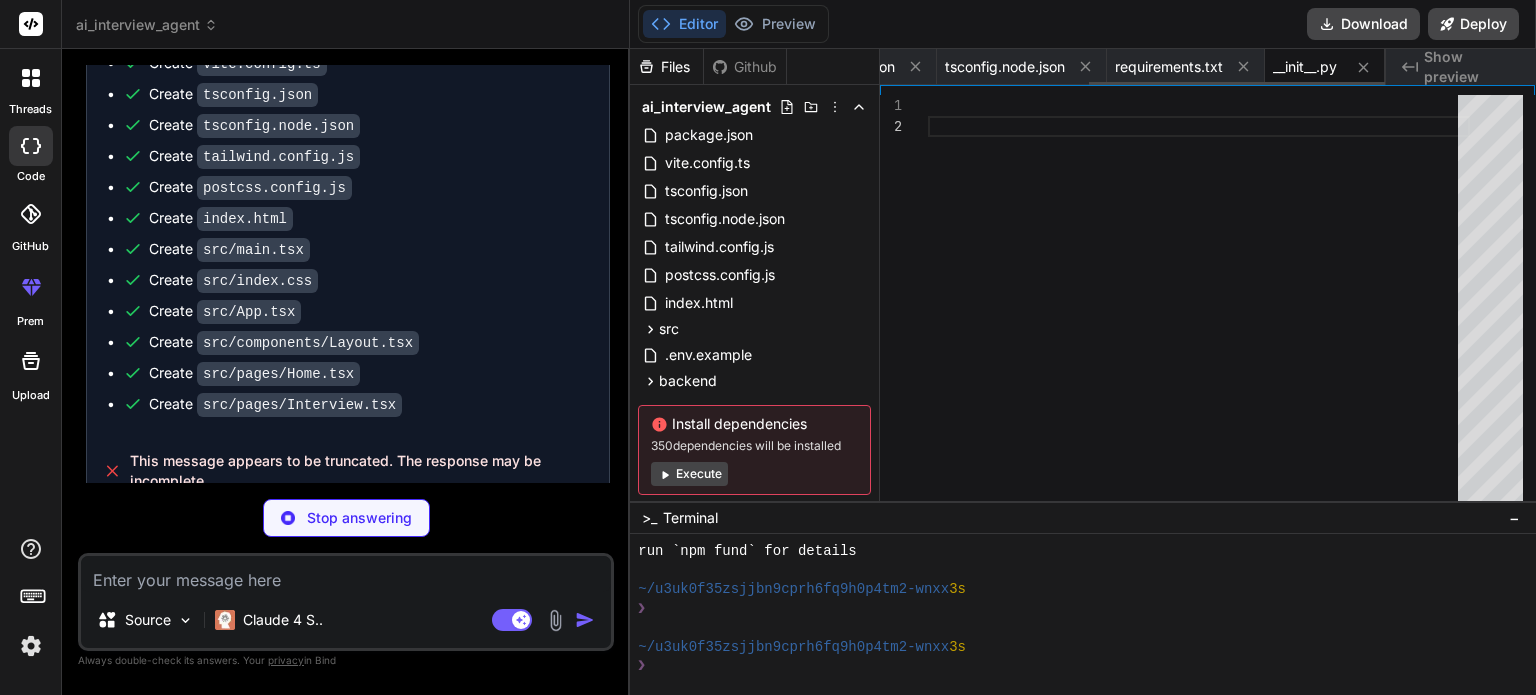 click at bounding box center [1085, 66] 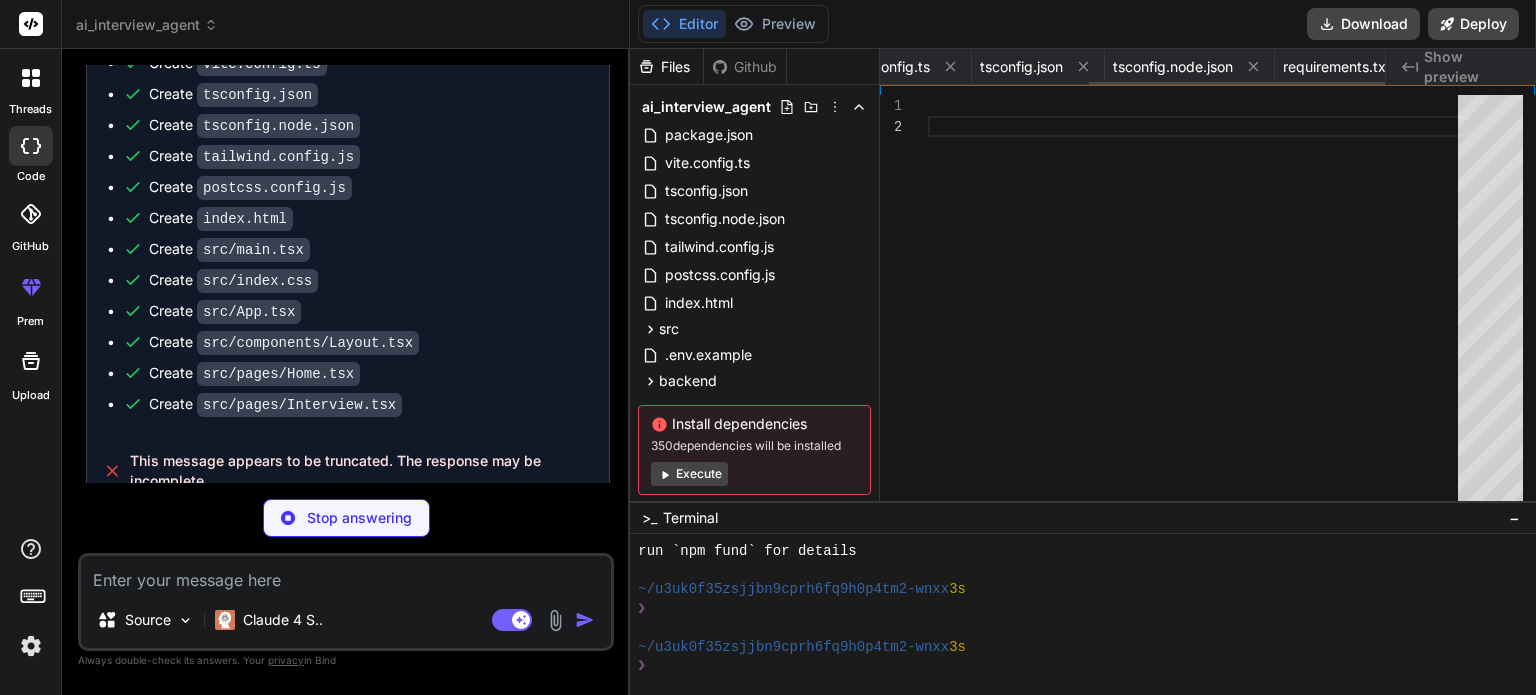 click at bounding box center [1083, 66] 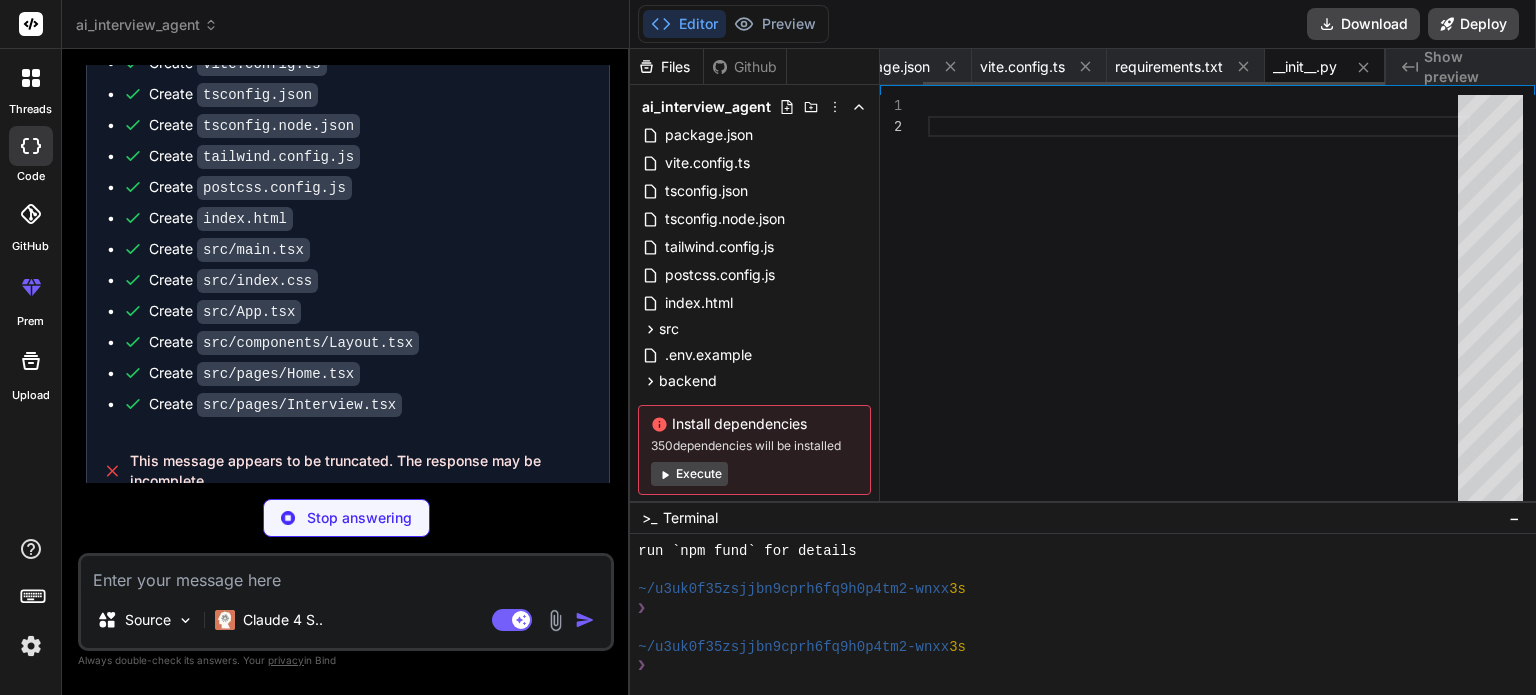scroll, scrollTop: 0, scrollLeft: 47, axis: horizontal 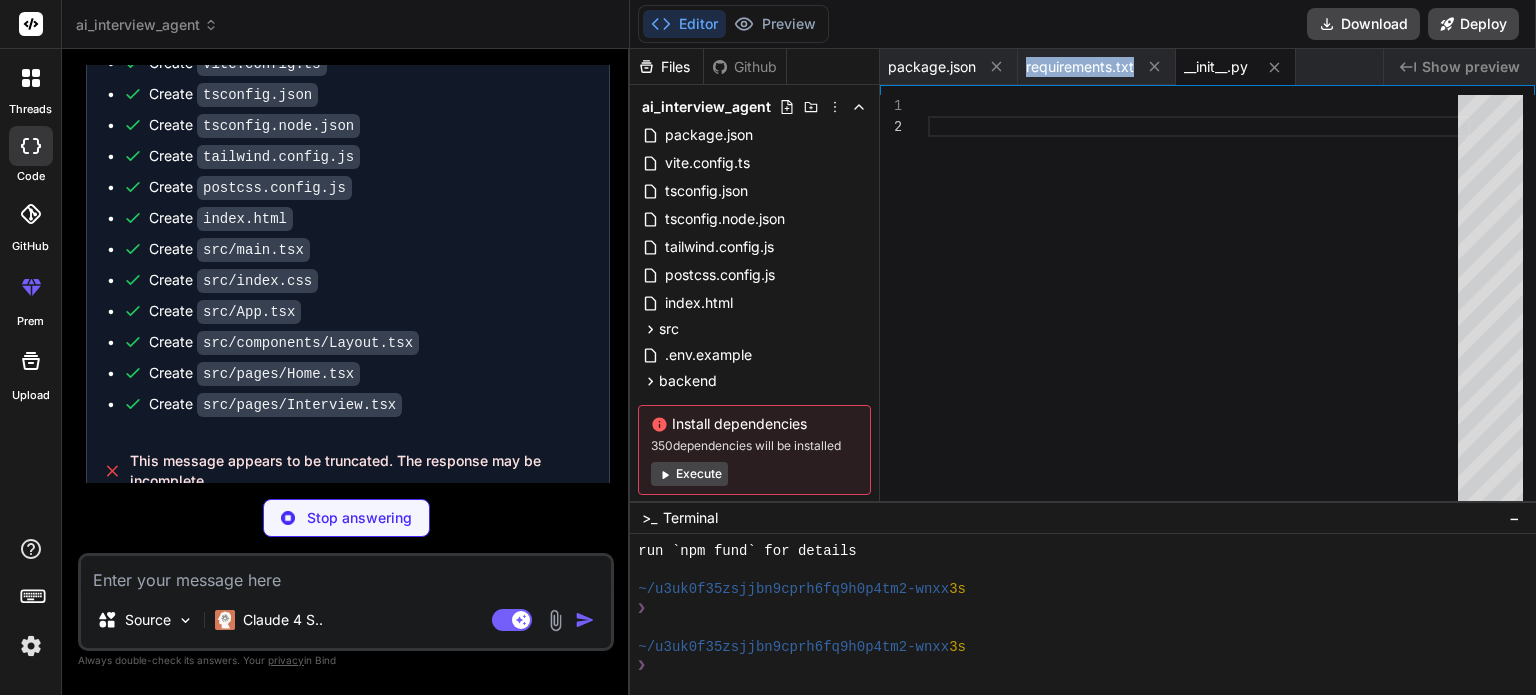 click on "requirements.txt" at bounding box center (1080, 67) 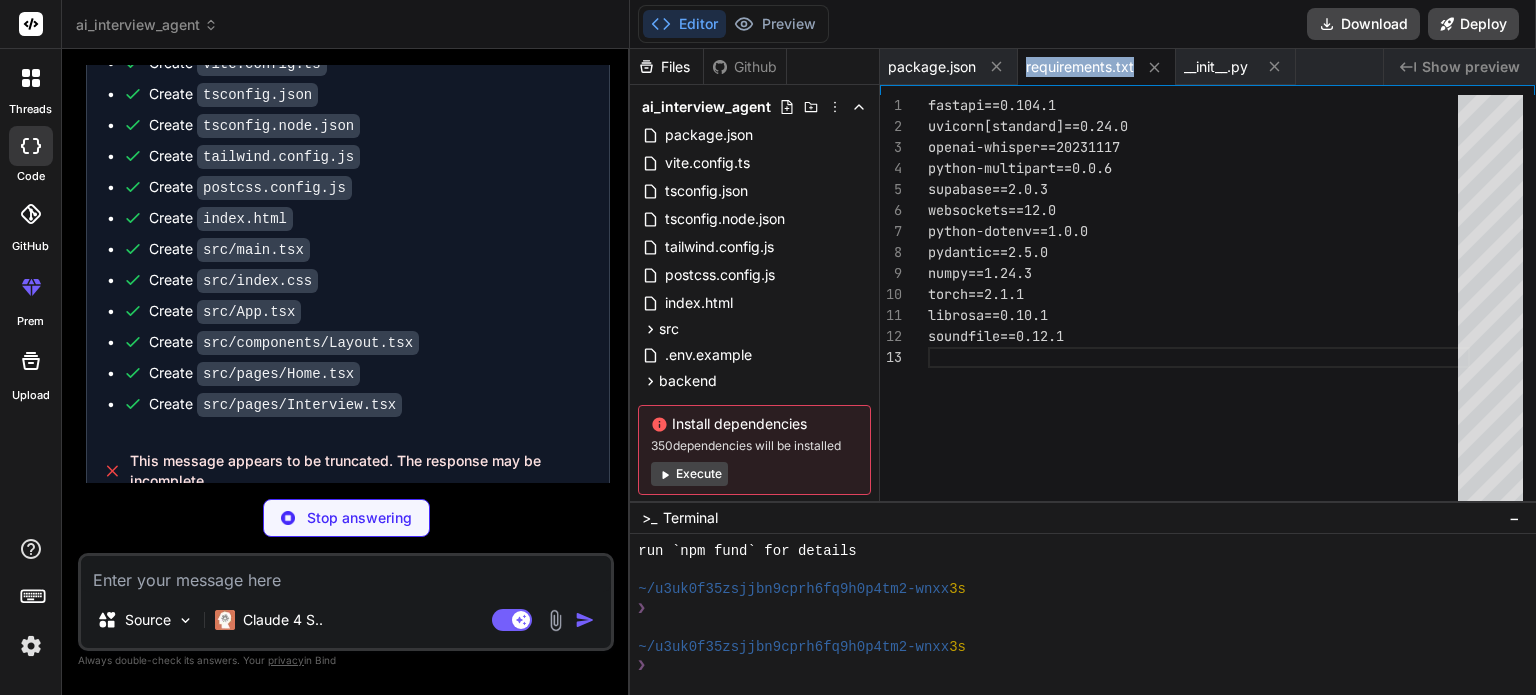 click on "requirements.txt" at bounding box center [1080, 67] 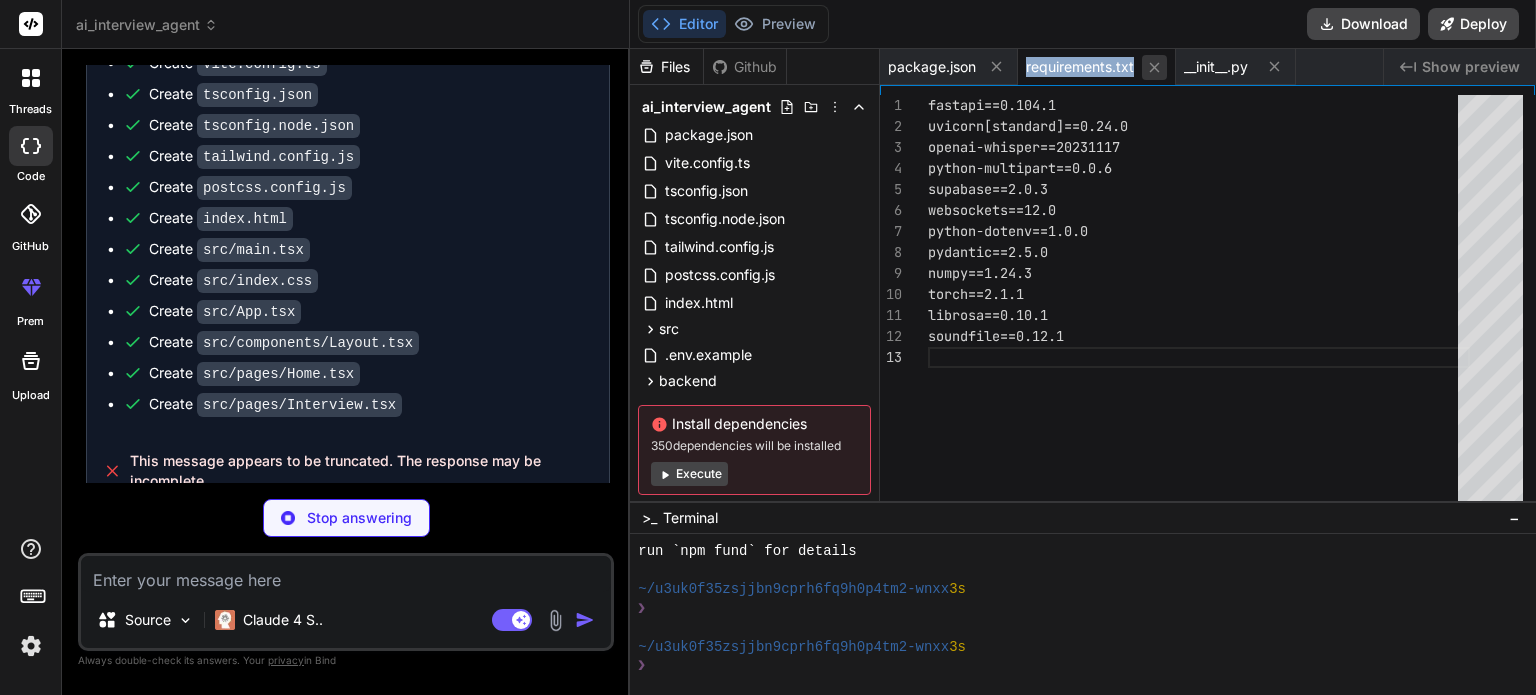 click 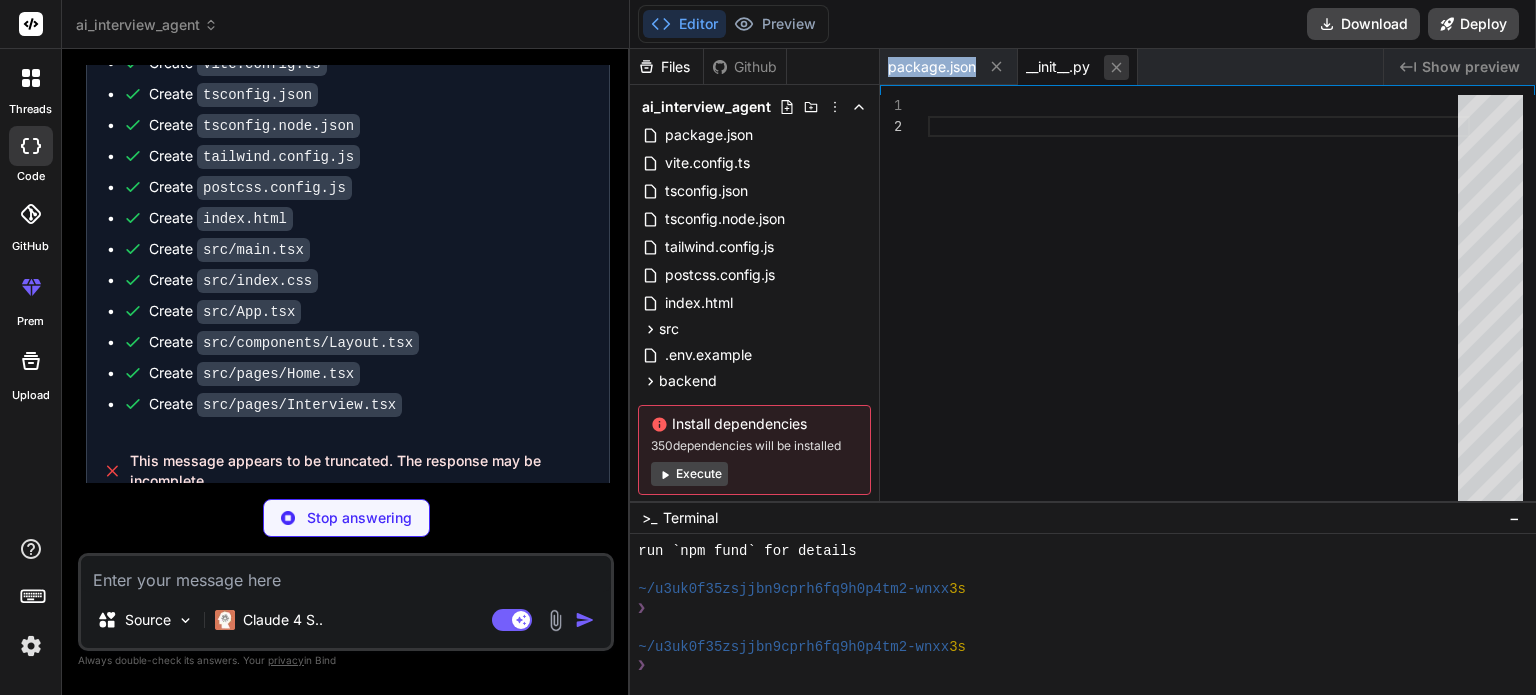 click at bounding box center (1116, 67) 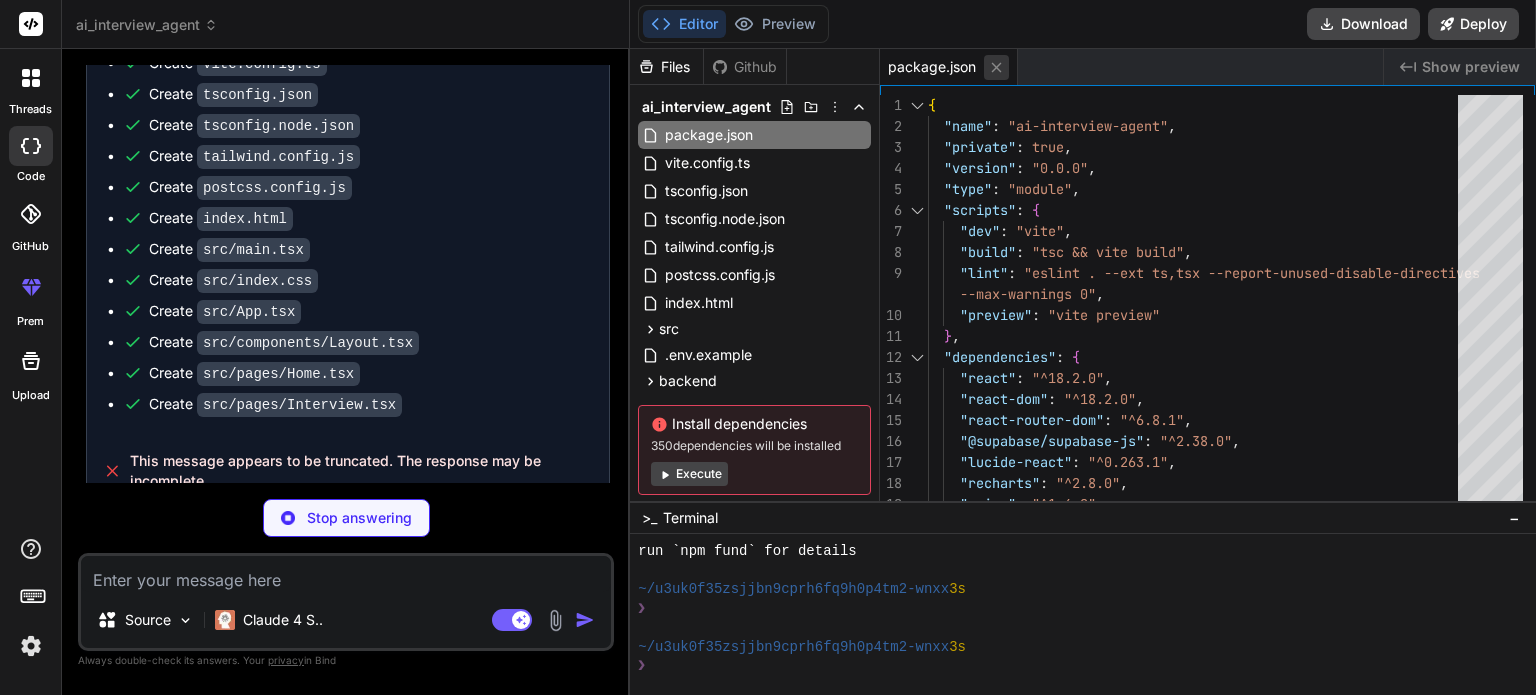click 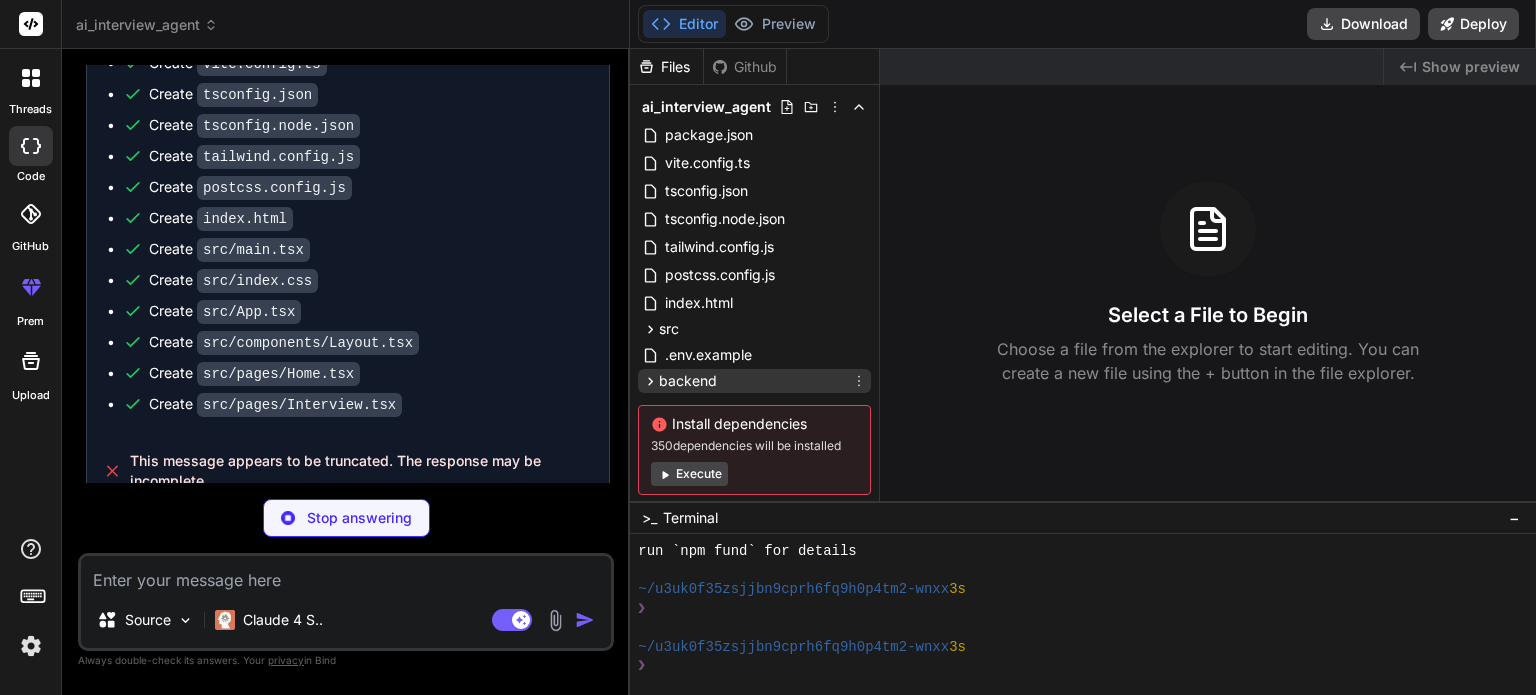 click 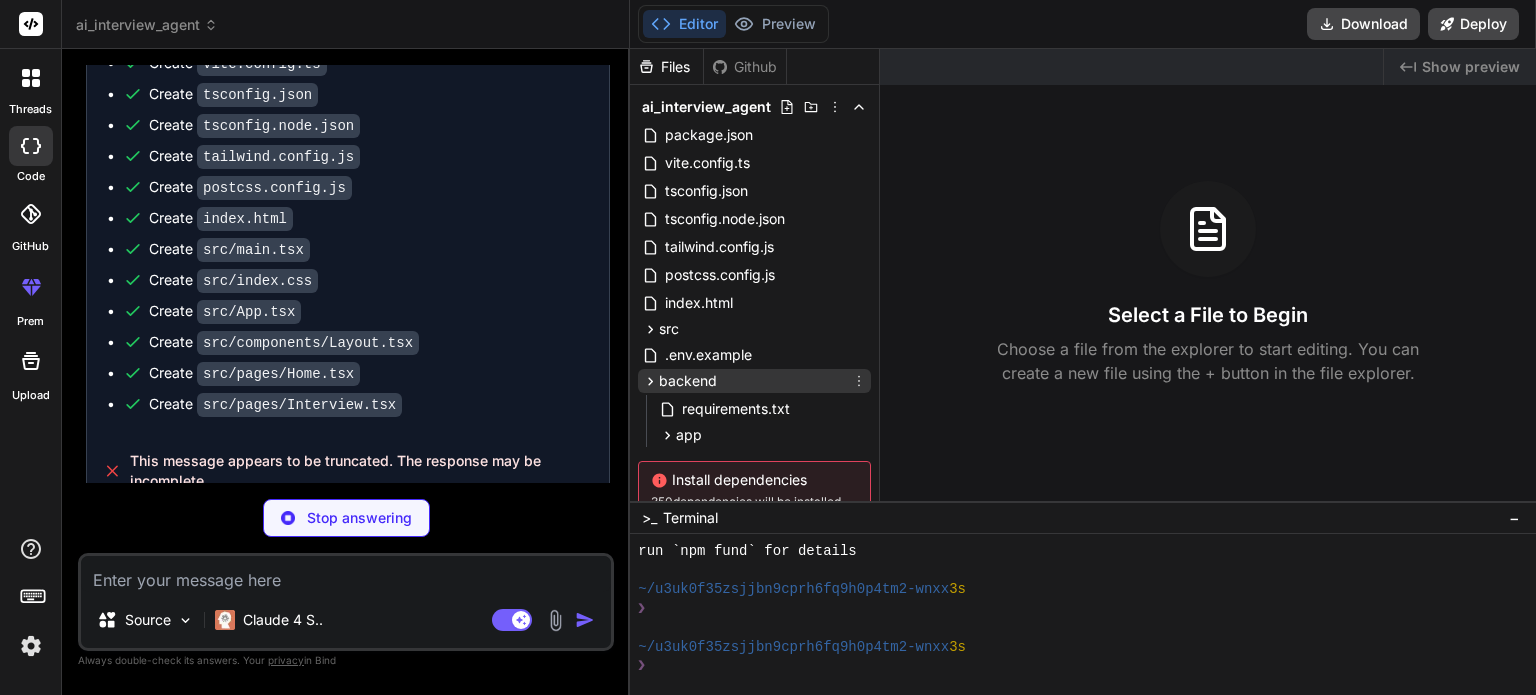 click 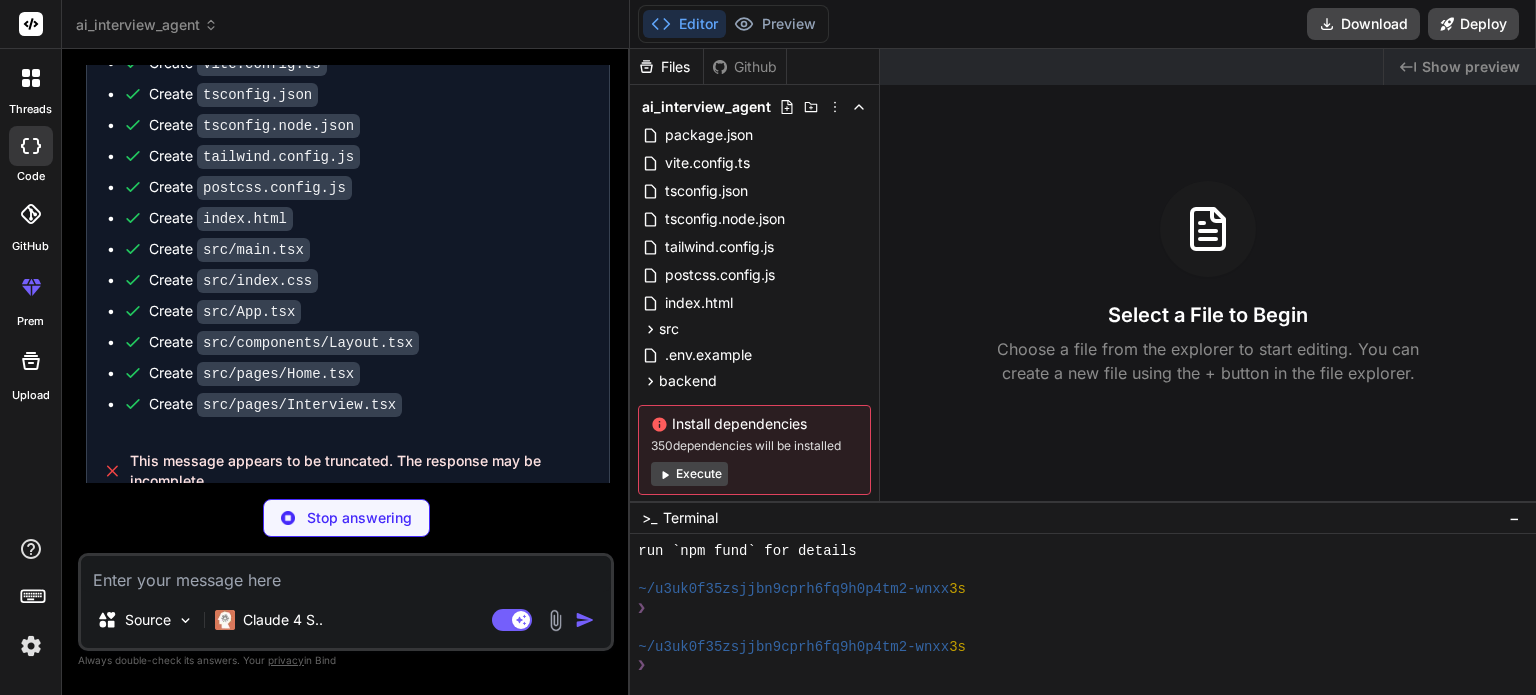 click 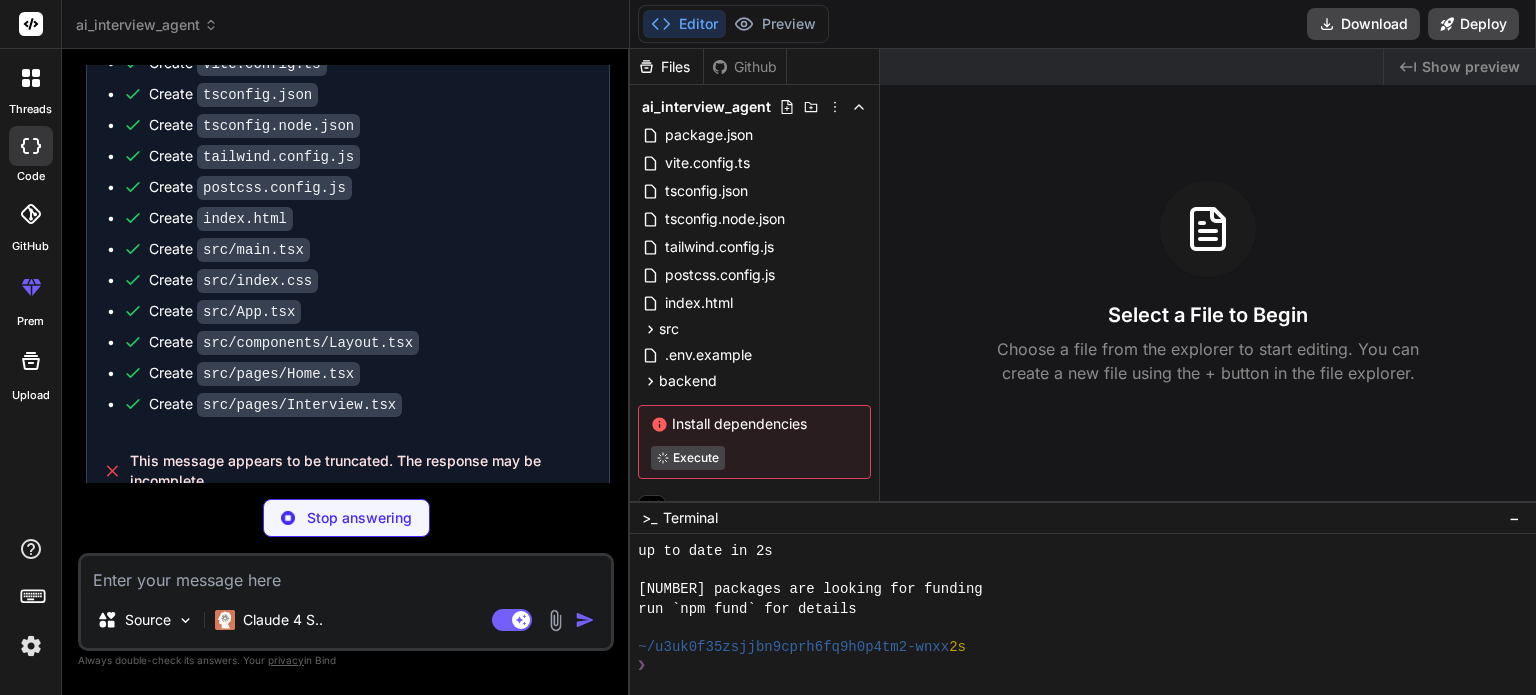 scroll, scrollTop: 979, scrollLeft: 0, axis: vertical 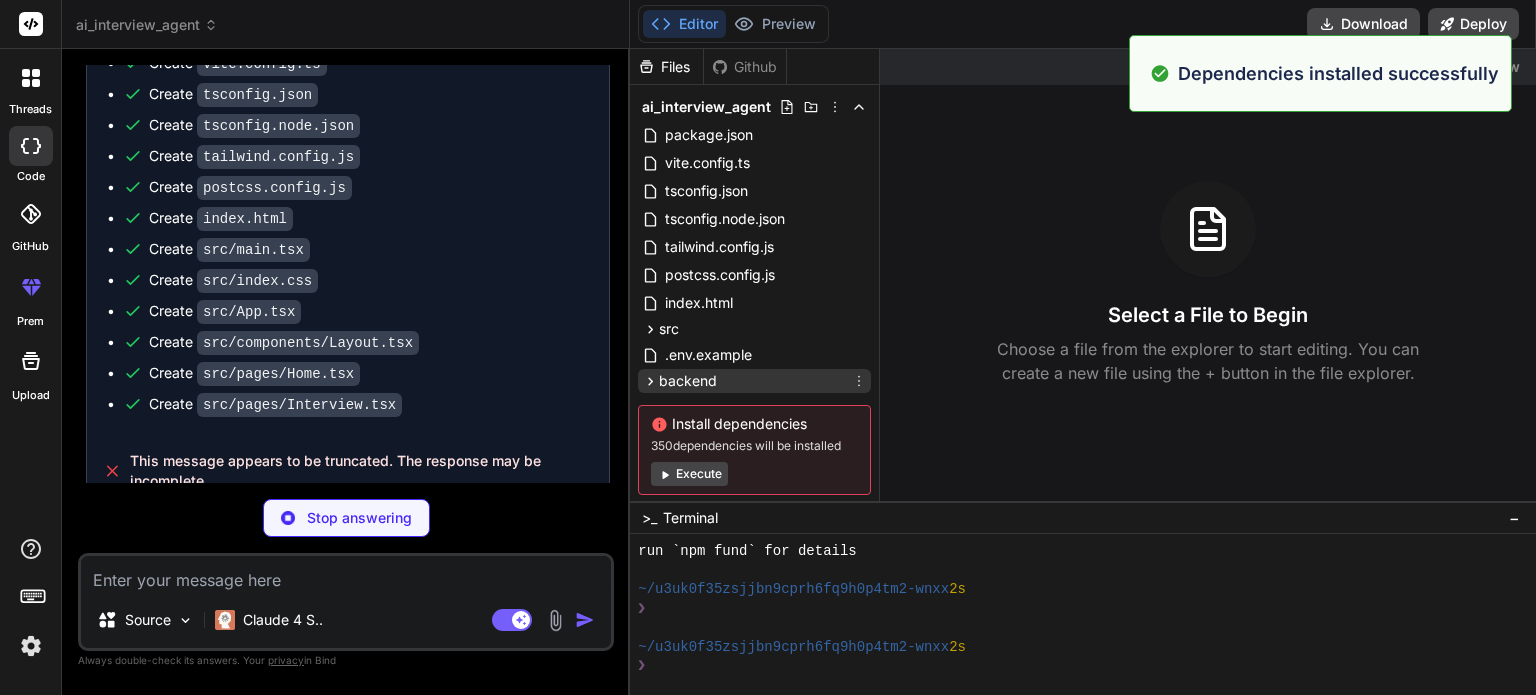 click on "backend" at bounding box center (679, 381) 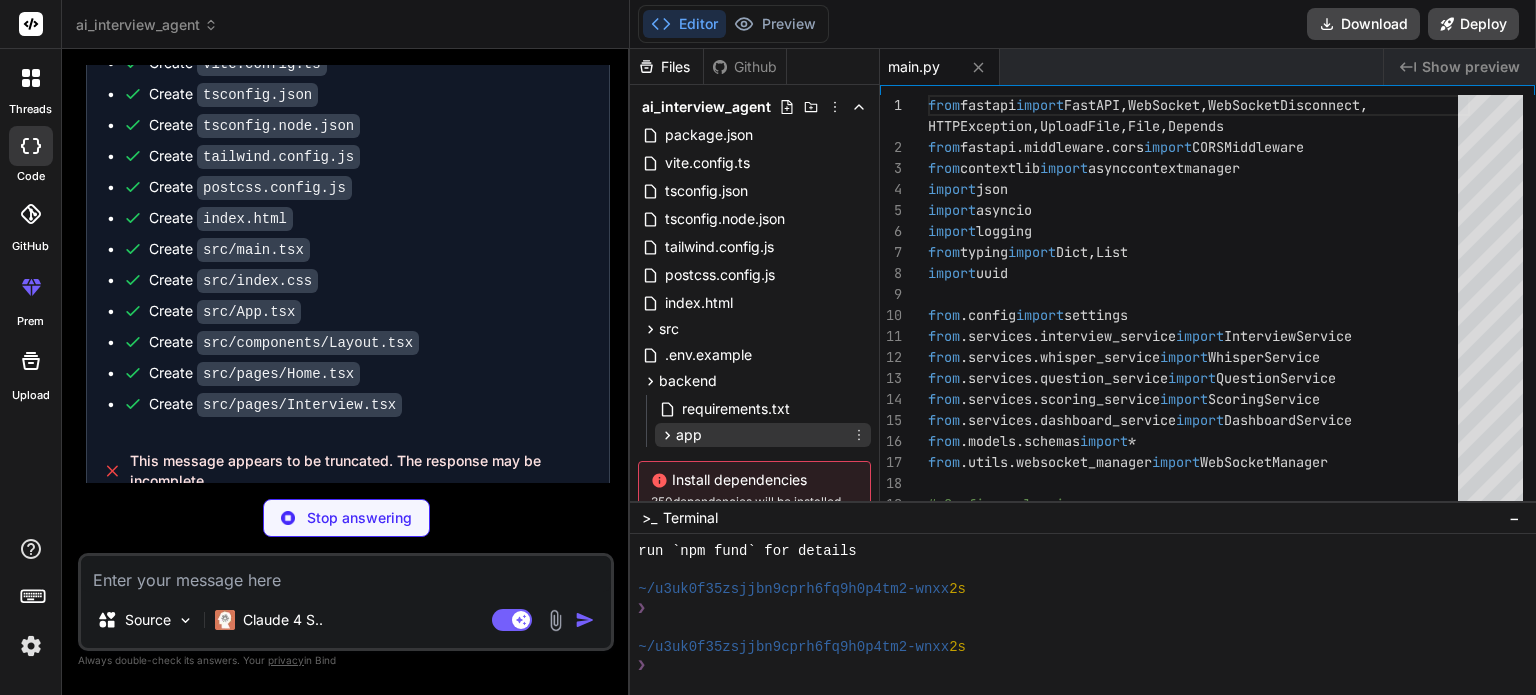 click on "app" at bounding box center [763, 435] 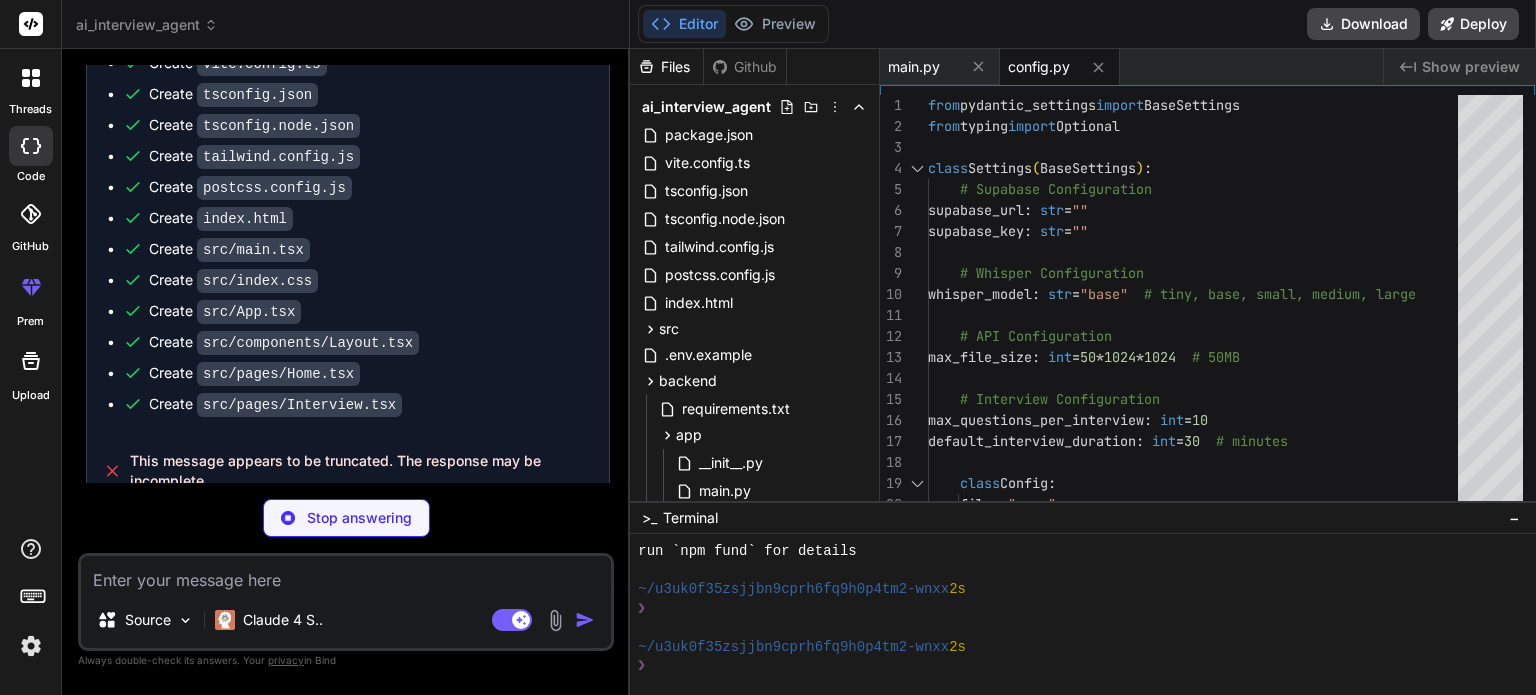click on "ai_interview_agent package.json vite.config.ts tsconfig.json tsconfig.node.json tailwind.config.js postcss.config.js index.html src main.tsx index.css App.tsx types index.ts components Layout.tsx AudioRecorder.tsx QuestionDisplay.tsx TranscriptDisplay.tsx InterviewSetup.tsx pages Home.tsx Interview.tsx Dashboard.tsx hooks useWebSocket.ts services api.ts interviewService.ts dashboardService.ts .env.example backend requirements.txt app __init__.py main.py config.py  Install dependencies 350  dependencies will be installed Execute" at bounding box center [754, 366] 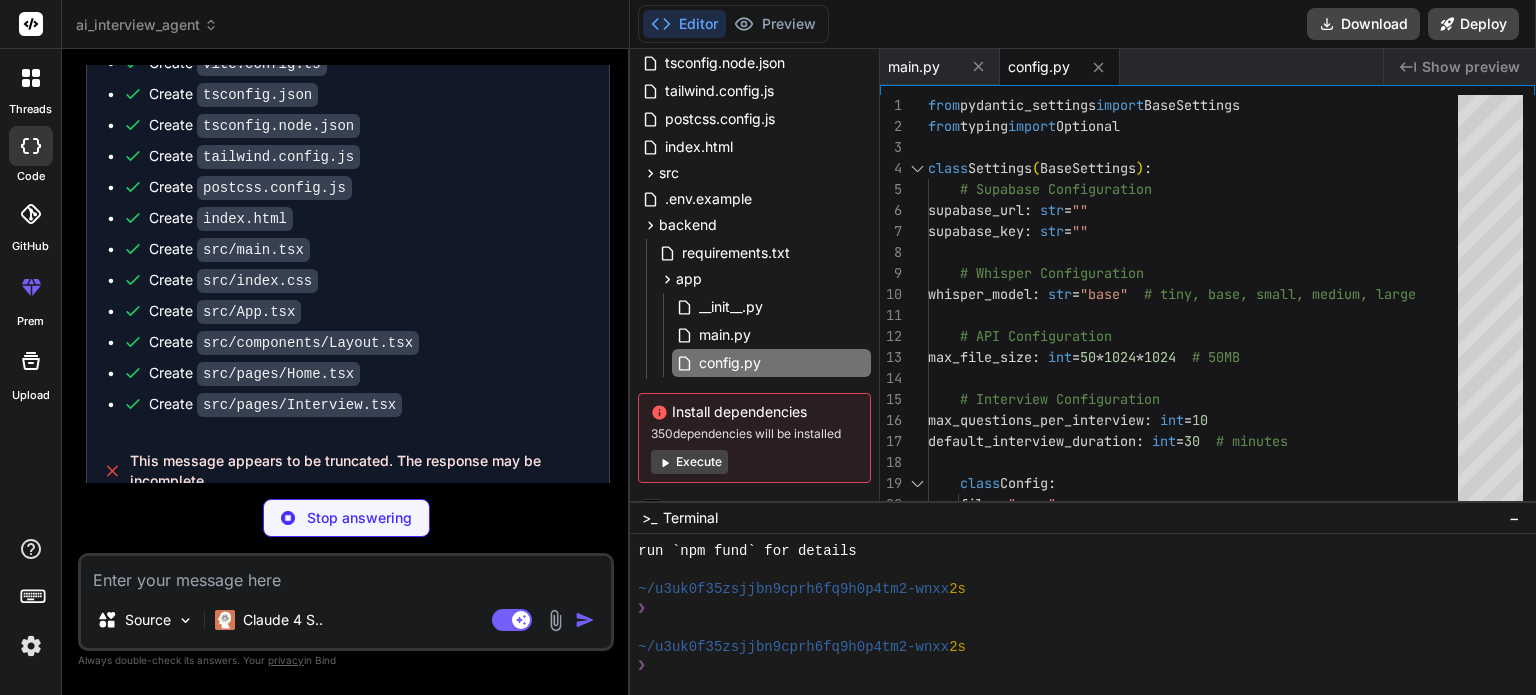 scroll, scrollTop: 180, scrollLeft: 0, axis: vertical 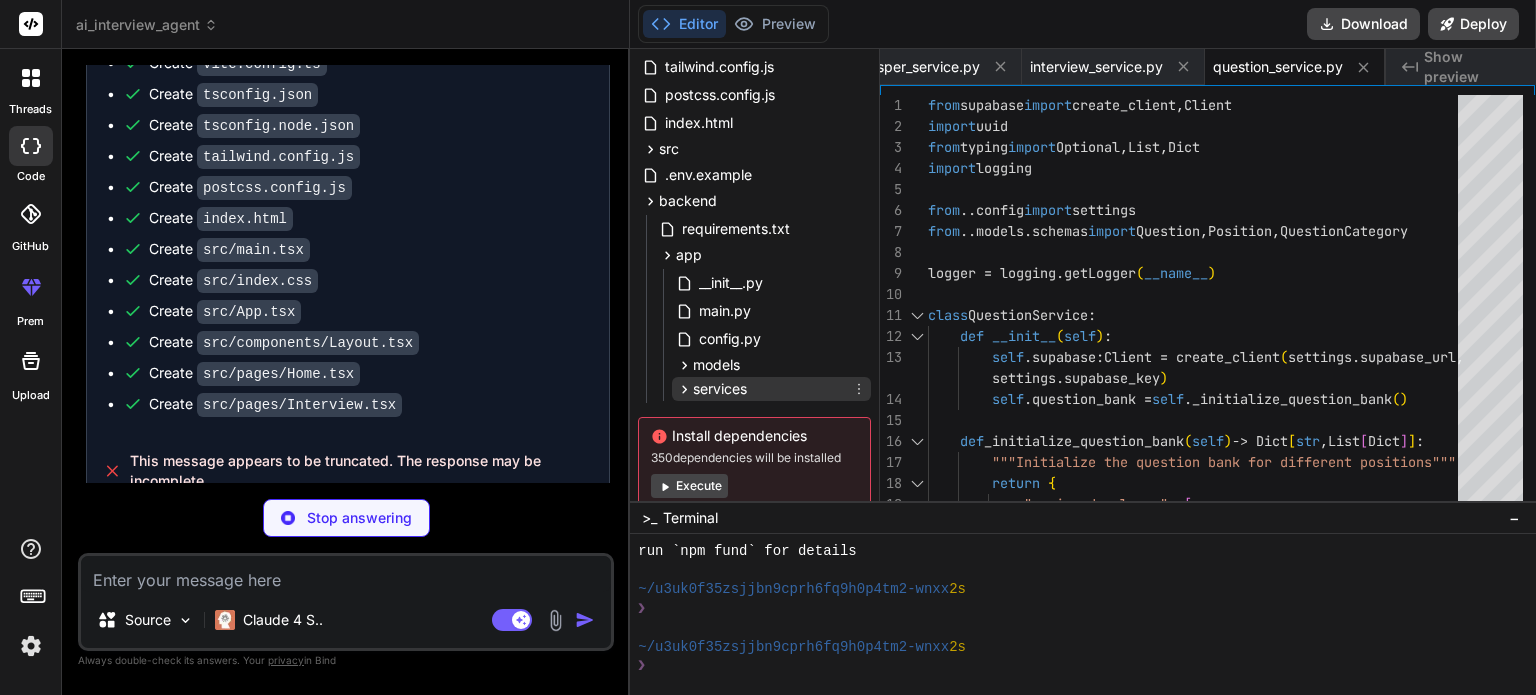 click on "services" at bounding box center [771, 389] 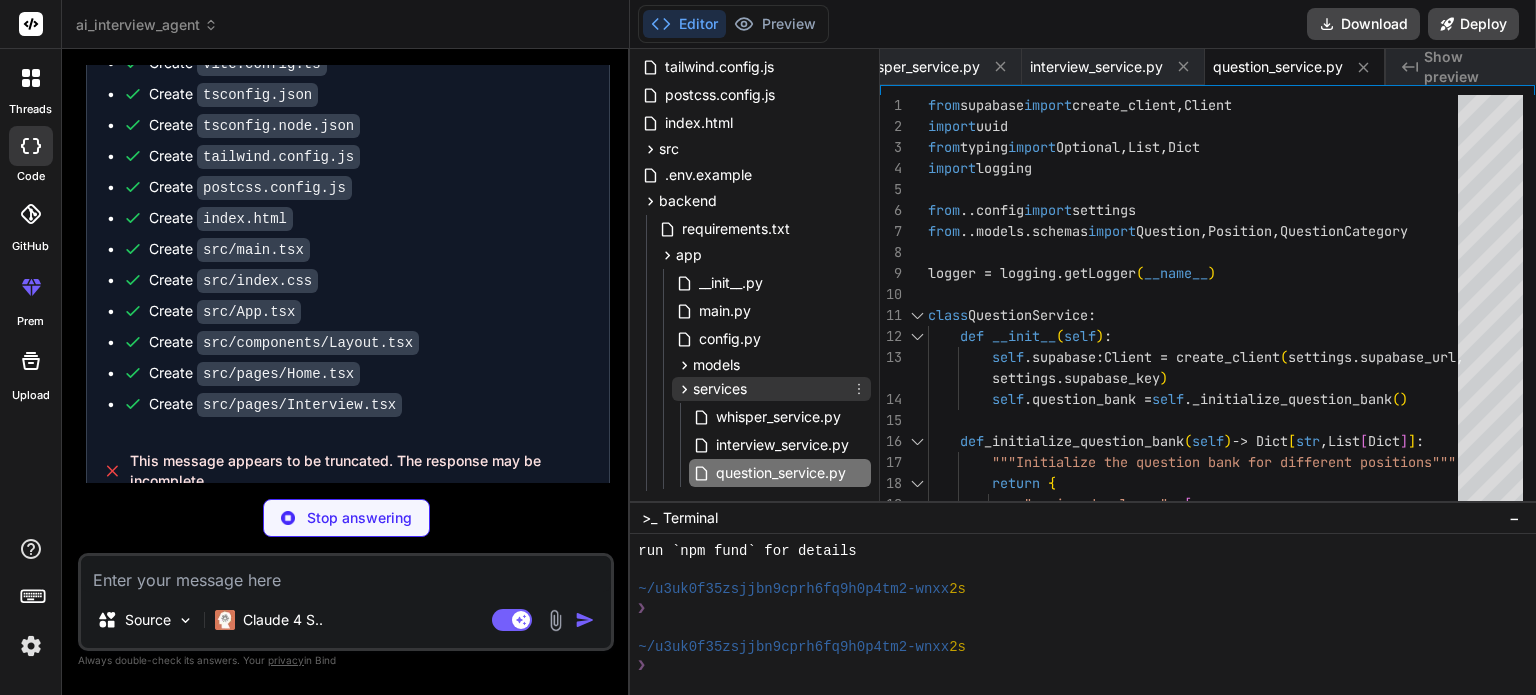 click 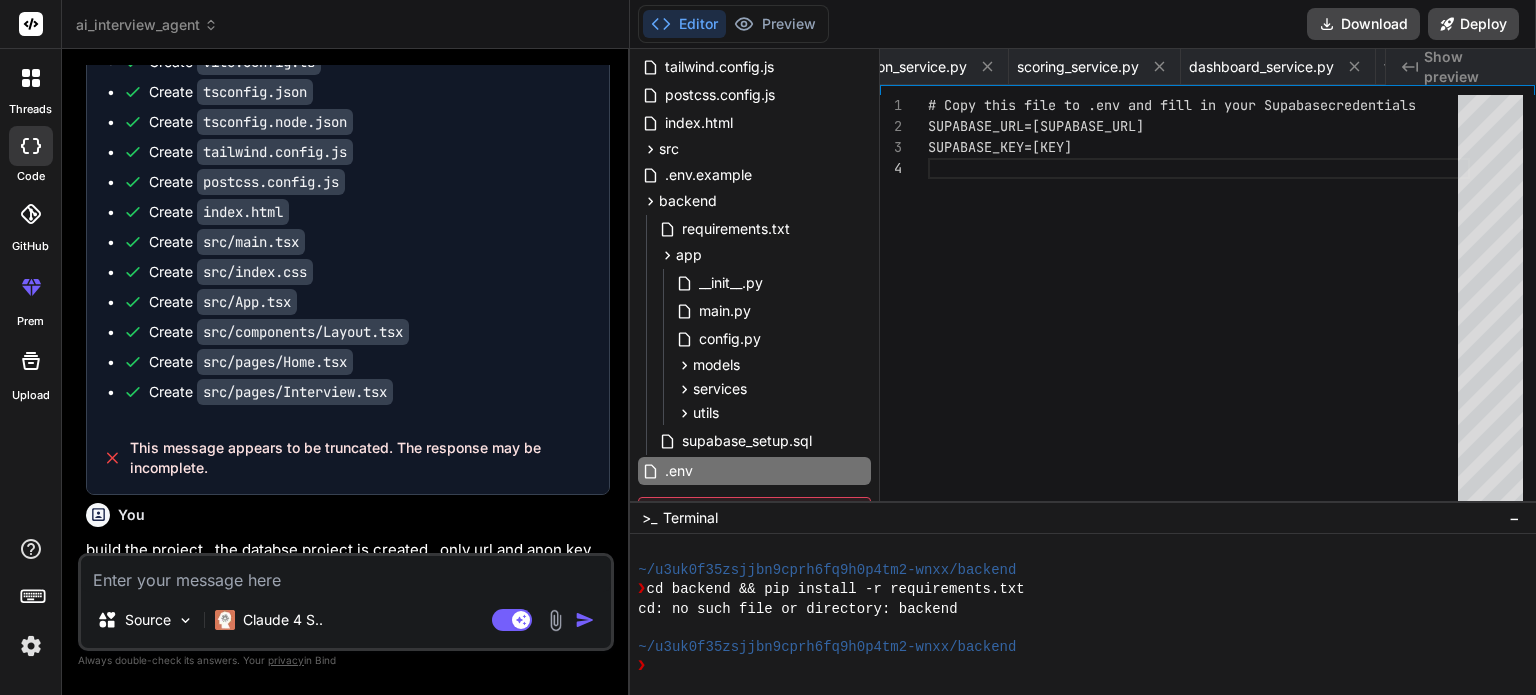 scroll, scrollTop: 0, scrollLeft: 1280, axis: horizontal 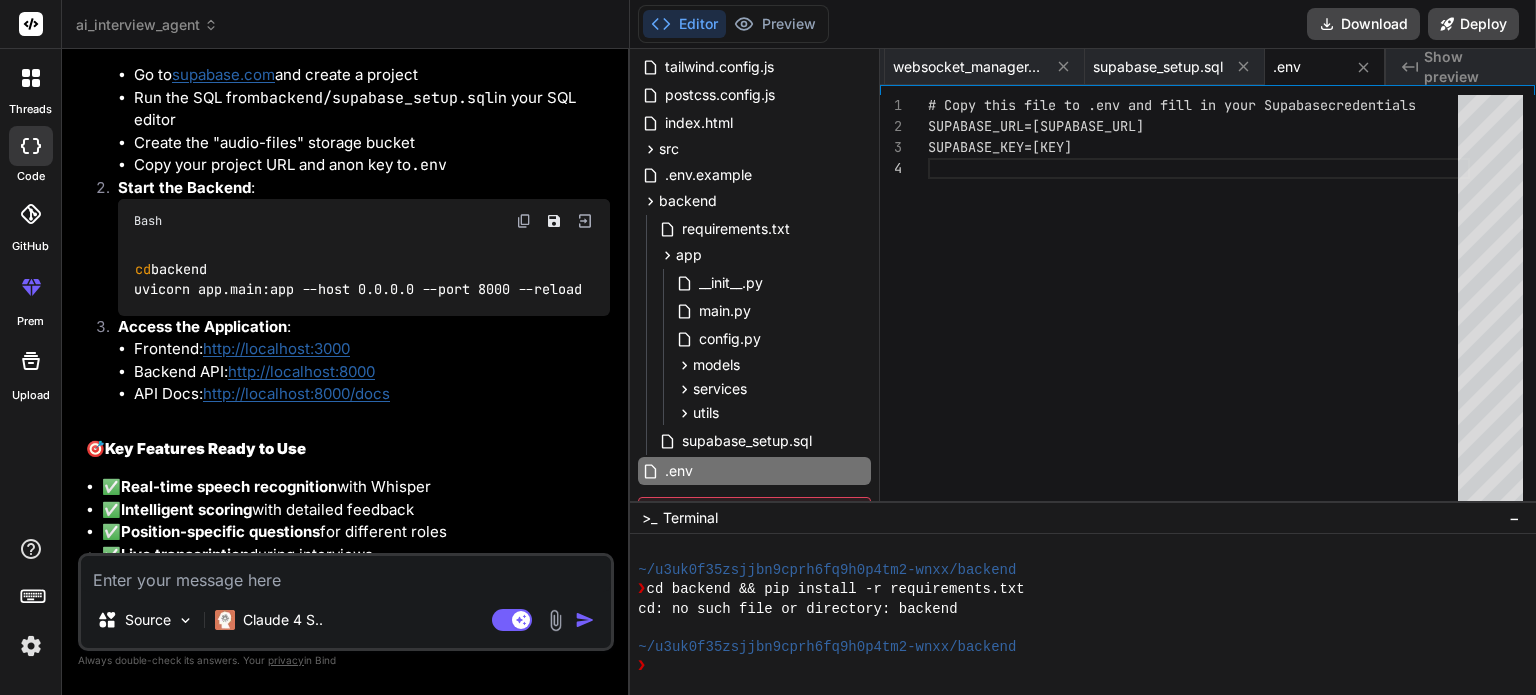 click at bounding box center [346, 574] 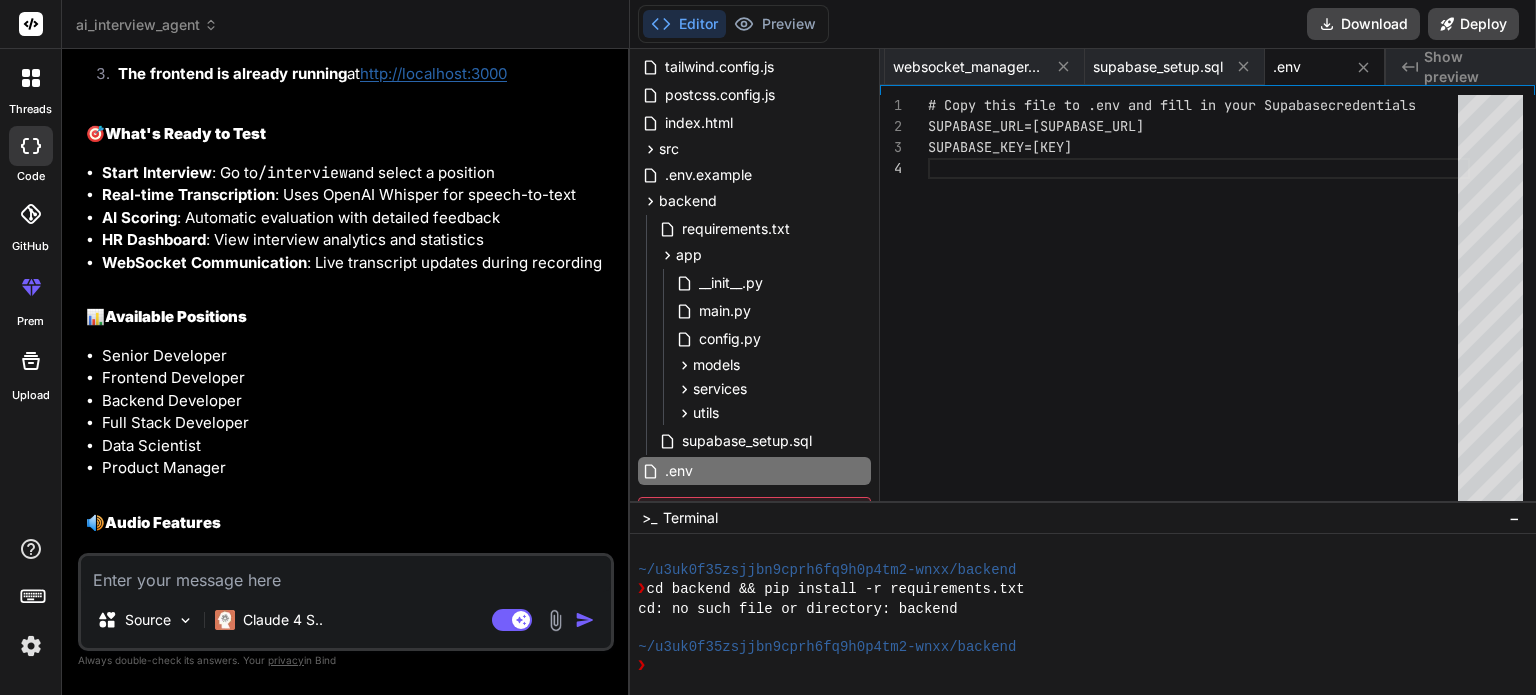 scroll, scrollTop: 17492, scrollLeft: 0, axis: vertical 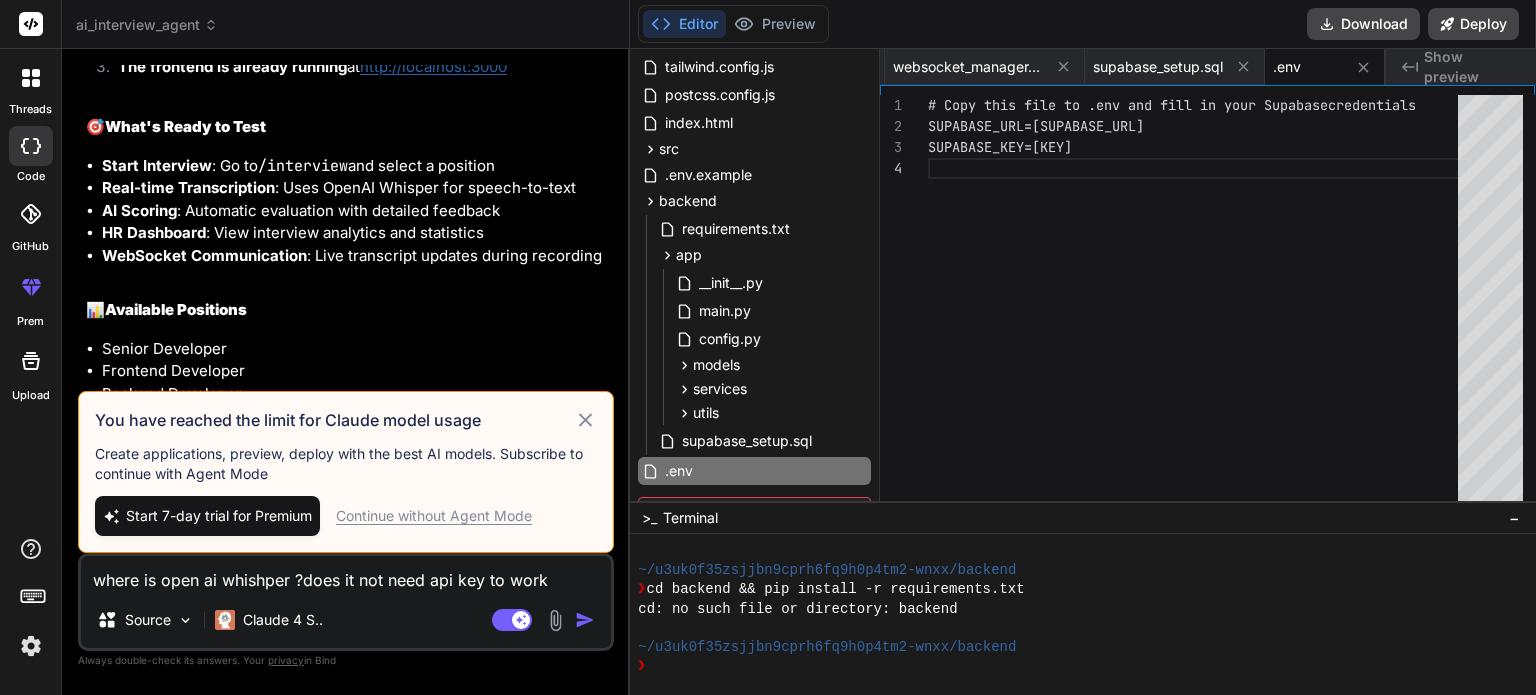 click on "Continue without Agent Mode" at bounding box center (434, 516) 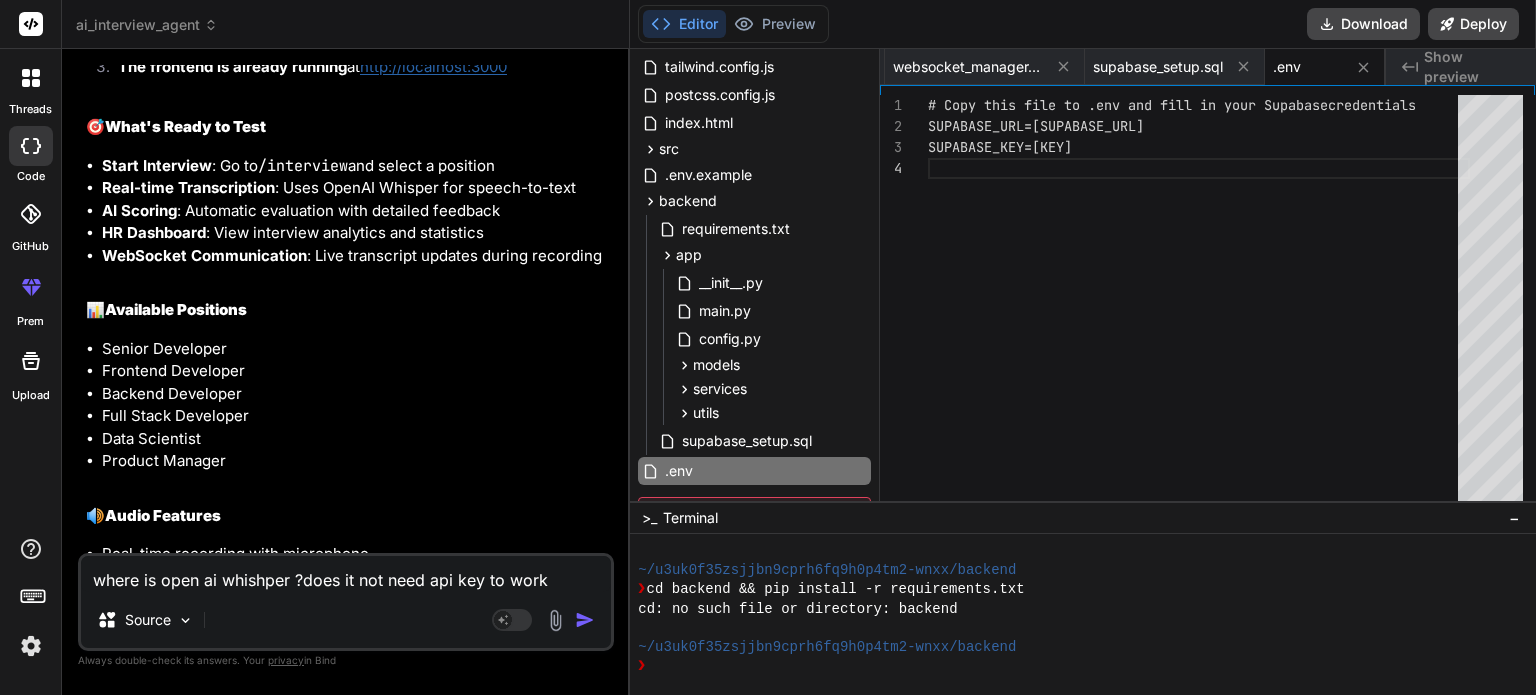 click at bounding box center (585, 620) 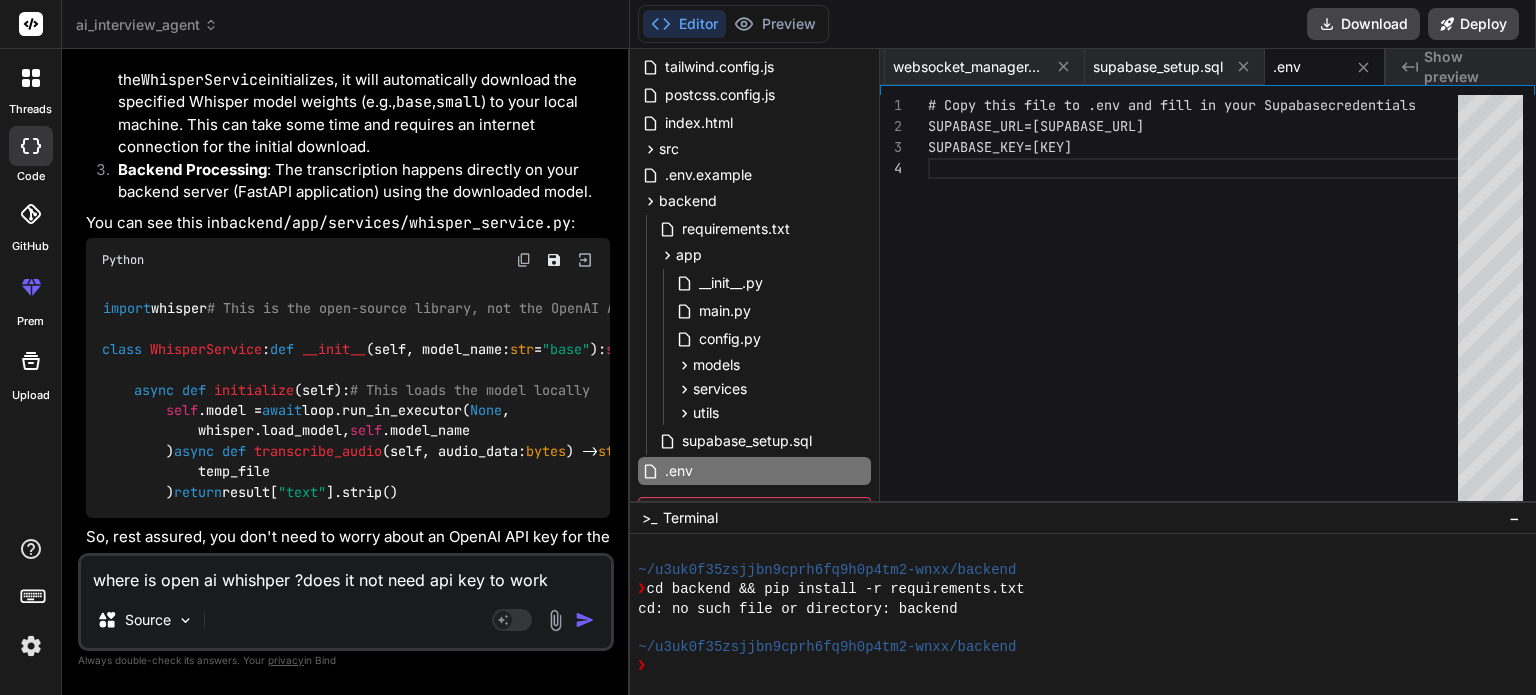 scroll, scrollTop: 18585, scrollLeft: 0, axis: vertical 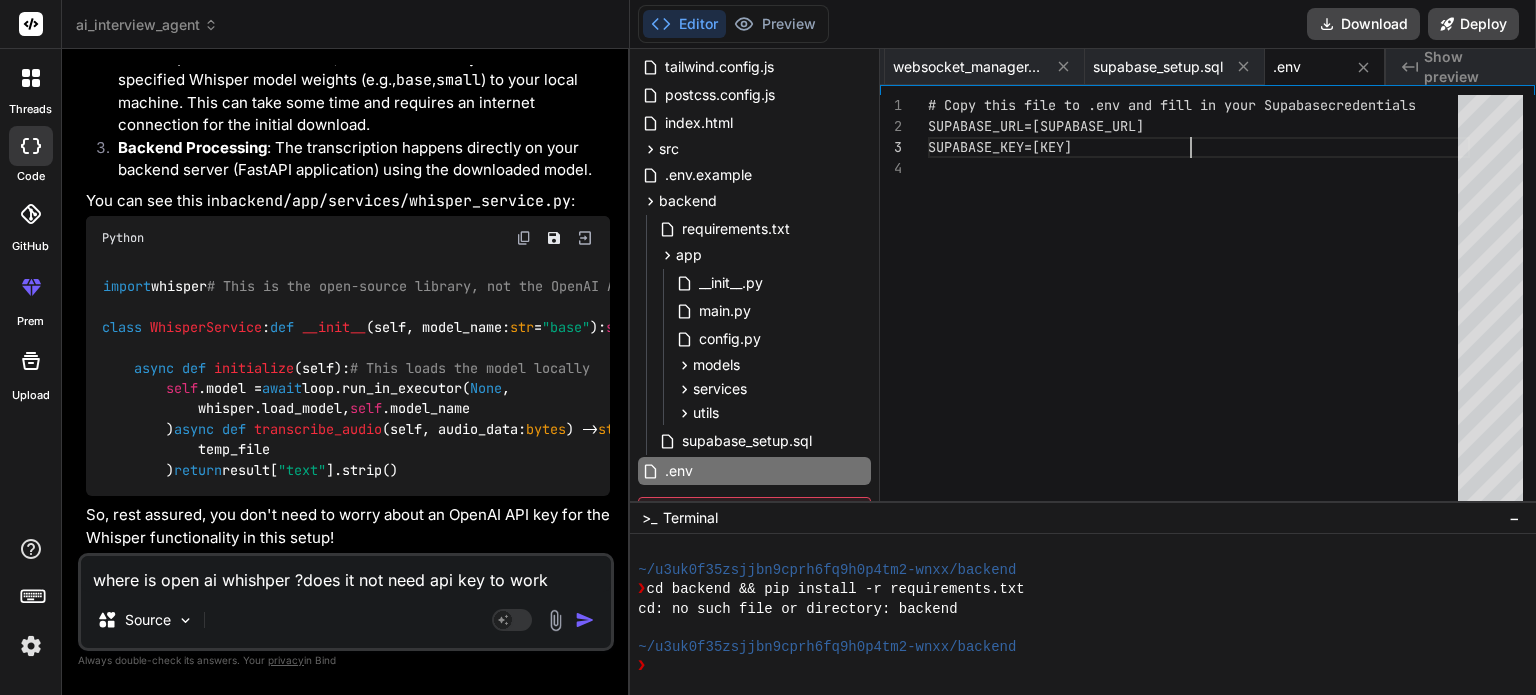 click on "# Copy this file to .env and fill in your Supabase credentials SUPABASE_URL=[SUPABASE_URL] SUPABASE_KEY=[SUPABASE_KEY]" at bounding box center [1199, 303] 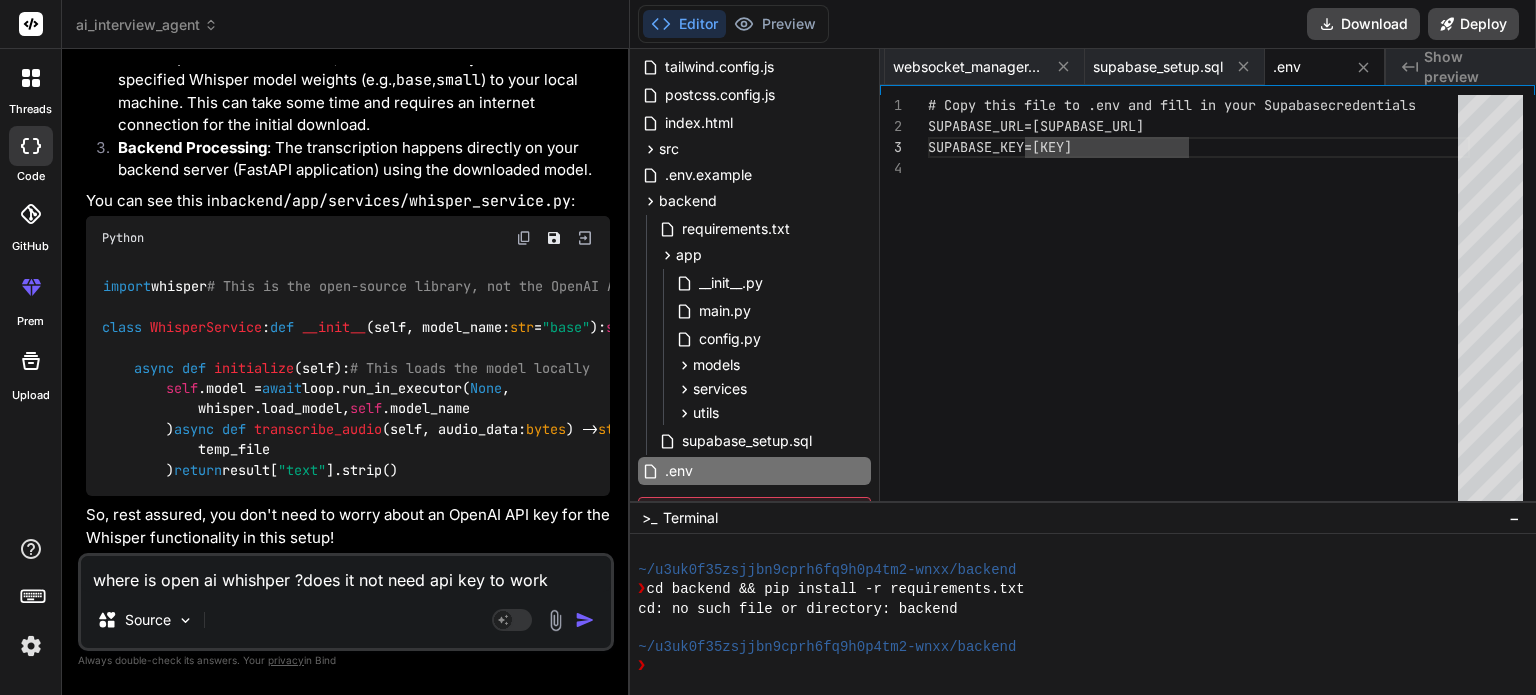click on "# Copy this file to .env and fill in your Supabase credentials SUPABASE_URL=[SUPABASE_URL] SUPABASE_KEY=[SUPABASE_KEY]" at bounding box center [1199, 303] 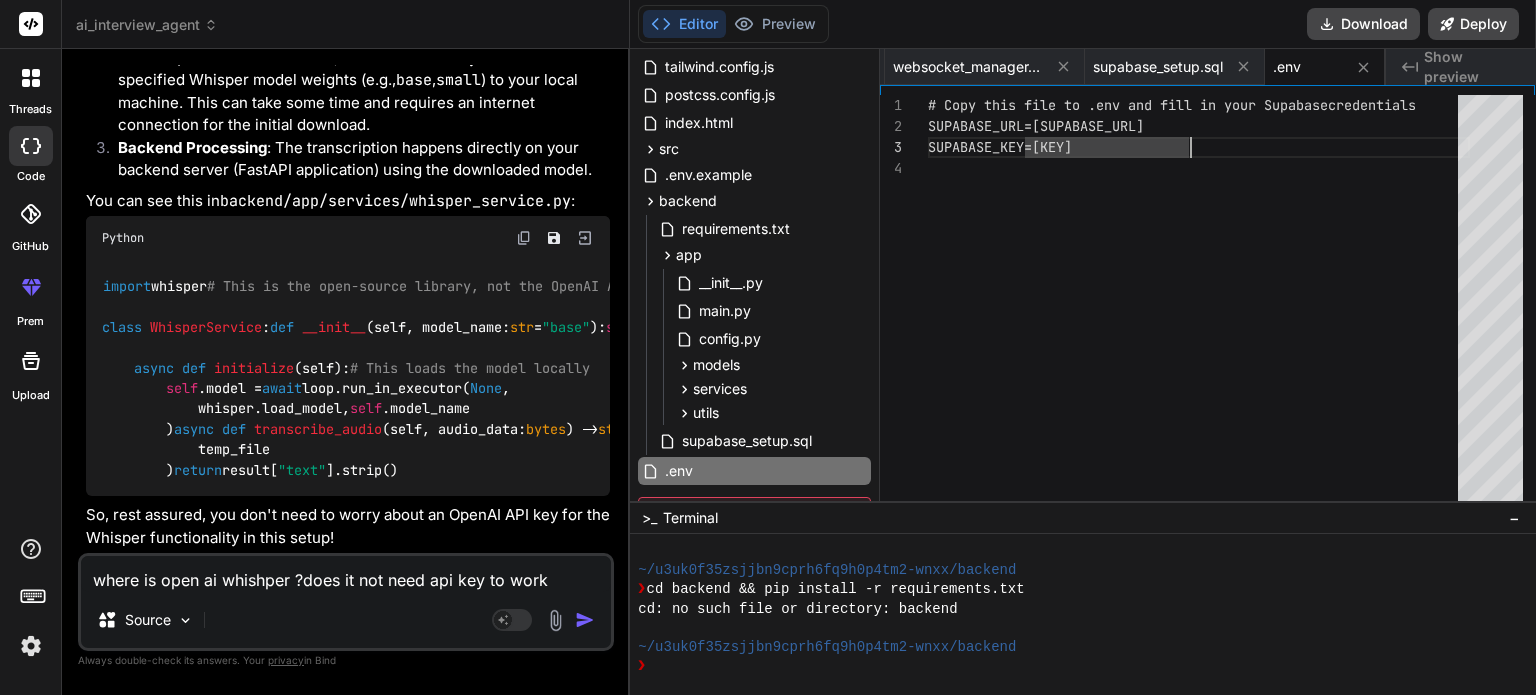 click on "# Copy this file to .env and fill in your Supabase credentials SUPABASE_URL=[SUPABASE_URL] SUPABASE_KEY=[SUPABASE_KEY]" at bounding box center (1199, 303) 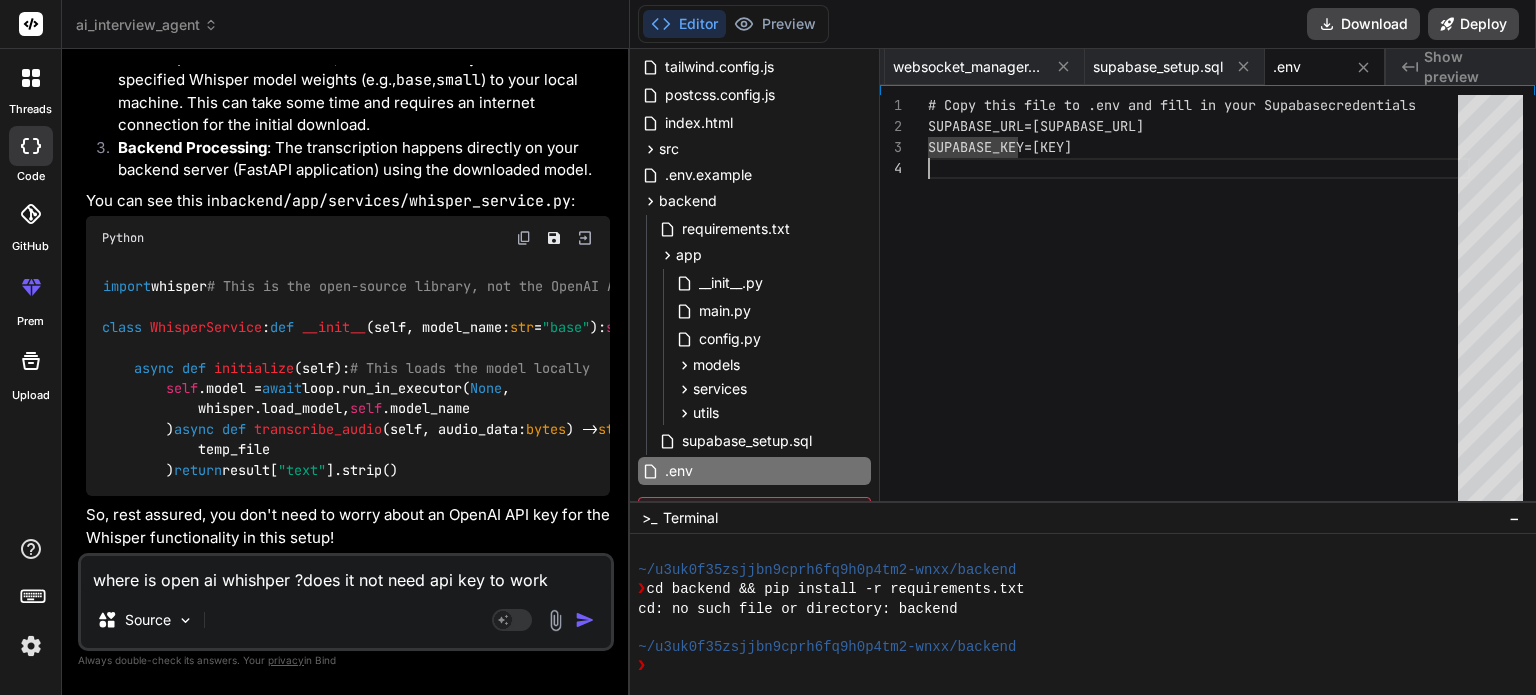 click on "# Copy this file to .env and fill in your Supabase credentials SUPABASE_URL=[SUPABASE_URL] SUPABASE_KEY=[SUPABASE_KEY]" at bounding box center [1199, 303] 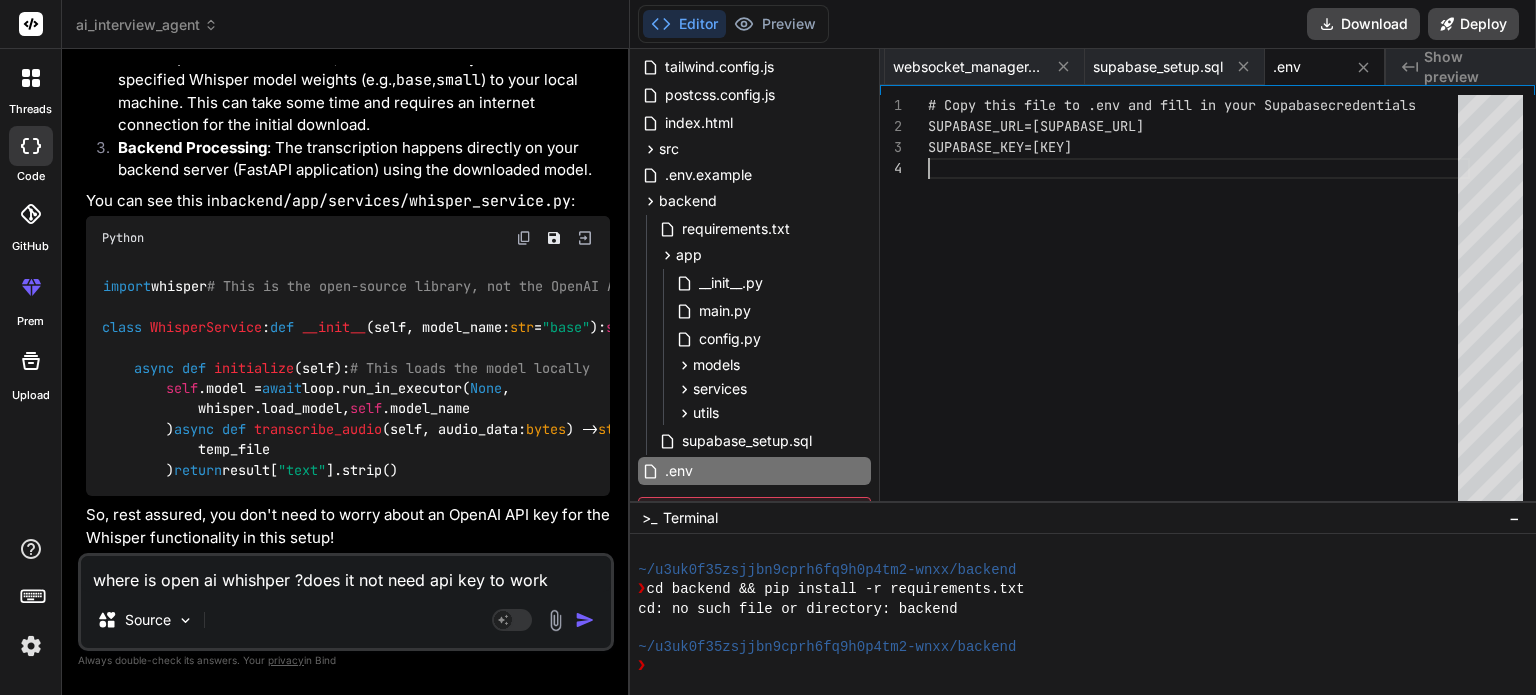 click on "# Copy this file to .env and fill in your Supabase credentials SUPABASE_URL=[SUPABASE_URL] SUPABASE_KEY=[SUPABASE_KEY]" at bounding box center [1199, 303] 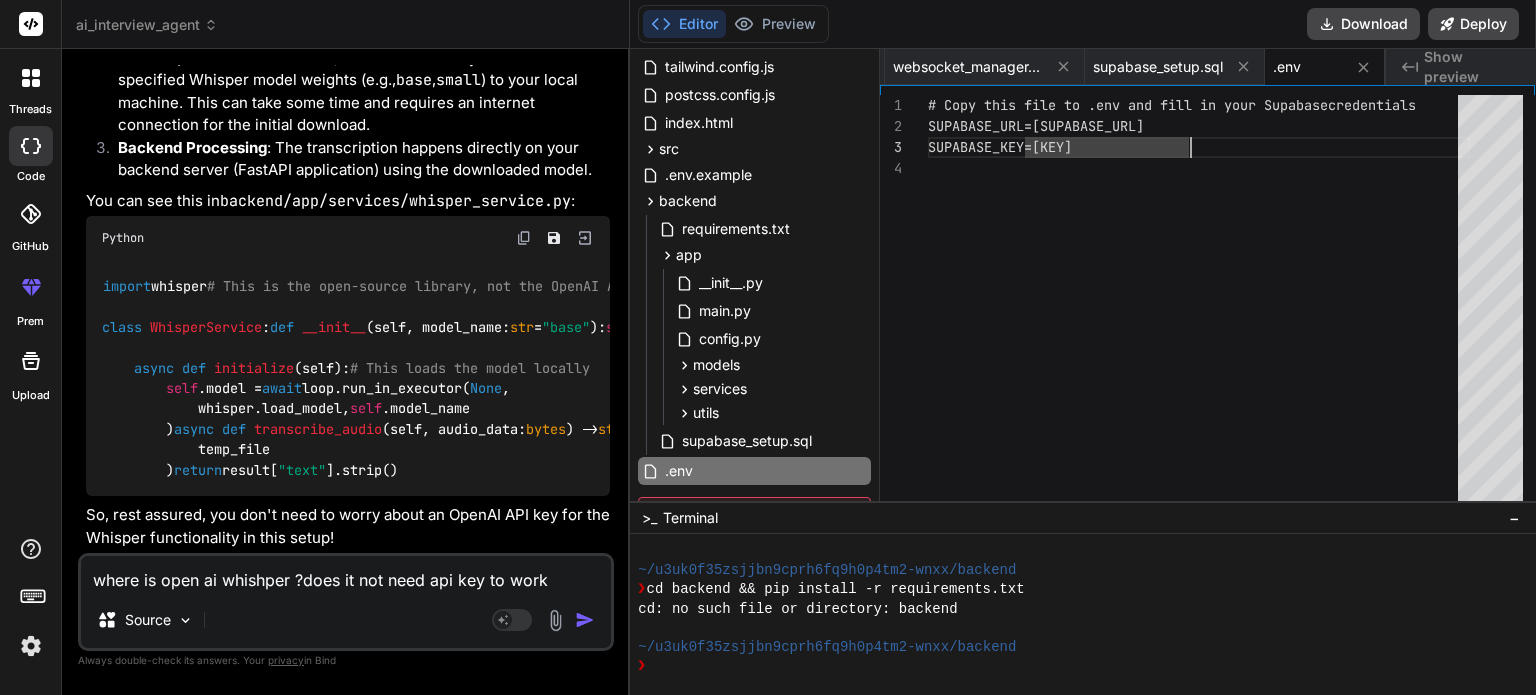 click on "# Copy this file to .env and fill in your Supabase credentials SUPABASE_URL=[SUPABASE_URL] SUPABASE_KEY=[SUPABASE_KEY]" at bounding box center (1199, 303) 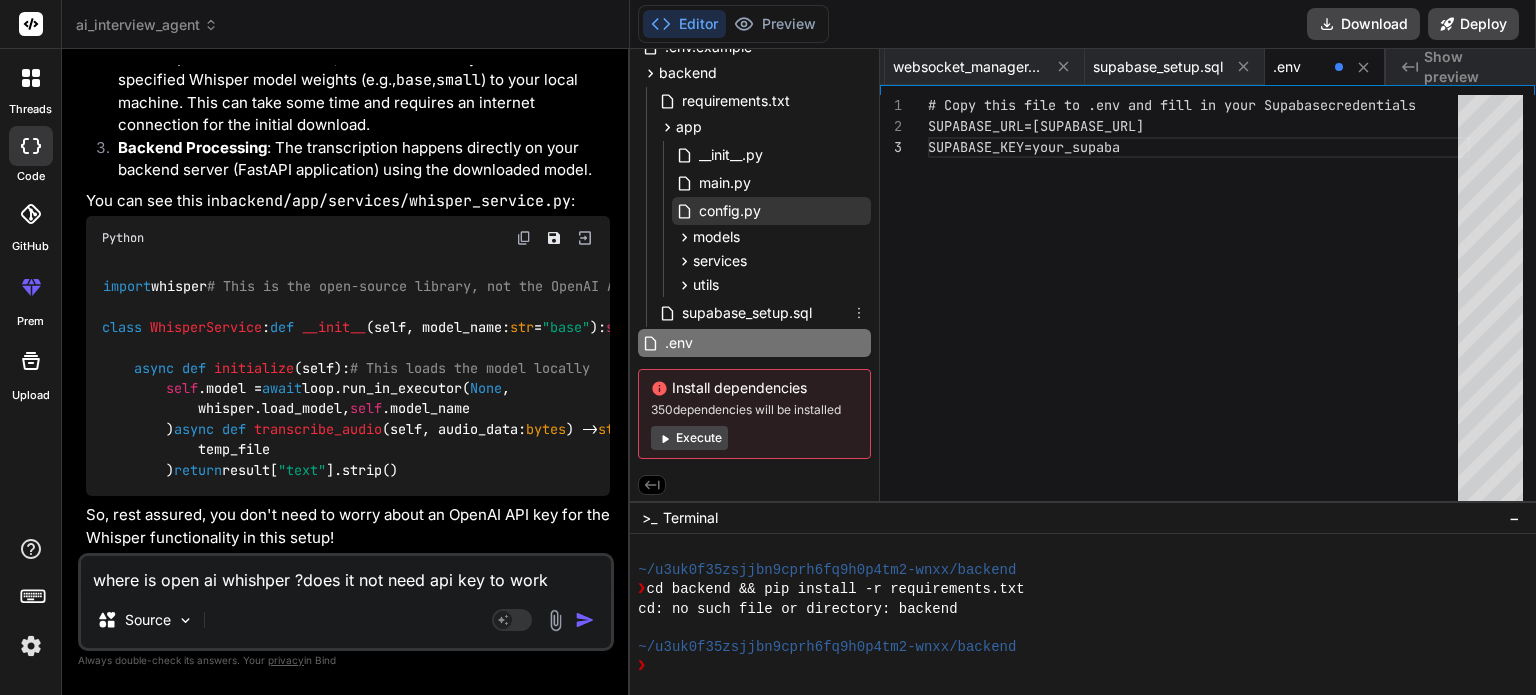 scroll, scrollTop: 0, scrollLeft: 0, axis: both 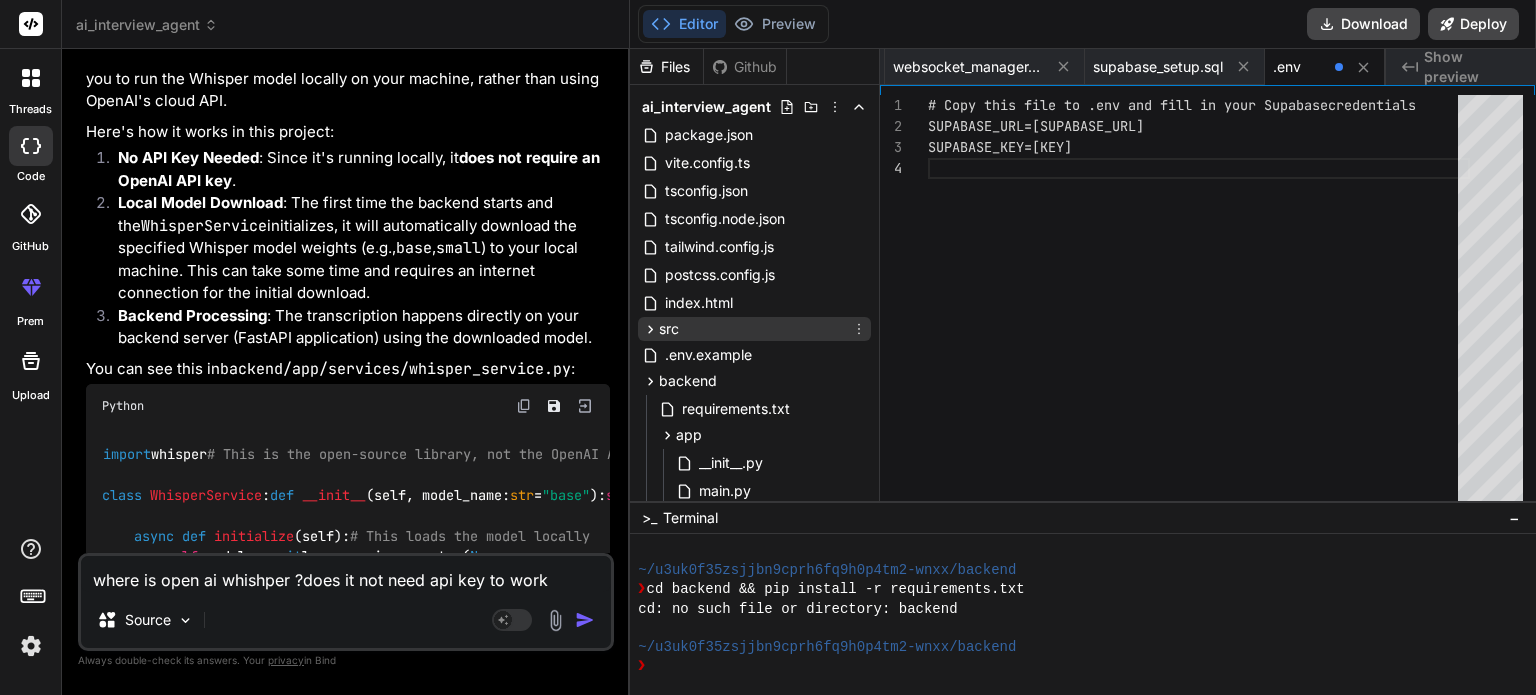 click 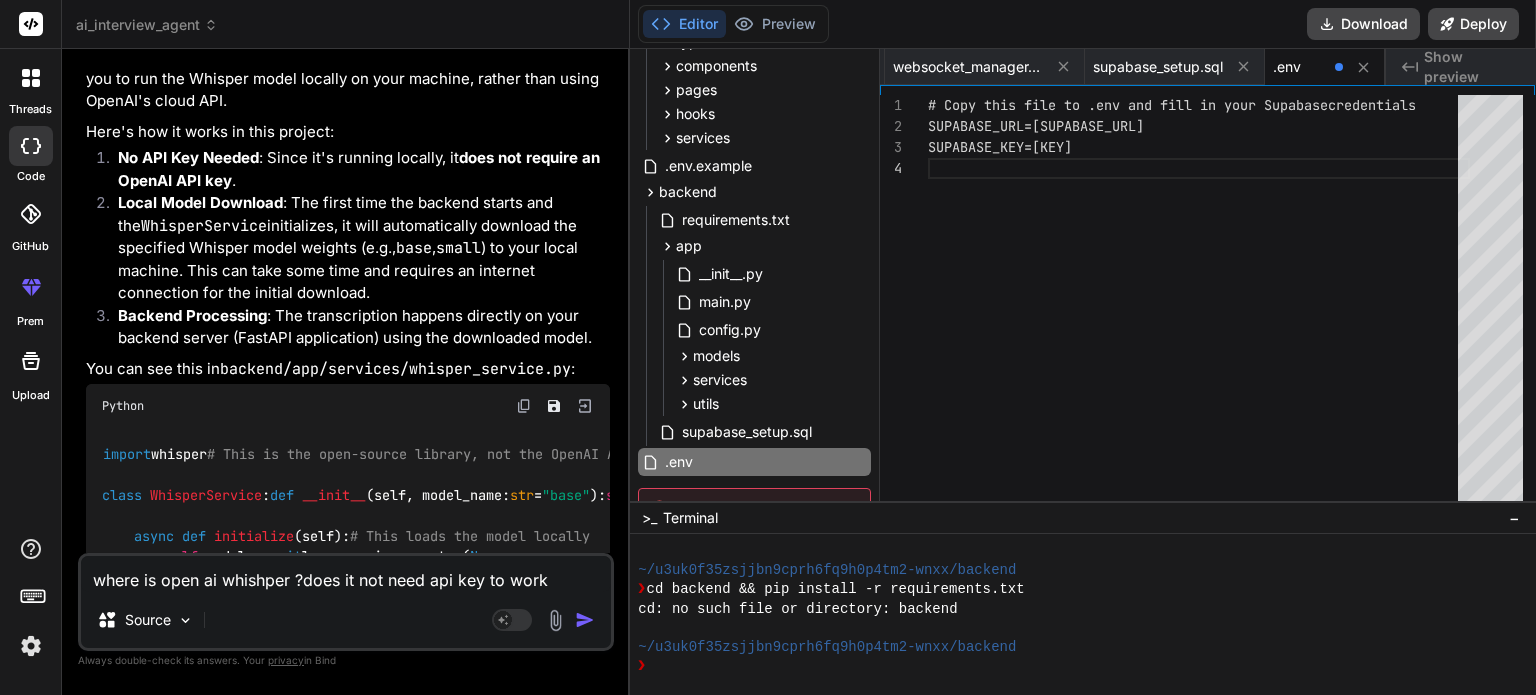 scroll, scrollTop: 400, scrollLeft: 0, axis: vertical 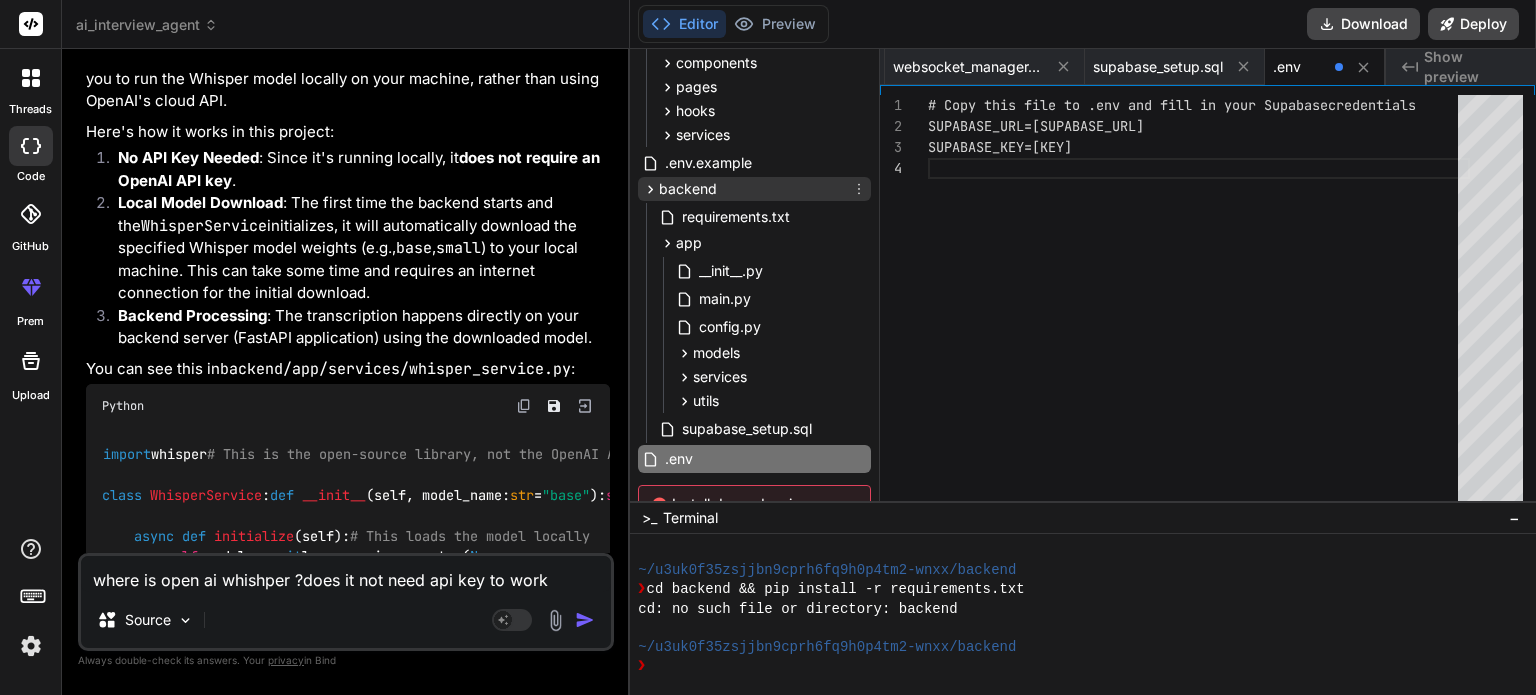 click 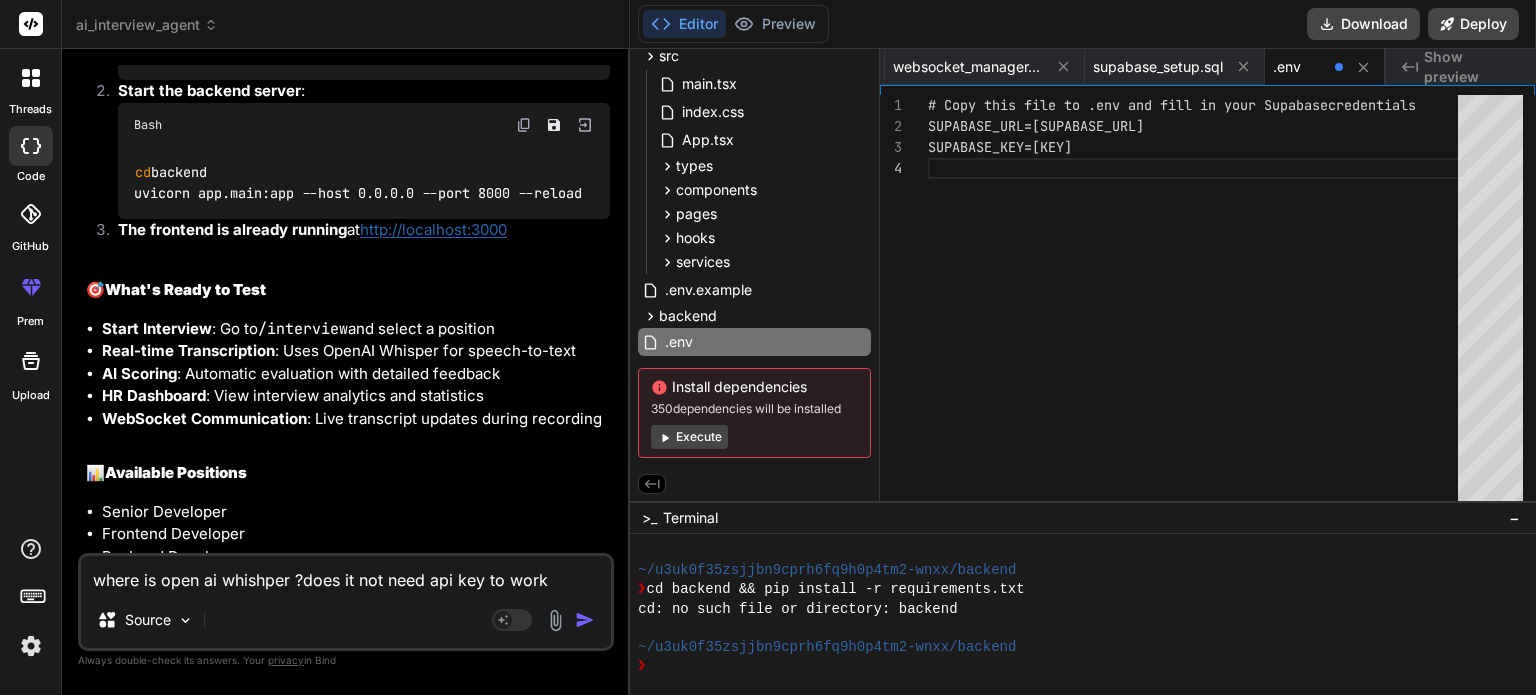 scroll, scrollTop: 17285, scrollLeft: 0, axis: vertical 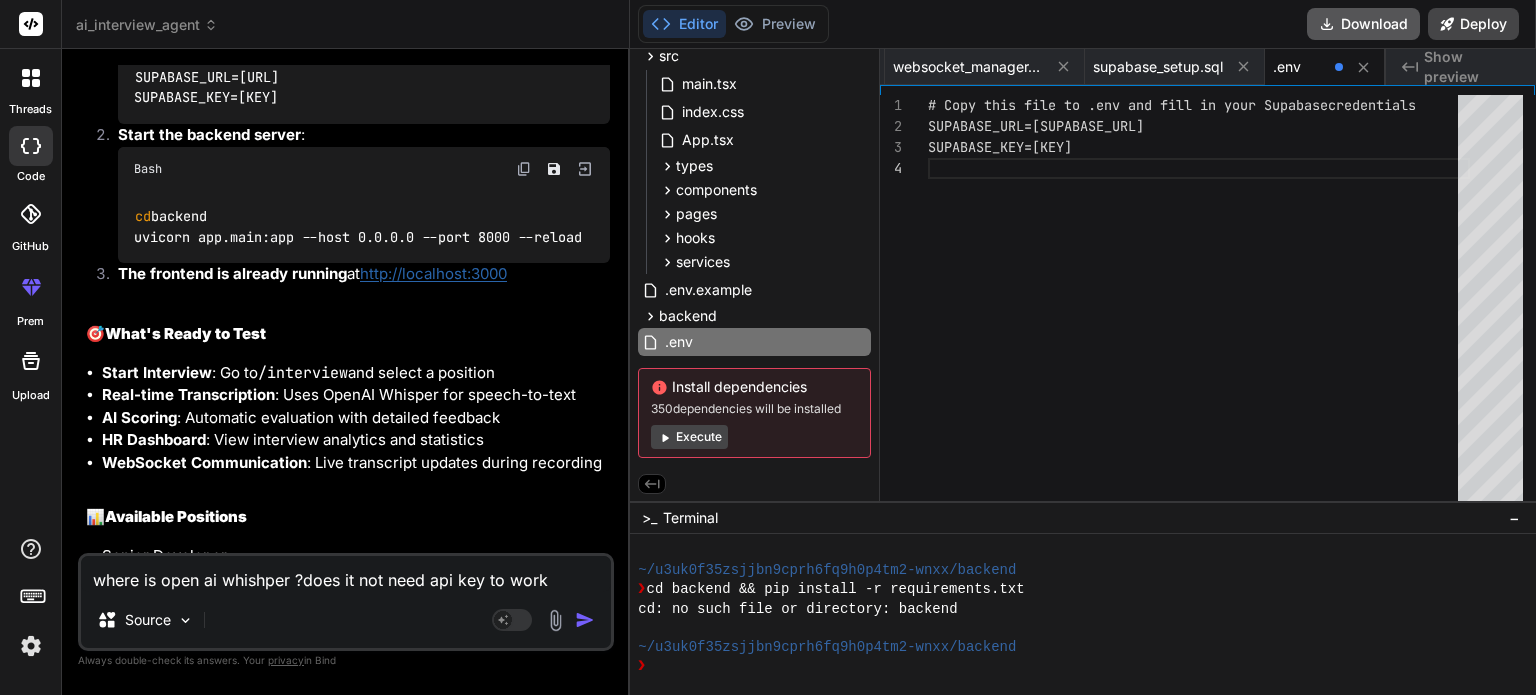 click on "Download" at bounding box center [1363, 24] 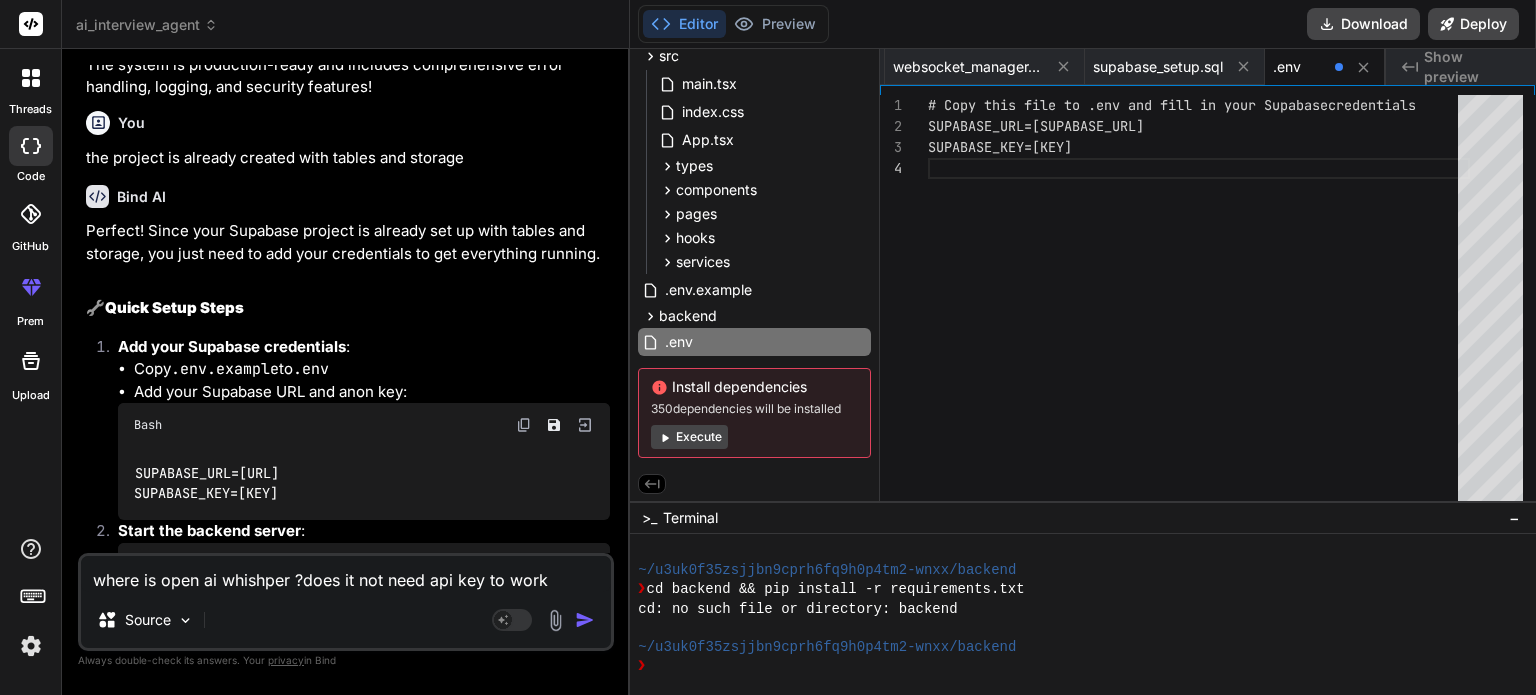 scroll, scrollTop: 16885, scrollLeft: 0, axis: vertical 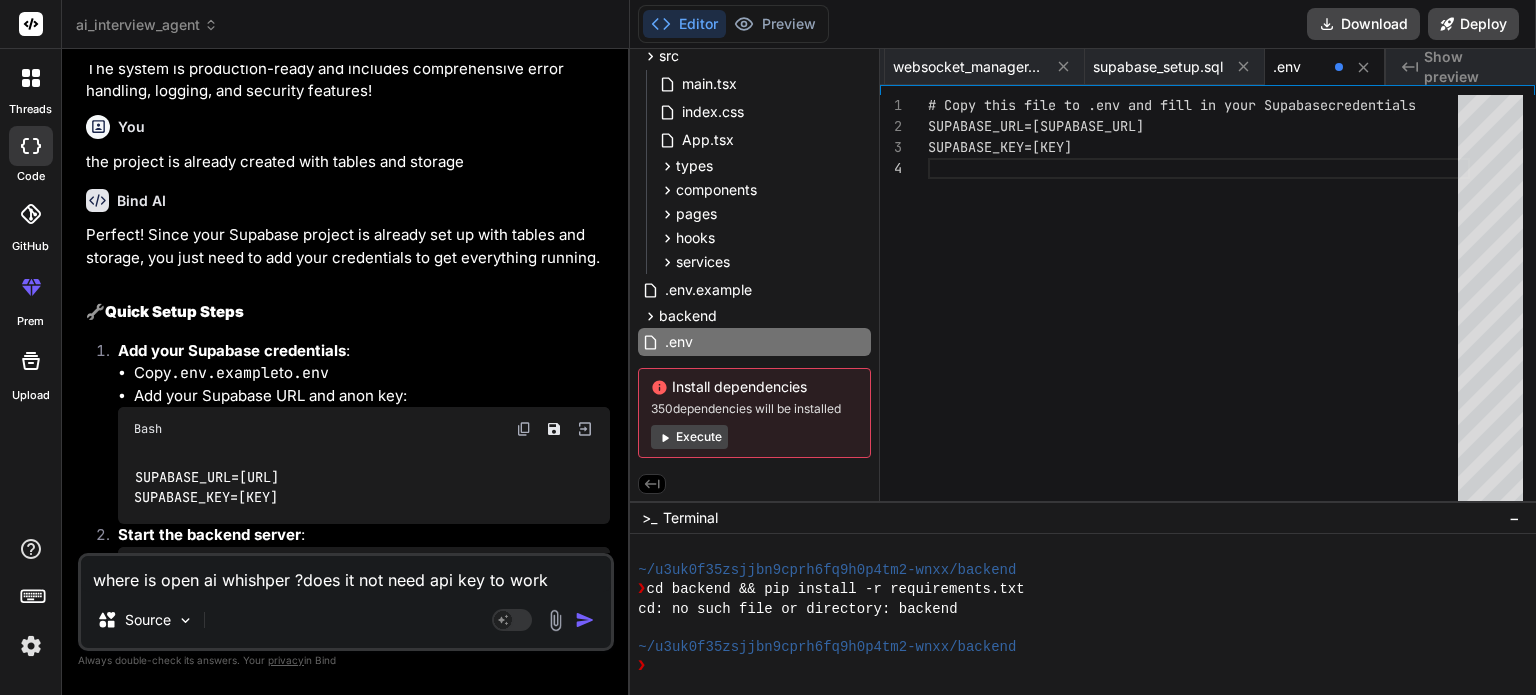 click on "SUPABASE_URL=[URL]
SUPABASE_KEY=[KEY]" at bounding box center [206, 487] 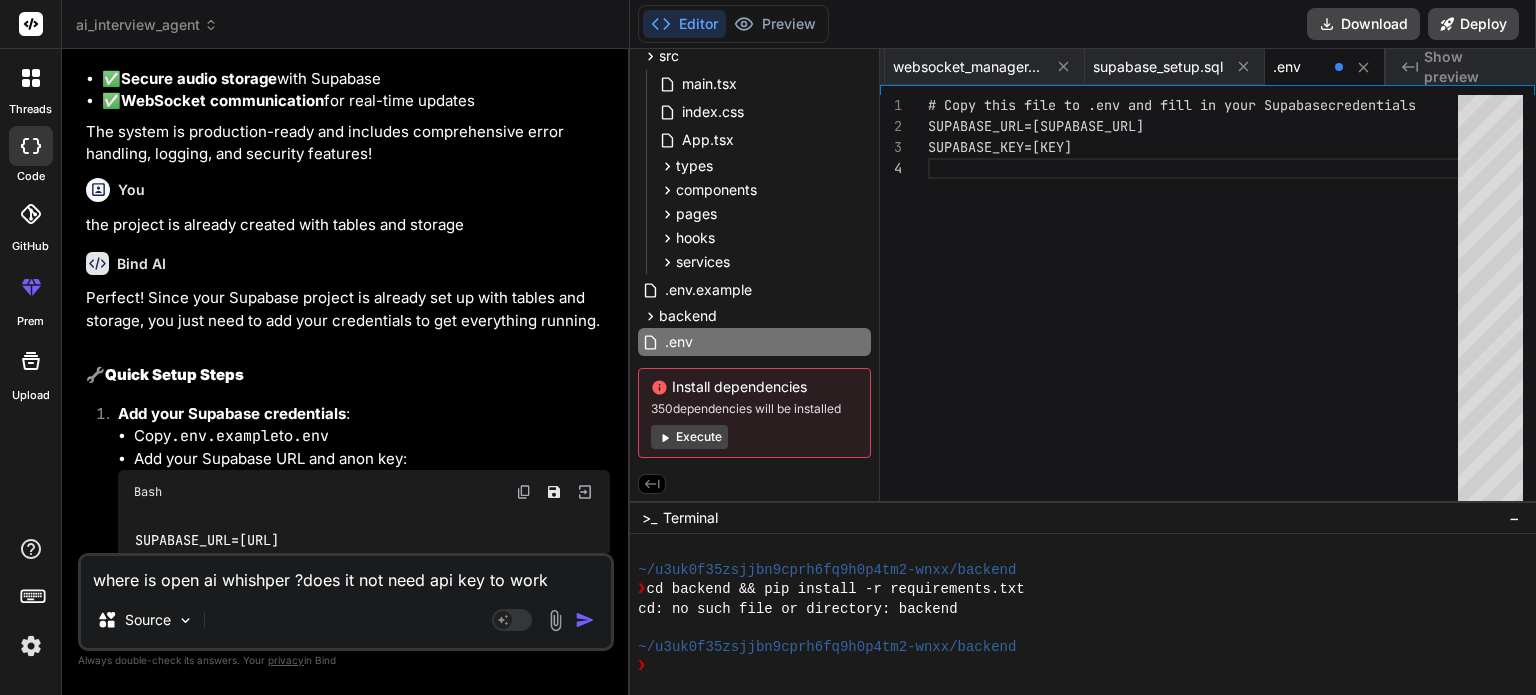scroll, scrollTop: 16885, scrollLeft: 0, axis: vertical 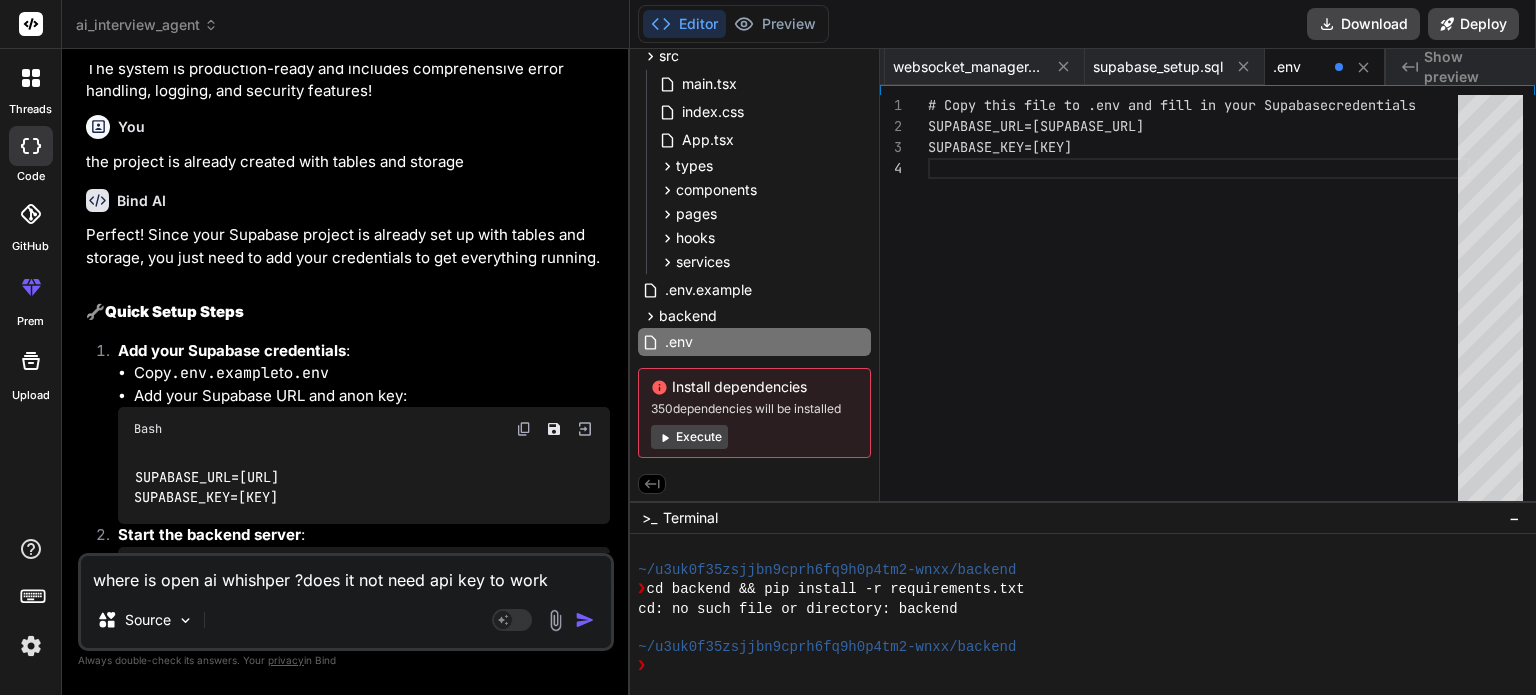 click on "# Copy this file to .env and fill in your Supabase credentials SUPABASE_URL=[SUPABASE_URL] SUPABASE_KEY=[SUPABASE_KEY]" at bounding box center (1199, 303) 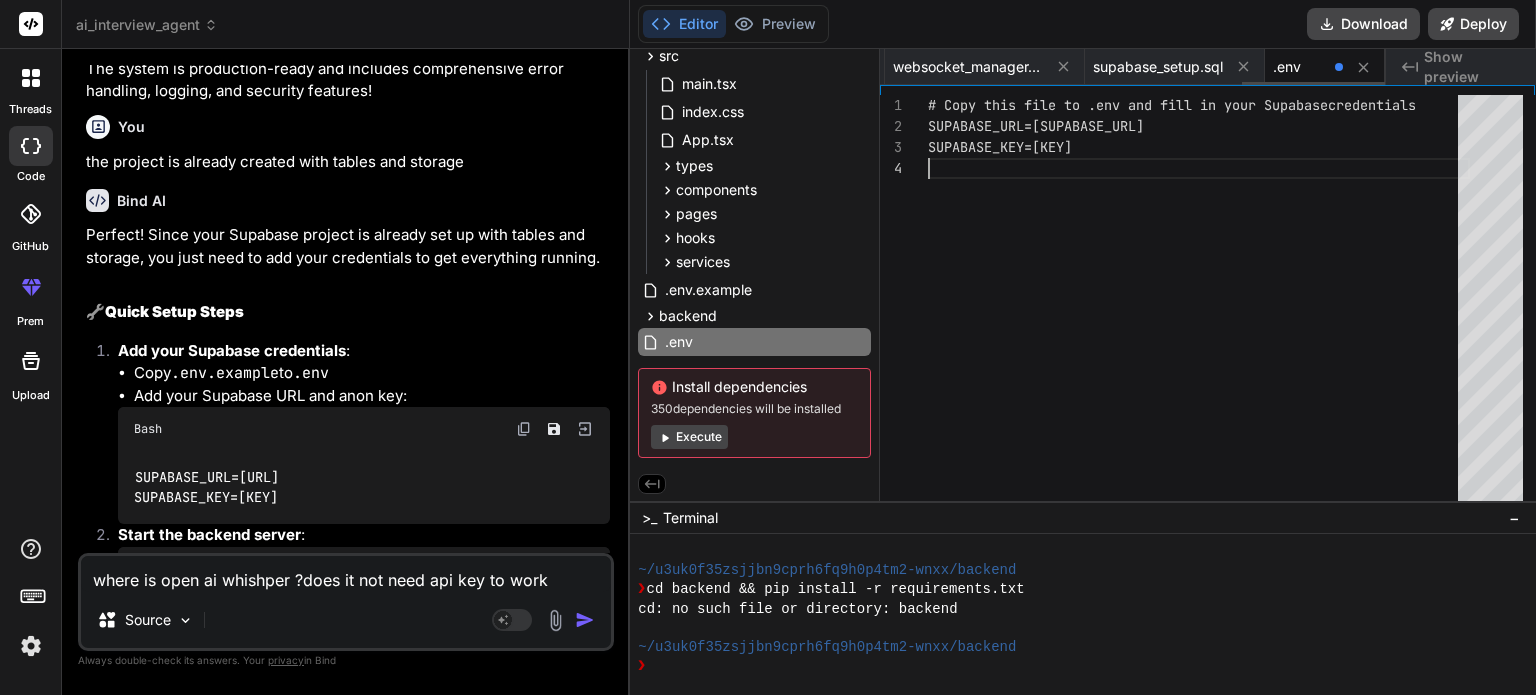 click on ".env" at bounding box center [1287, 67] 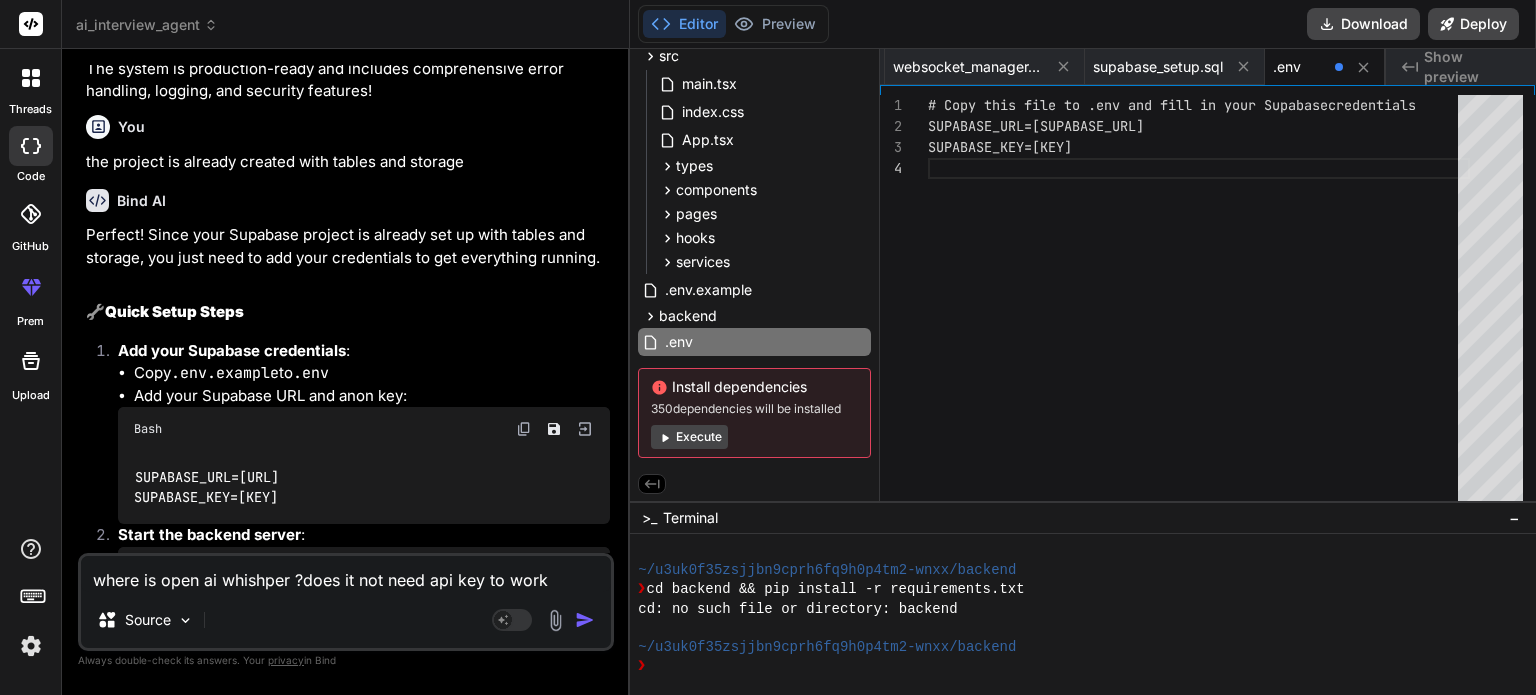 scroll, scrollTop: 0, scrollLeft: 0, axis: both 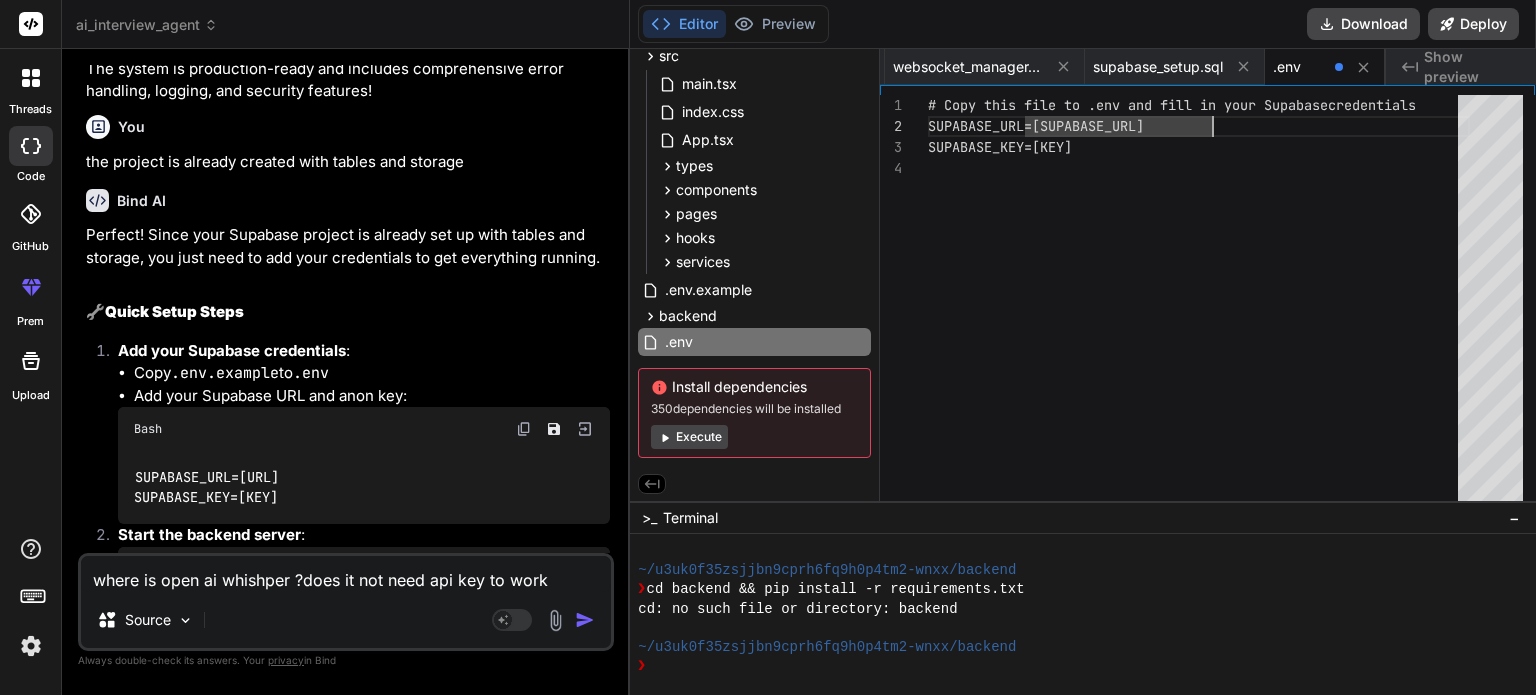 click on "# Copy this file to .env and fill in your Supabase credentials SUPABASE_URL=[SUPABASE_URL] SUPABASE_KEY=[SUPABASE_KEY]" at bounding box center [1199, 303] 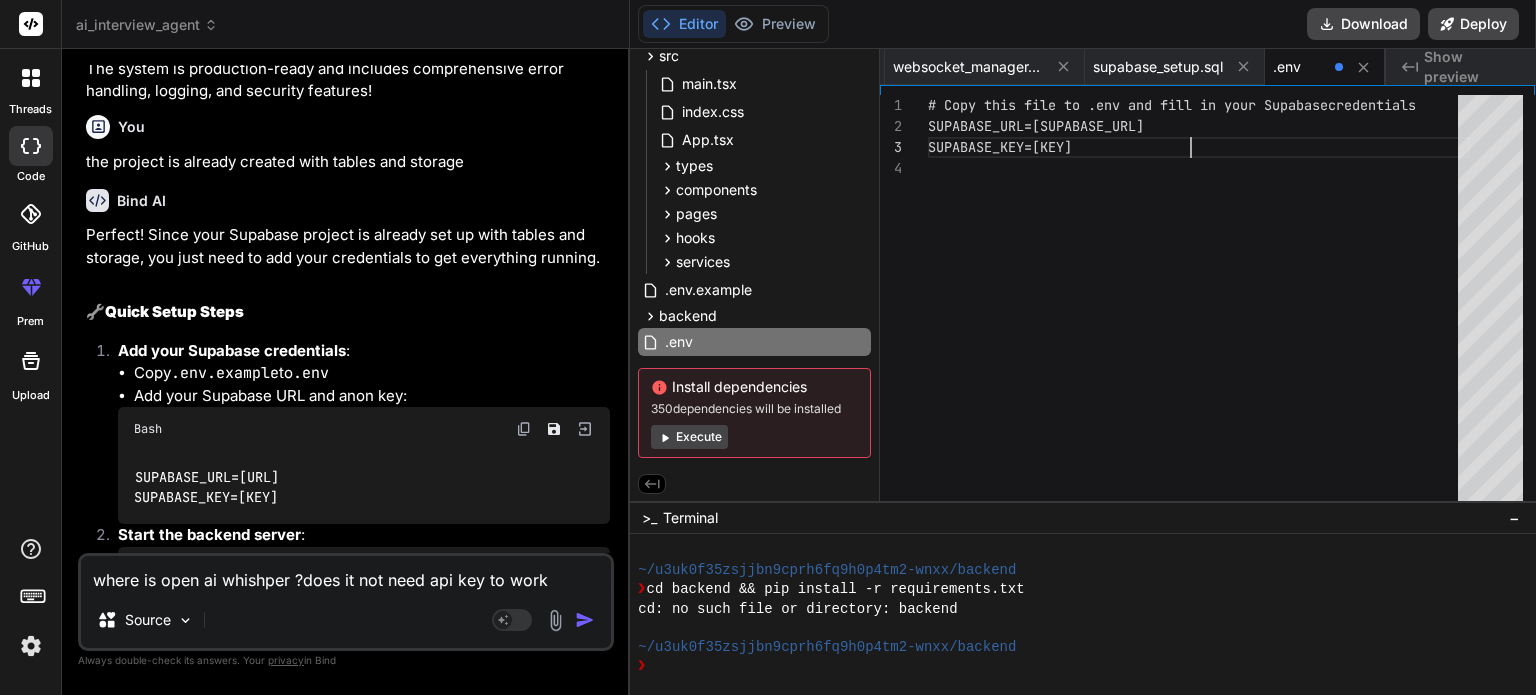 click on "# Copy this file to .env and fill in your Supabase credentials SUPABASE_URL=[SUPABASE_URL] SUPABASE_KEY=[SUPABASE_KEY]" at bounding box center [1199, 303] 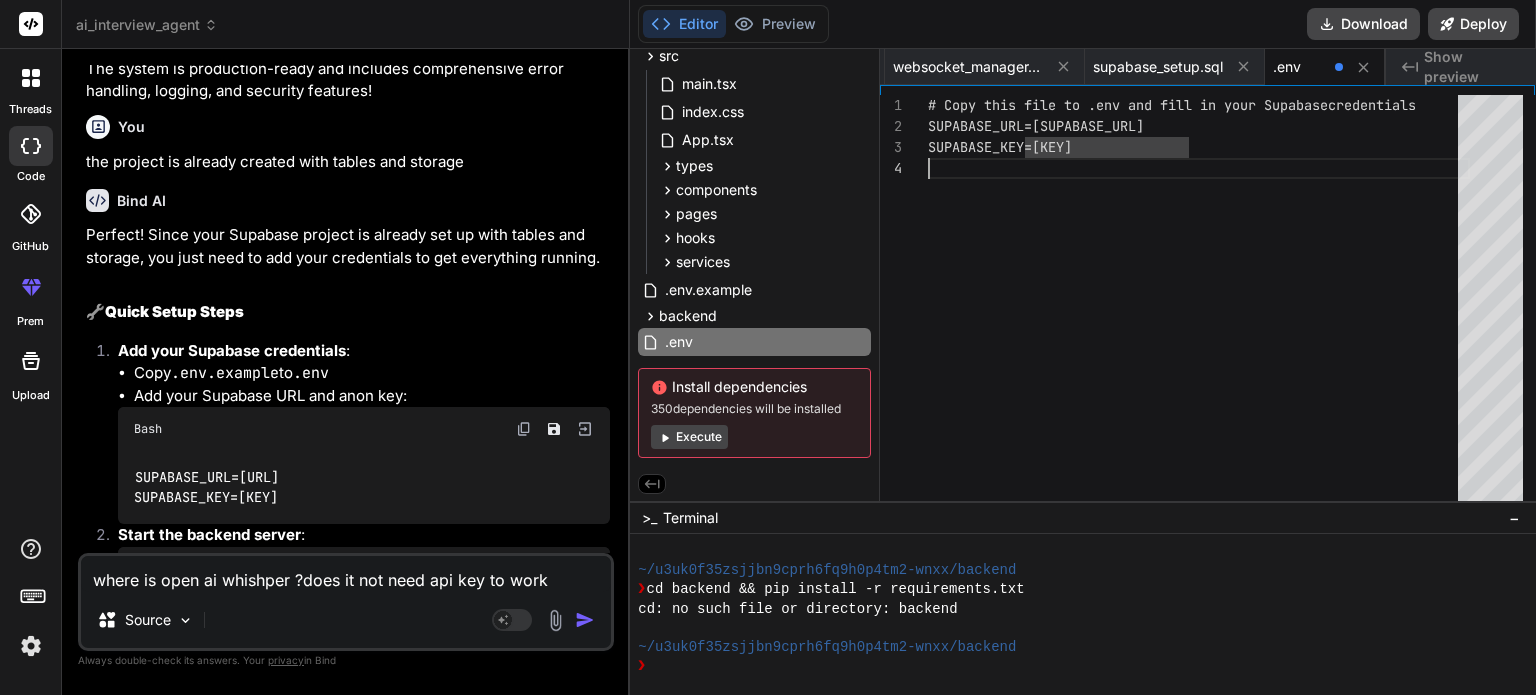 click on "# Copy this file to .env and fill in your Supabase credentials SUPABASE_URL=[SUPABASE_URL] SUPABASE_KEY=[SUPABASE_KEY]" at bounding box center [1199, 303] 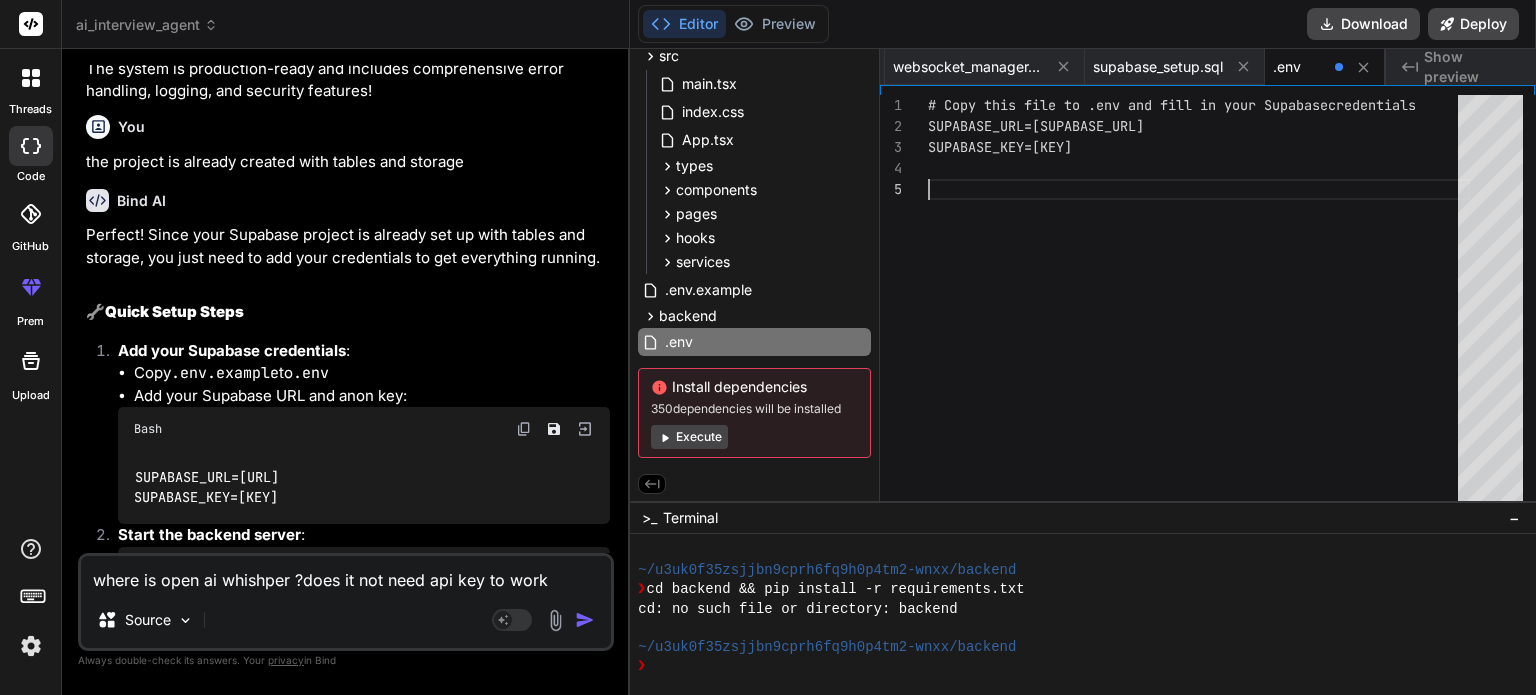 scroll, scrollTop: 106, scrollLeft: 0, axis: vertical 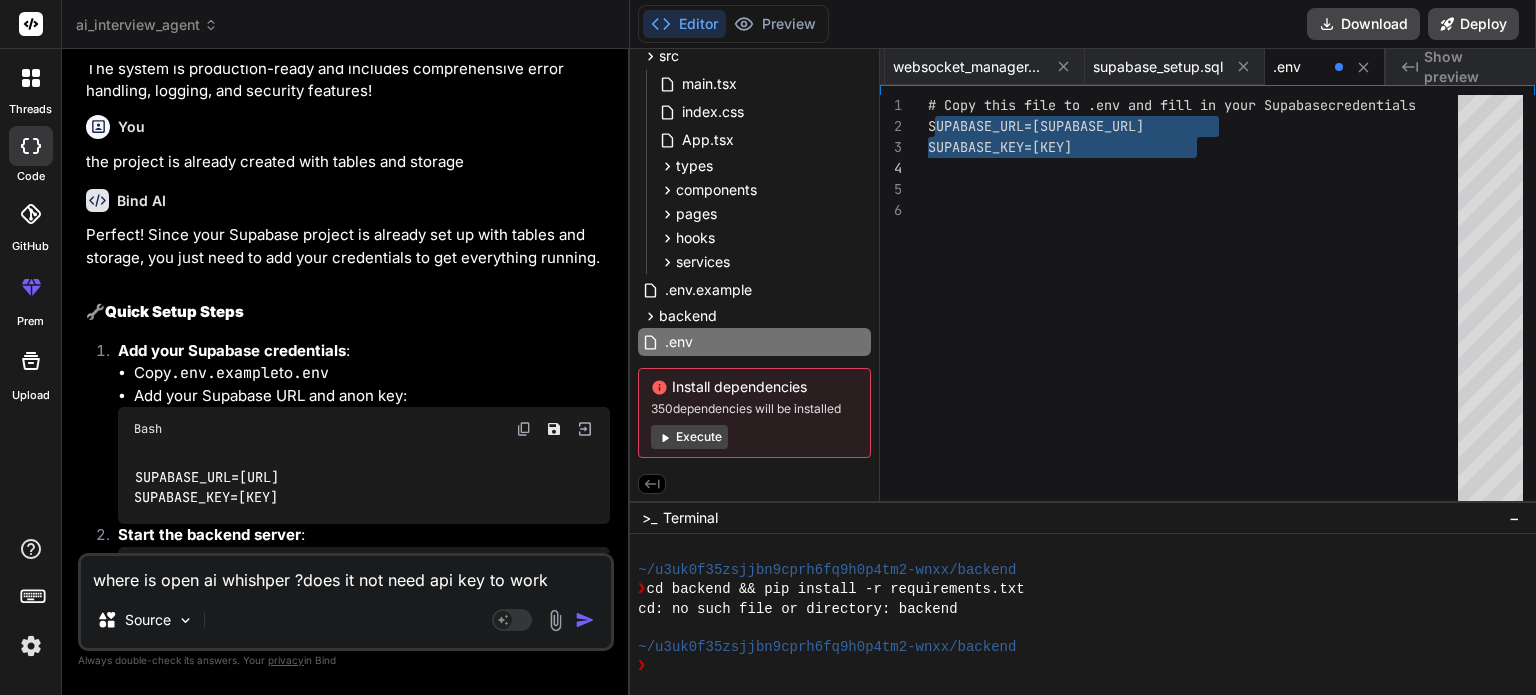 drag, startPoint x: 932, startPoint y: 126, endPoint x: 1222, endPoint y: 161, distance: 292.10443 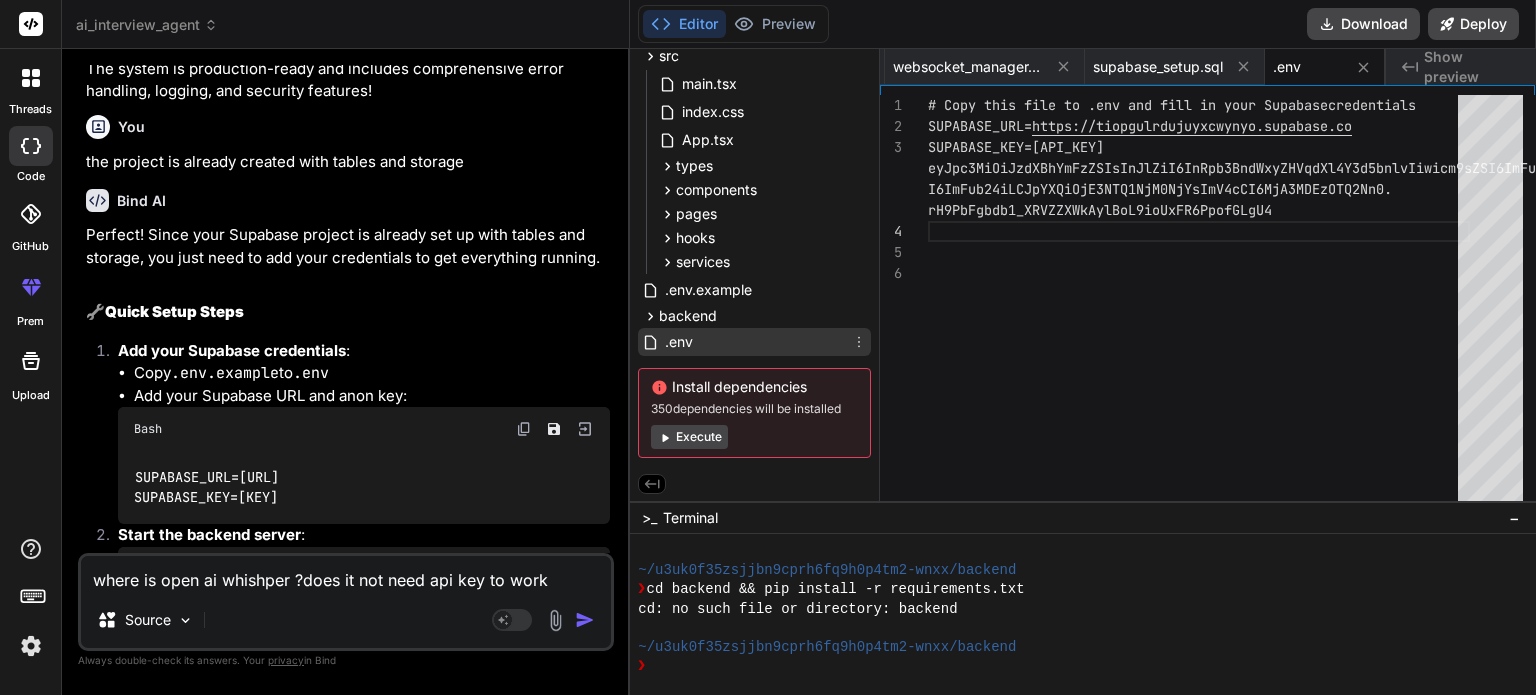 click on ".env" at bounding box center [754, 342] 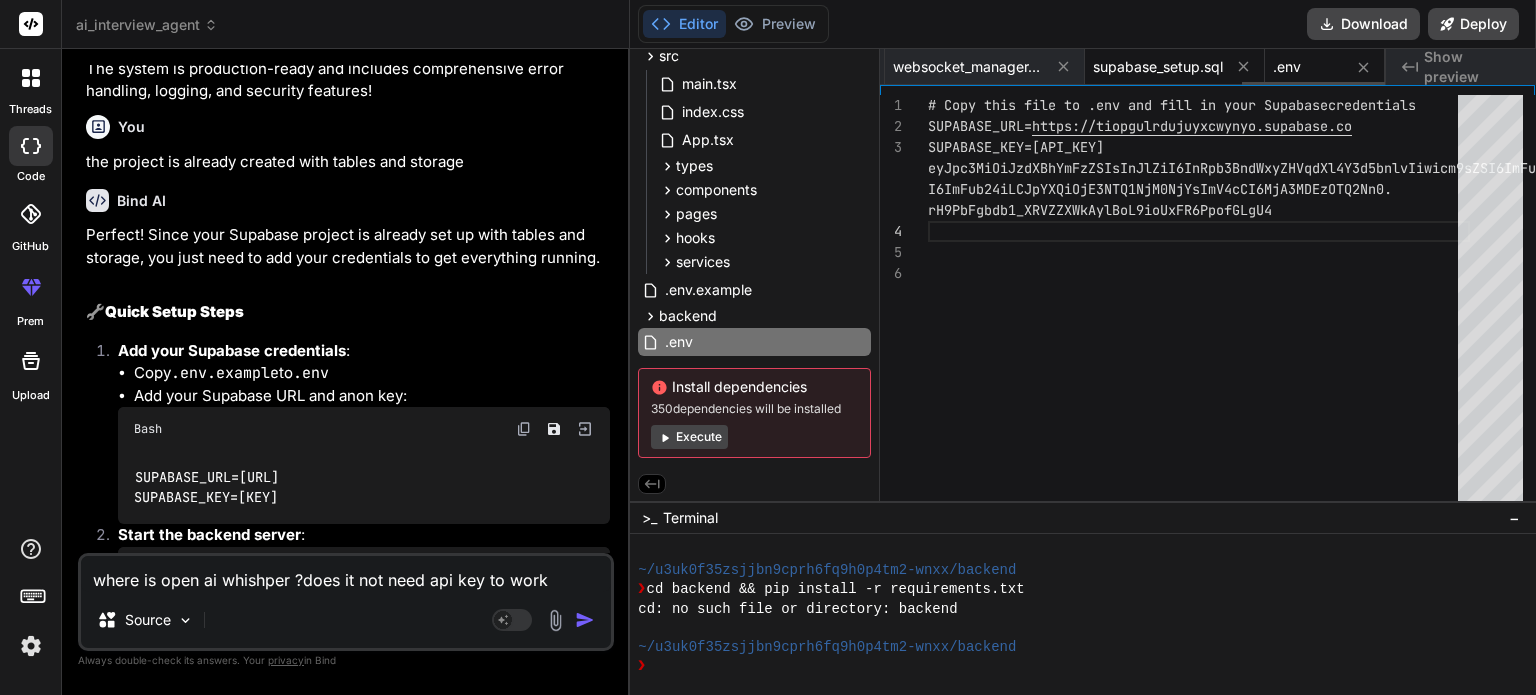click on "supabase_setup.sql" at bounding box center (1158, 67) 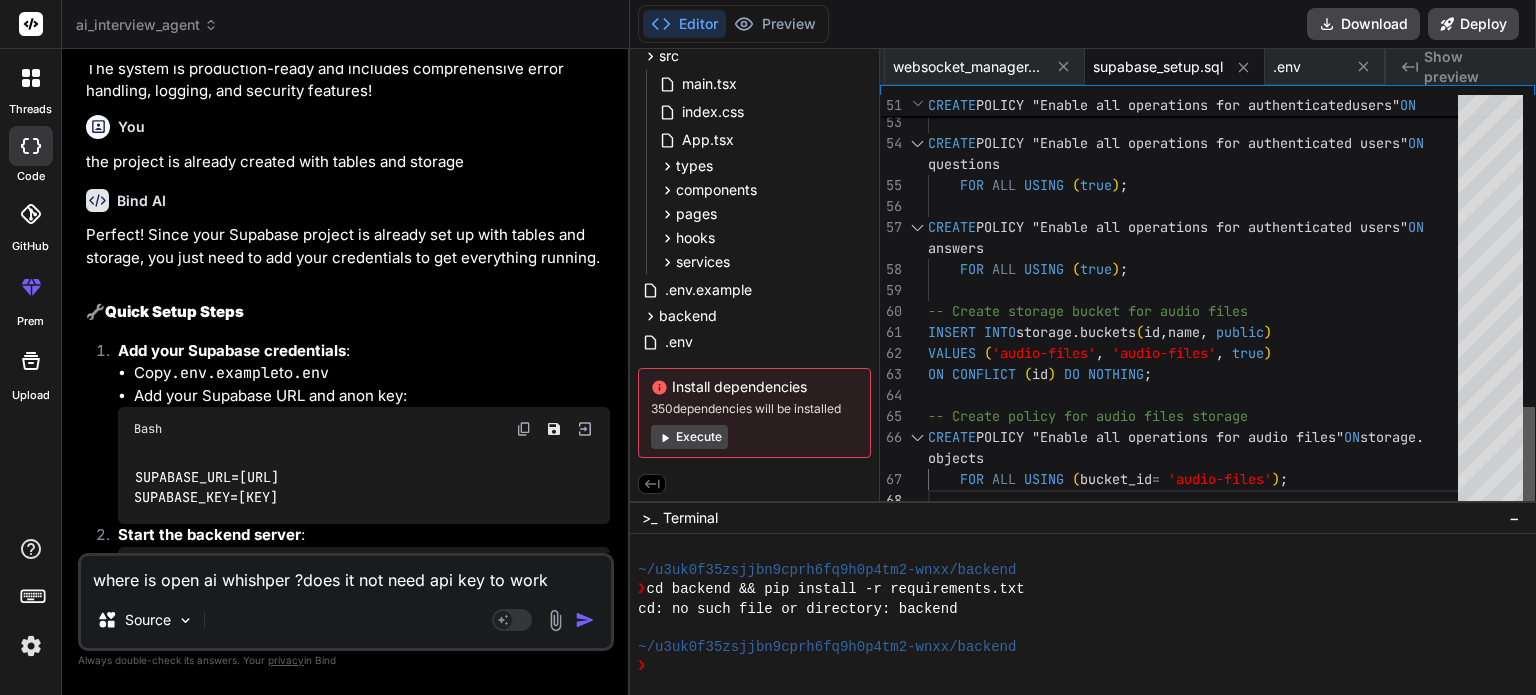 click at bounding box center [1529, 459] 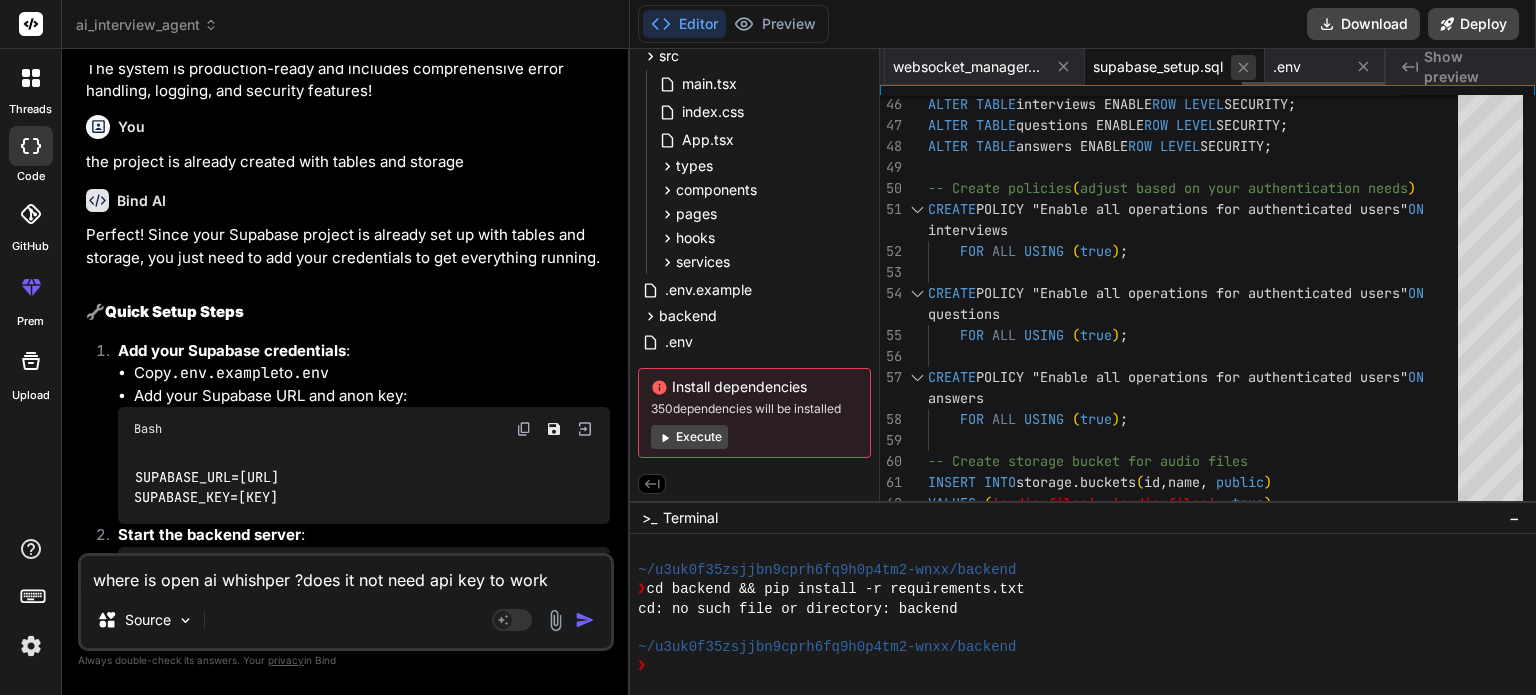 click 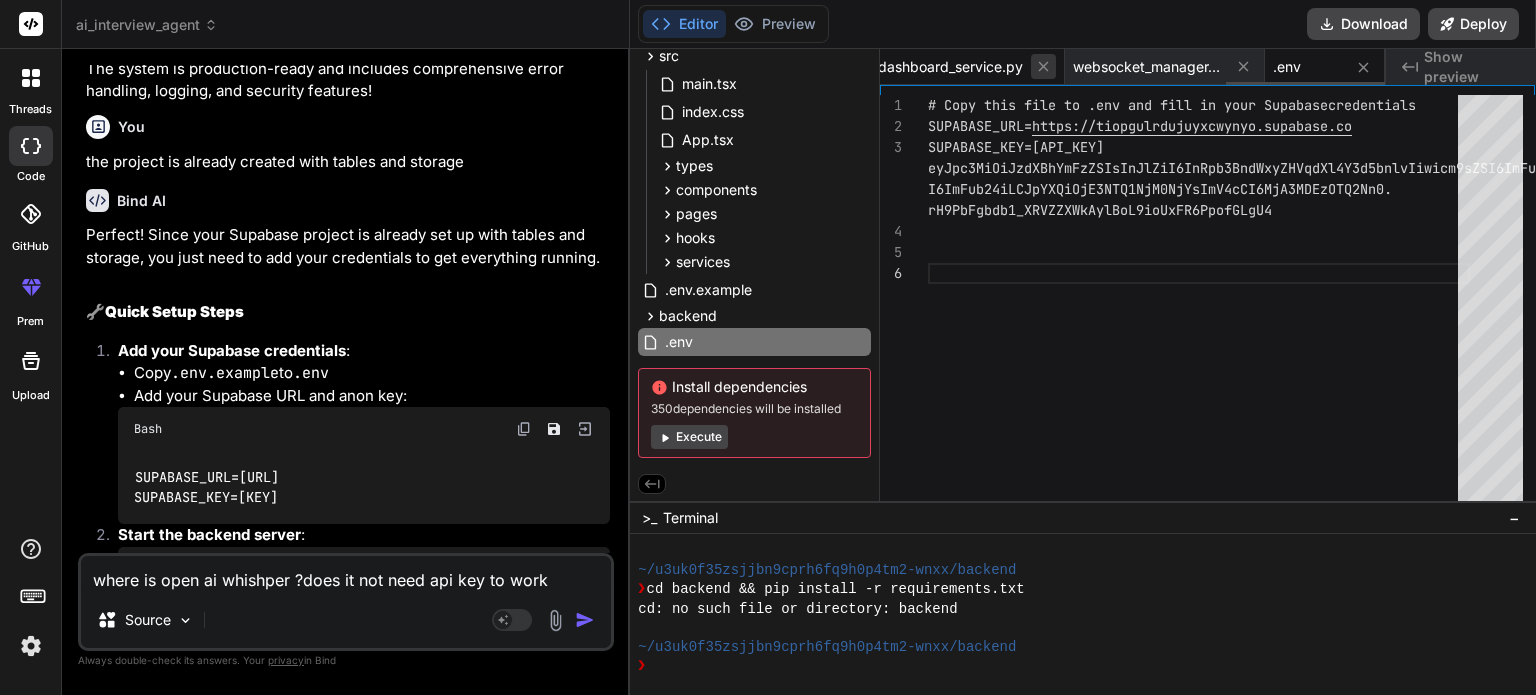 click at bounding box center (1043, 66) 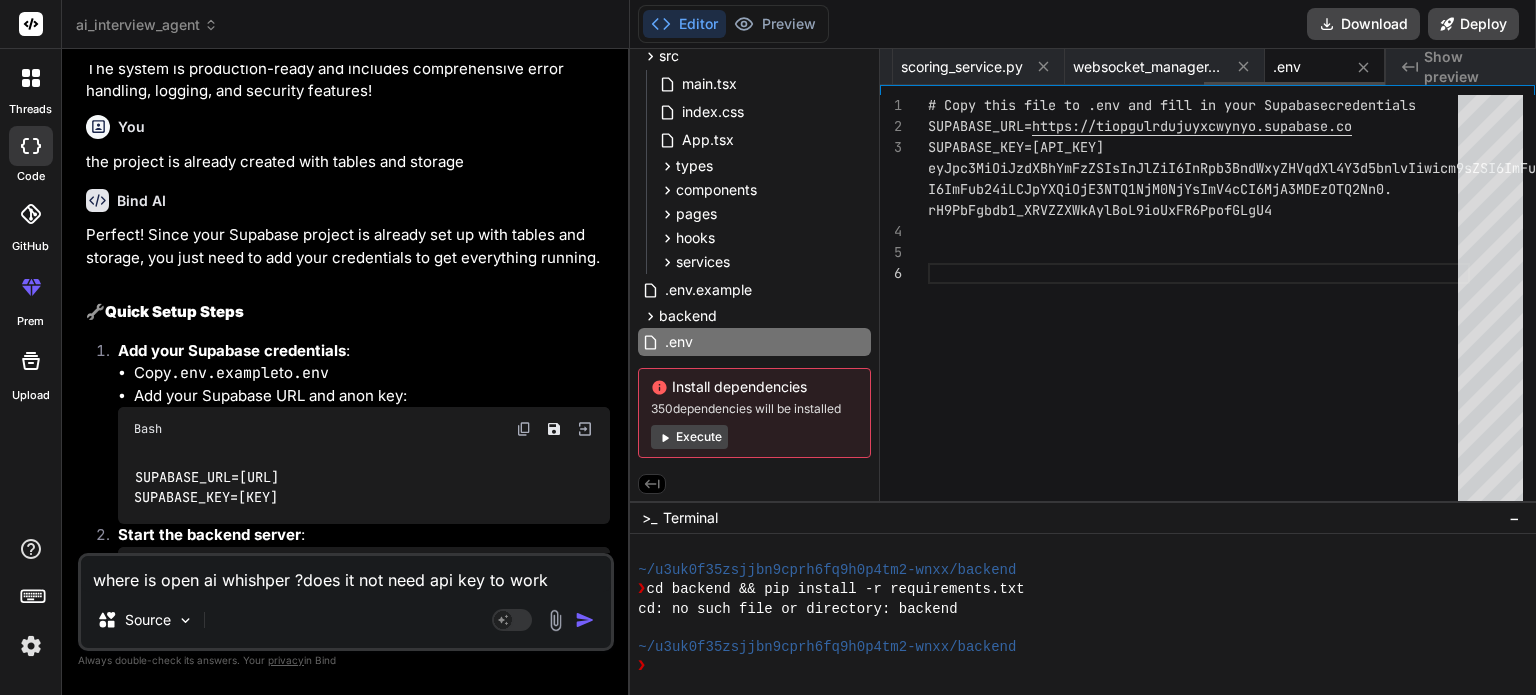 click 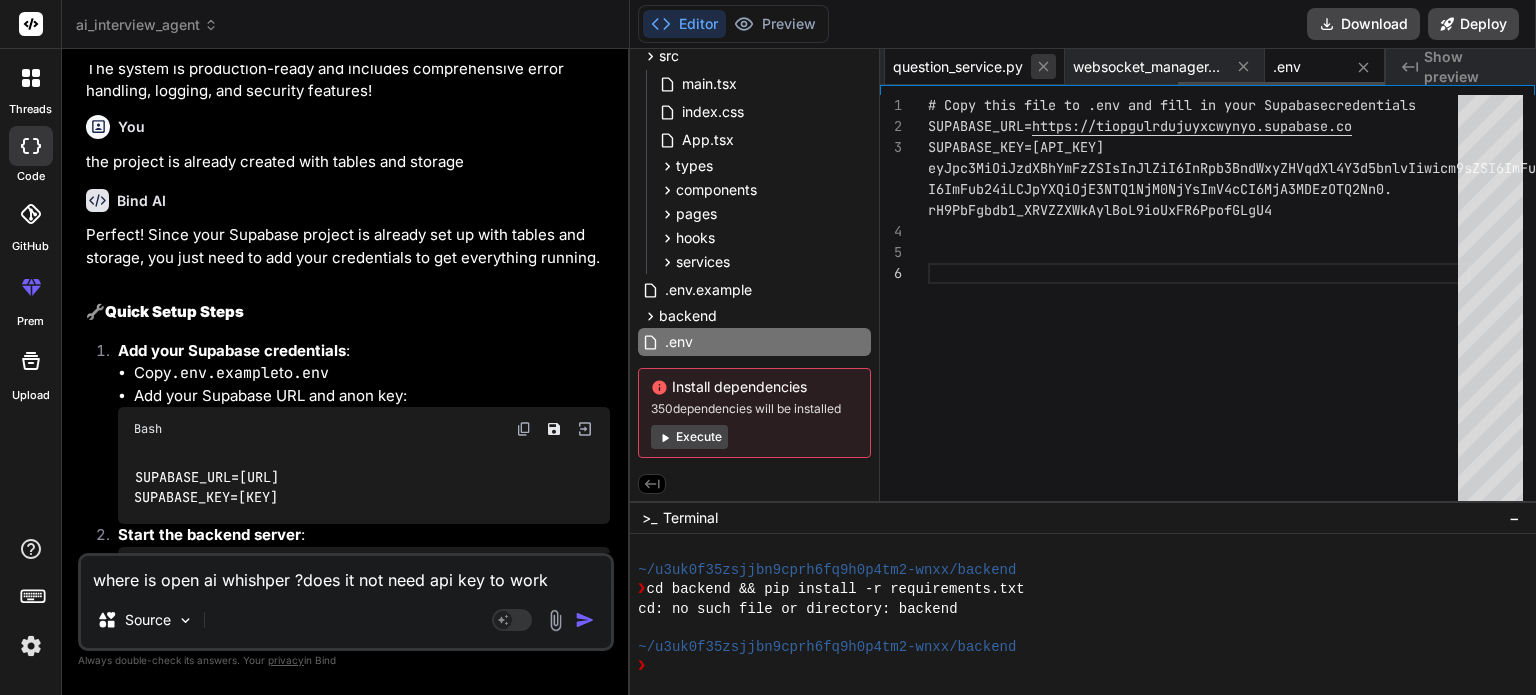 click 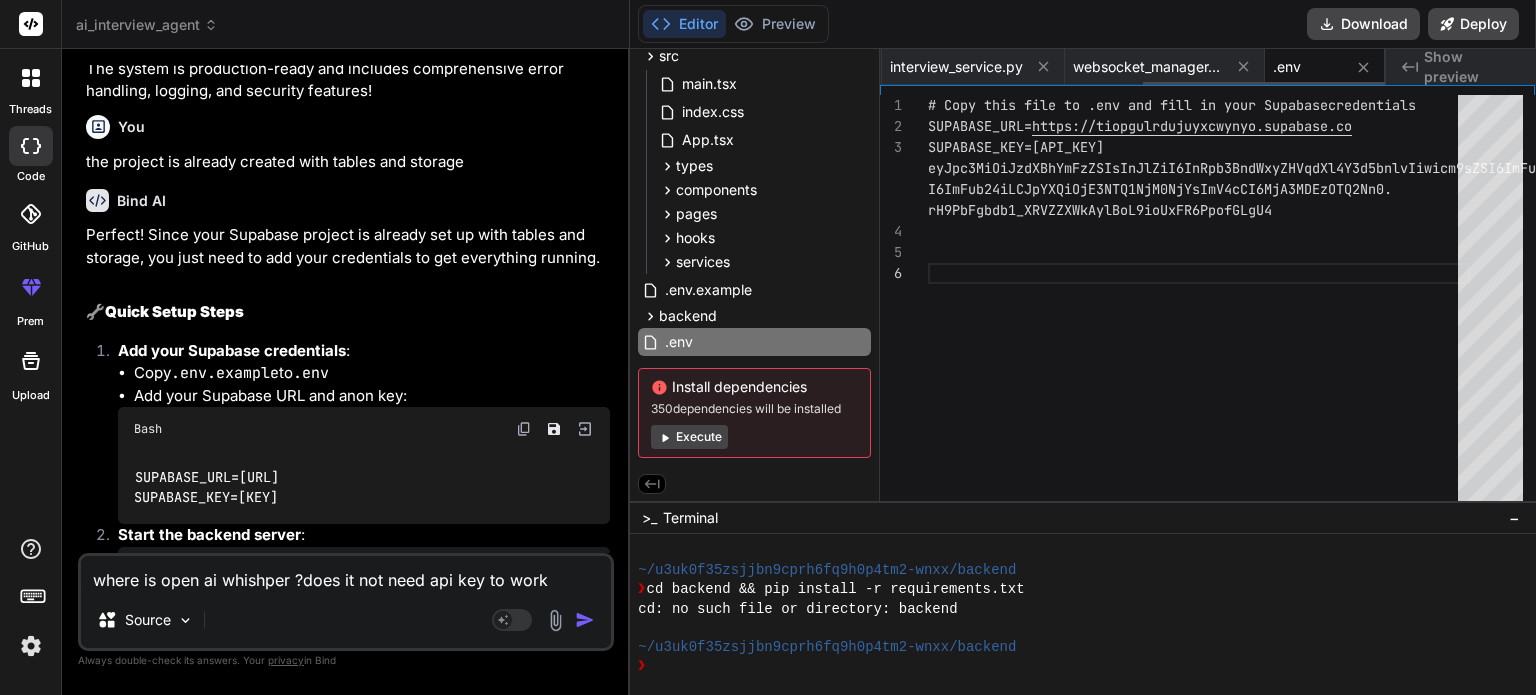 click 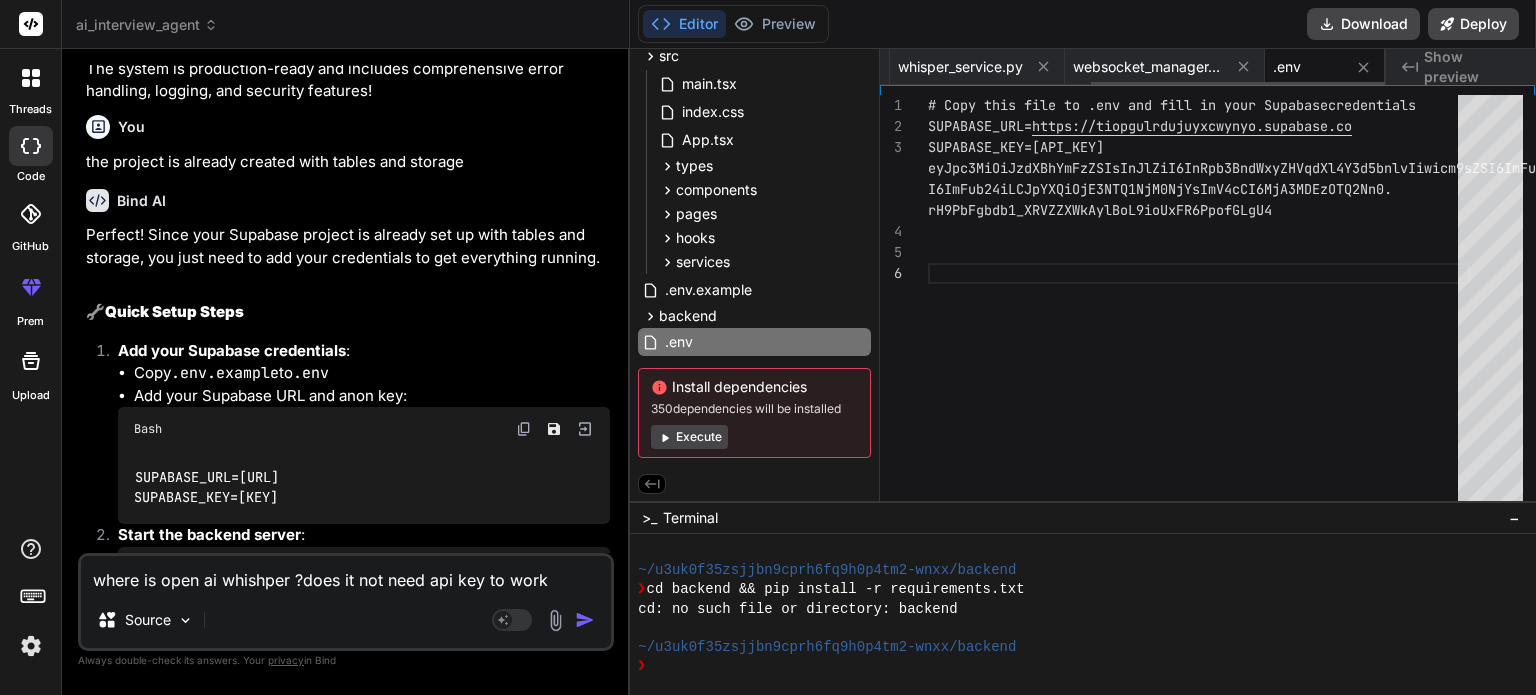 click 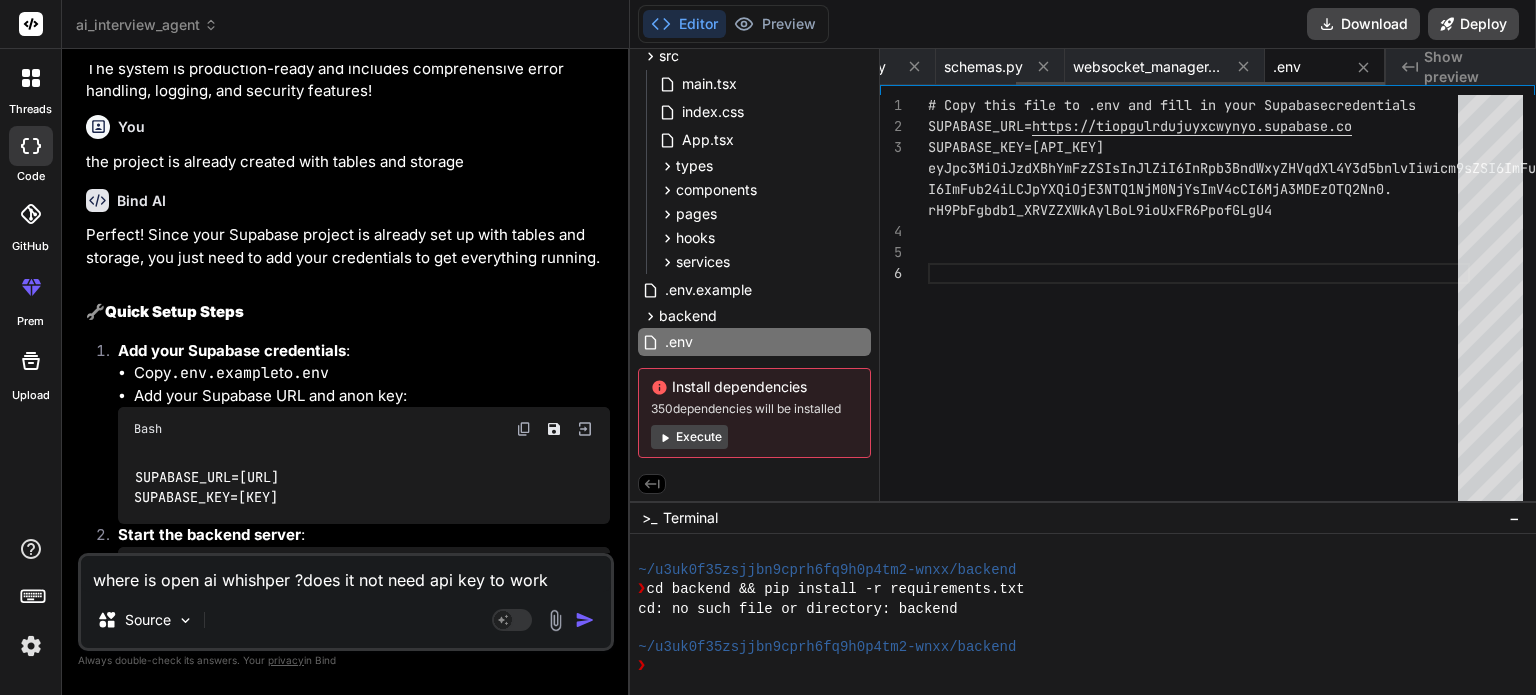 click 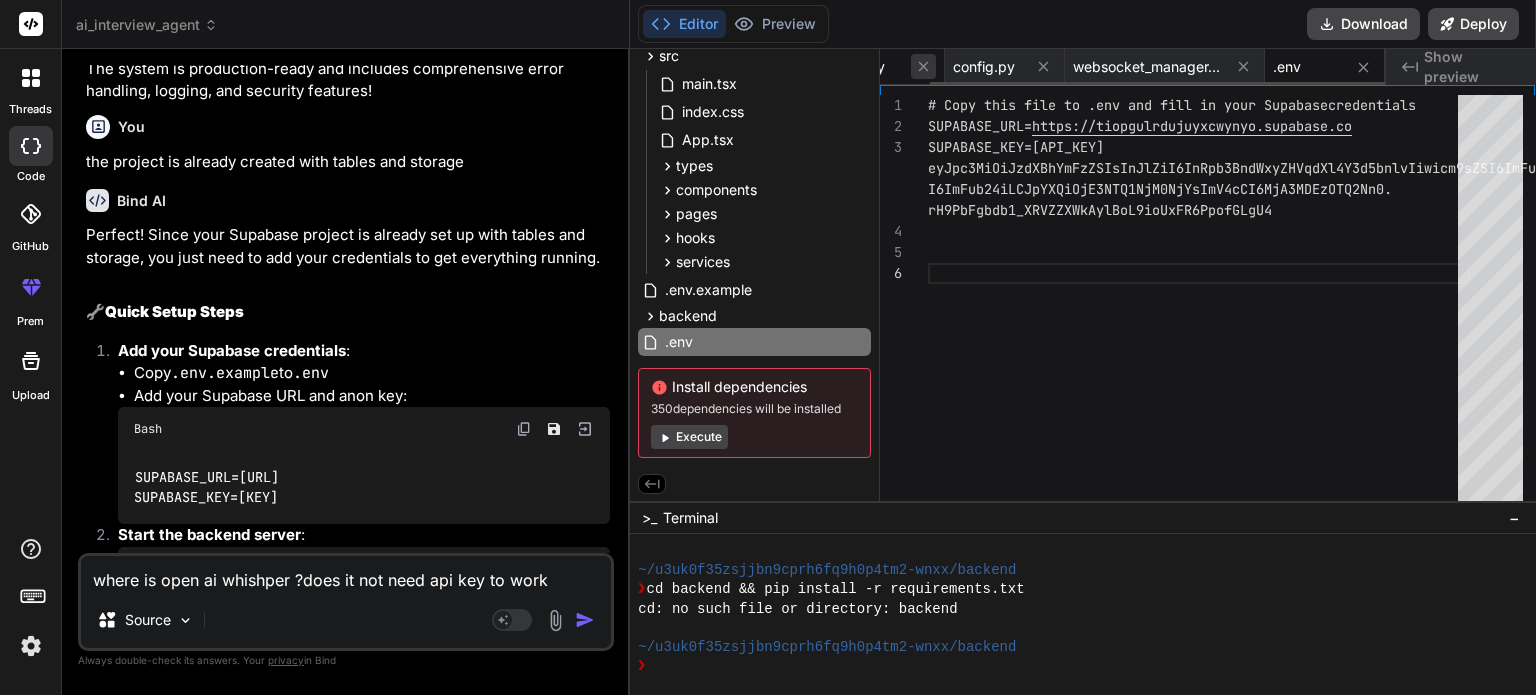 click at bounding box center [923, 66] 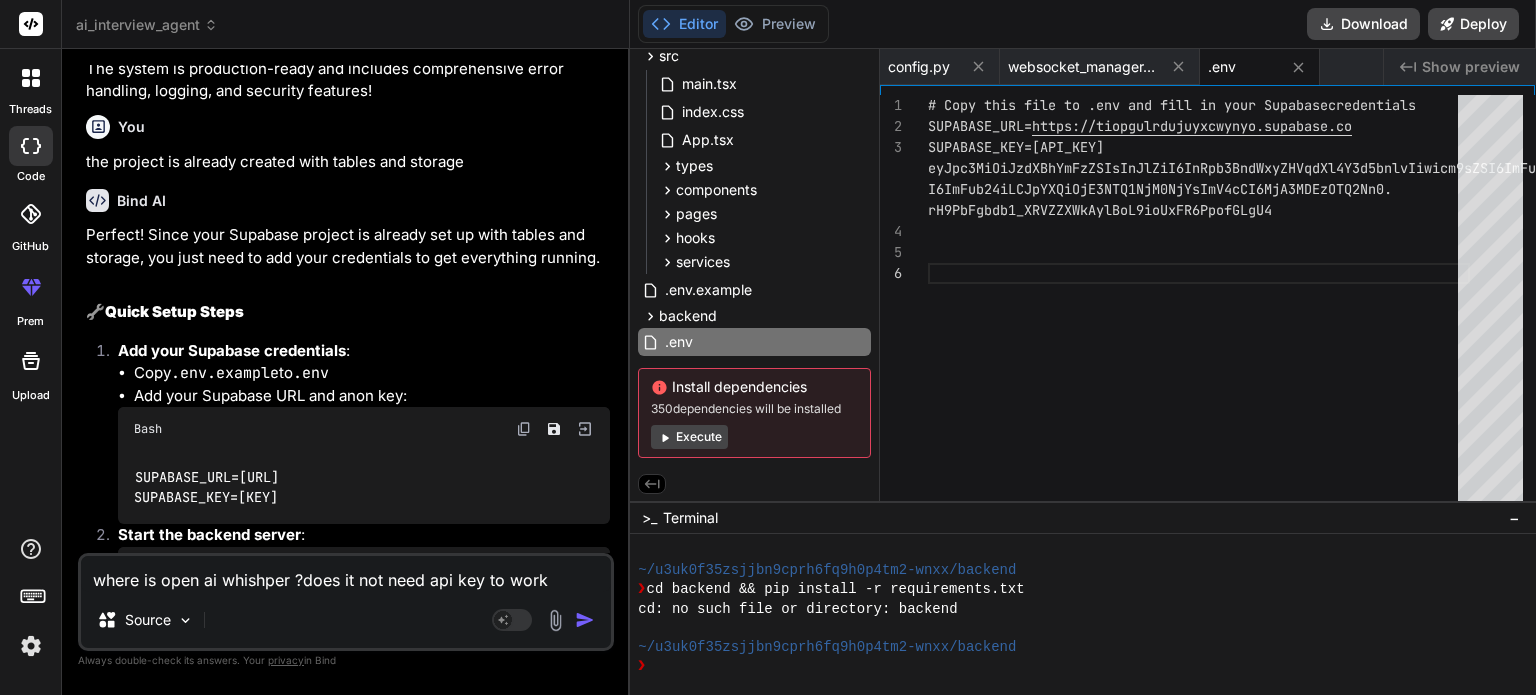 scroll, scrollTop: 0, scrollLeft: 0, axis: both 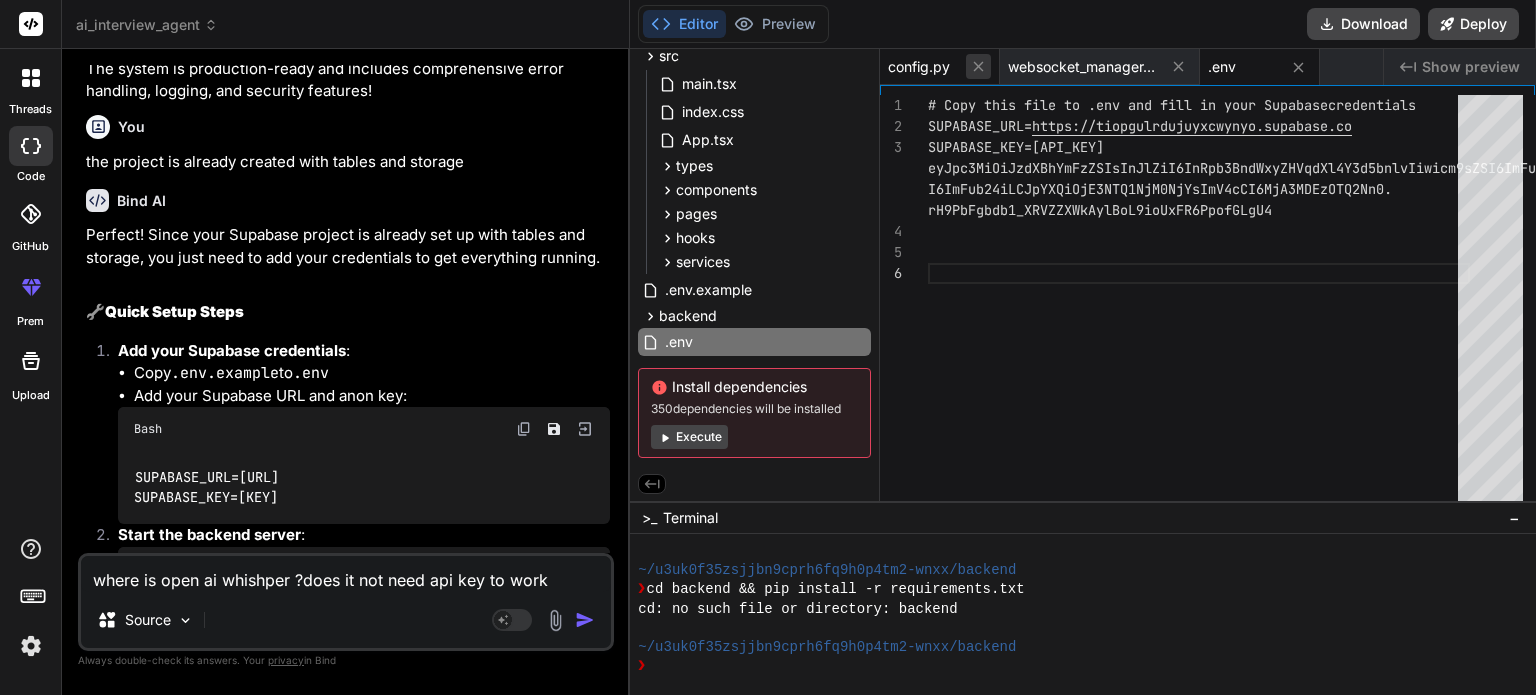 click 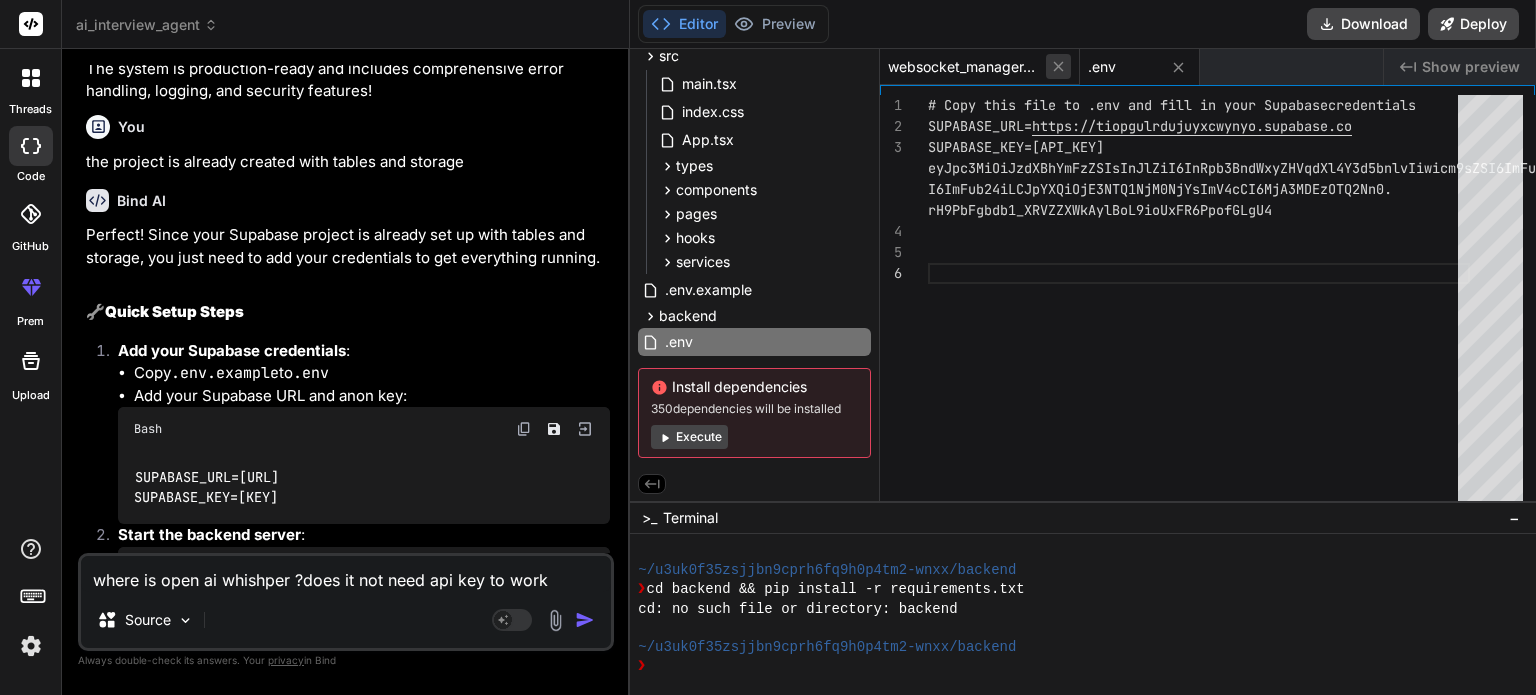 click 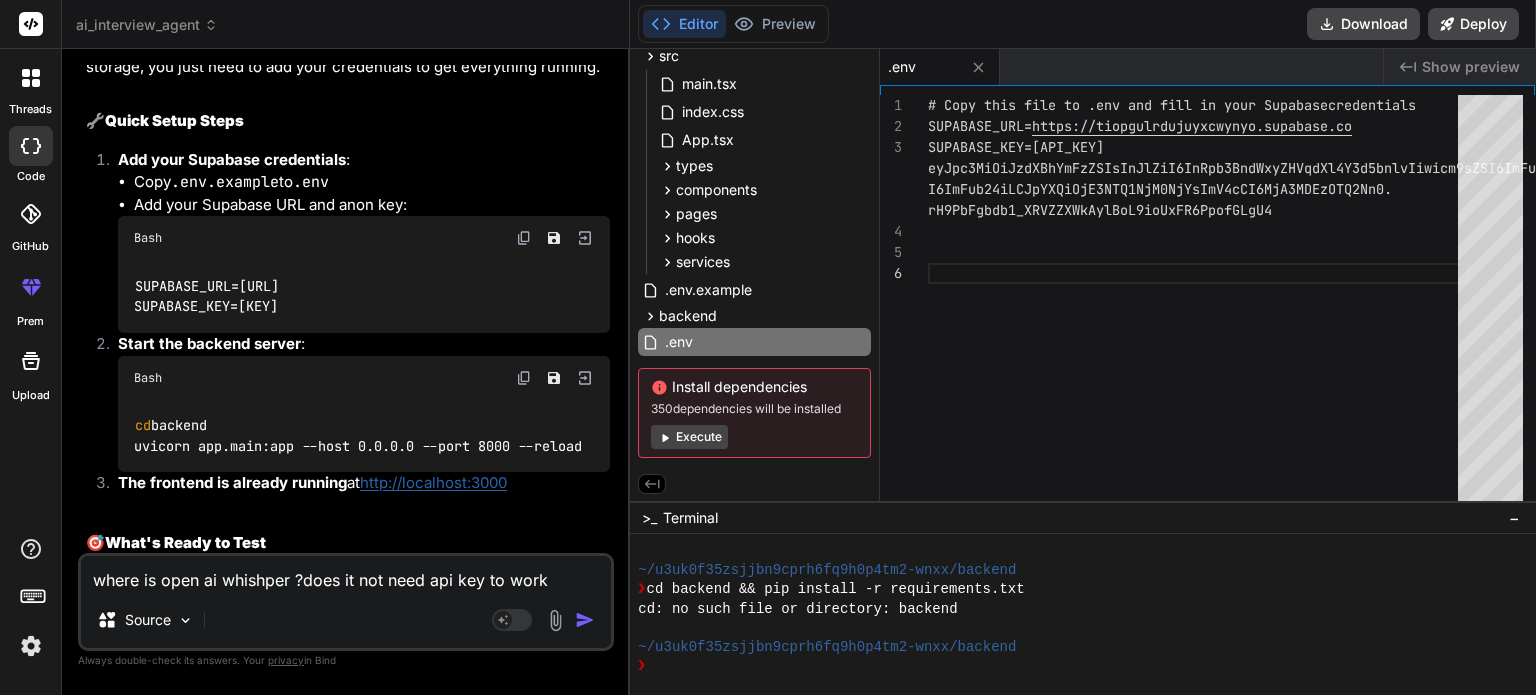 scroll, scrollTop: 17085, scrollLeft: 0, axis: vertical 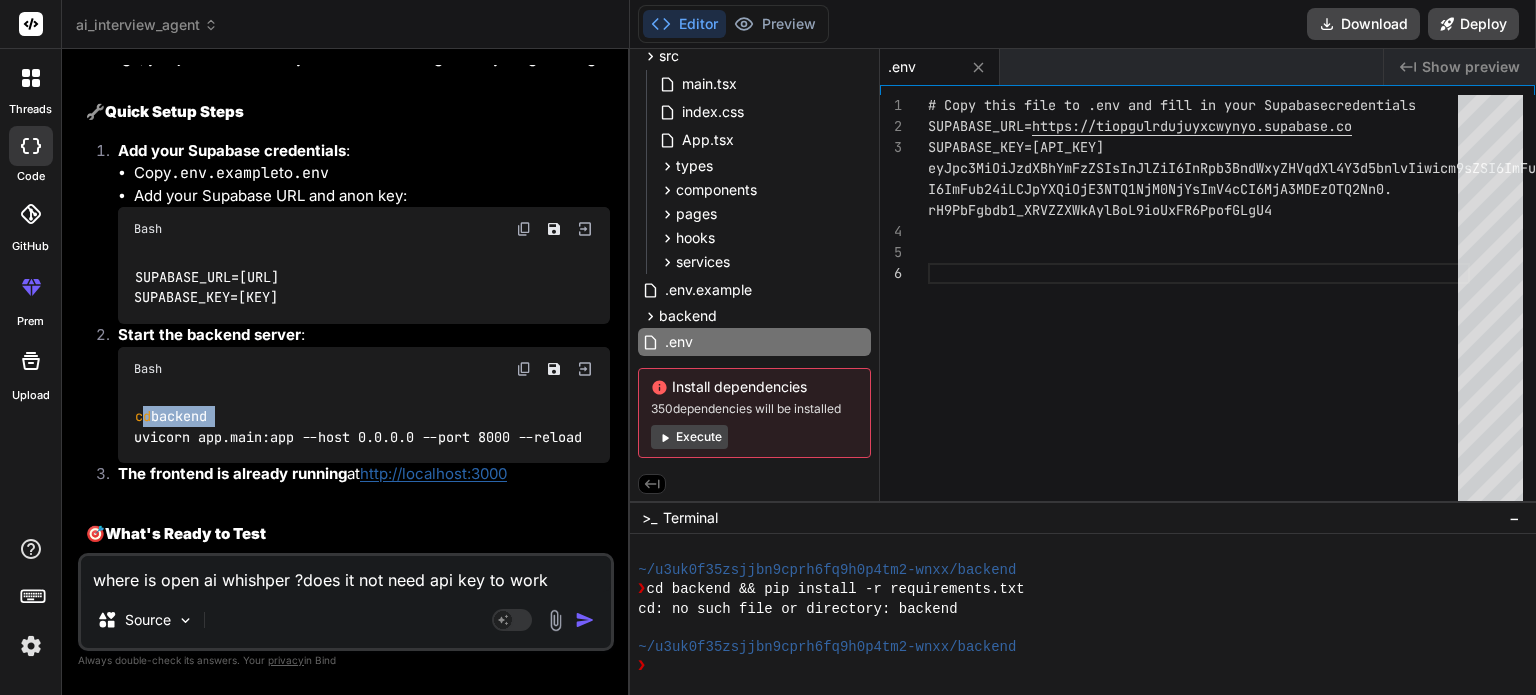 drag, startPoint x: 140, startPoint y: 274, endPoint x: 296, endPoint y: 276, distance: 156.01282 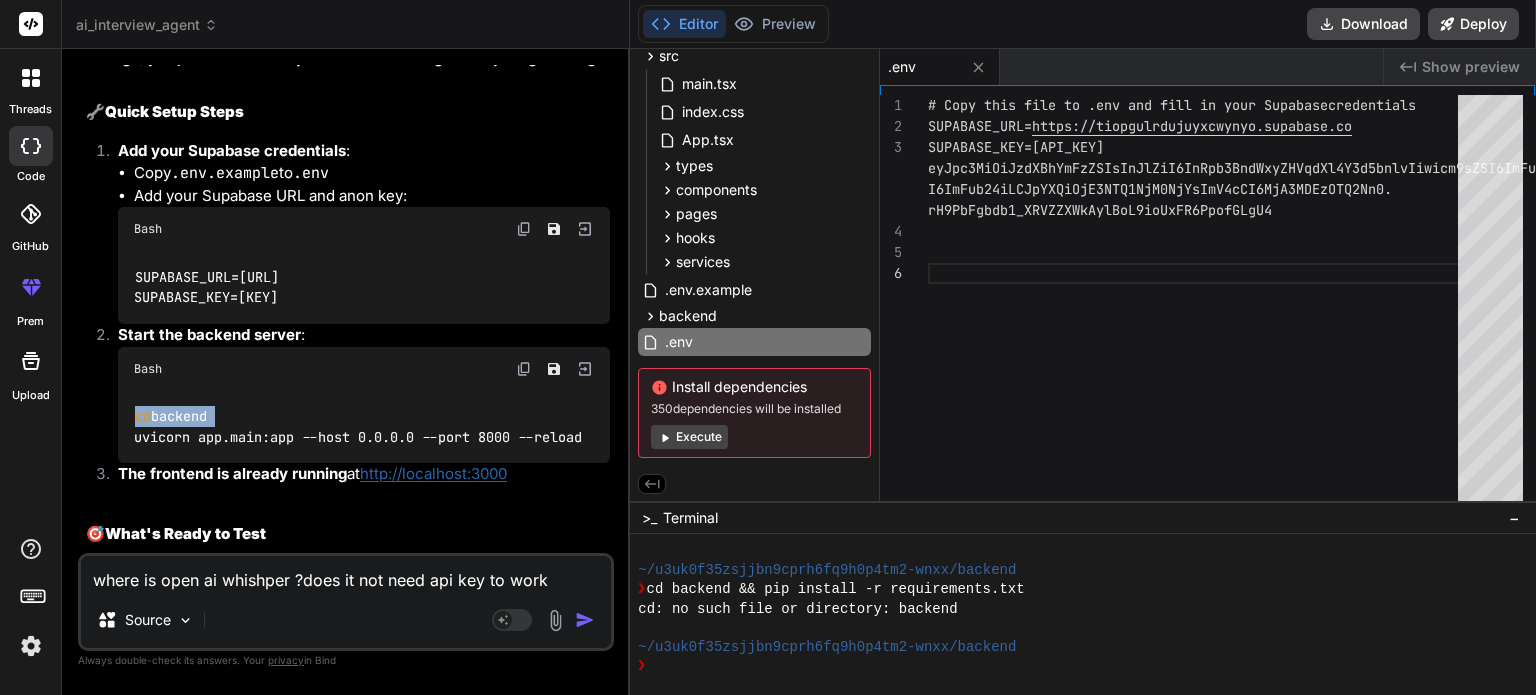 drag, startPoint x: 133, startPoint y: 279, endPoint x: 216, endPoint y: 272, distance: 83.294655 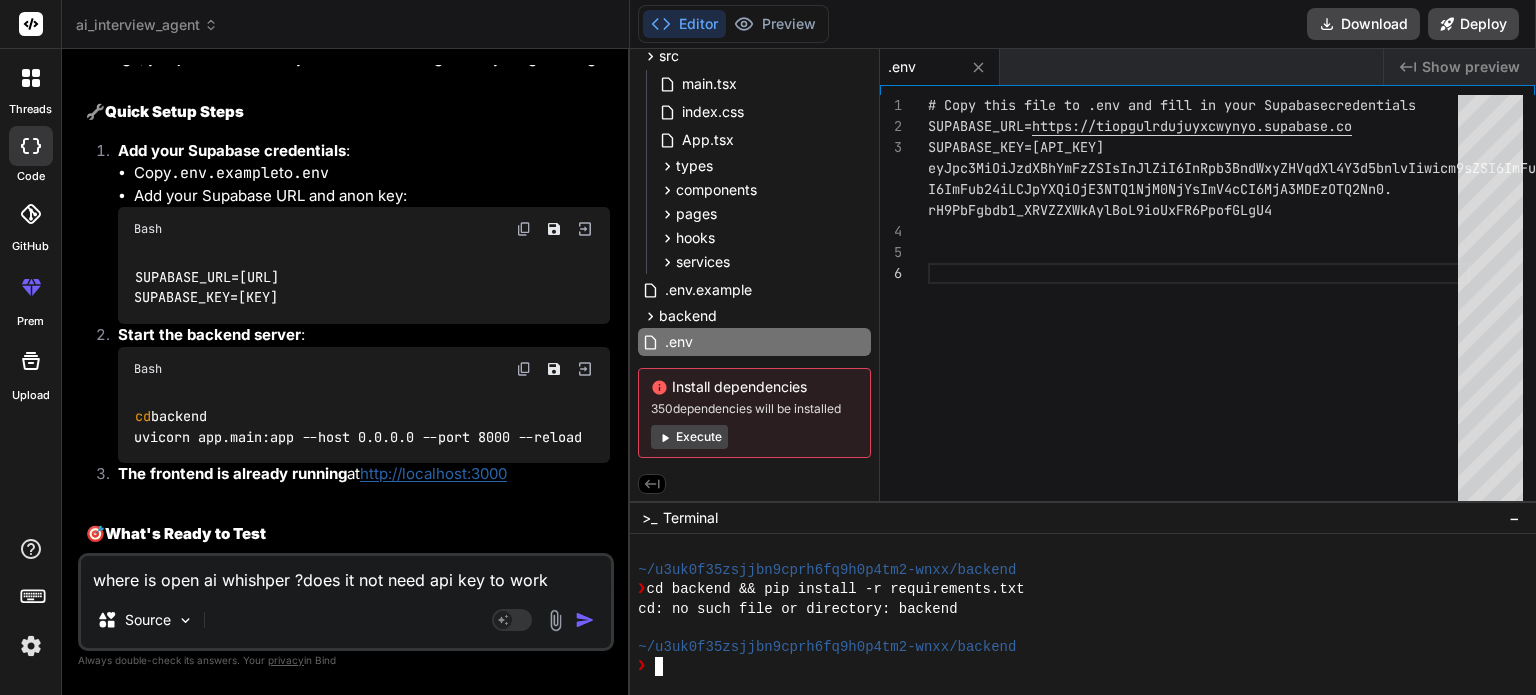 drag, startPoint x: 704, startPoint y: 661, endPoint x: 672, endPoint y: 664, distance: 32.140316 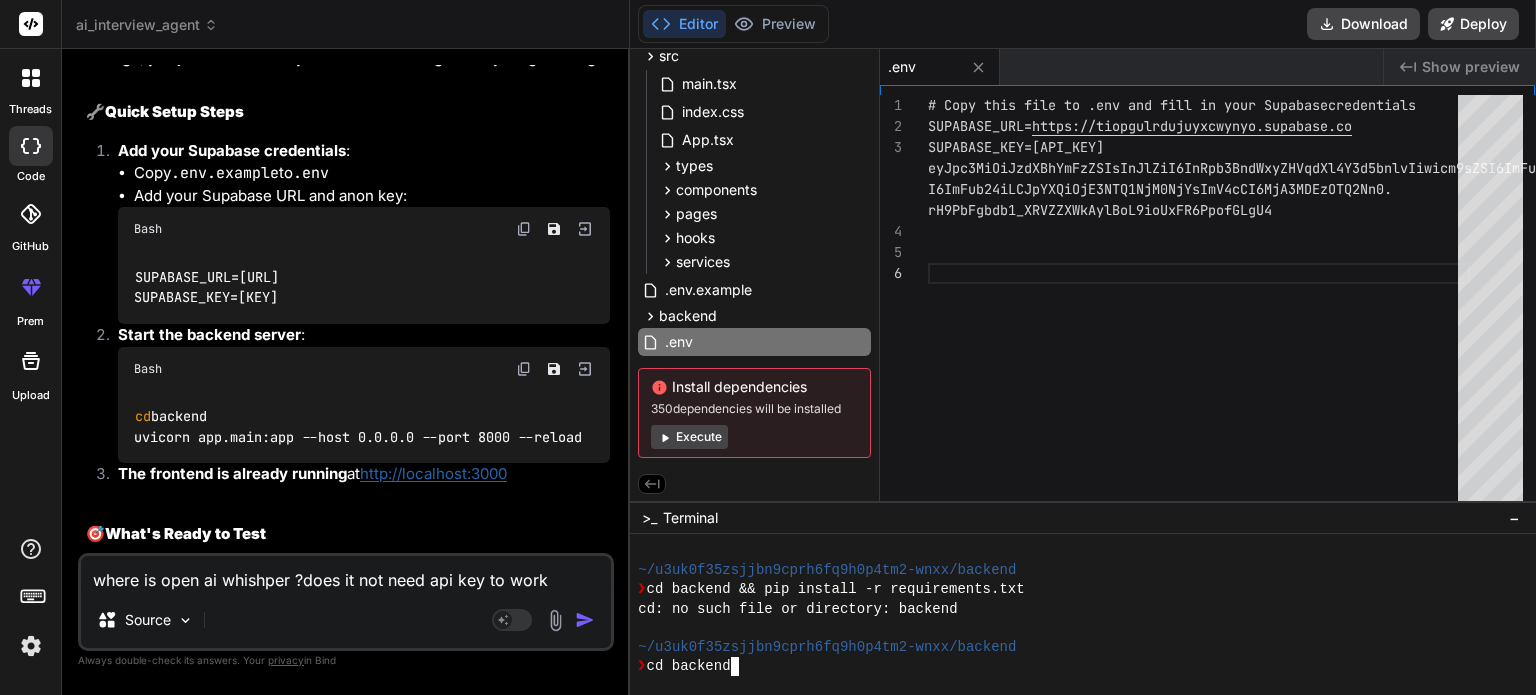 scroll, scrollTop: 0, scrollLeft: 0, axis: both 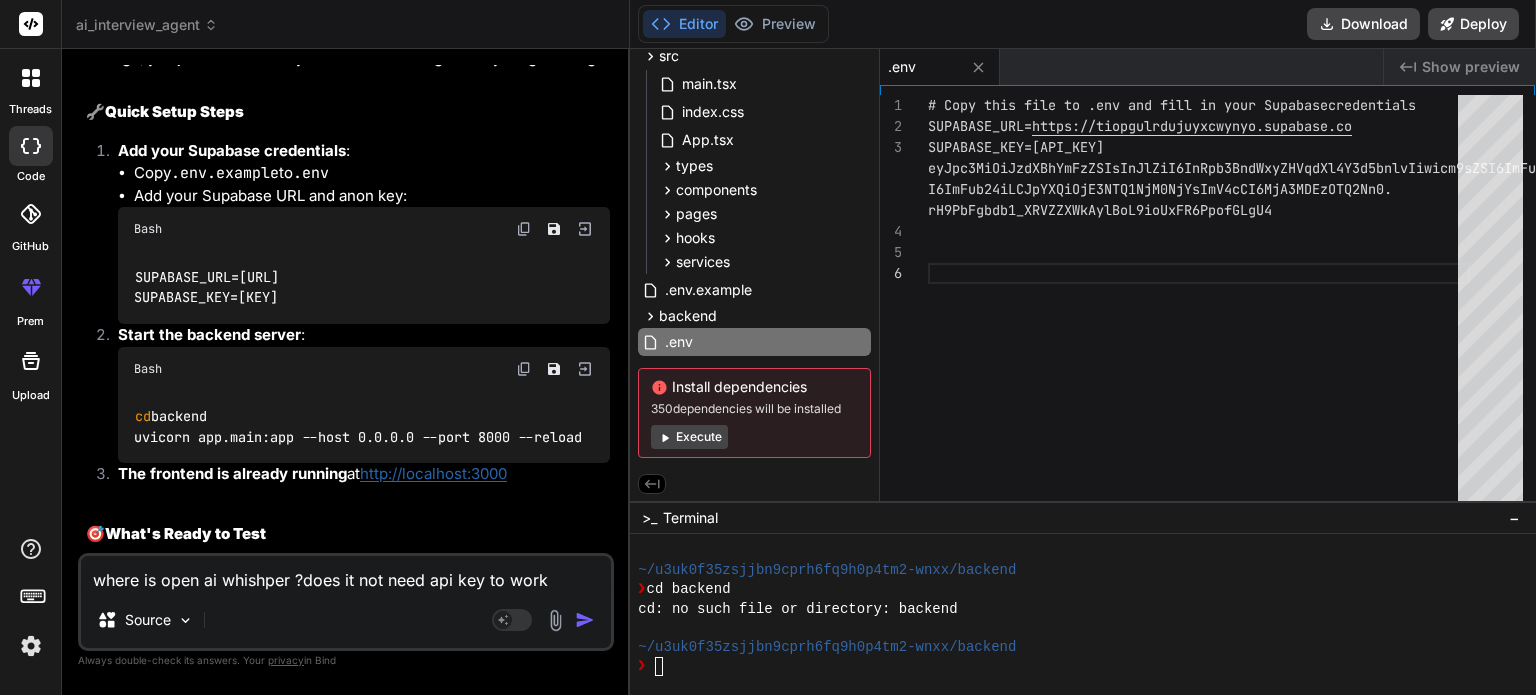 drag, startPoint x: 136, startPoint y: 297, endPoint x: 595, endPoint y: 297, distance: 459 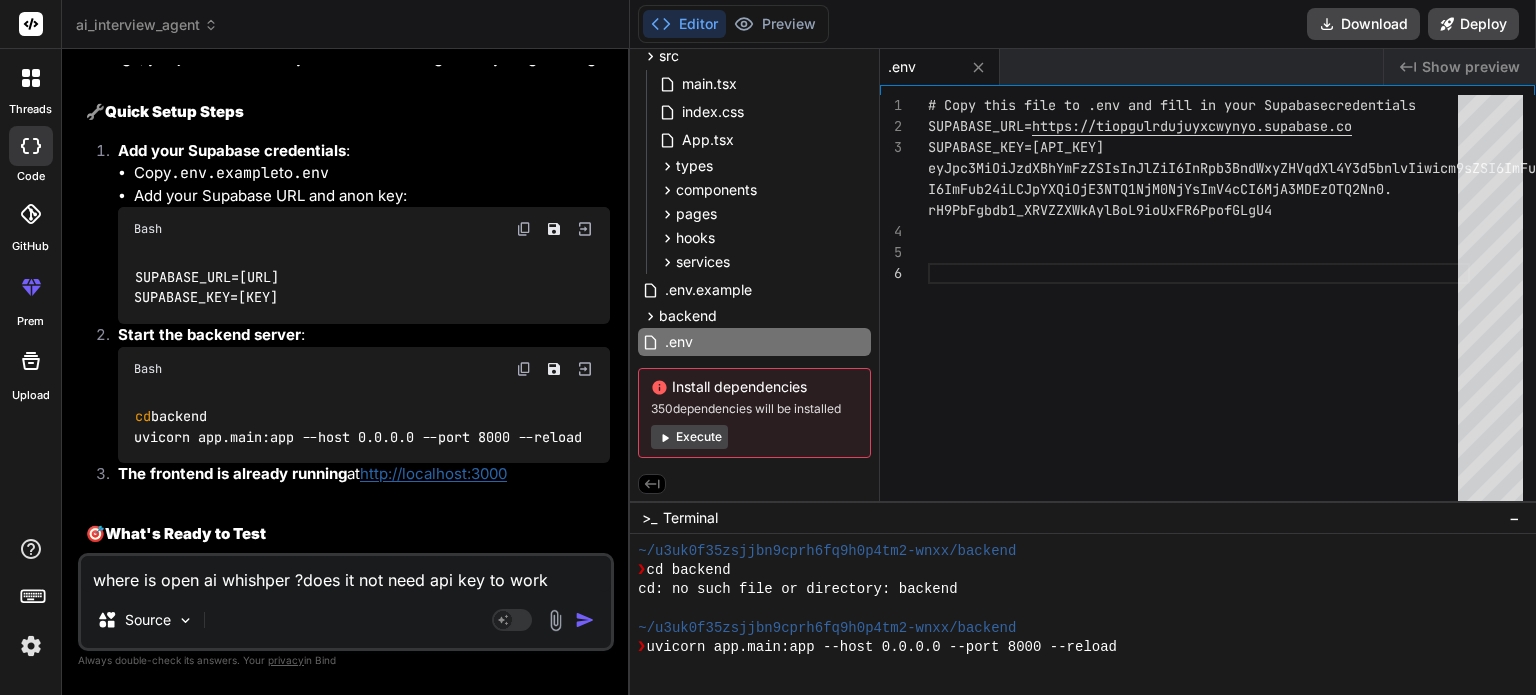 scroll, scrollTop: 0, scrollLeft: 0, axis: both 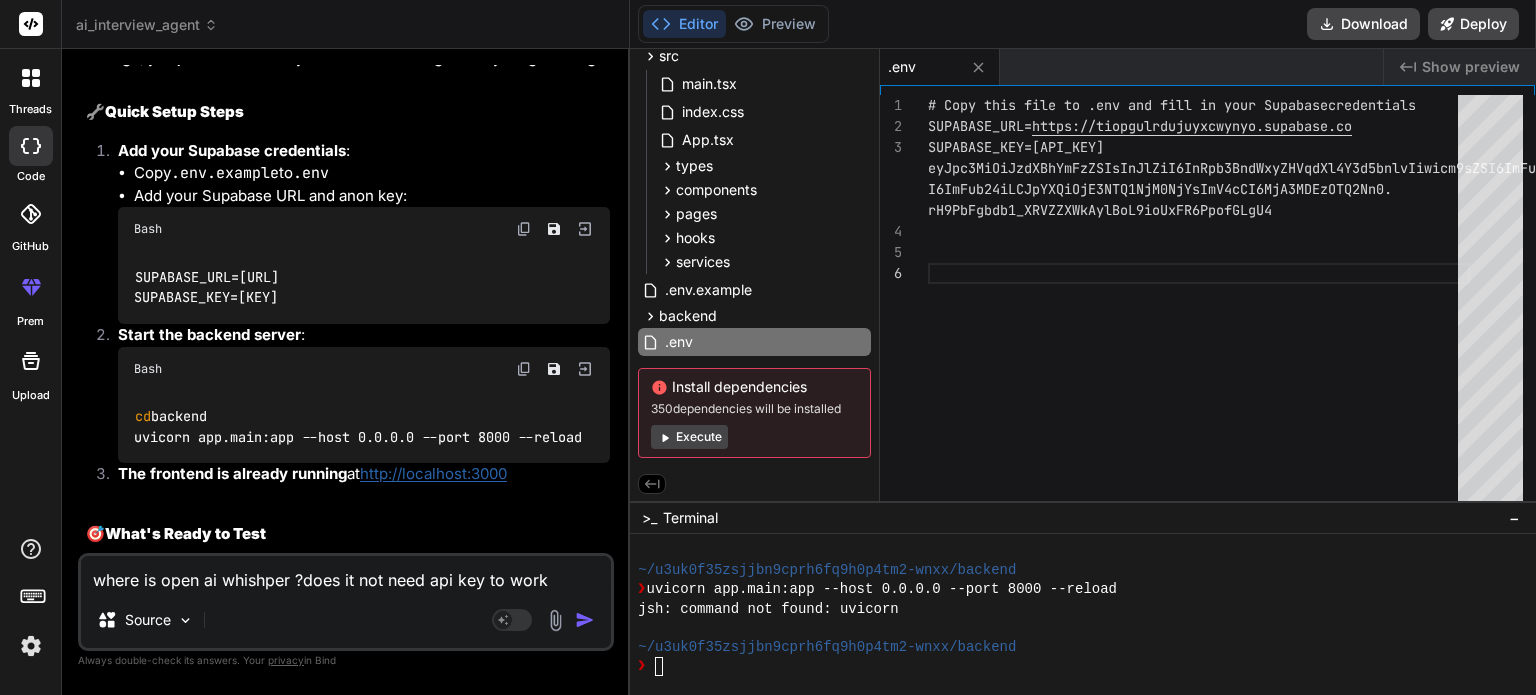 click on "http://localhost:3000" at bounding box center [433, 473] 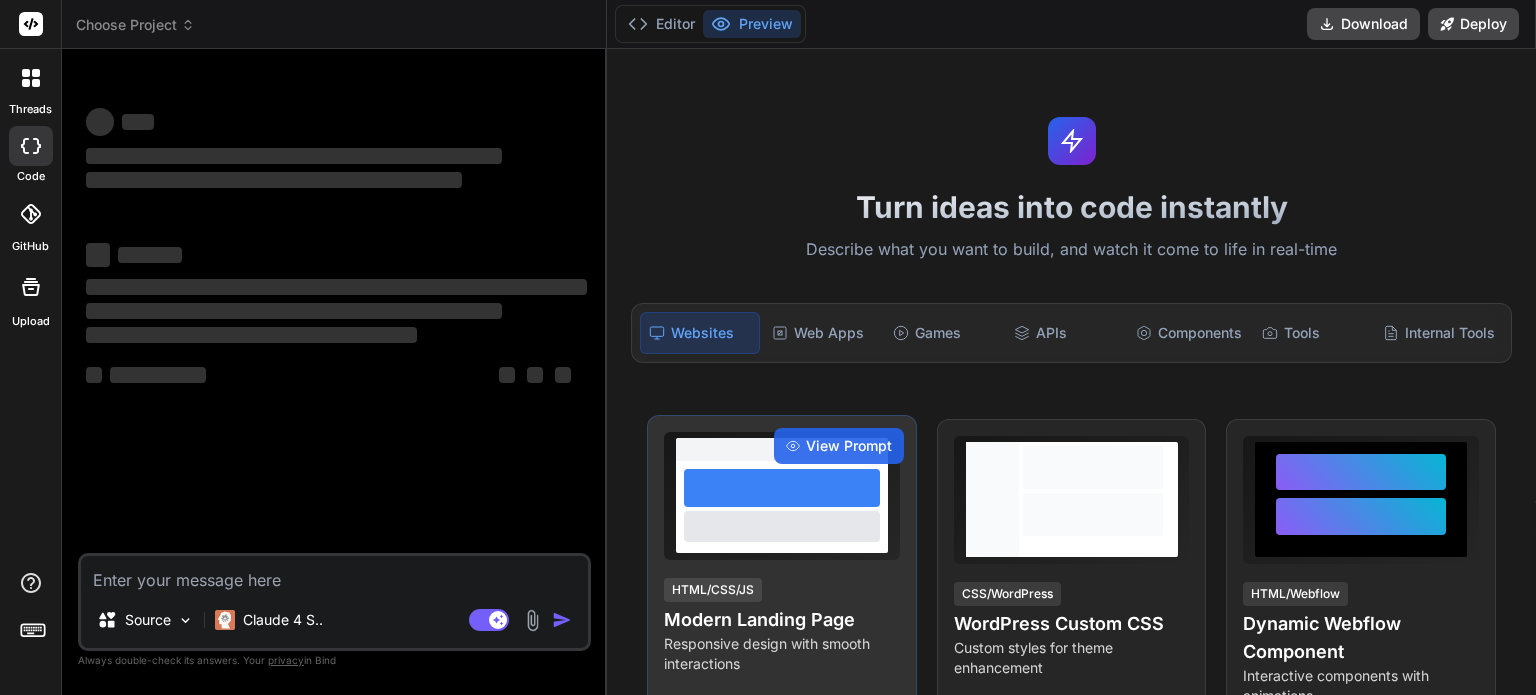 scroll, scrollTop: 0, scrollLeft: 0, axis: both 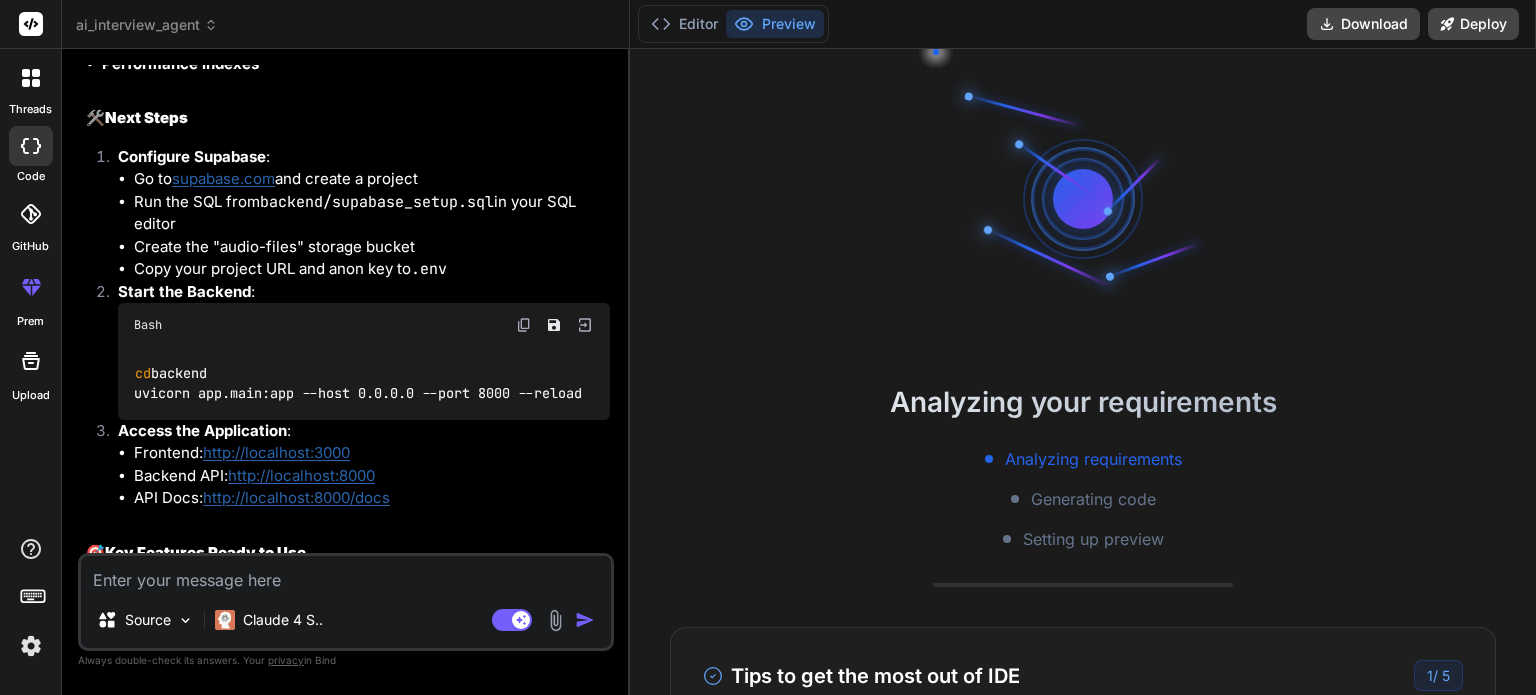 type on "x" 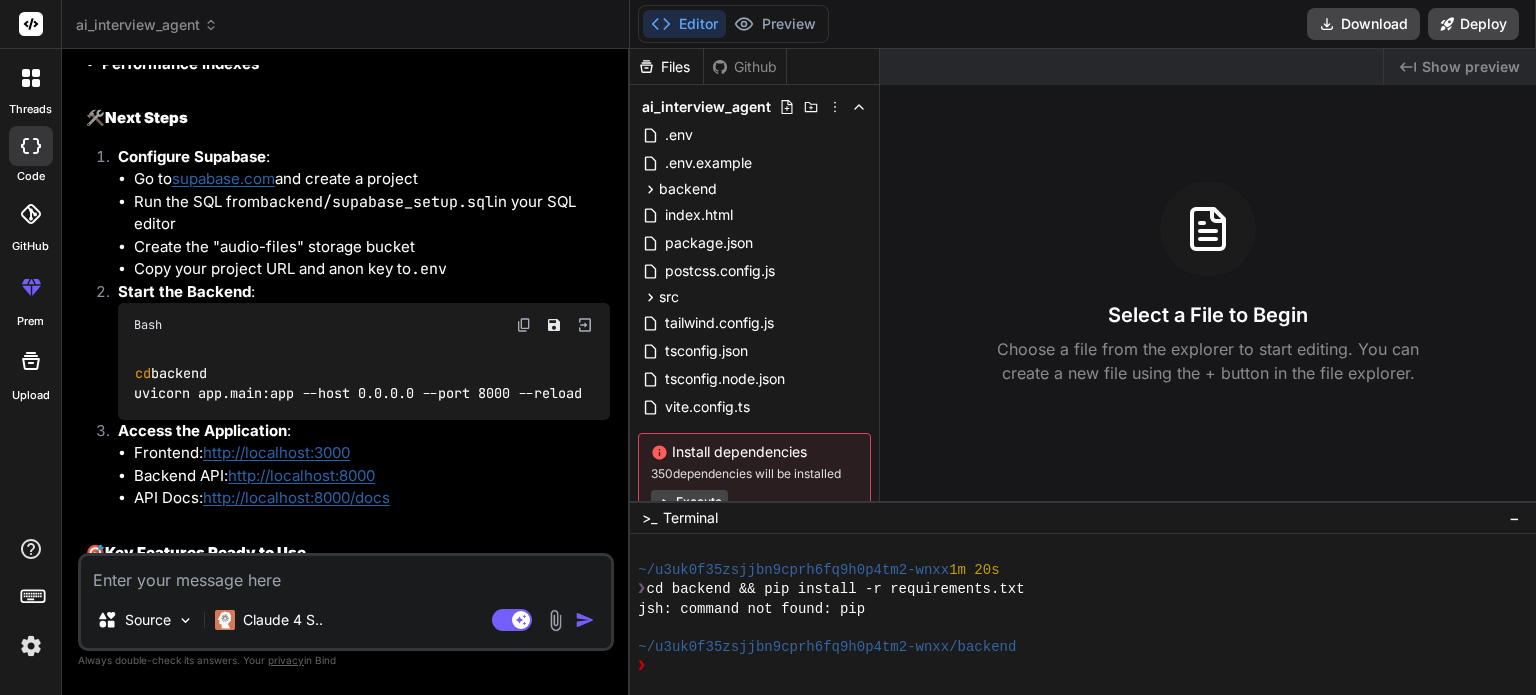 scroll, scrollTop: 422, scrollLeft: 0, axis: vertical 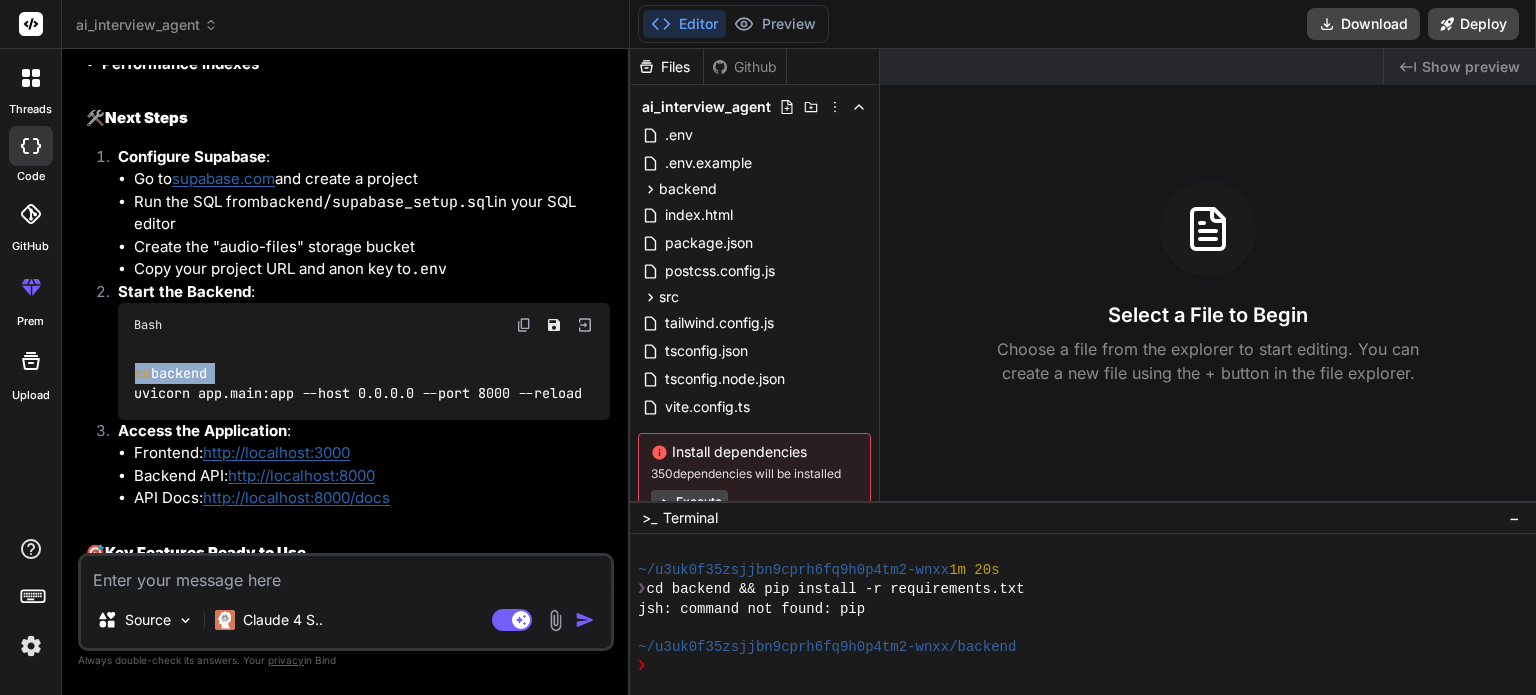 drag, startPoint x: 131, startPoint y: 237, endPoint x: 252, endPoint y: 236, distance: 121.004135 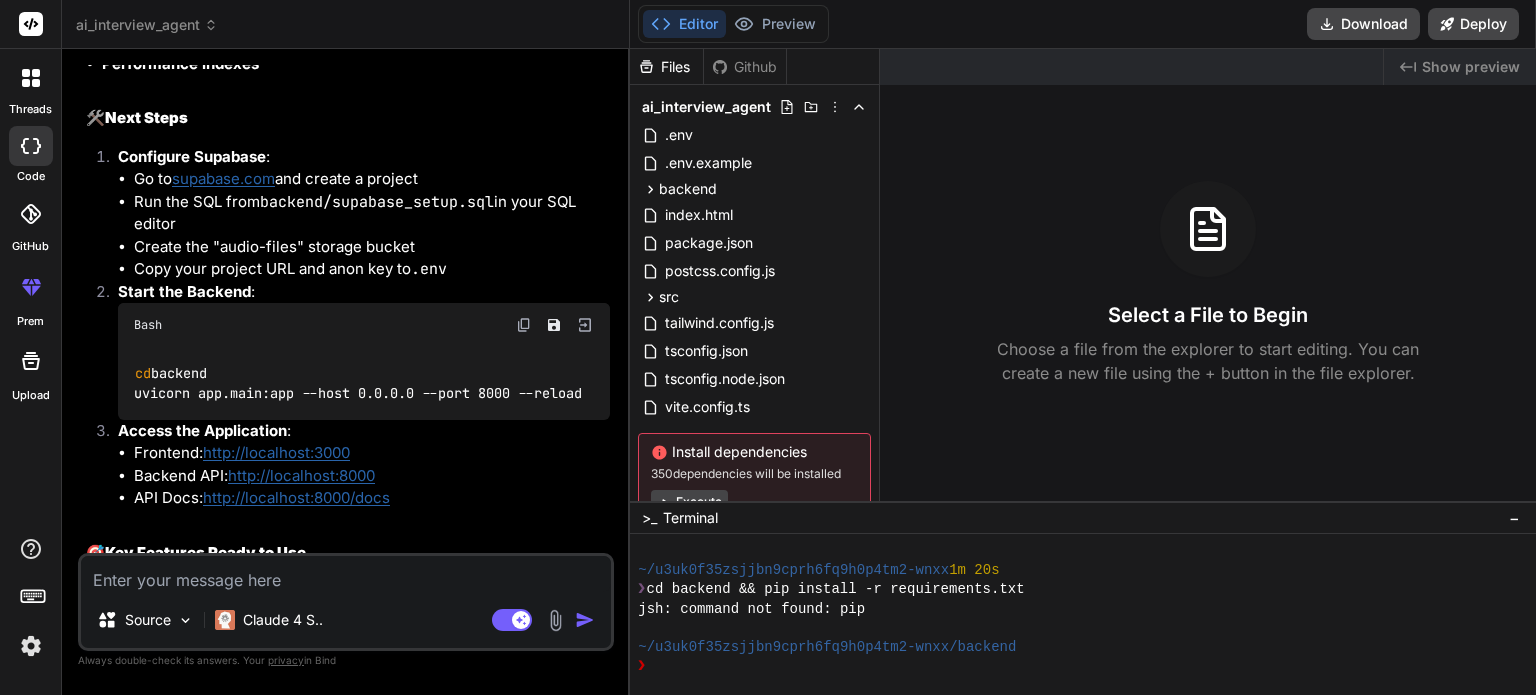 drag, startPoint x: 177, startPoint y: 304, endPoint x: 132, endPoint y: 266, distance: 58.898216 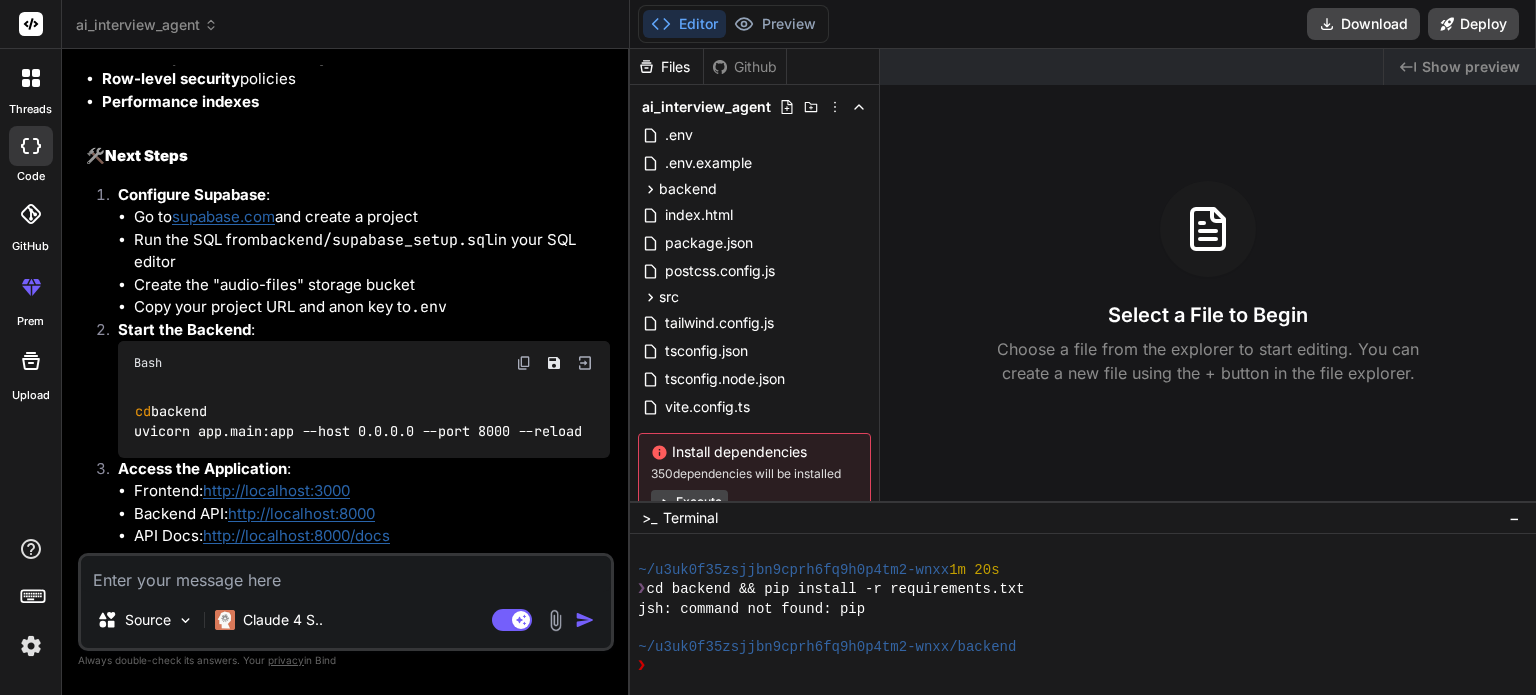 scroll, scrollTop: 16097, scrollLeft: 0, axis: vertical 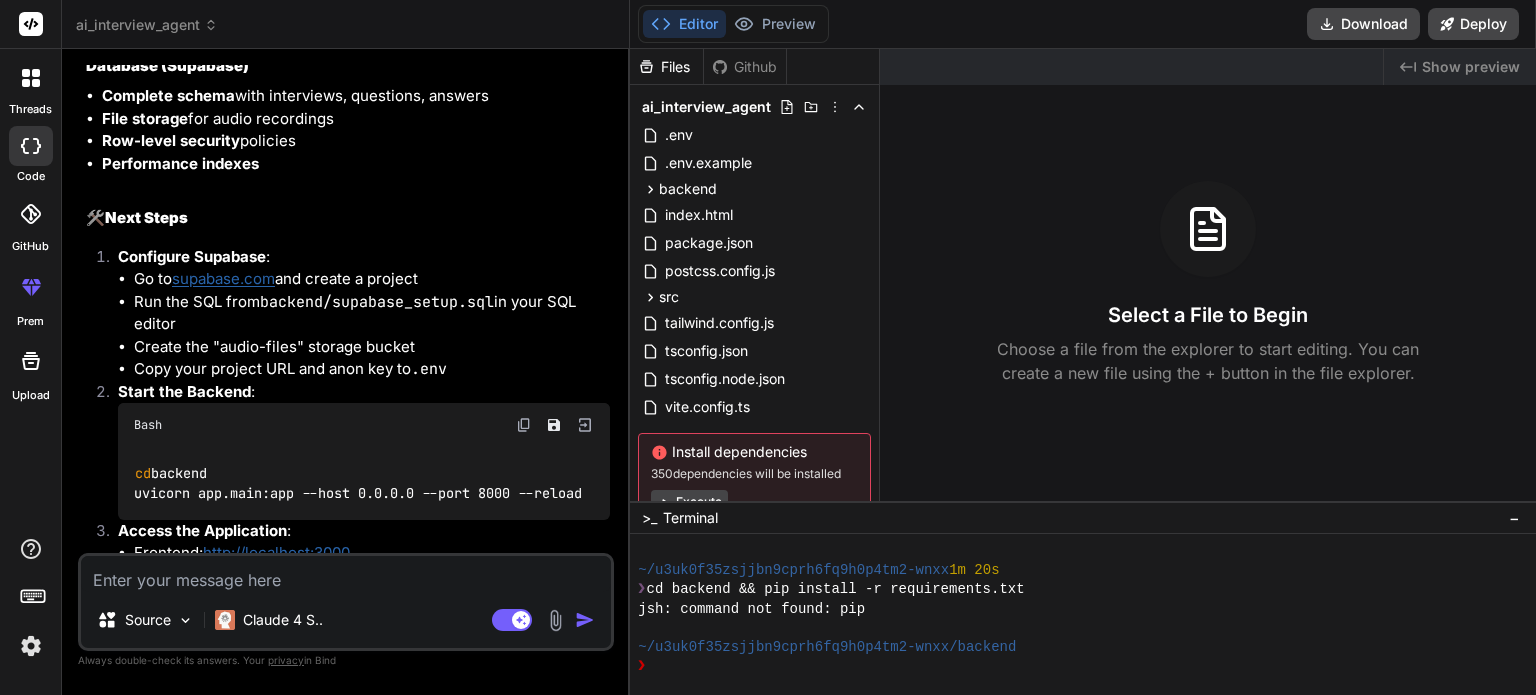 click on "Create the "audio-files" storage bucket" at bounding box center [372, 347] 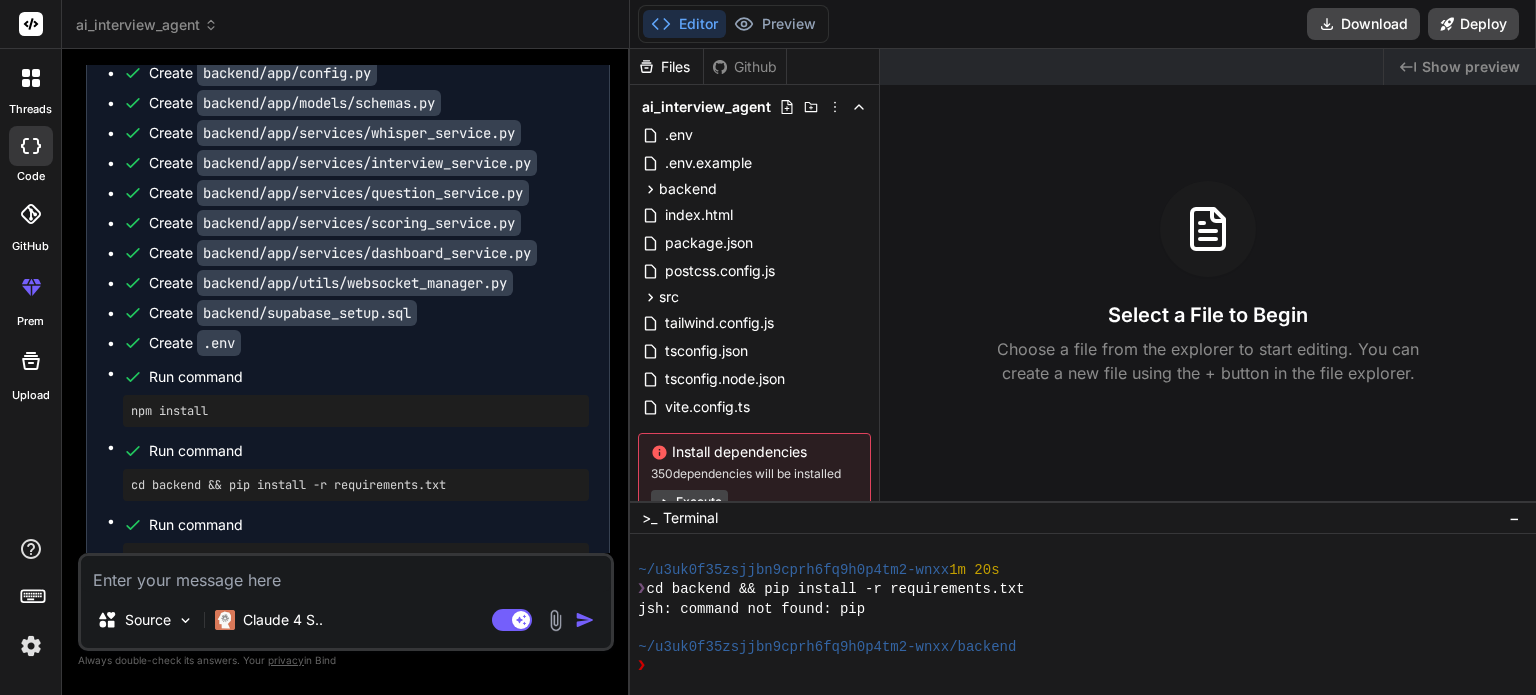 scroll, scrollTop: 15097, scrollLeft: 0, axis: vertical 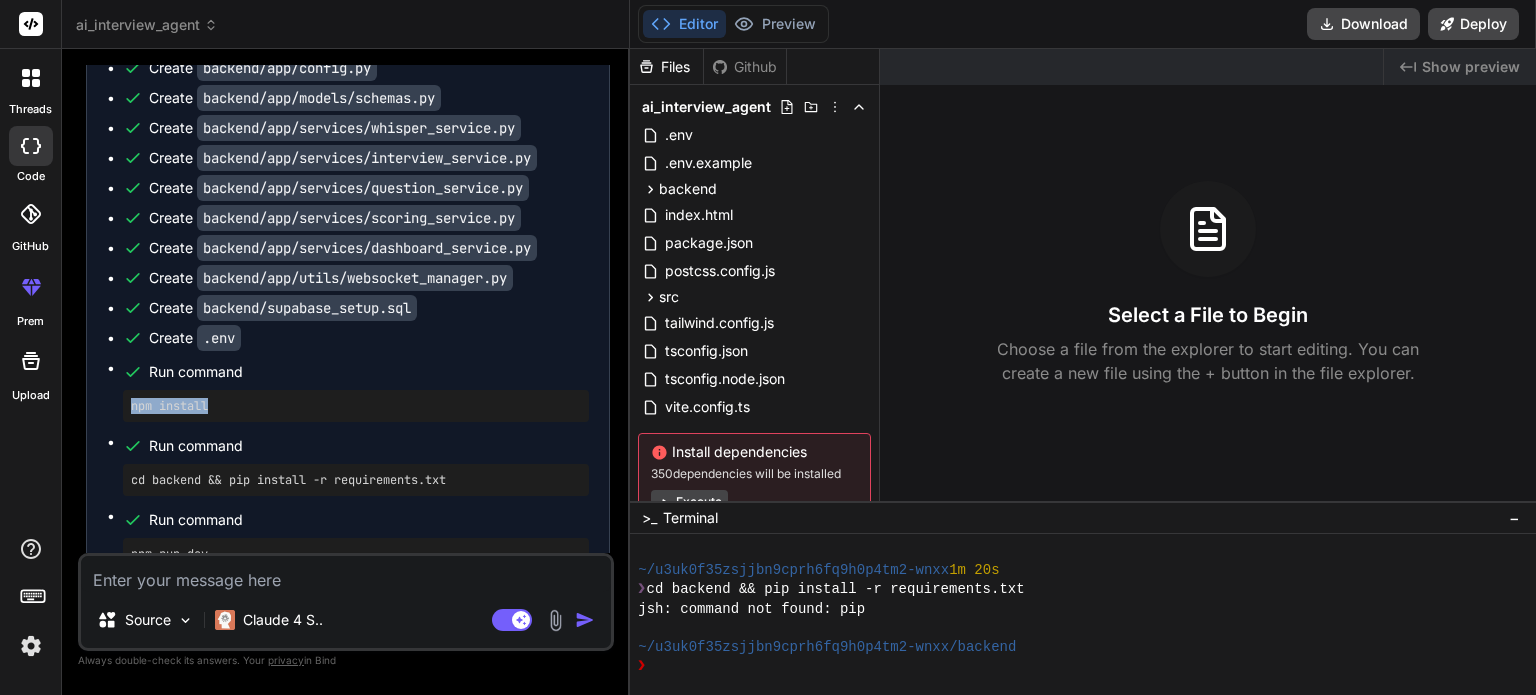 drag, startPoint x: 120, startPoint y: 270, endPoint x: 220, endPoint y: 271, distance: 100.005 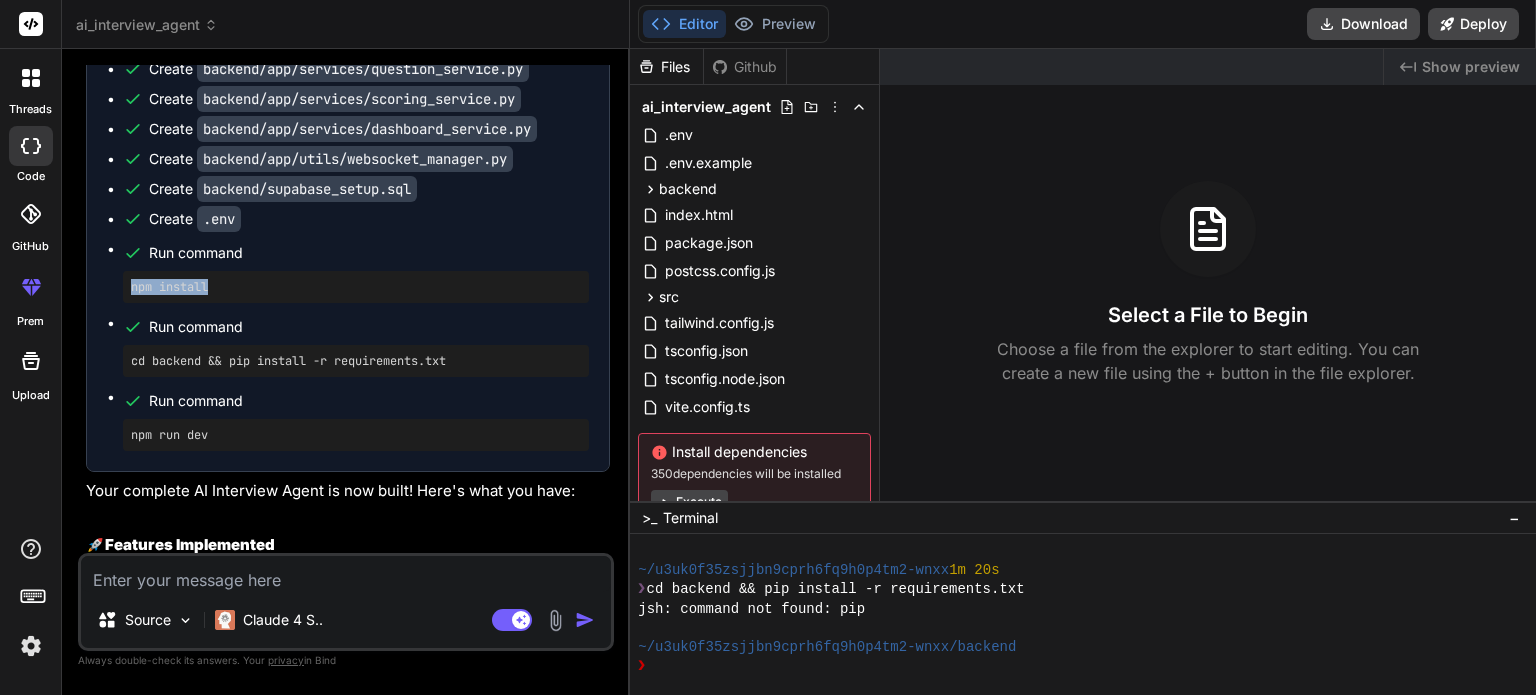 scroll, scrollTop: 15197, scrollLeft: 0, axis: vertical 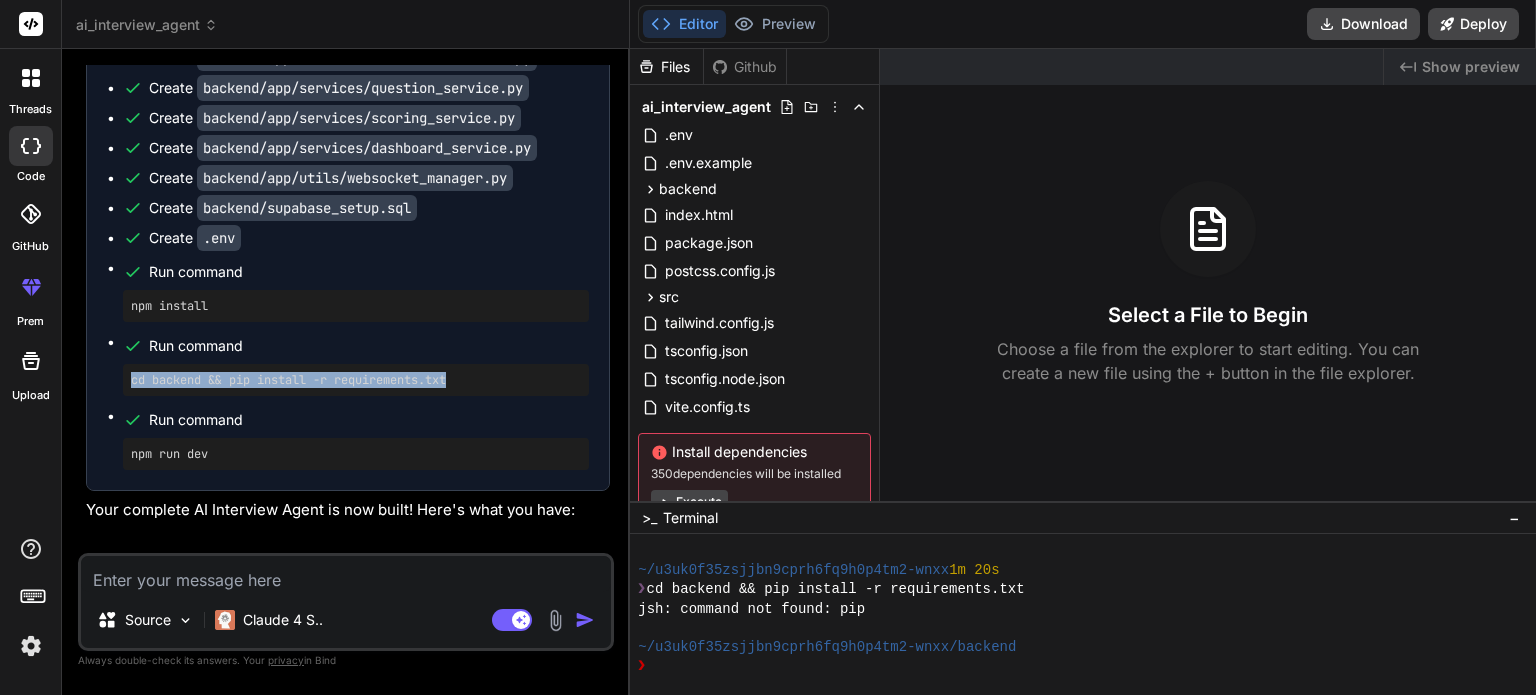 drag, startPoint x: 132, startPoint y: 243, endPoint x: 488, endPoint y: 238, distance: 356.03513 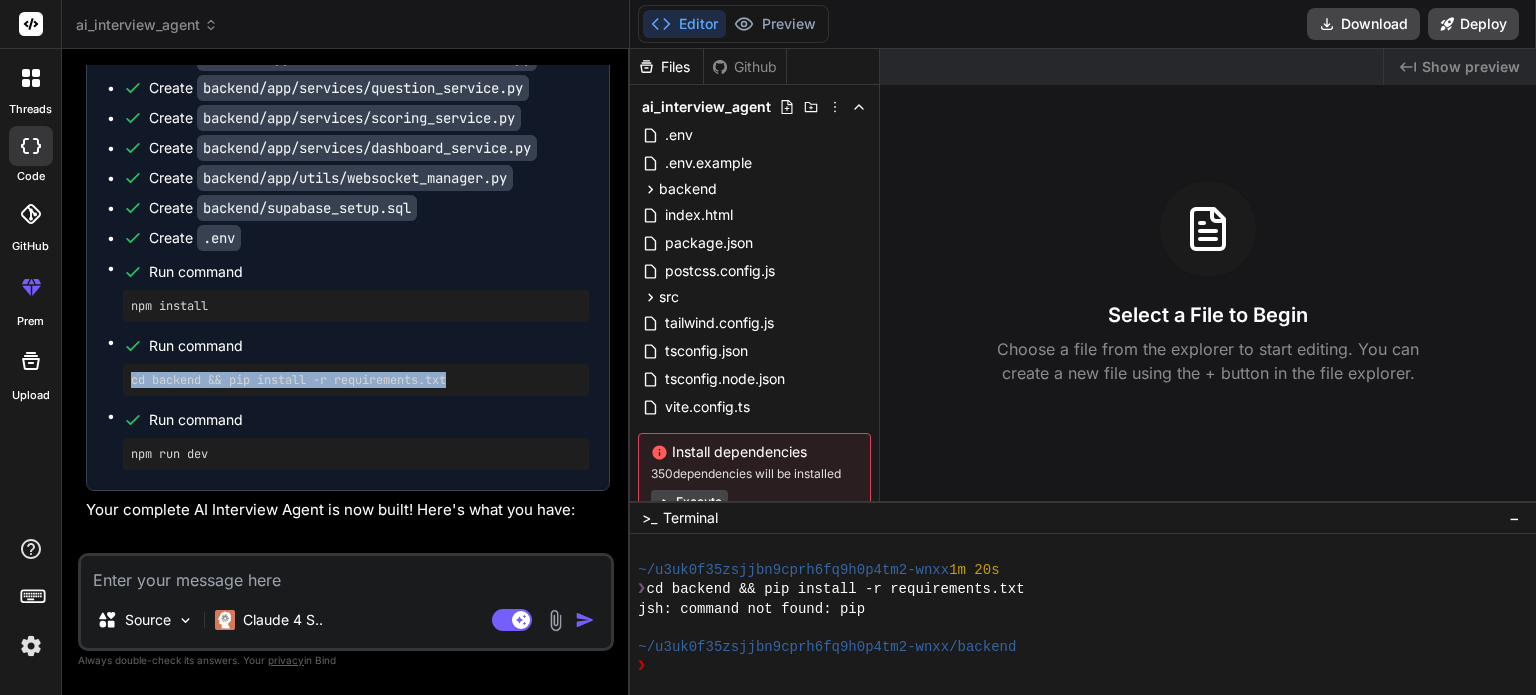 copy on "cd backend && pip install -r requirements.txt" 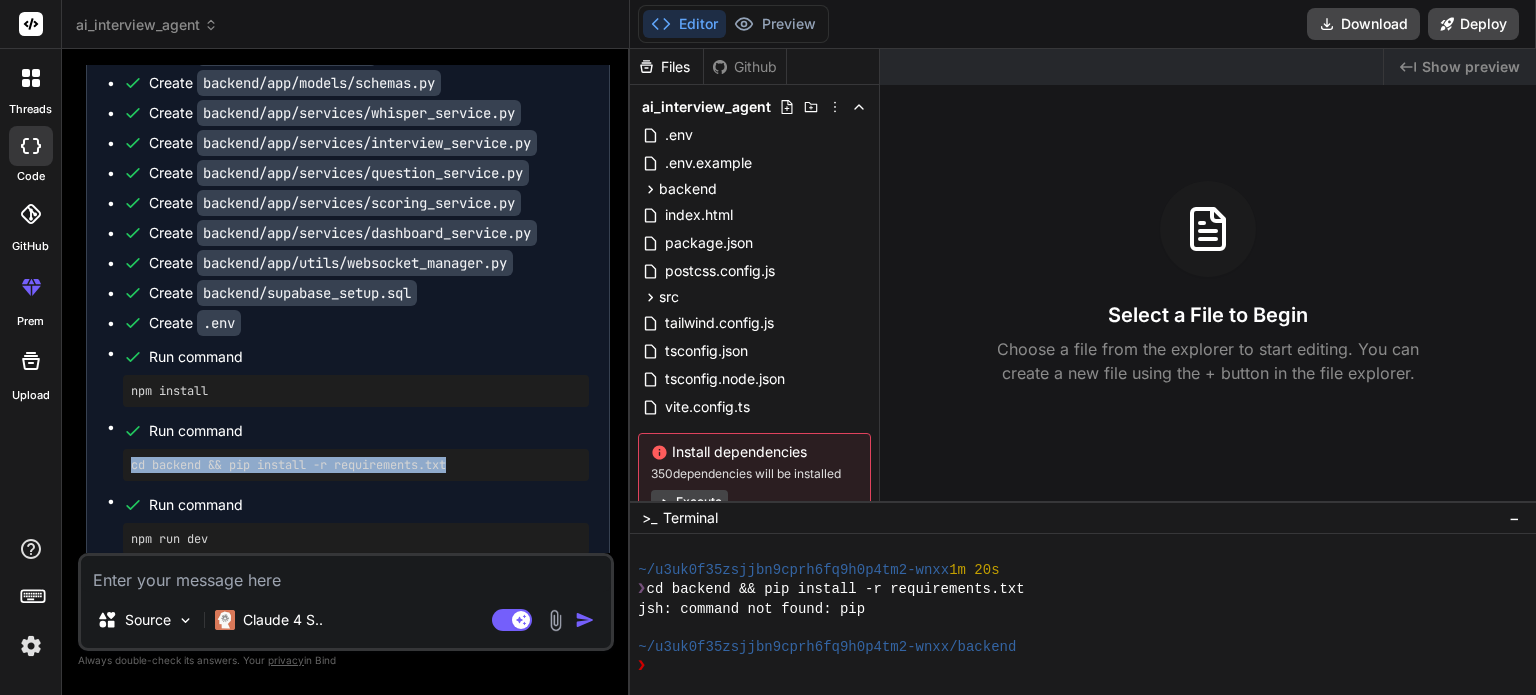 scroll, scrollTop: 15097, scrollLeft: 0, axis: vertical 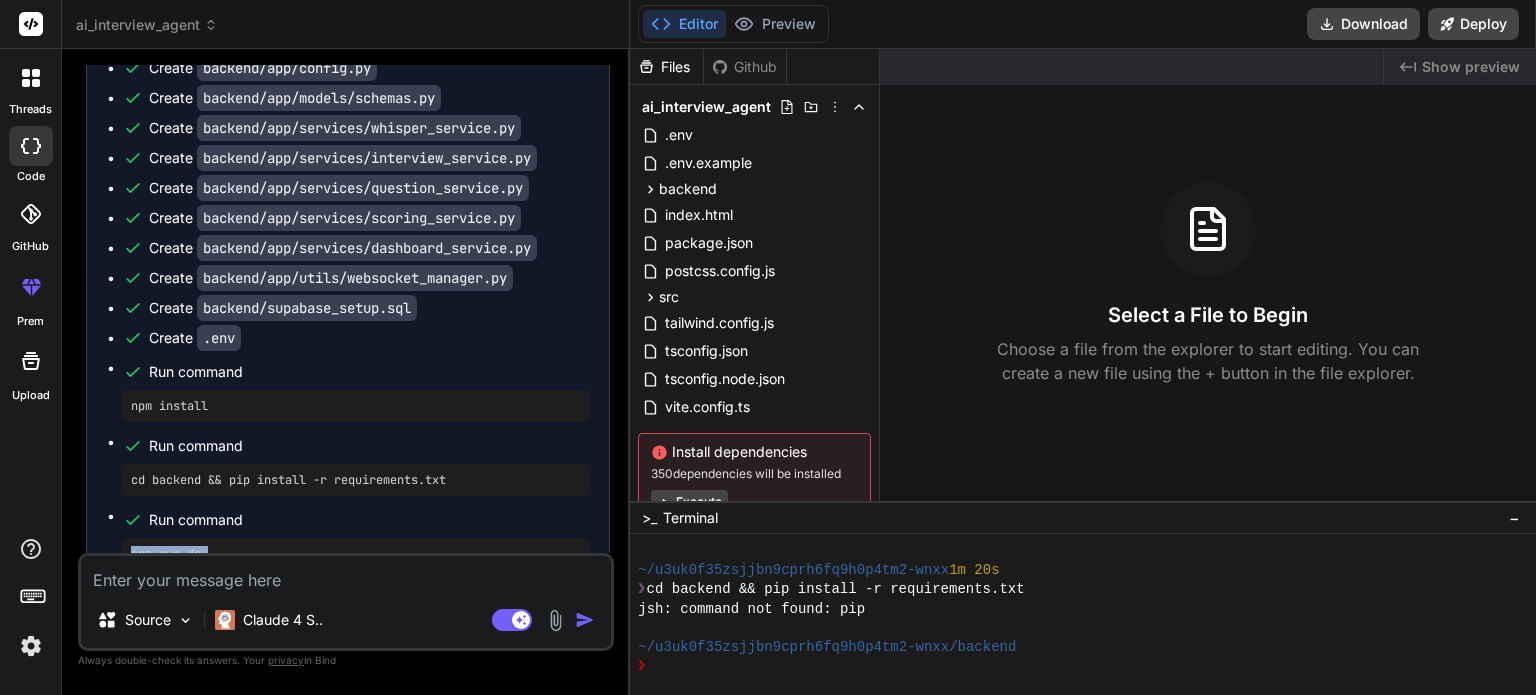 drag, startPoint x: 130, startPoint y: 417, endPoint x: 256, endPoint y: 427, distance: 126.3962 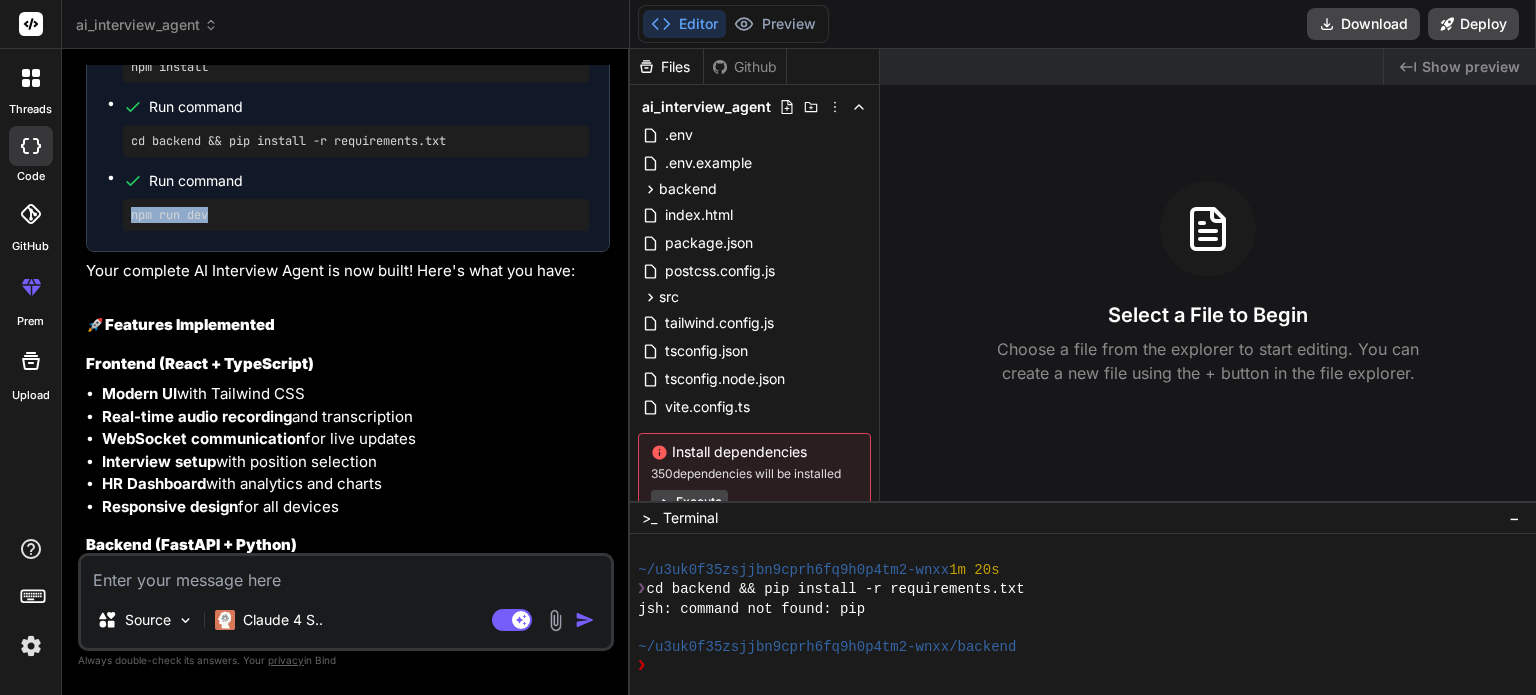 scroll, scrollTop: 15297, scrollLeft: 0, axis: vertical 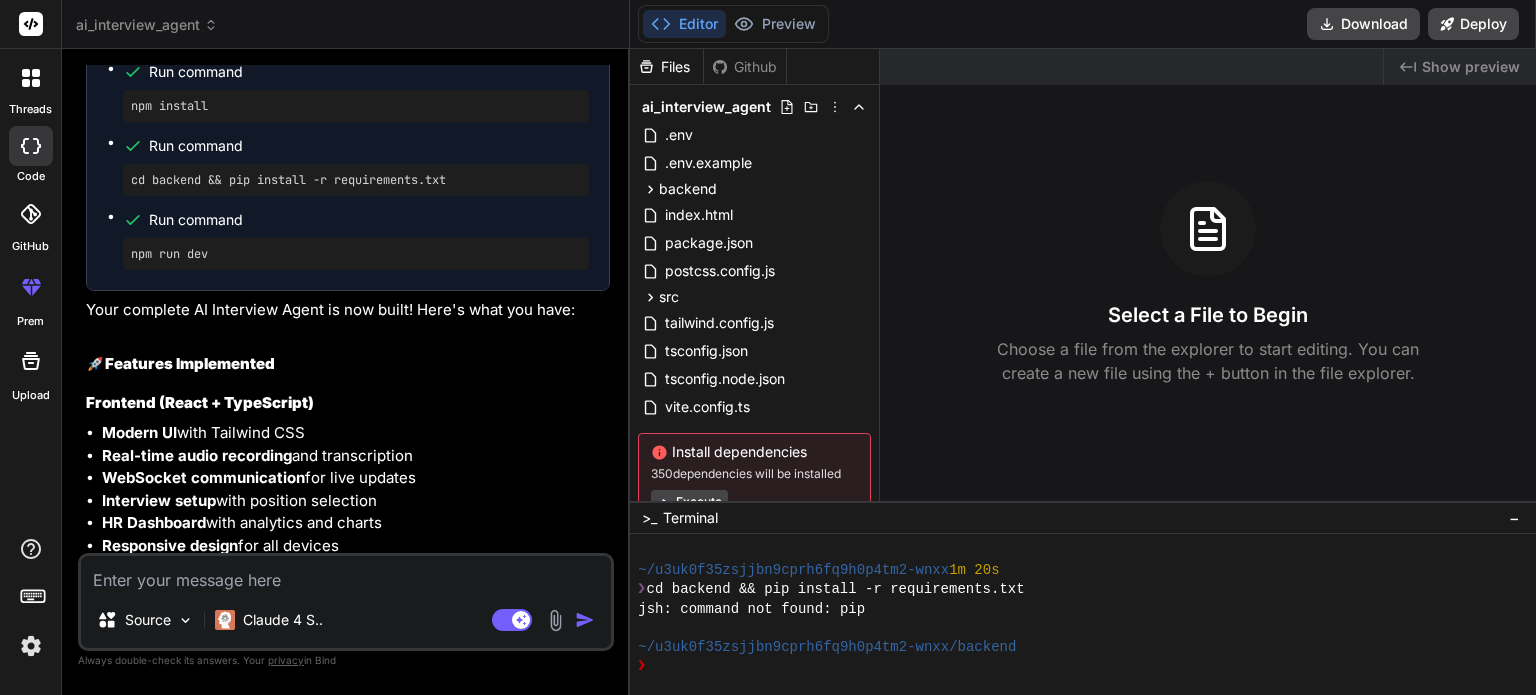 click on "Modern UI  with Tailwind CSS" at bounding box center (356, 433) 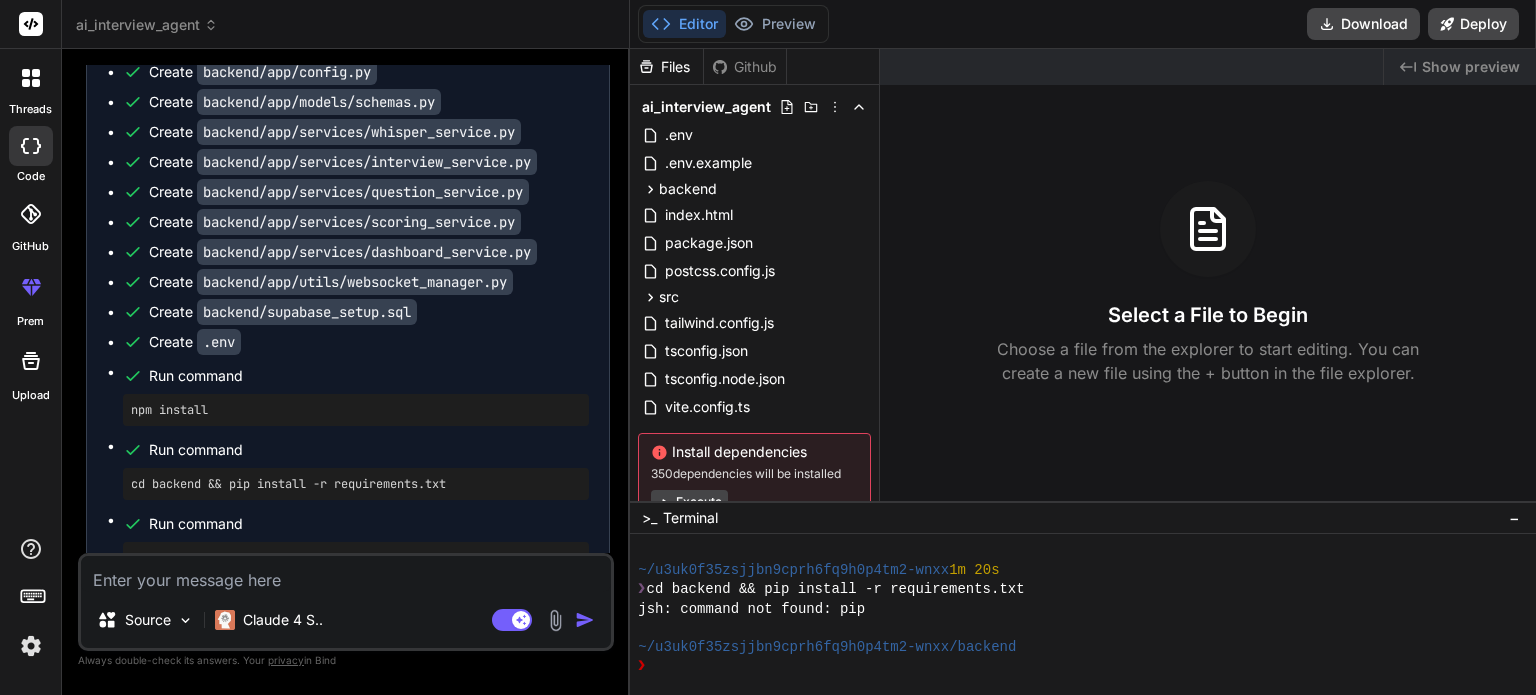 scroll, scrollTop: 15097, scrollLeft: 0, axis: vertical 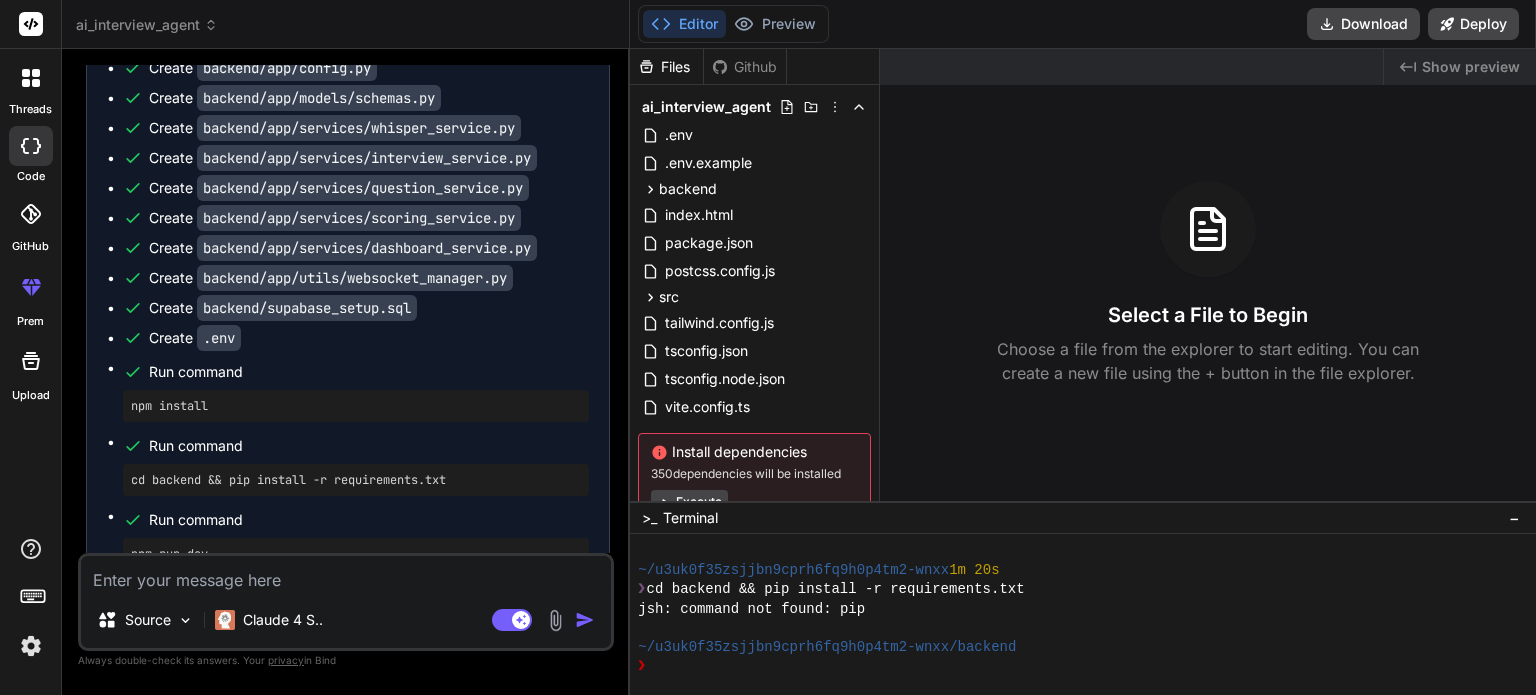 click on "npm install" at bounding box center [356, 406] 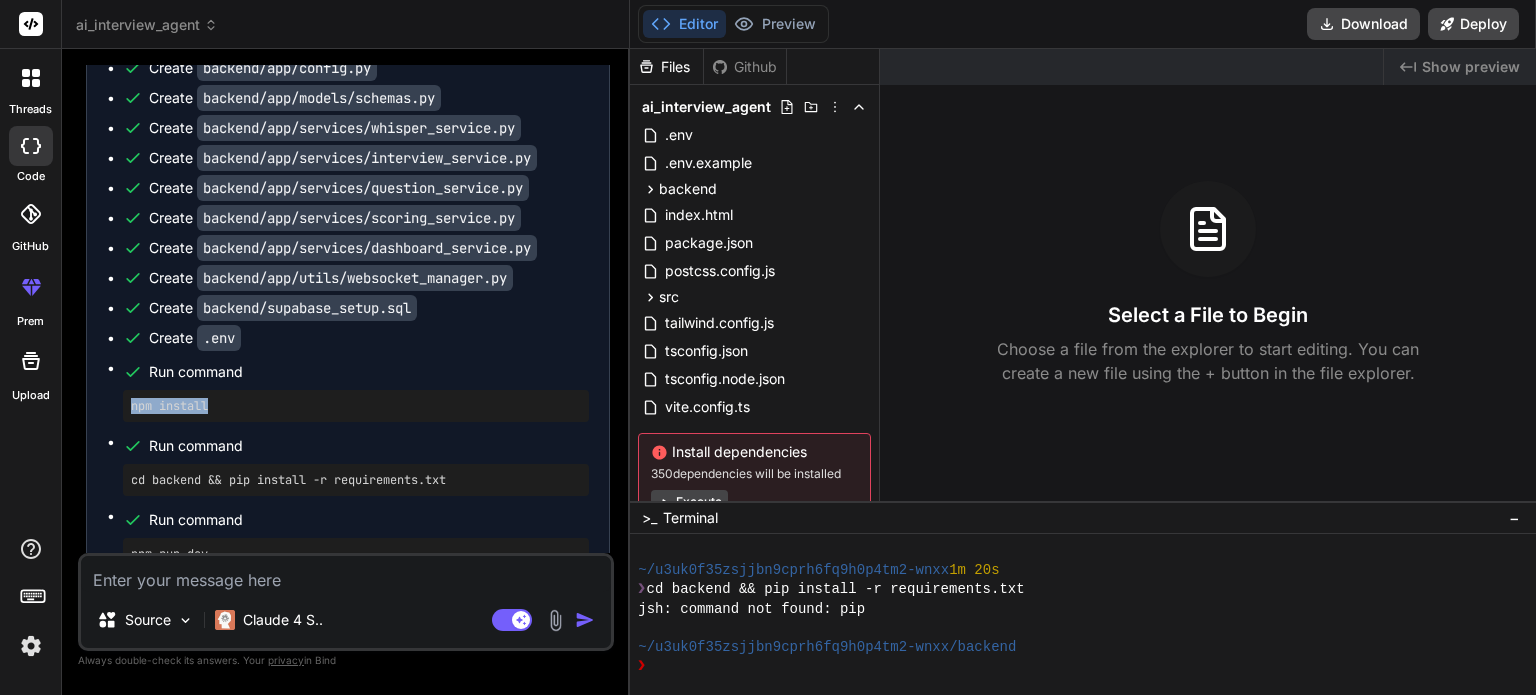 drag, startPoint x: 129, startPoint y: 267, endPoint x: 254, endPoint y: 264, distance: 125.035995 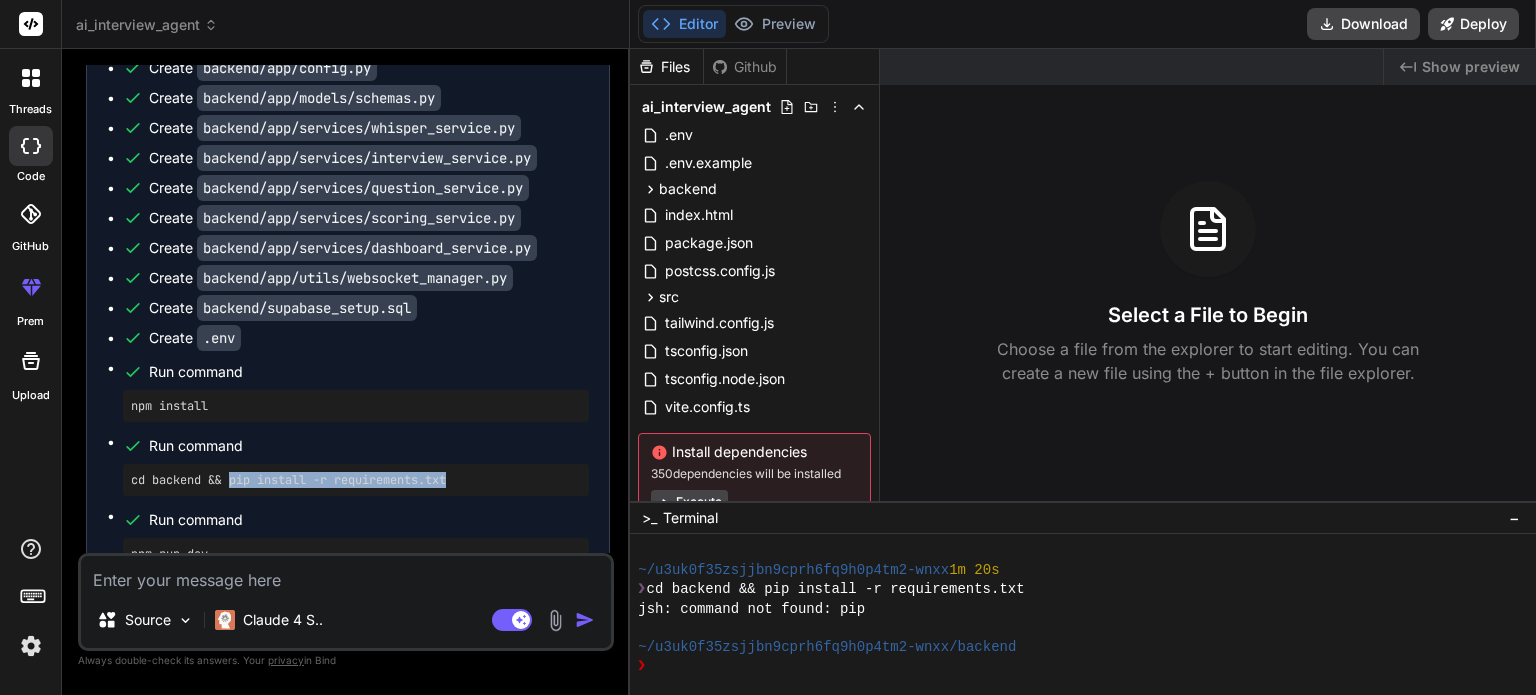 drag, startPoint x: 230, startPoint y: 341, endPoint x: 491, endPoint y: 348, distance: 261.09384 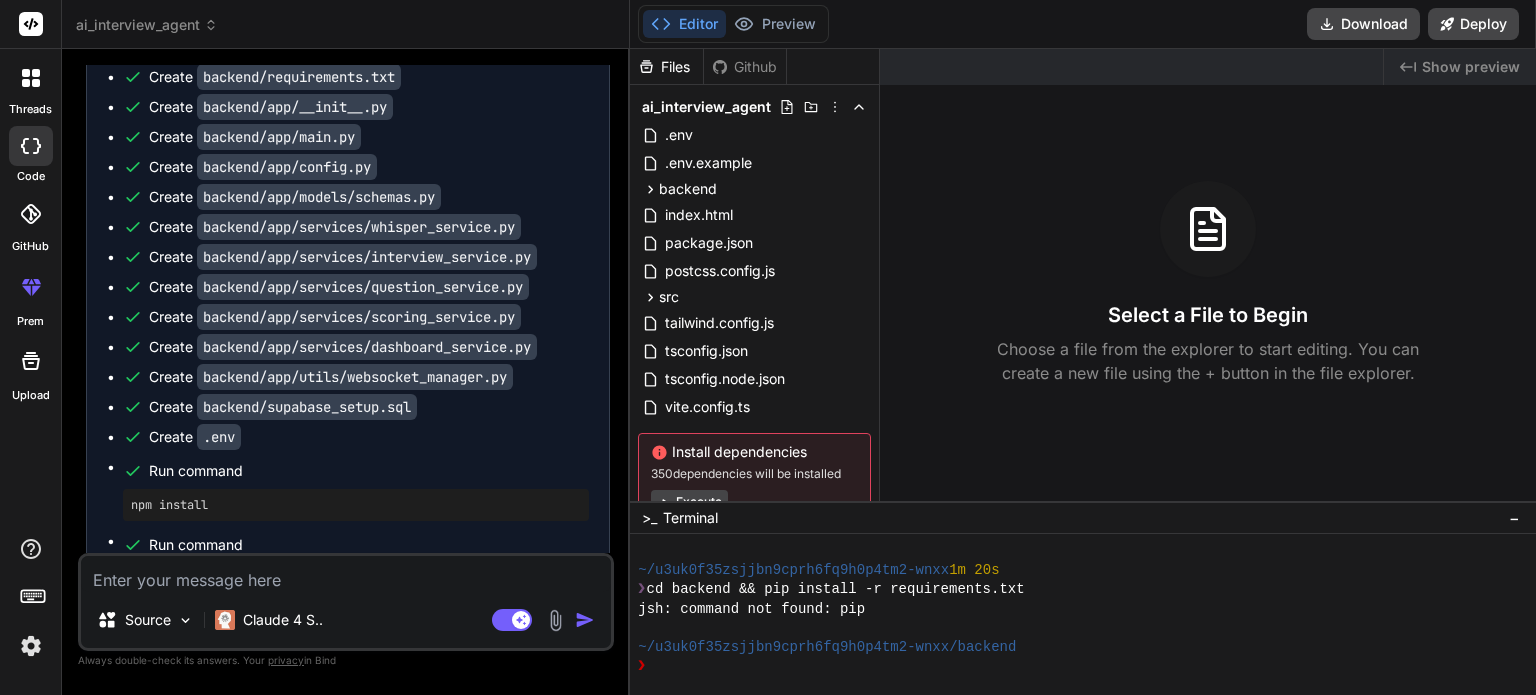 scroll, scrollTop: 14997, scrollLeft: 0, axis: vertical 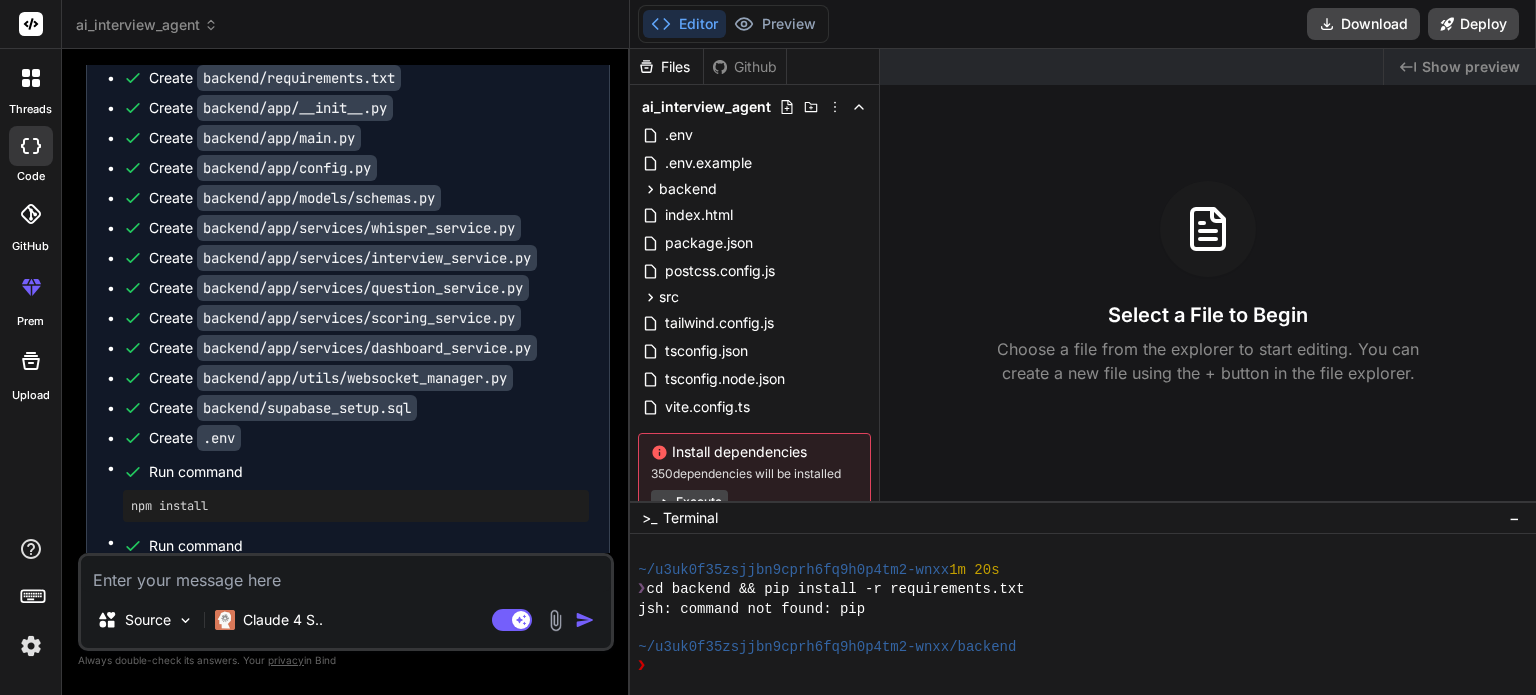 click on "Create   .env" at bounding box center [356, 438] 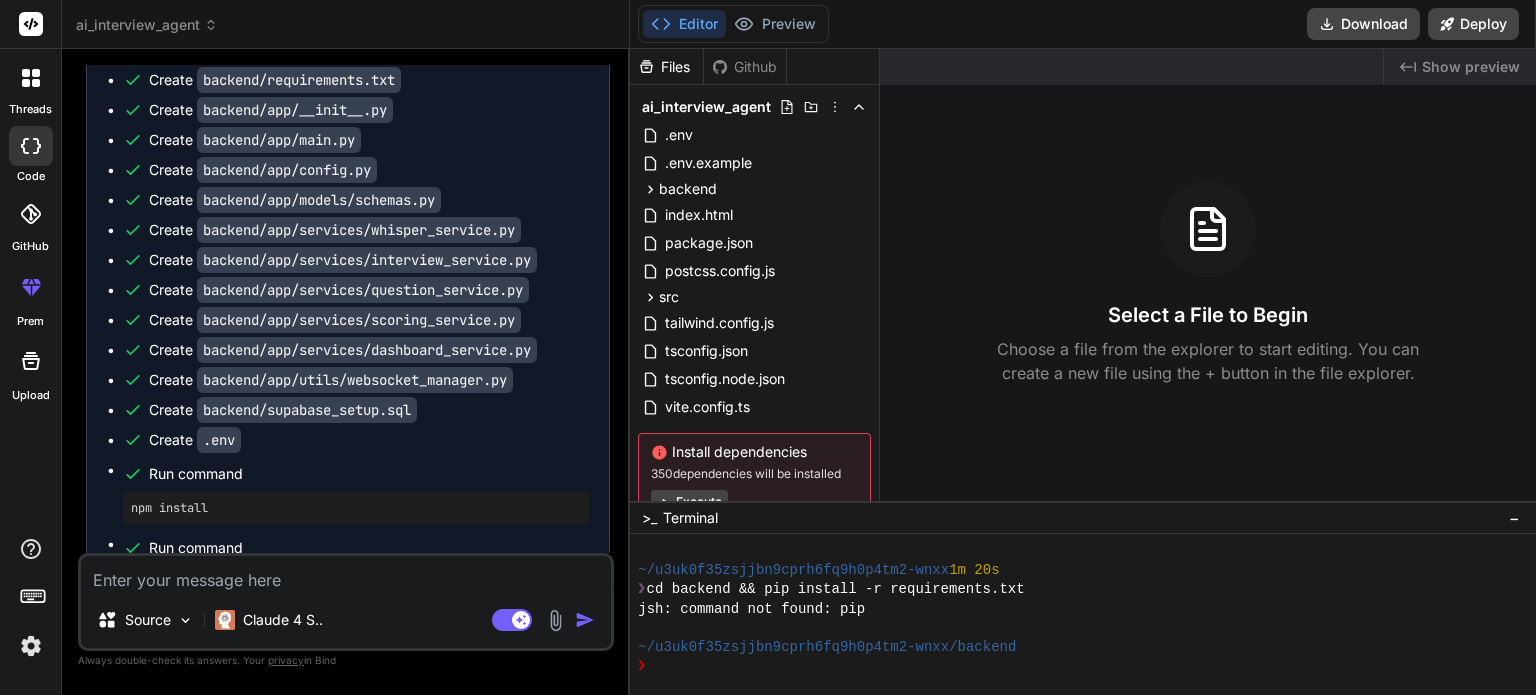 scroll, scrollTop: 14997, scrollLeft: 0, axis: vertical 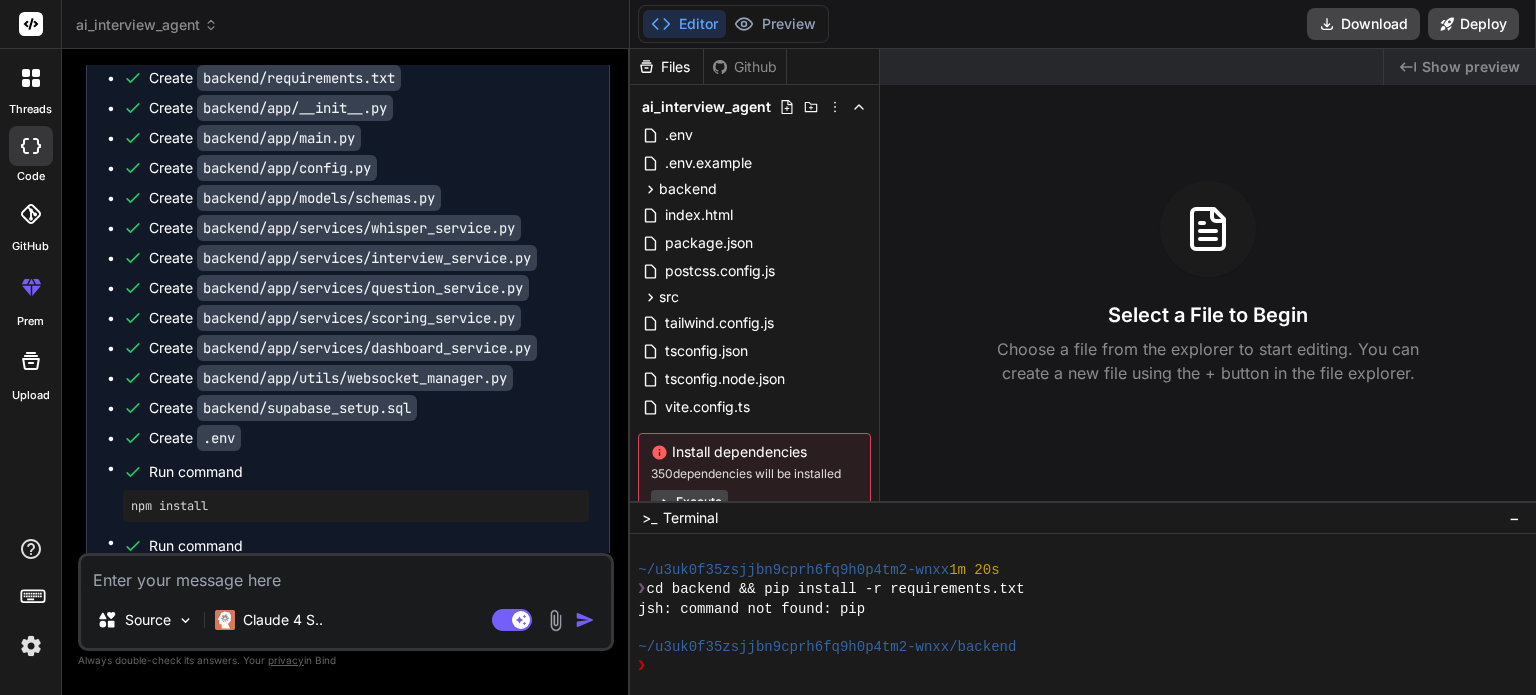 drag, startPoint x: 128, startPoint y: 516, endPoint x: 244, endPoint y: 517, distance: 116.00431 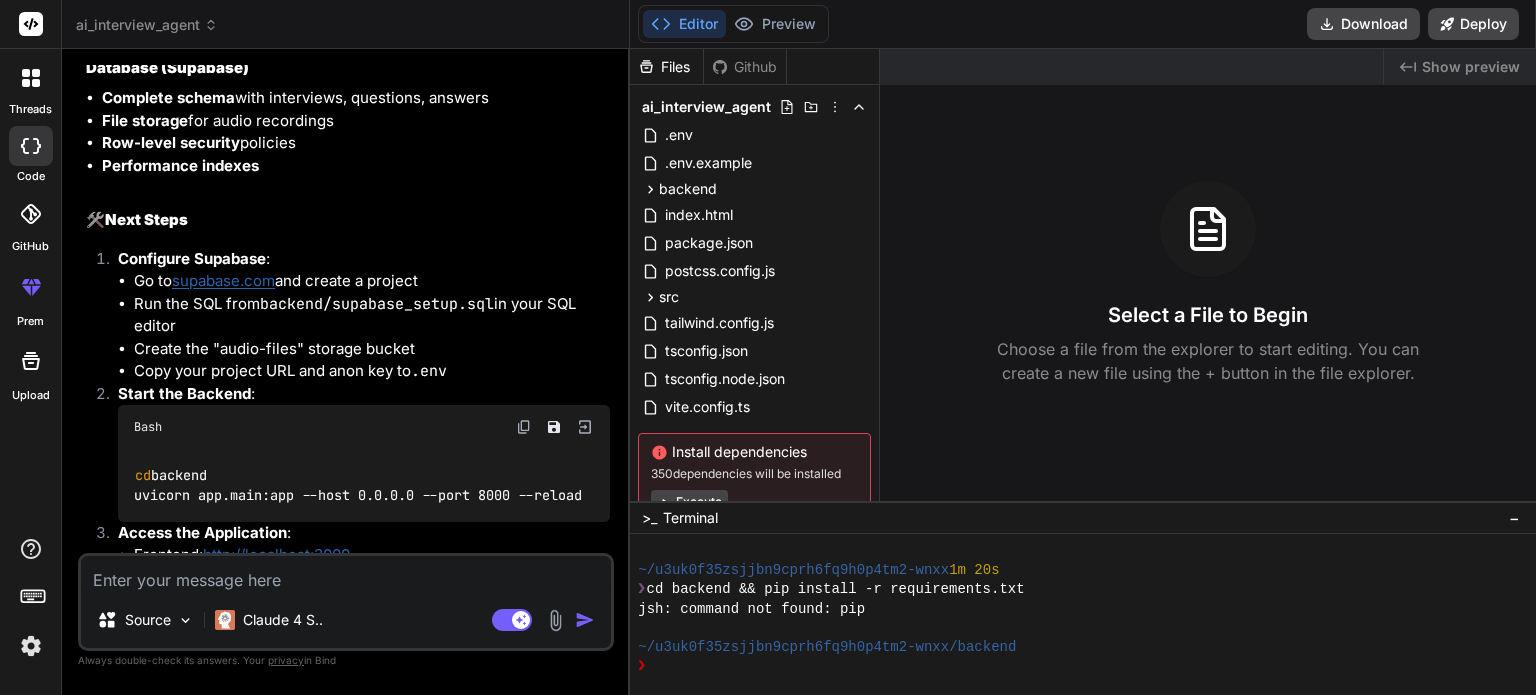 scroll, scrollTop: 16097, scrollLeft: 0, axis: vertical 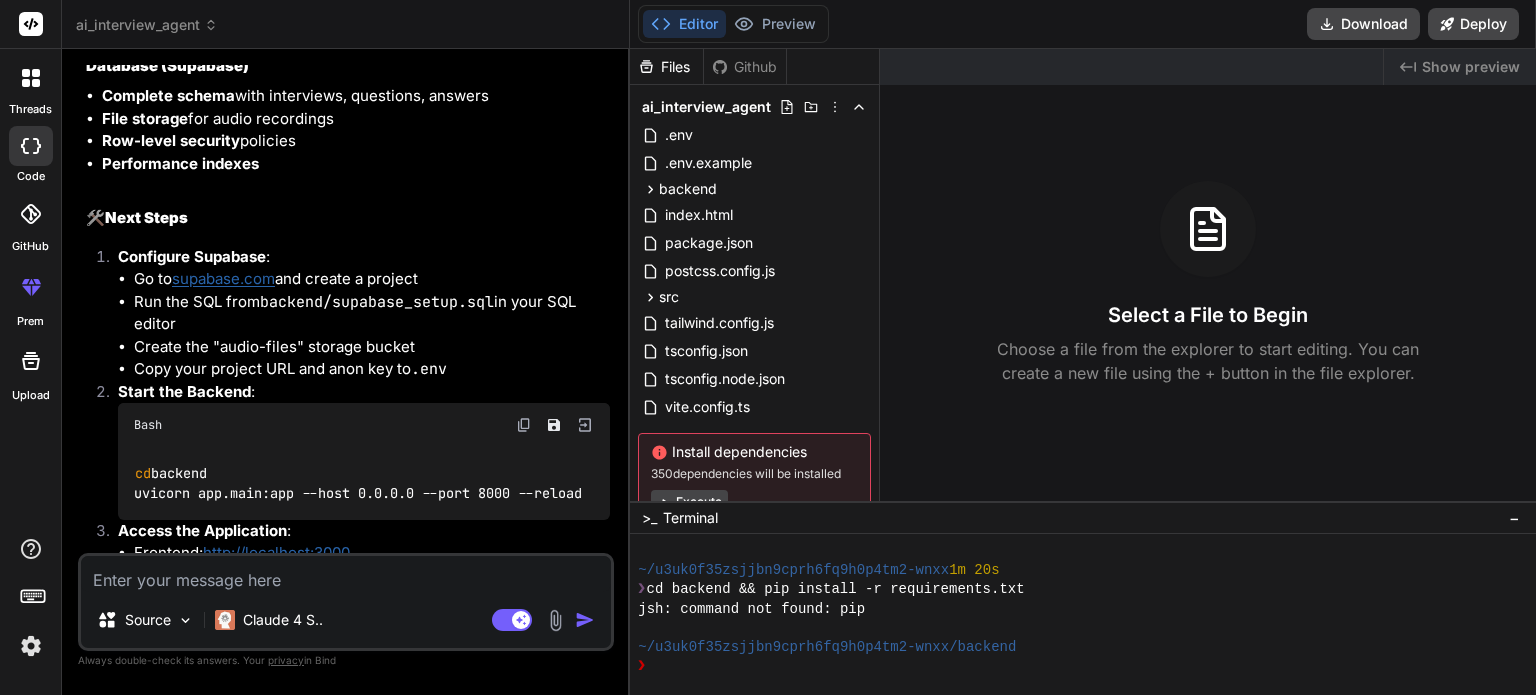 drag, startPoint x: 128, startPoint y: 361, endPoint x: 600, endPoint y: 357, distance: 472.01694 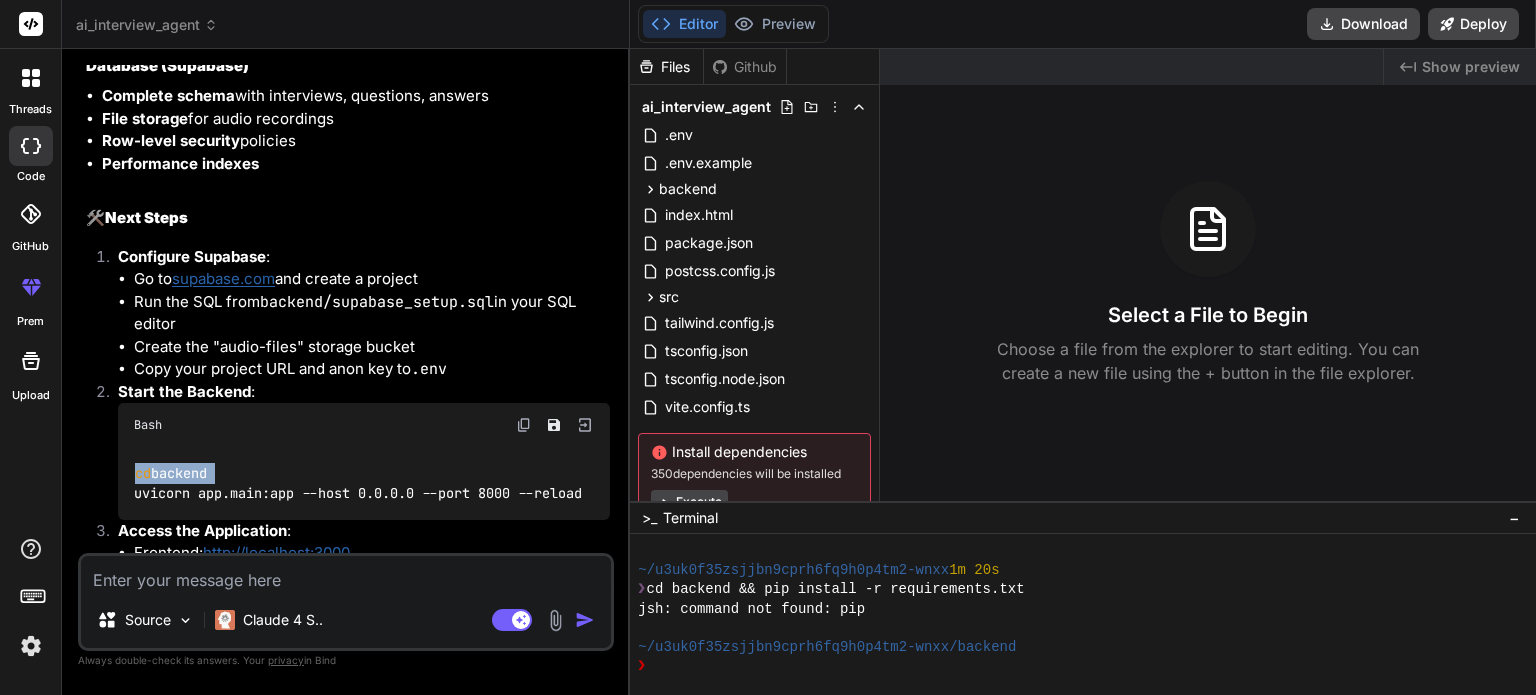 drag, startPoint x: 136, startPoint y: 334, endPoint x: 251, endPoint y: 336, distance: 115.01739 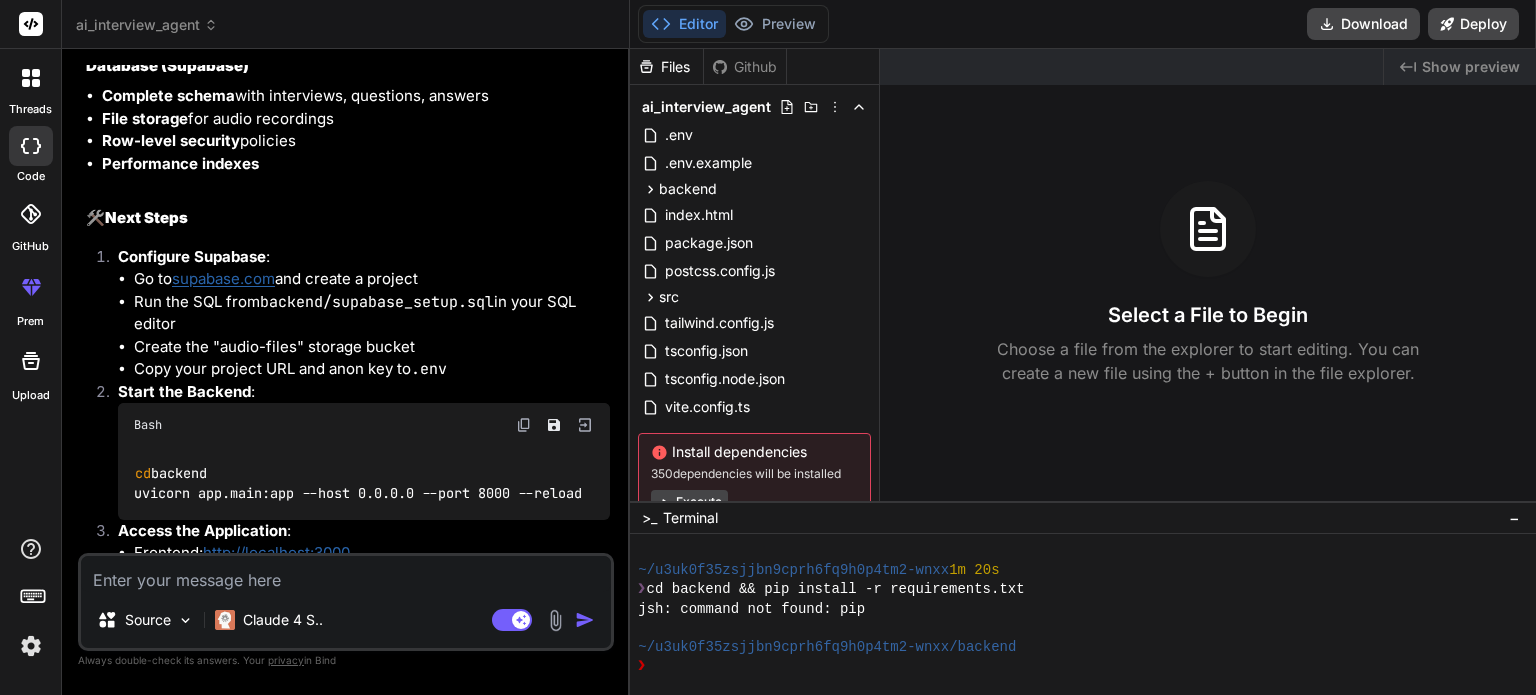 click on "Looking at your comprehensive AI Interview Agent project, I'll build the complete system with React frontend and Python FastAPI backend using OpenAI Whisper.
🔹 Project: AI Interview Agent
🔧 Tech Stack: React + TypeScript + Tailwind + FastAPI + OpenAI Whisper + Supabase
📁 Files:
Frontend: React components, pages, services
Backend: FastAPI with Whisper integration
Database: Supabase setup and configuration
Real-time: WebSocket communication
Shall I go ahead and generate this complete project?
AI Interview Agent Click to open Workbench Create   package.json Create   vite.config.ts Create   tsconfig.json Create   tsconfig.node.json Create   tailwind.config.js Create   postcss.config.js Create   index.html Create   src/main.tsx Create   src/index.css Create   src/App.tsx Create   src/types/index.ts Create   src/components/Layout.tsx Create   src/pages/Home.tsx Create   src/pages/Interview.tsx Create   src/pages/Dashboard.tsx Create   src/components/AudioRecorder.tsx Create   Create" at bounding box center (348, -622) 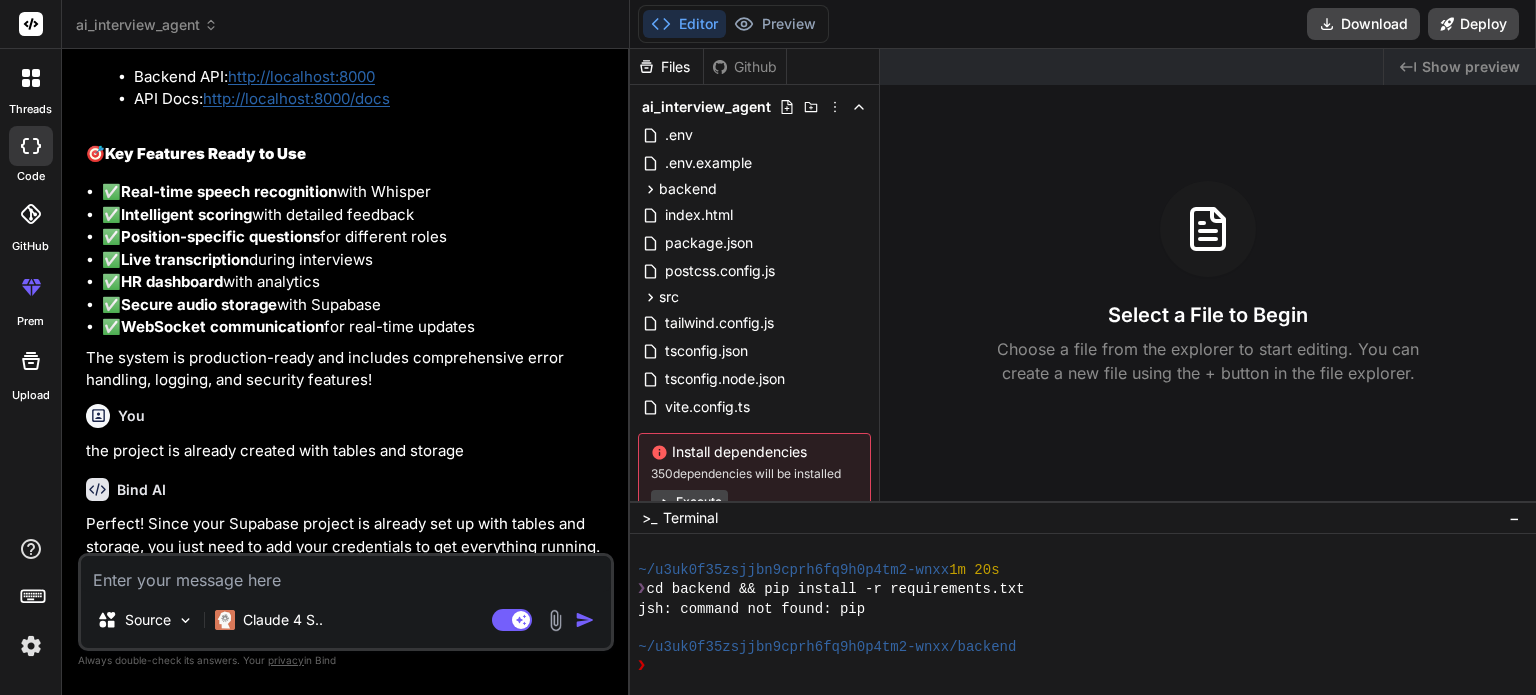 scroll, scrollTop: 16597, scrollLeft: 0, axis: vertical 